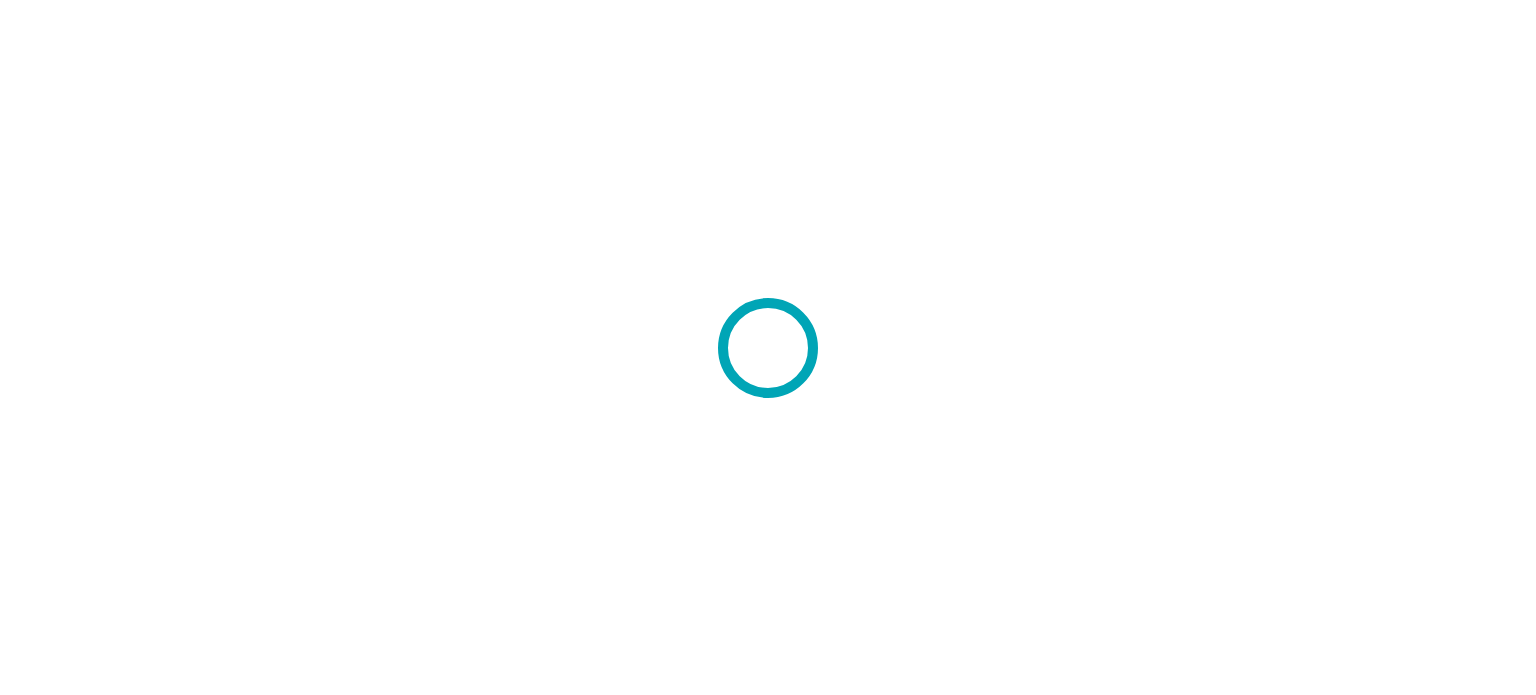 scroll, scrollTop: 0, scrollLeft: 0, axis: both 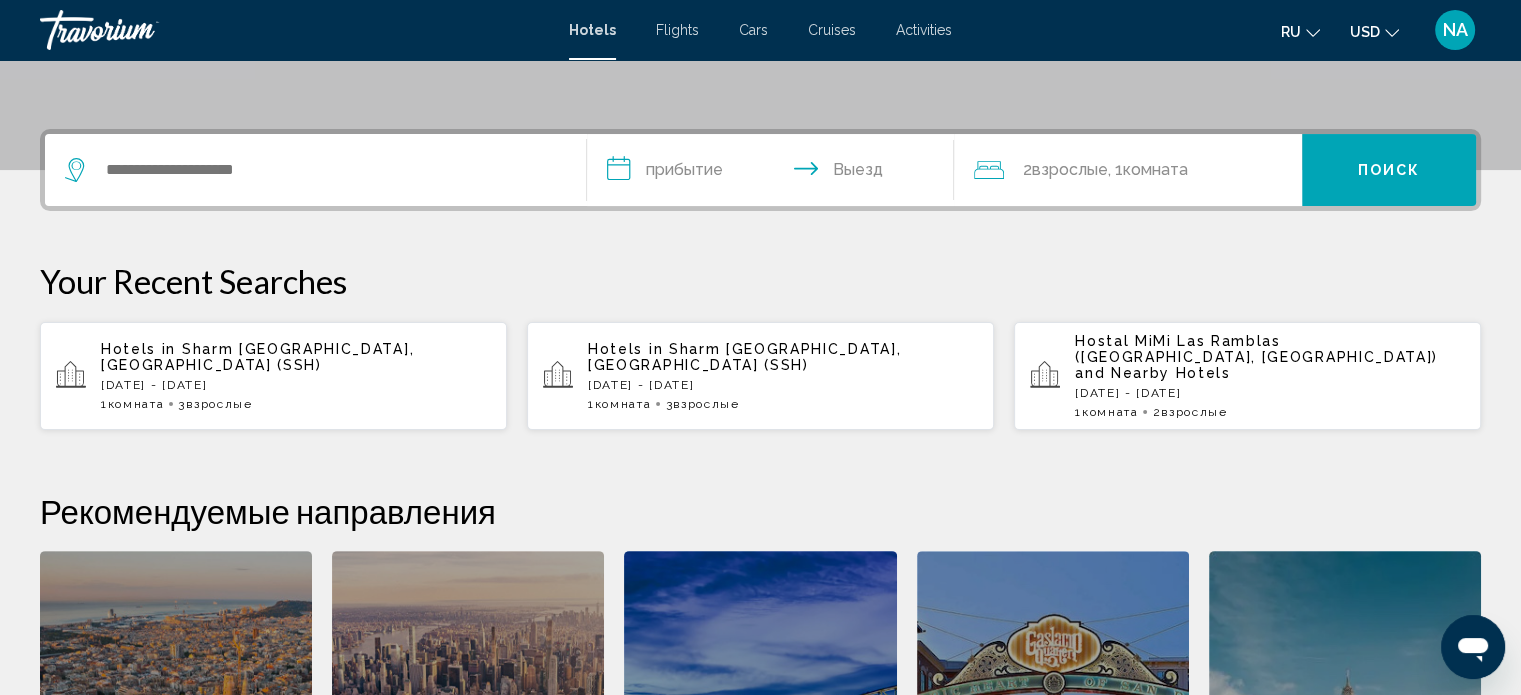 click on "Sharm El Sheikh, Egypt (SSH)" at bounding box center [257, 357] 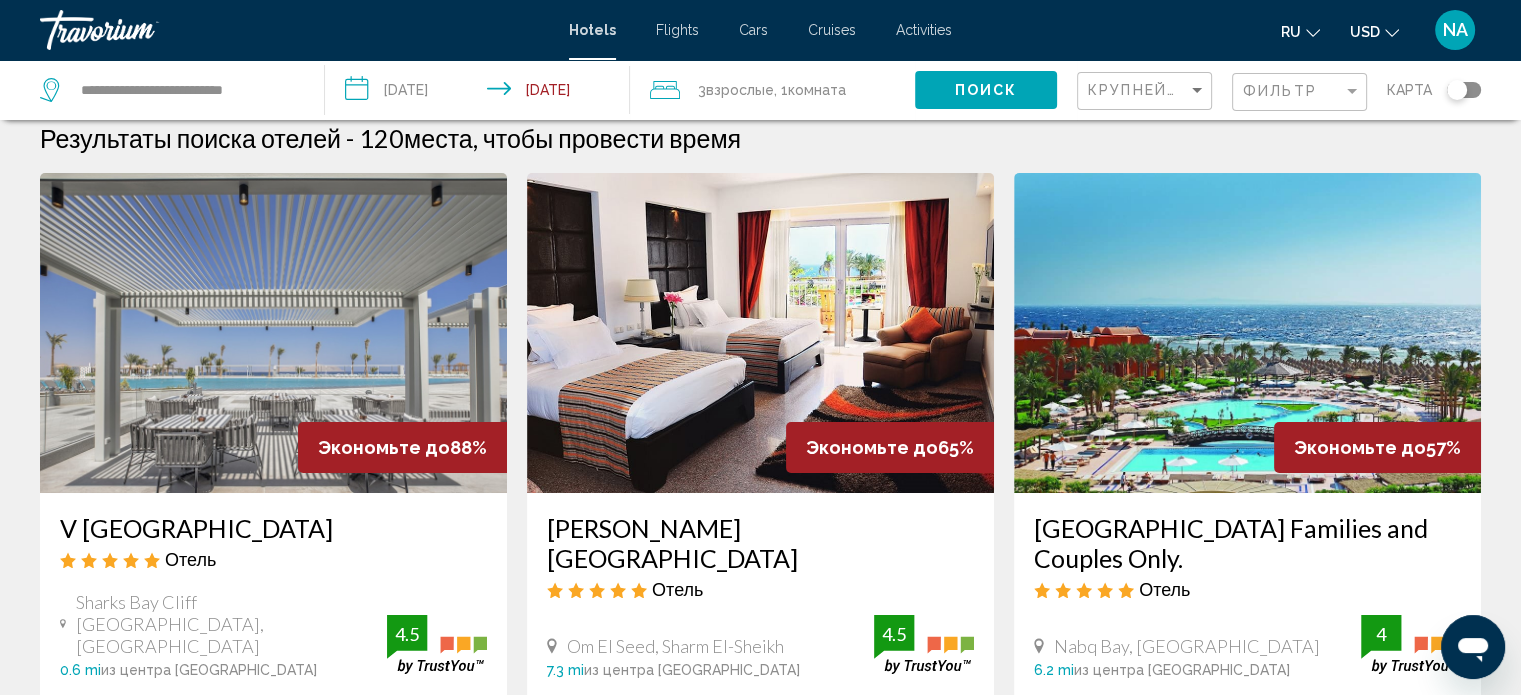 scroll, scrollTop: 0, scrollLeft: 0, axis: both 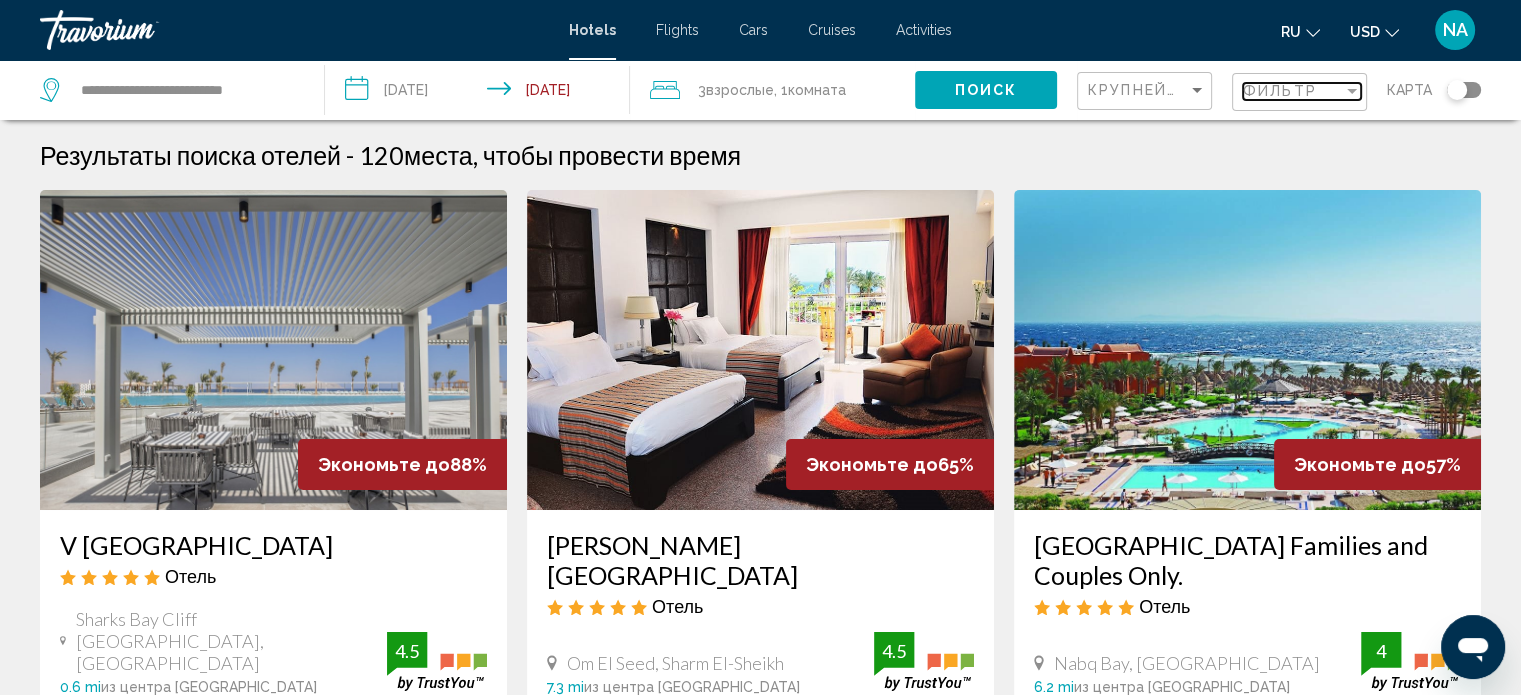 click at bounding box center (1352, 91) 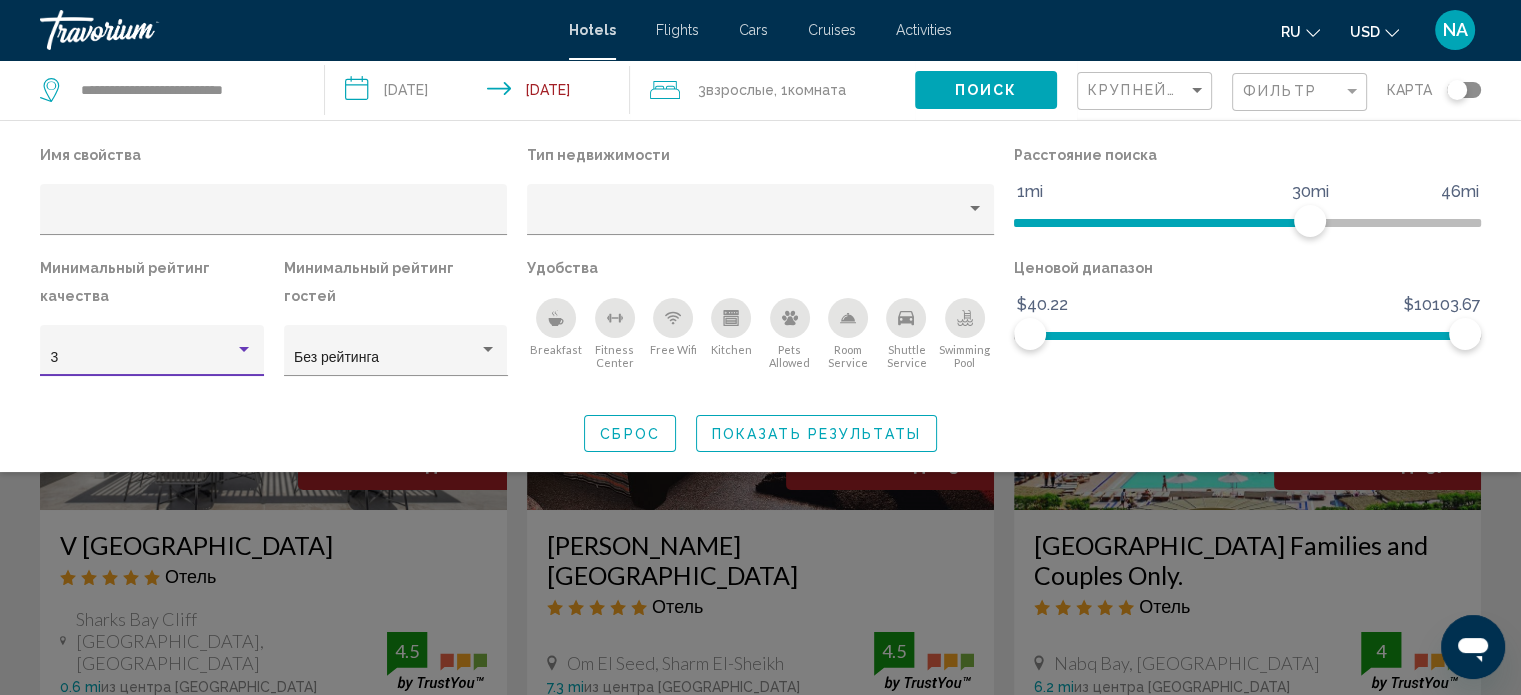 click at bounding box center (244, 350) 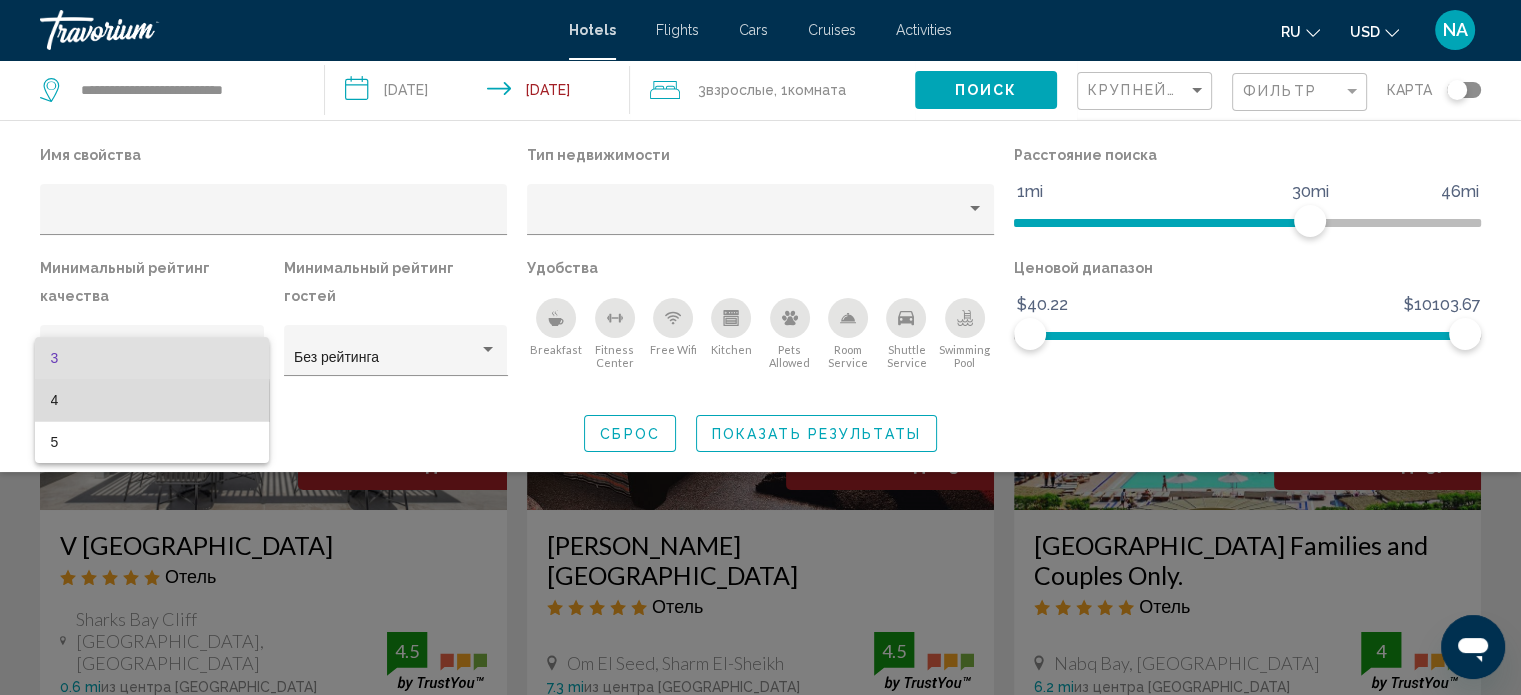 click on "4" at bounding box center [152, 400] 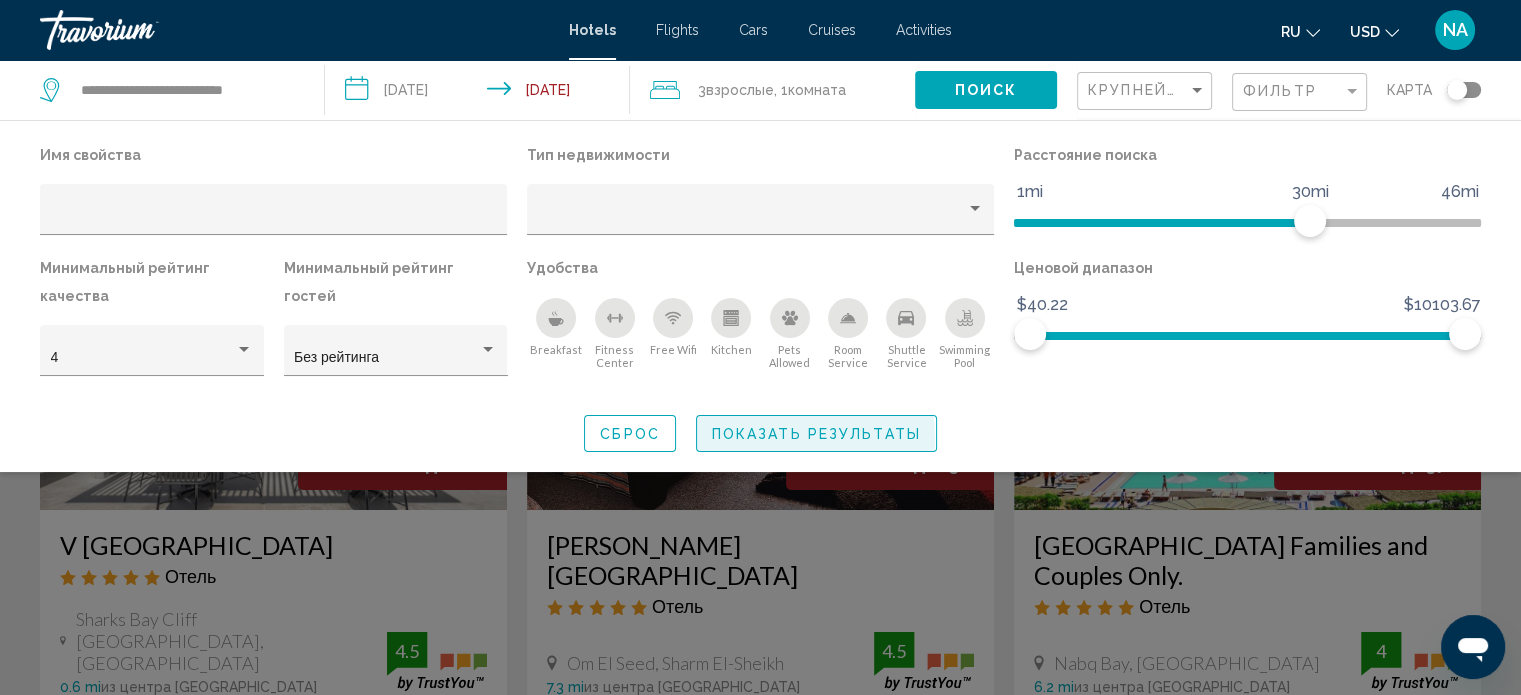 click on "Показать результаты" 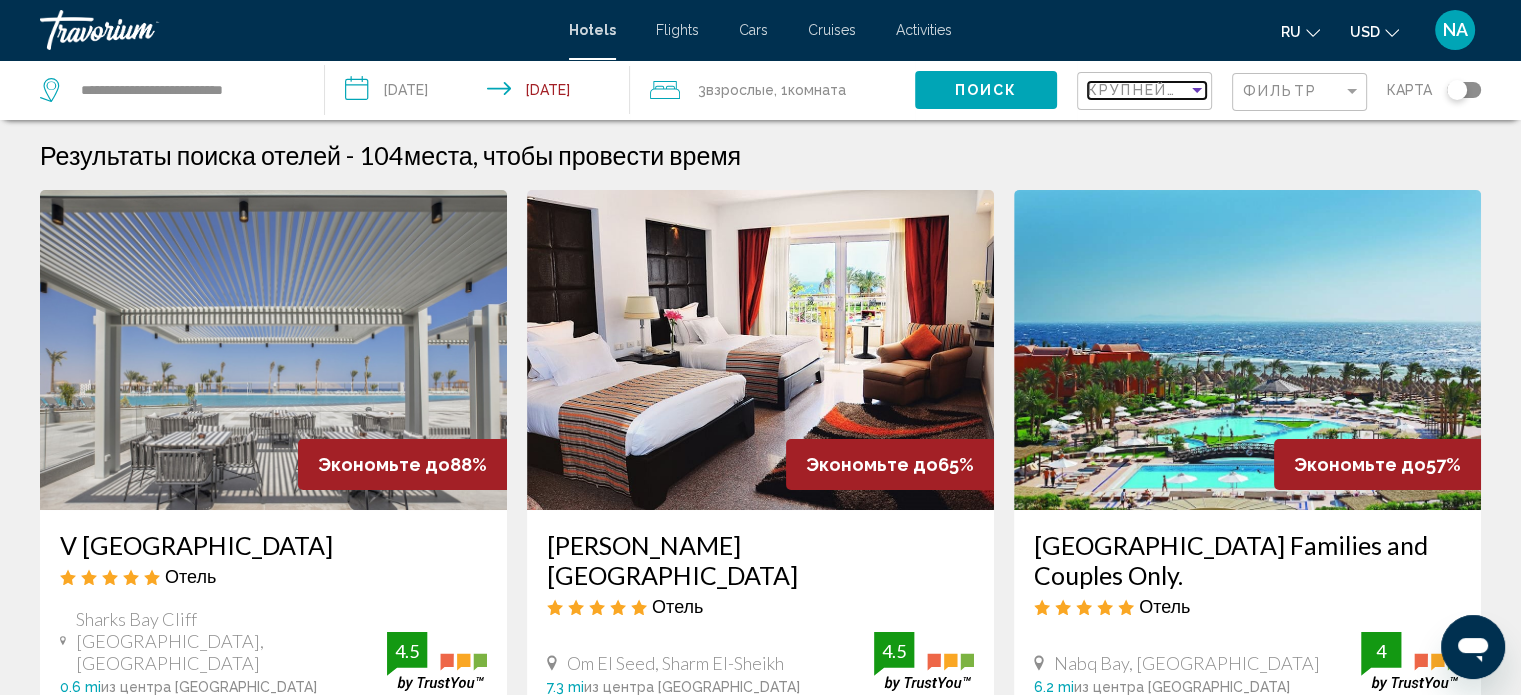 click at bounding box center [1197, 90] 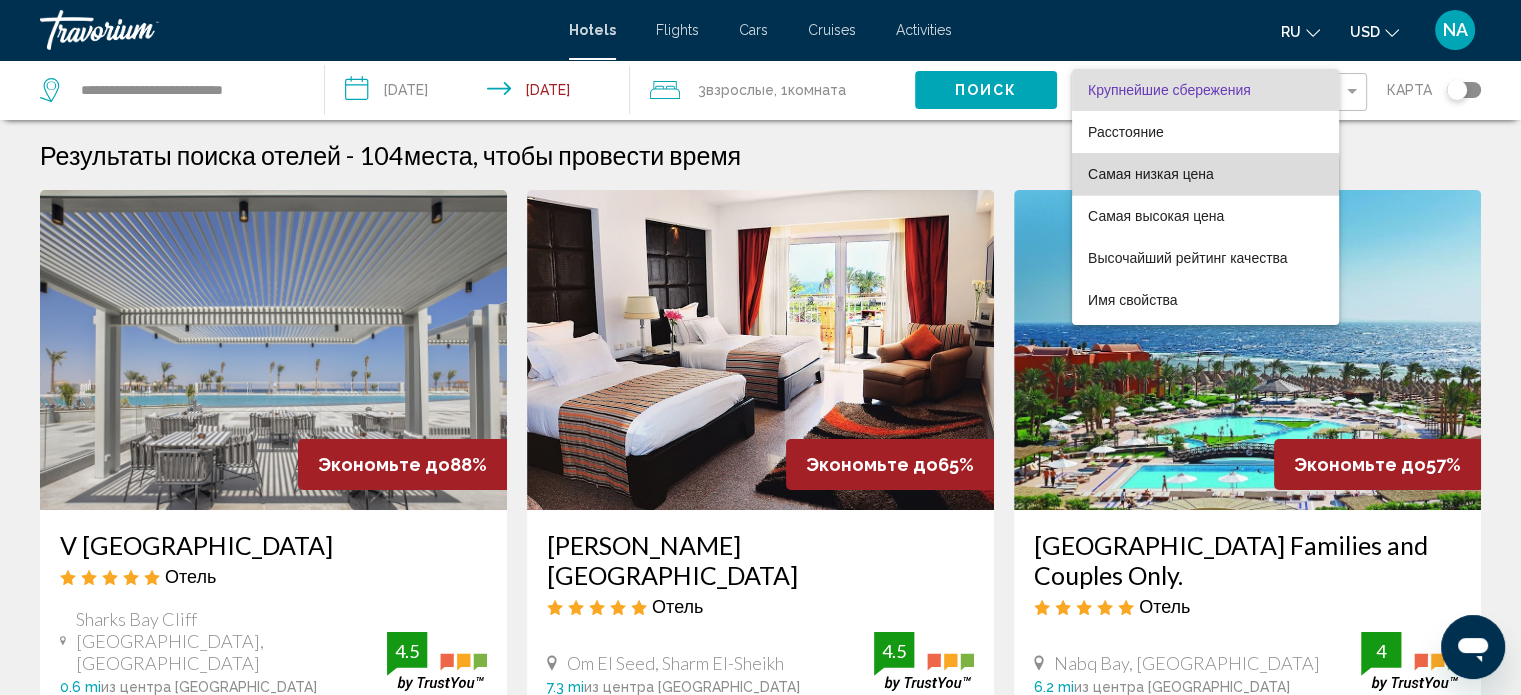 click on "Самая низкая цена" at bounding box center (1151, 174) 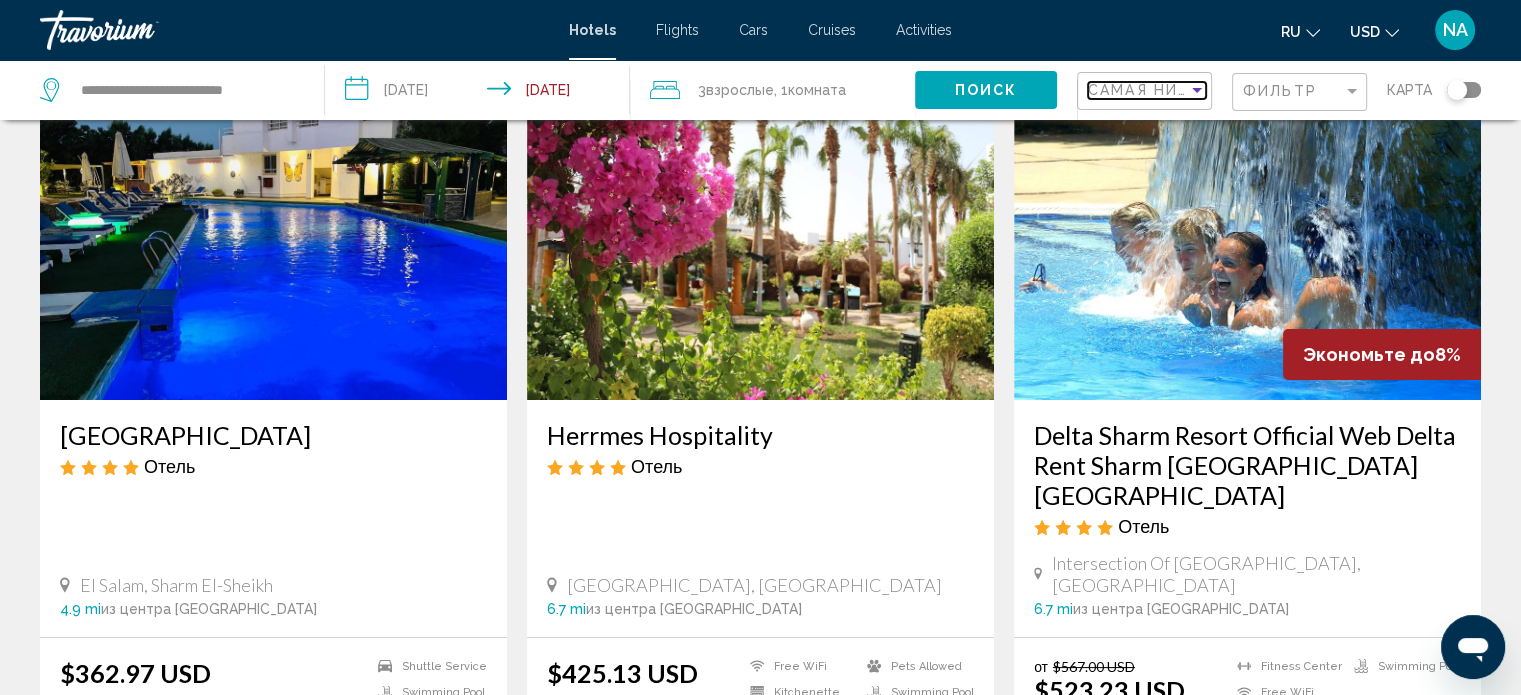 scroll, scrollTop: 100, scrollLeft: 0, axis: vertical 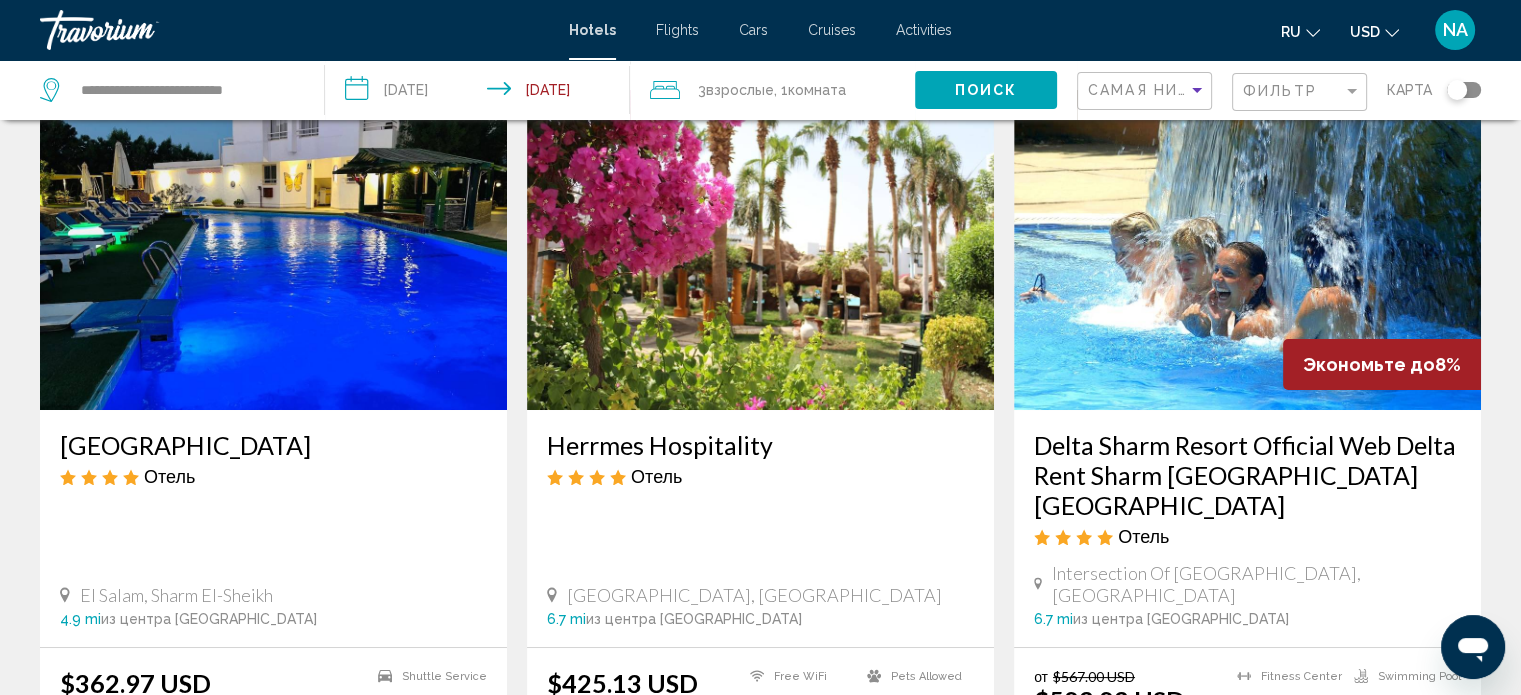 click at bounding box center (760, 250) 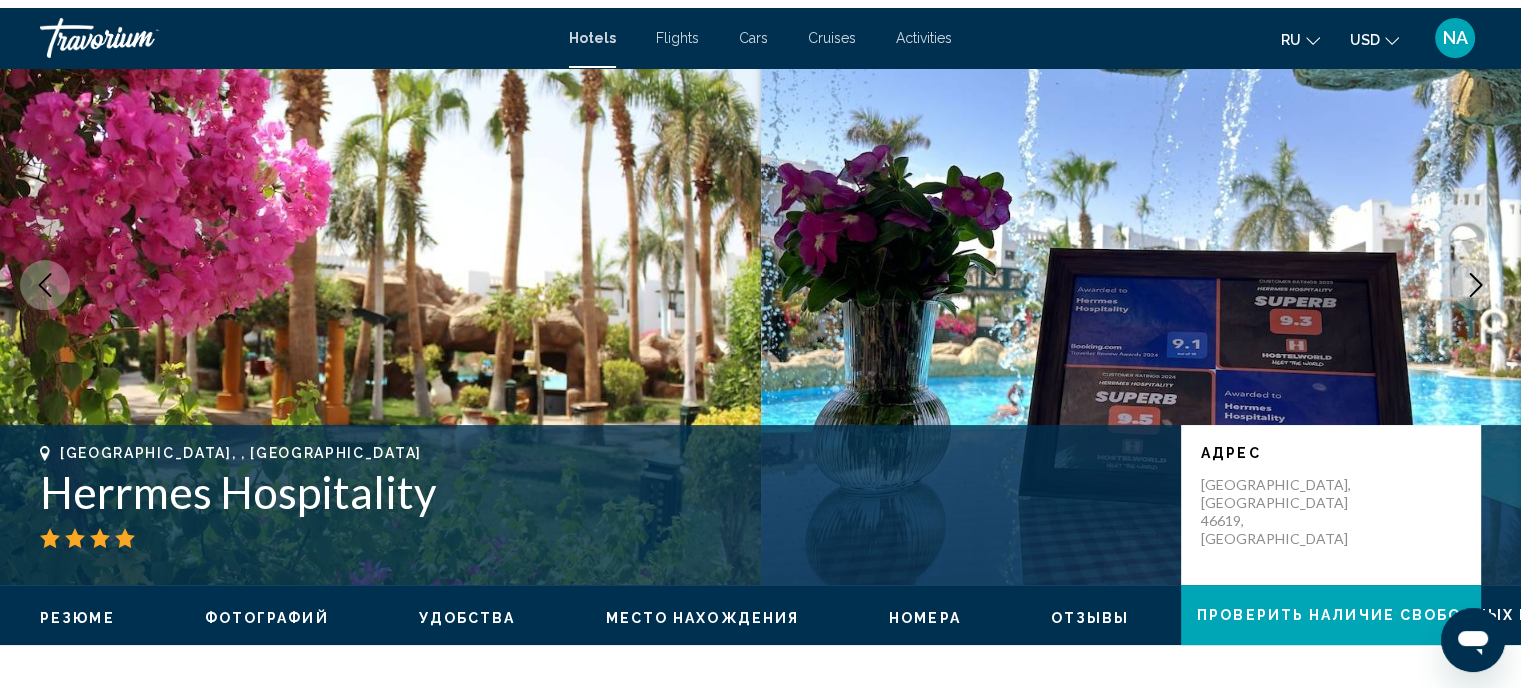 scroll, scrollTop: 0, scrollLeft: 0, axis: both 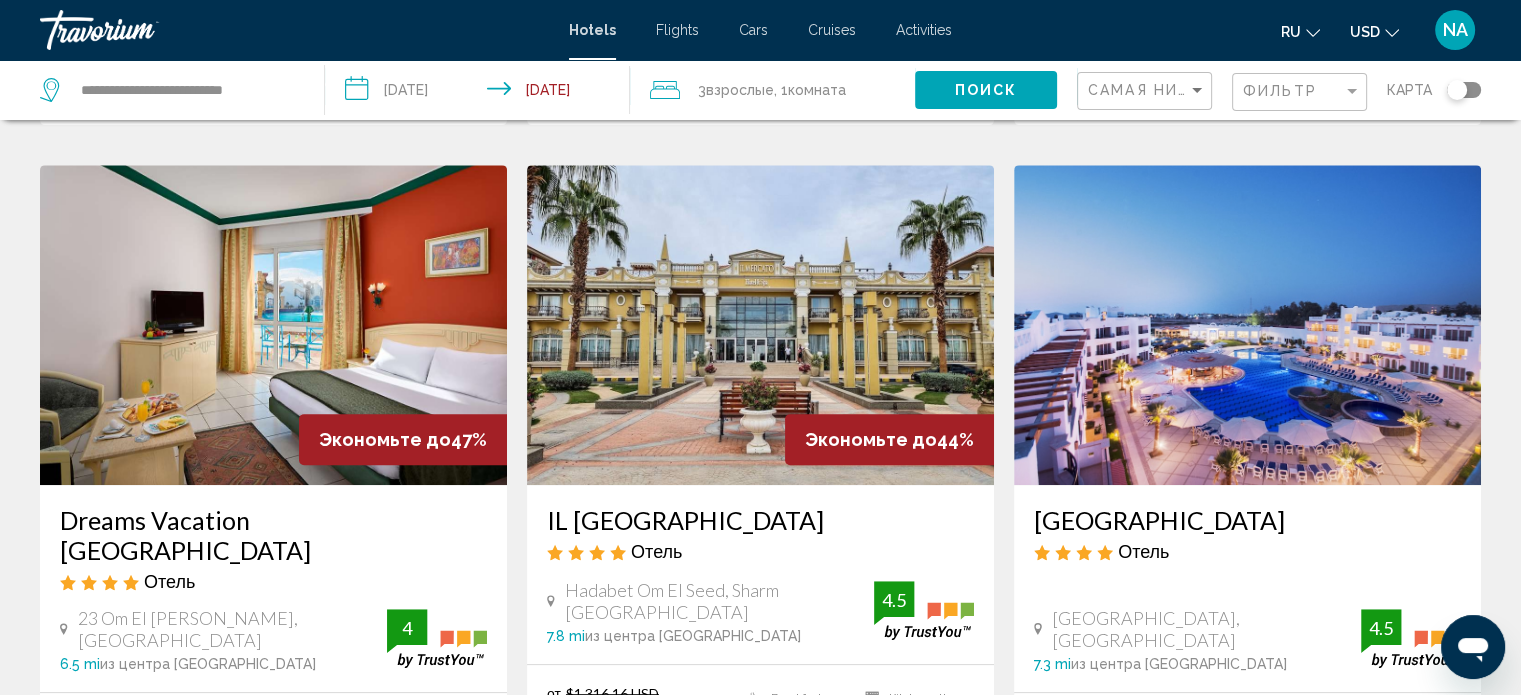 click at bounding box center [1247, 325] 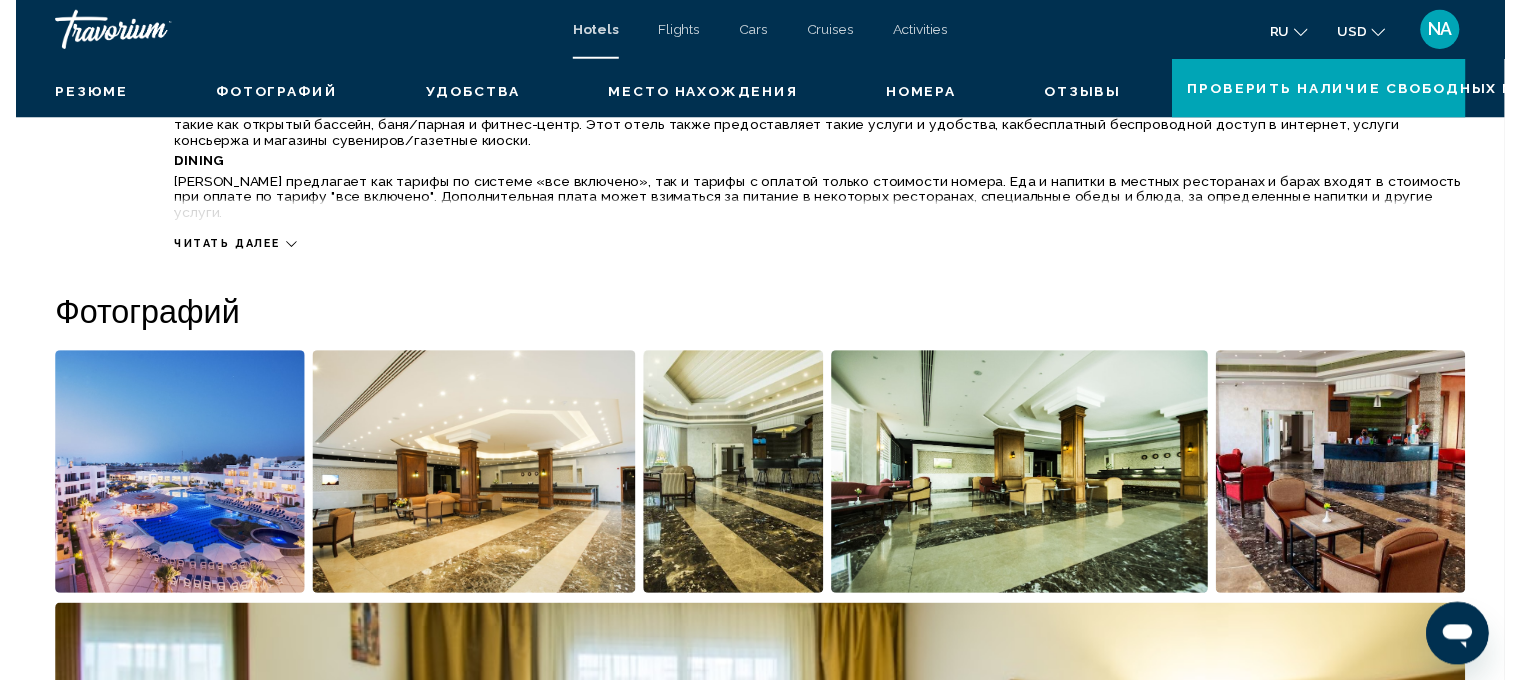 scroll, scrollTop: 12, scrollLeft: 0, axis: vertical 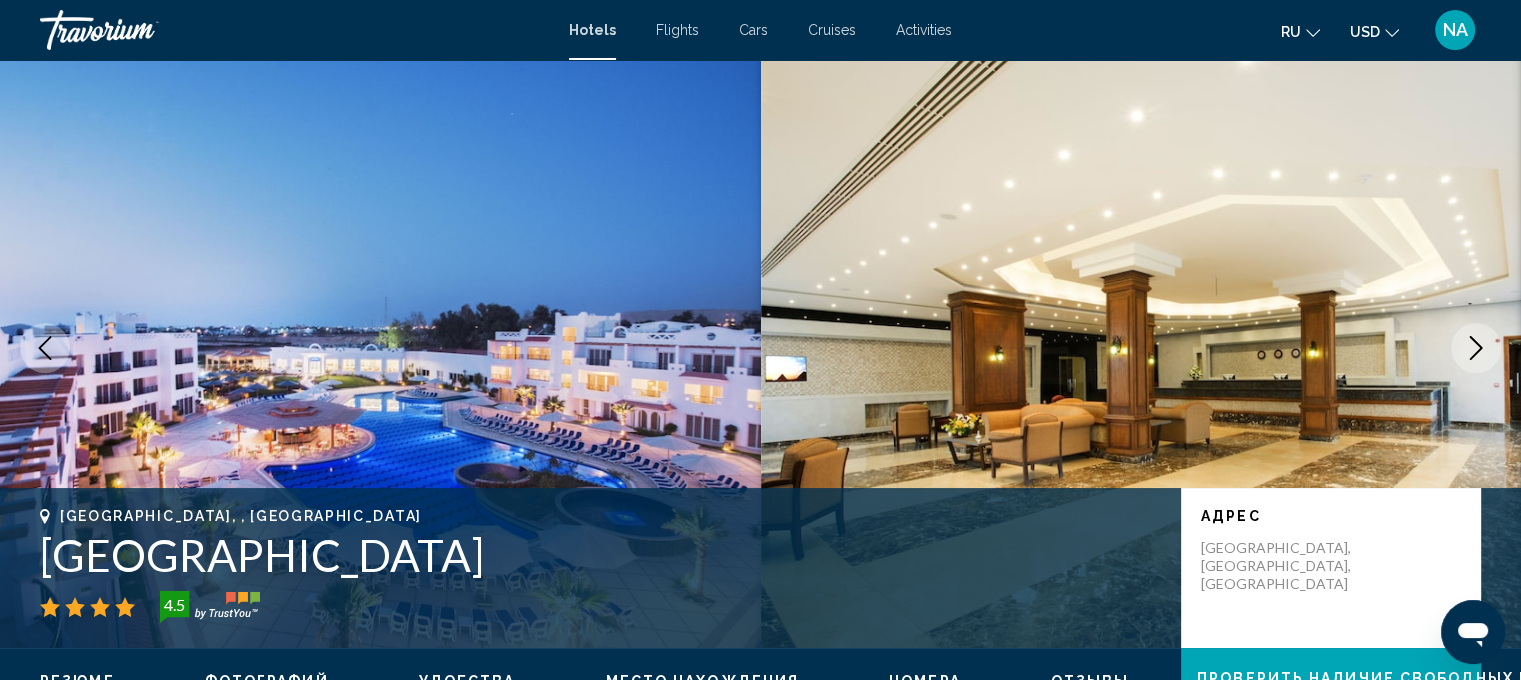 click 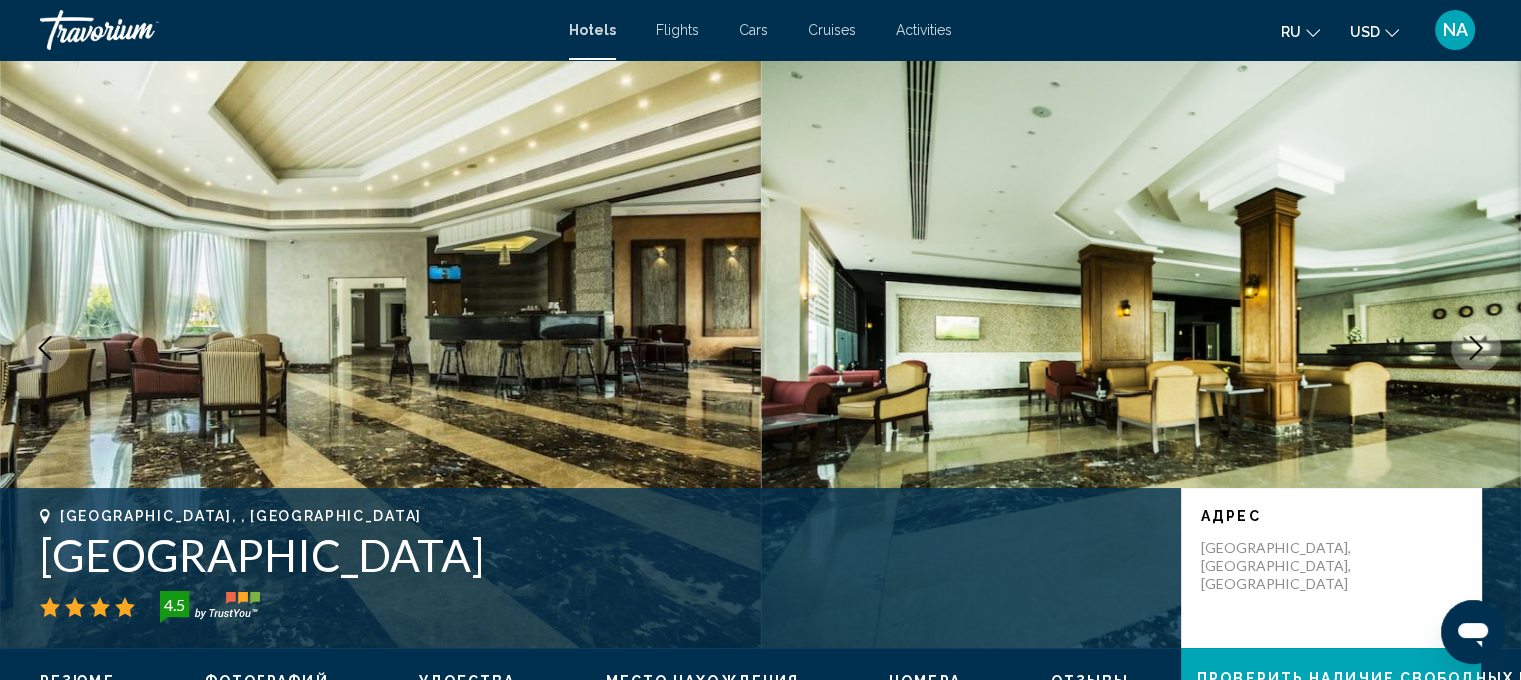 click 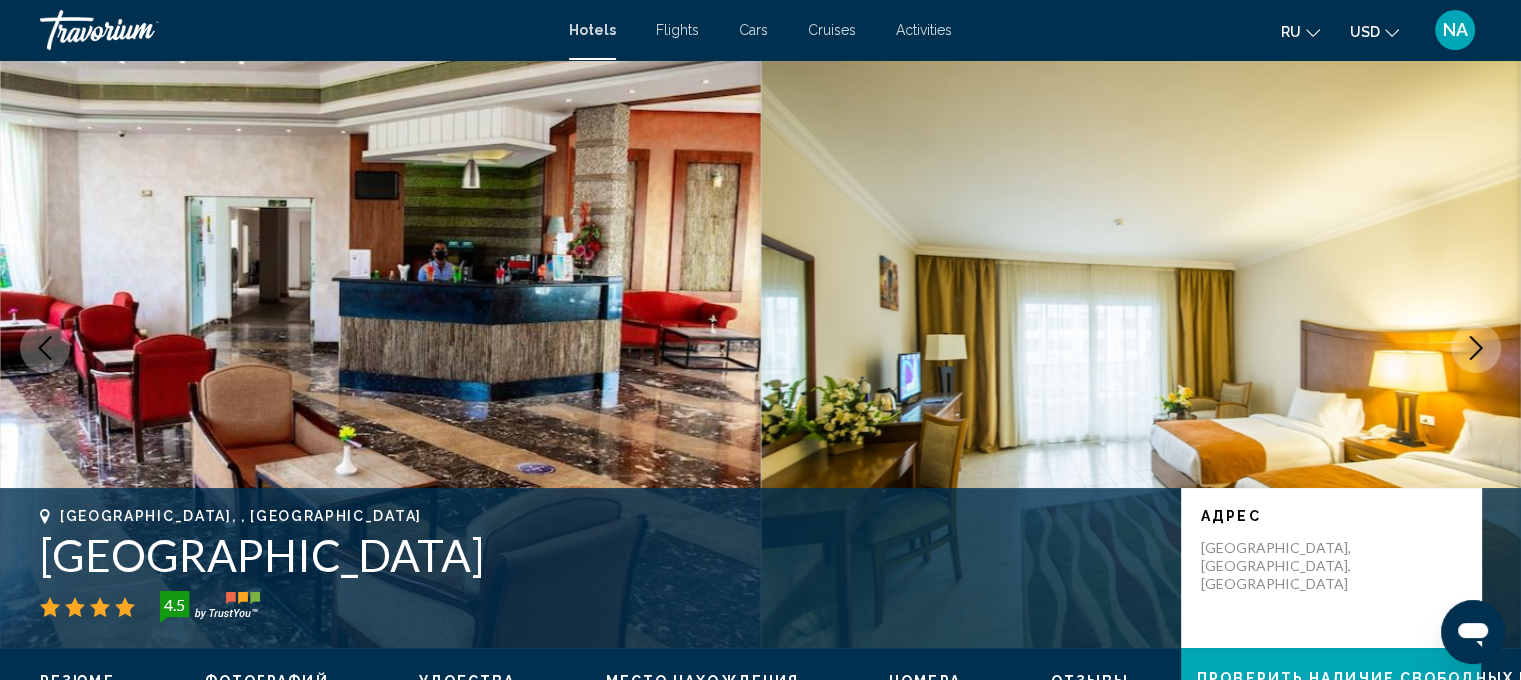click 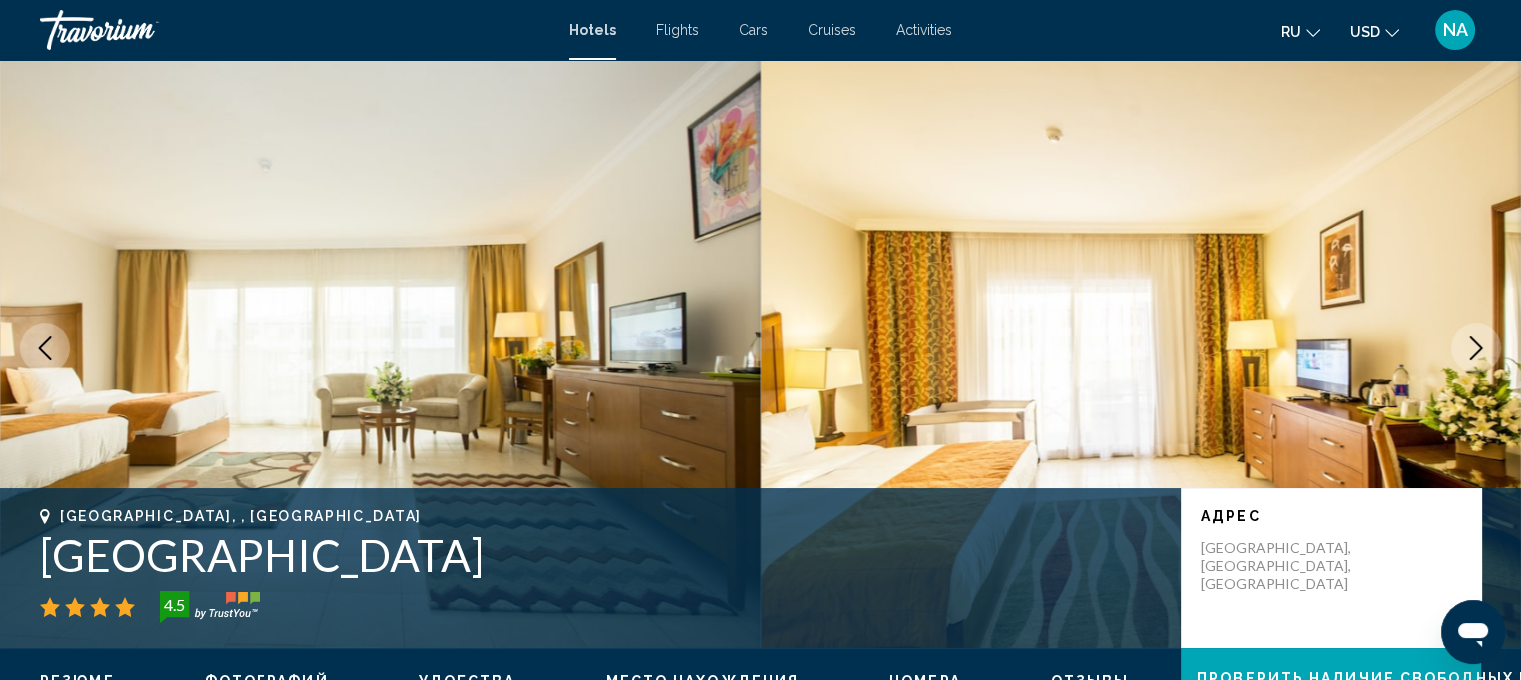 click 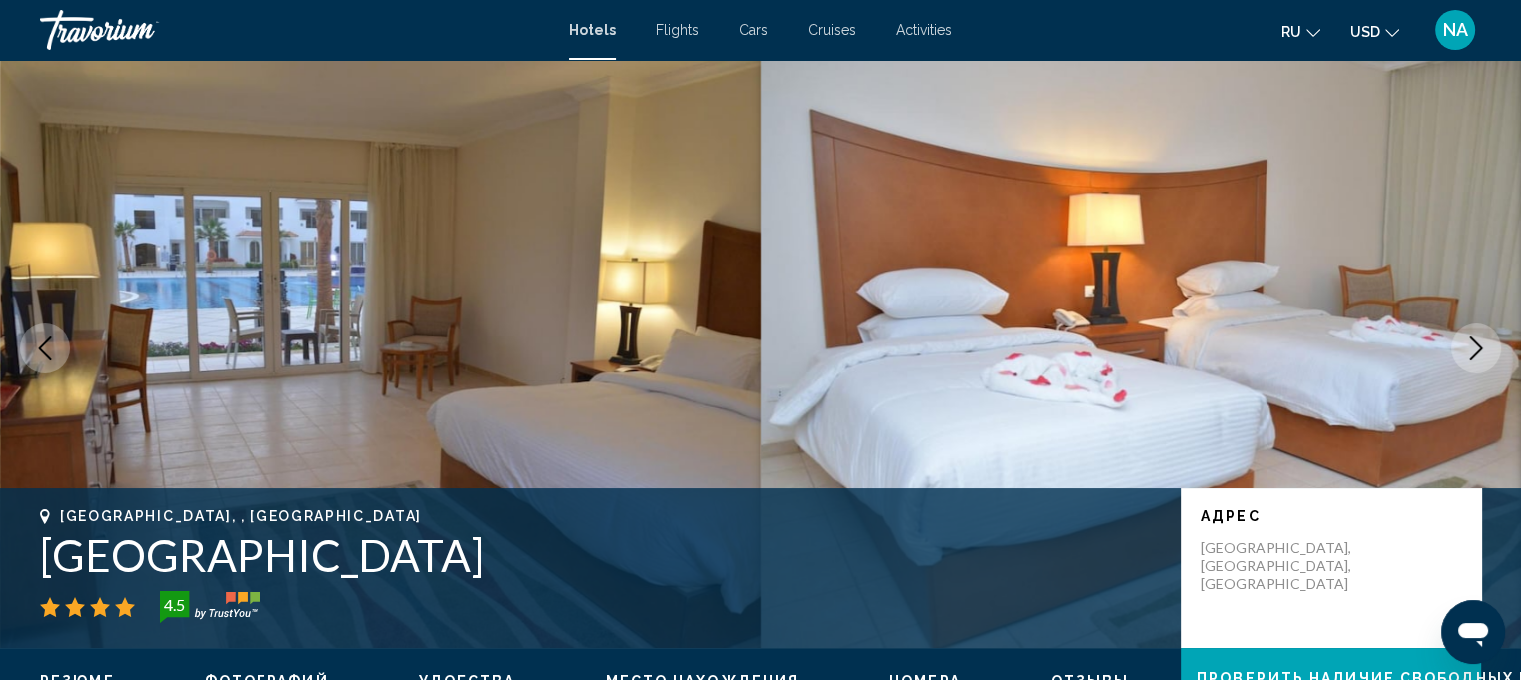 click 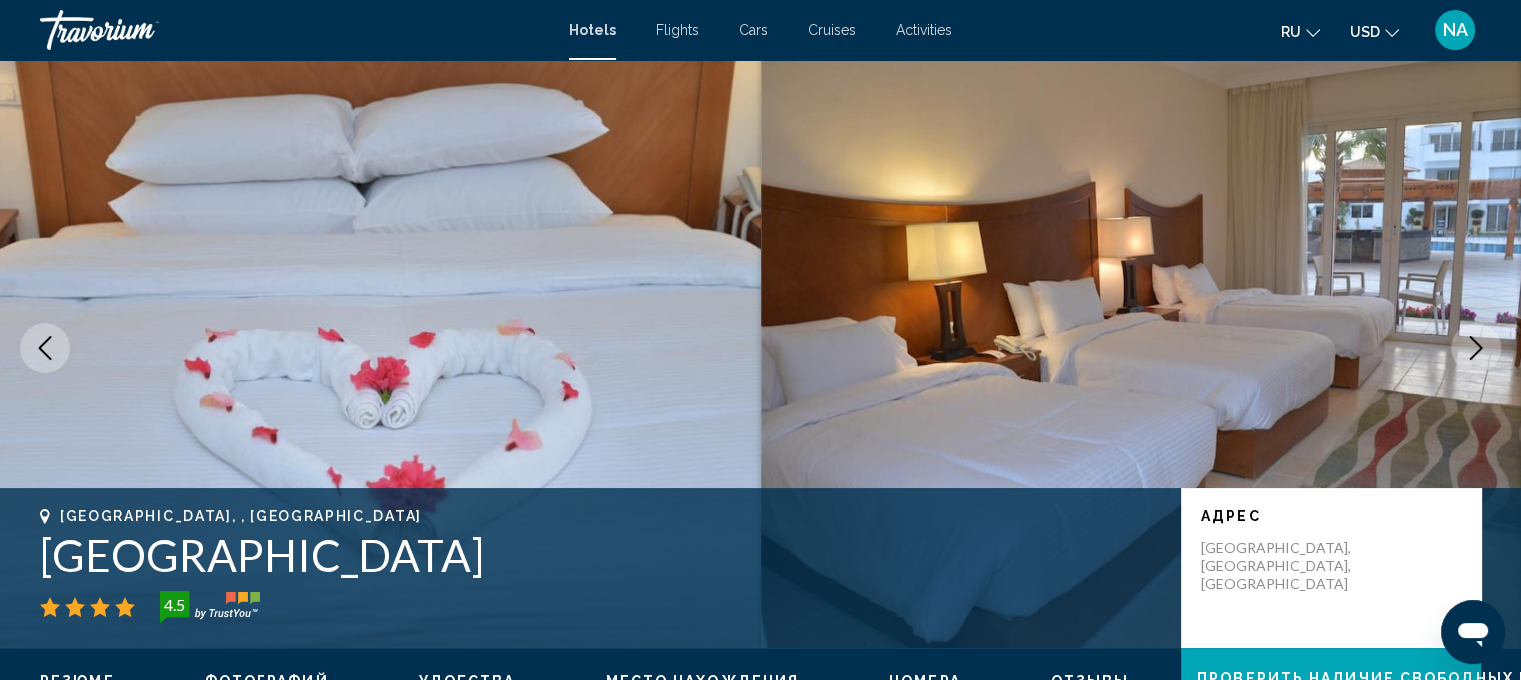 click 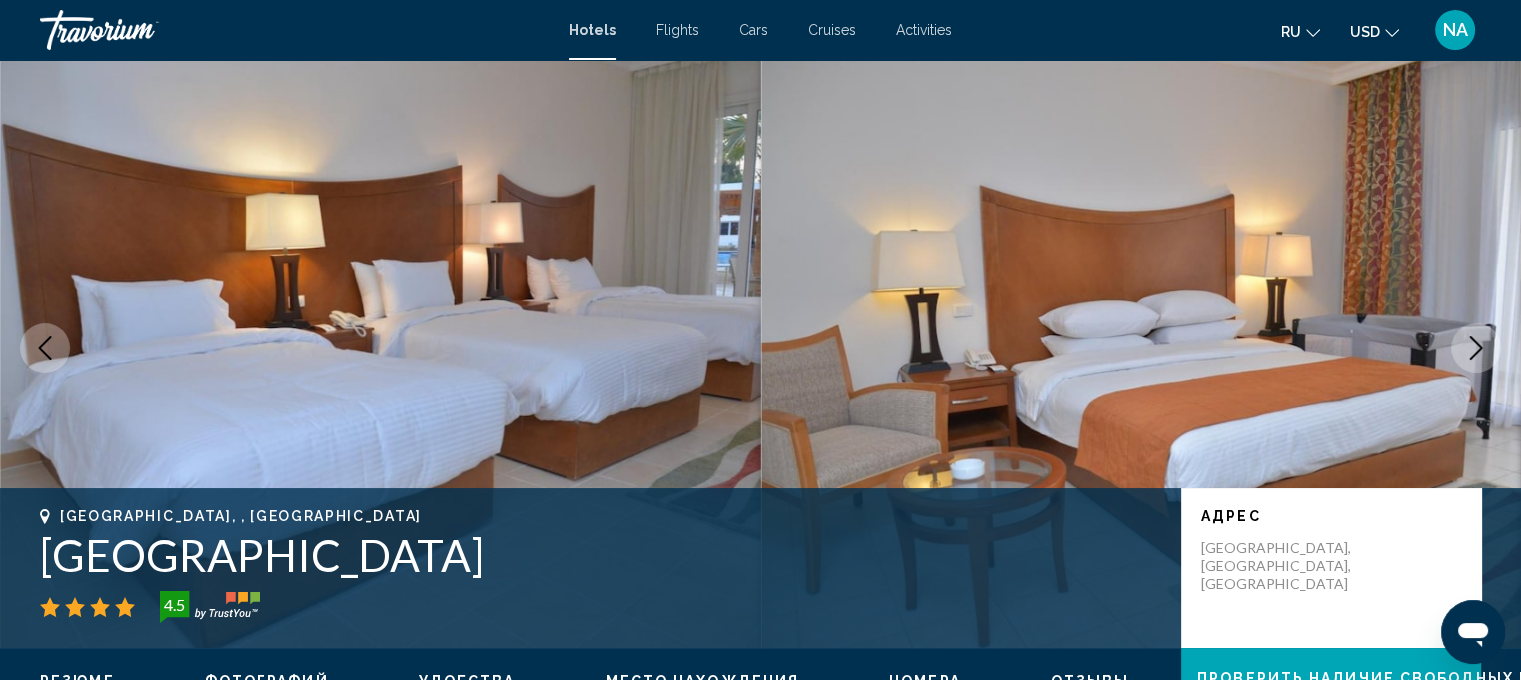 click 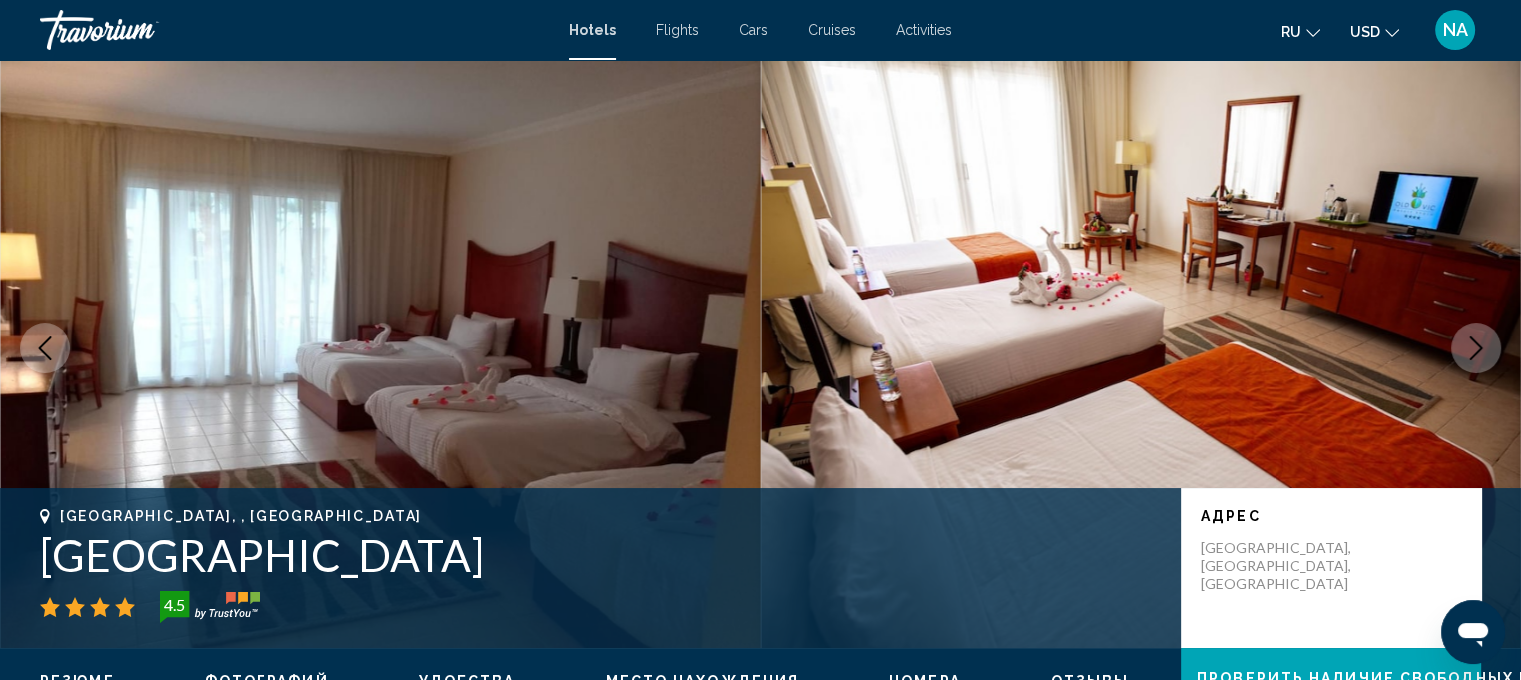 click 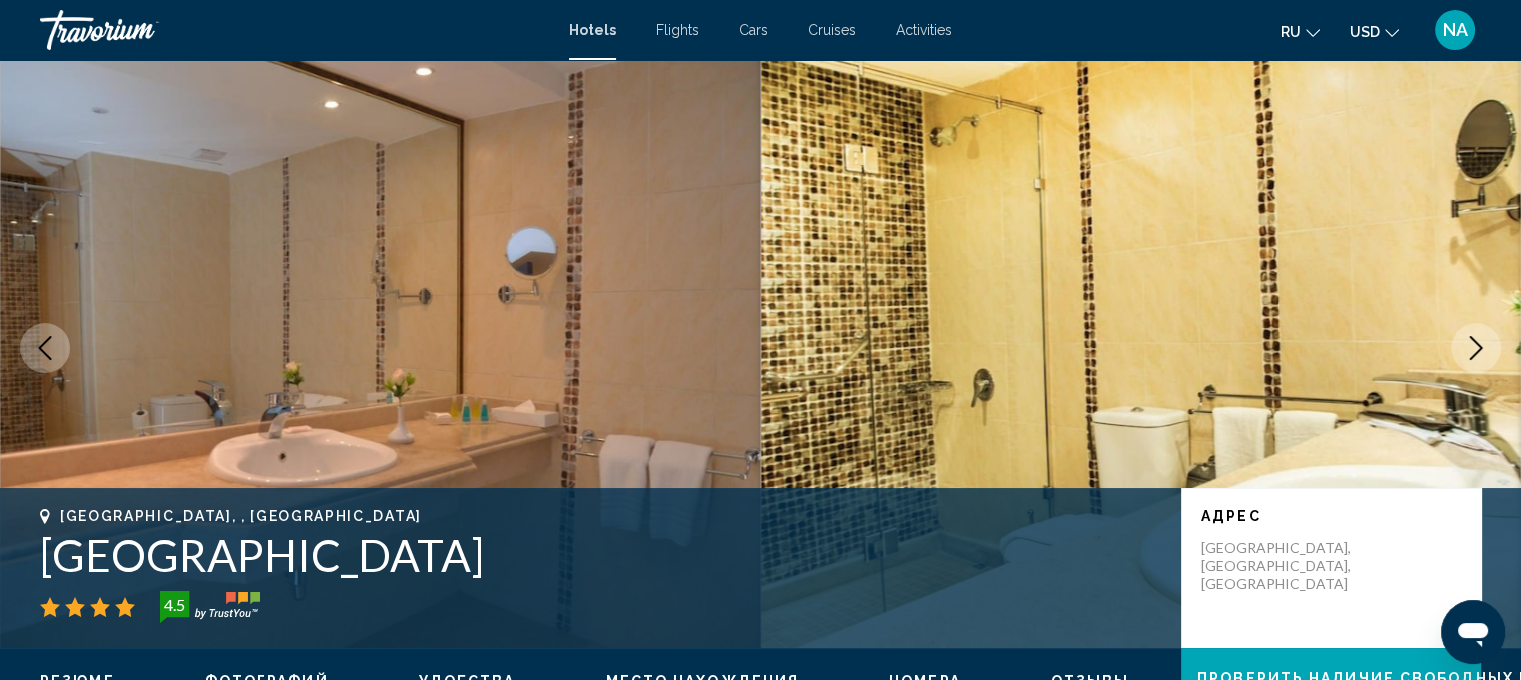 click 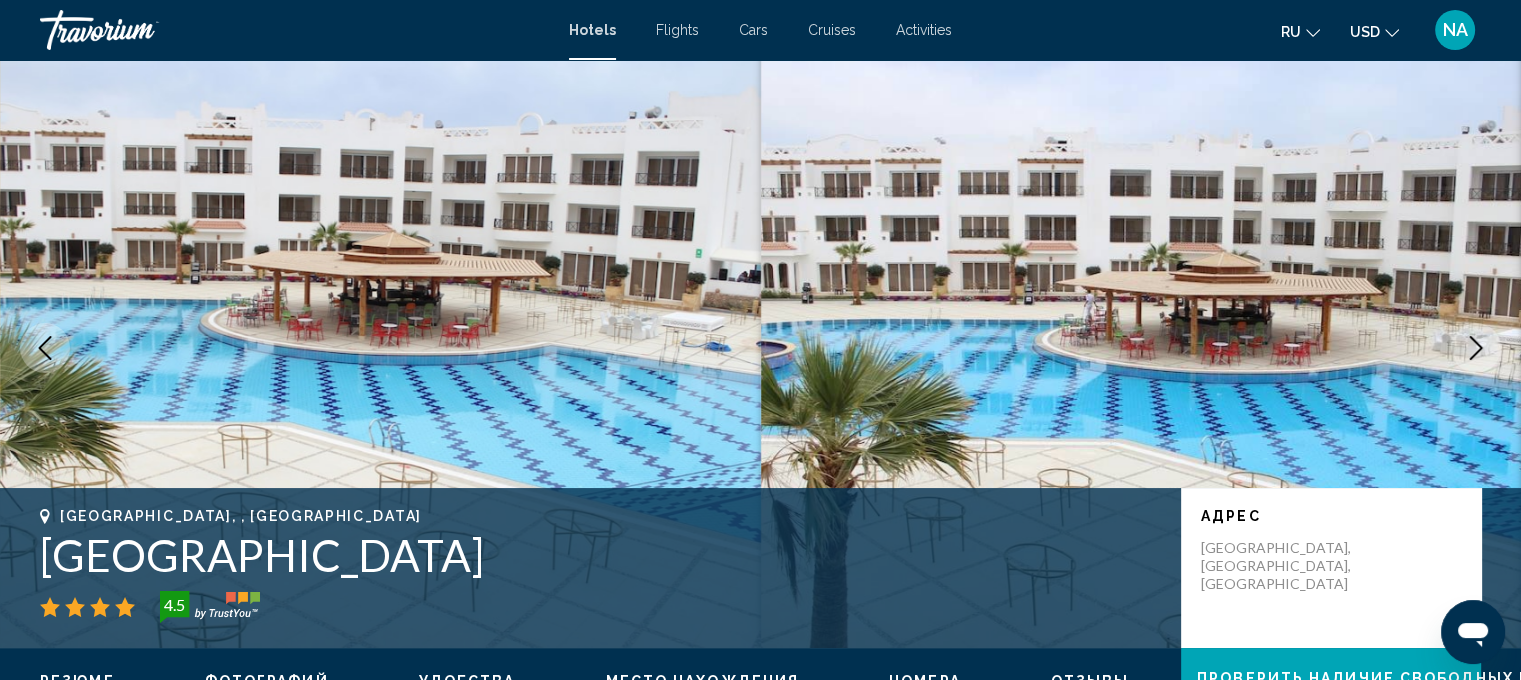 click 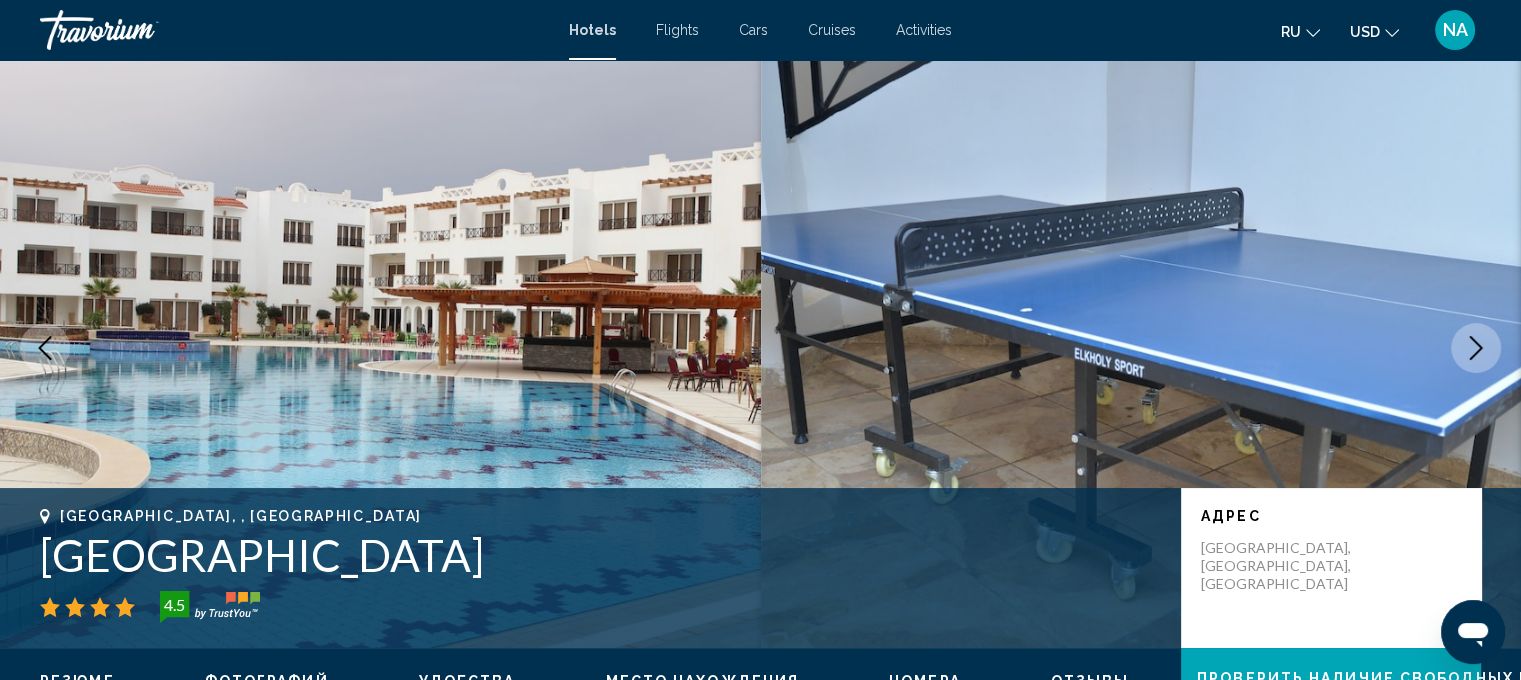 click 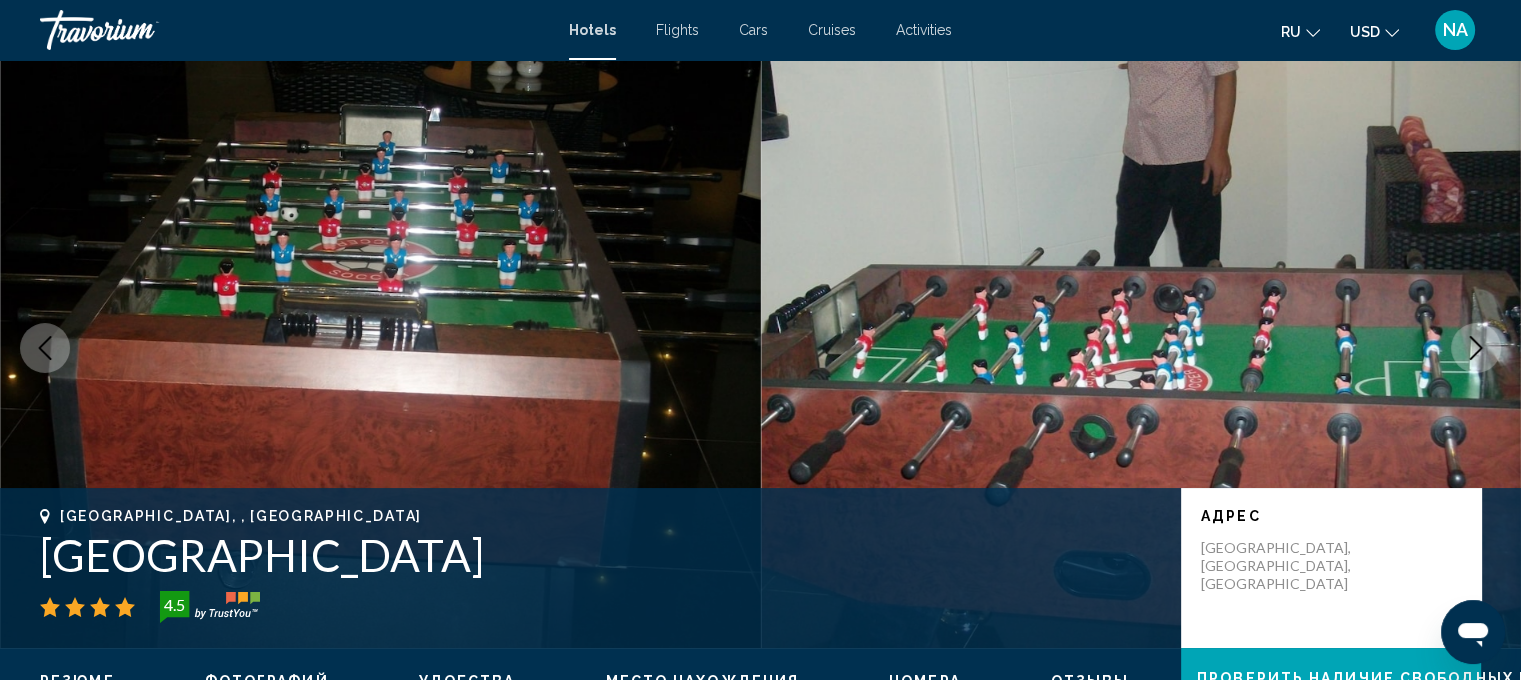 click 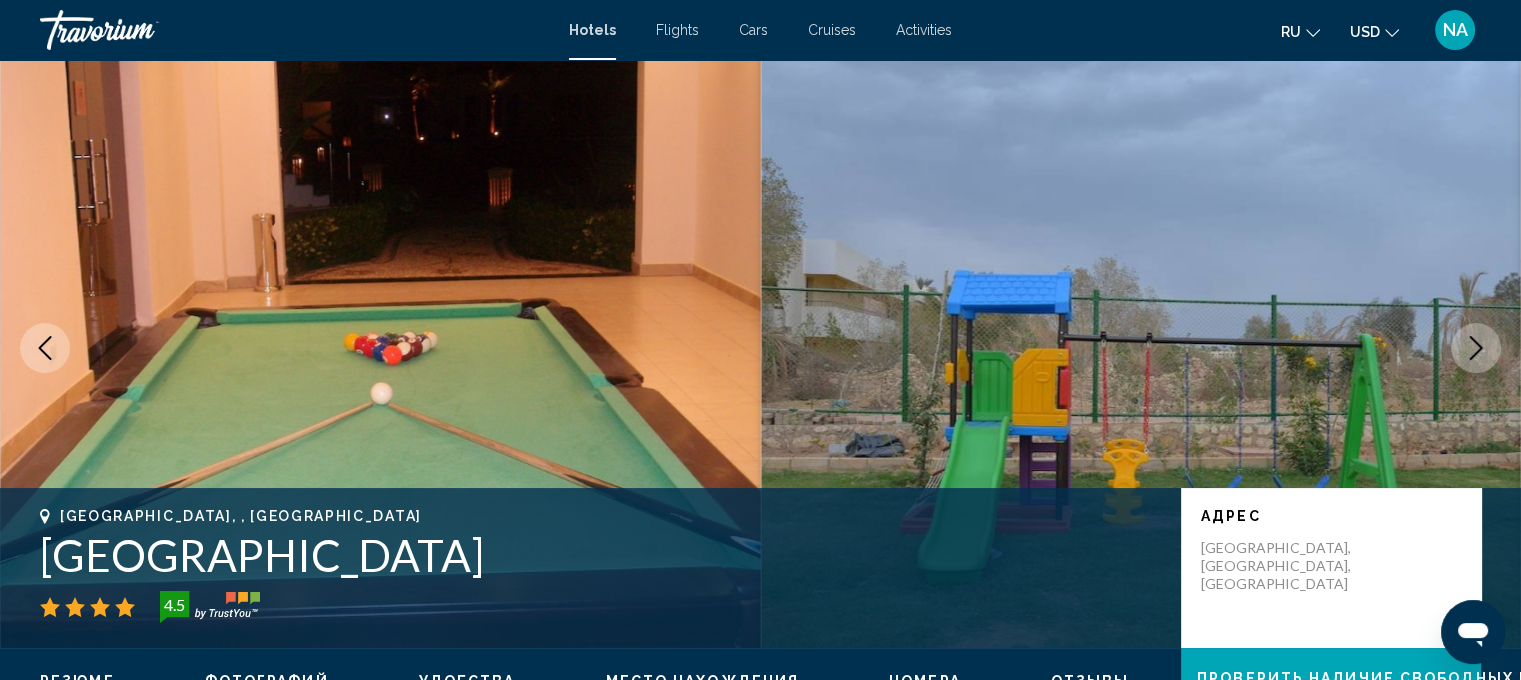 click 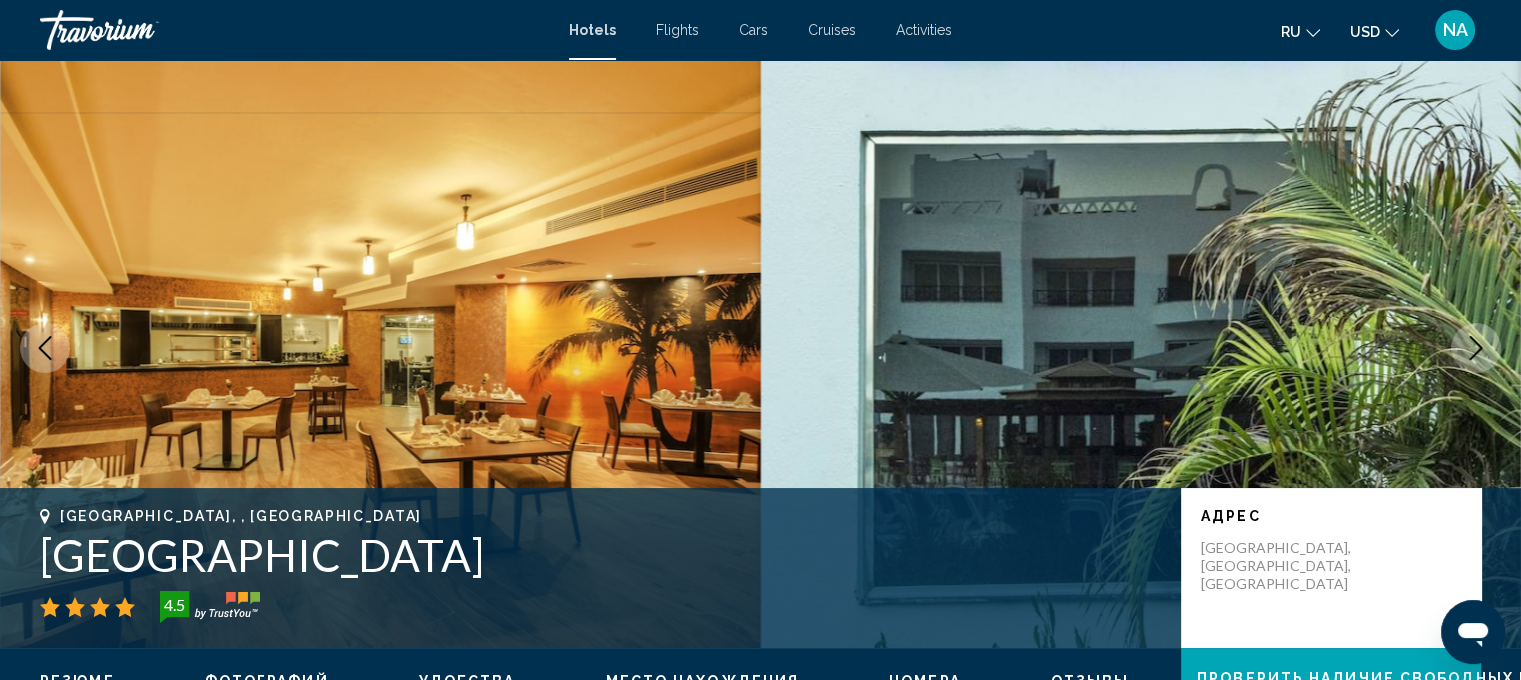click 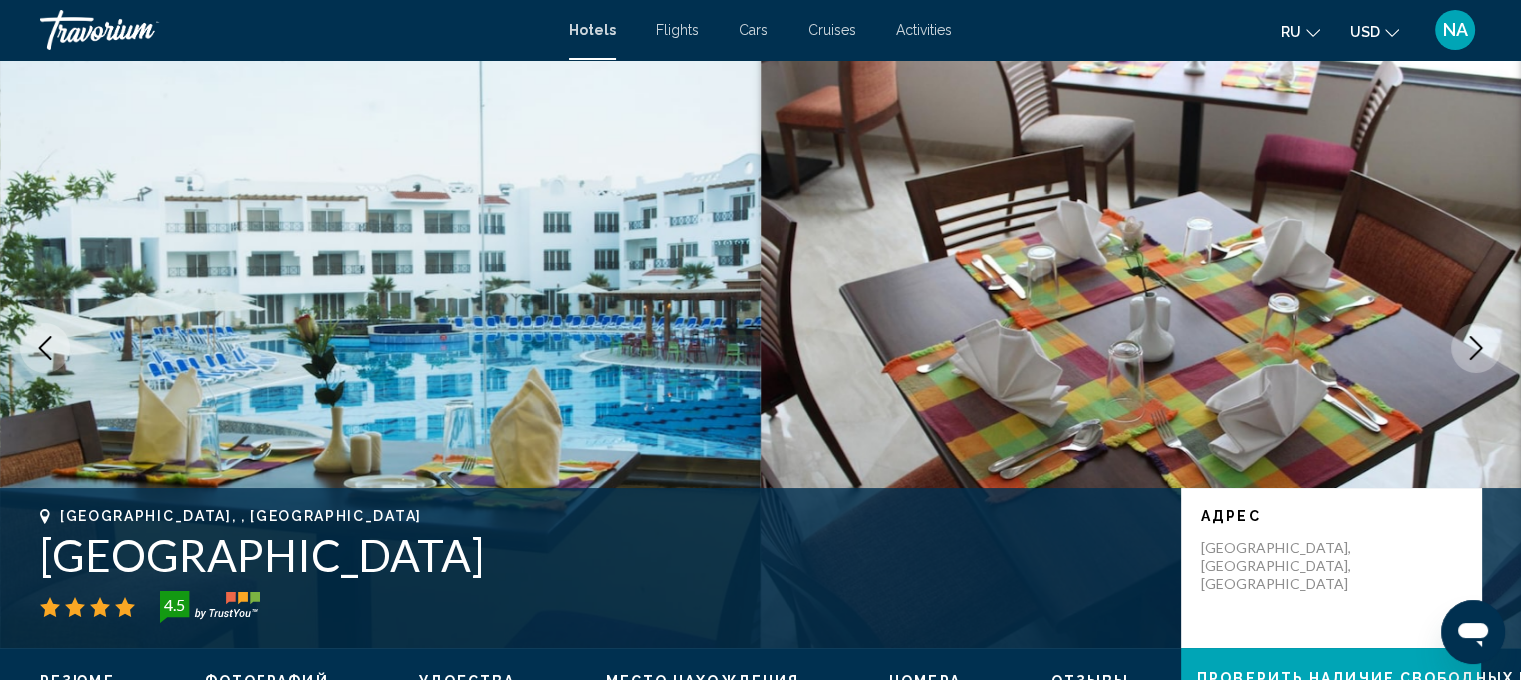 click 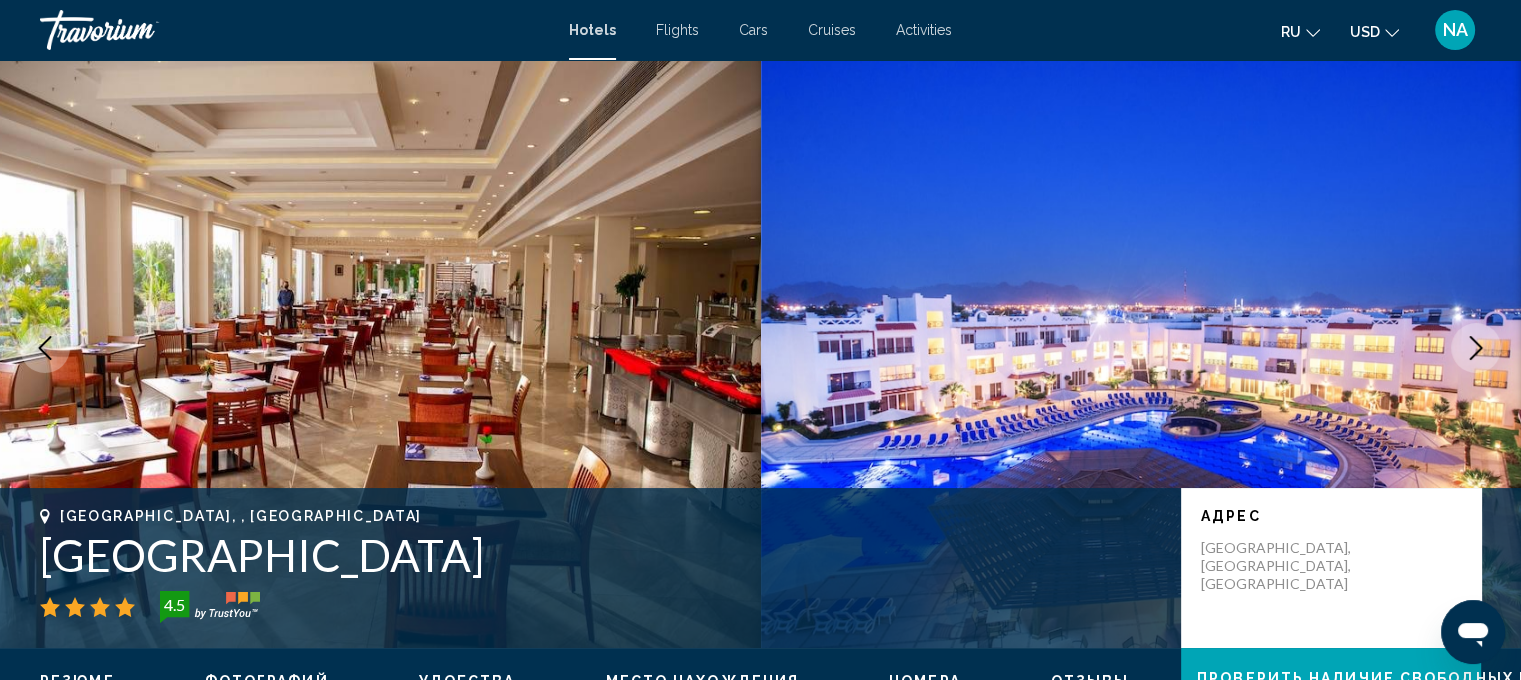 click 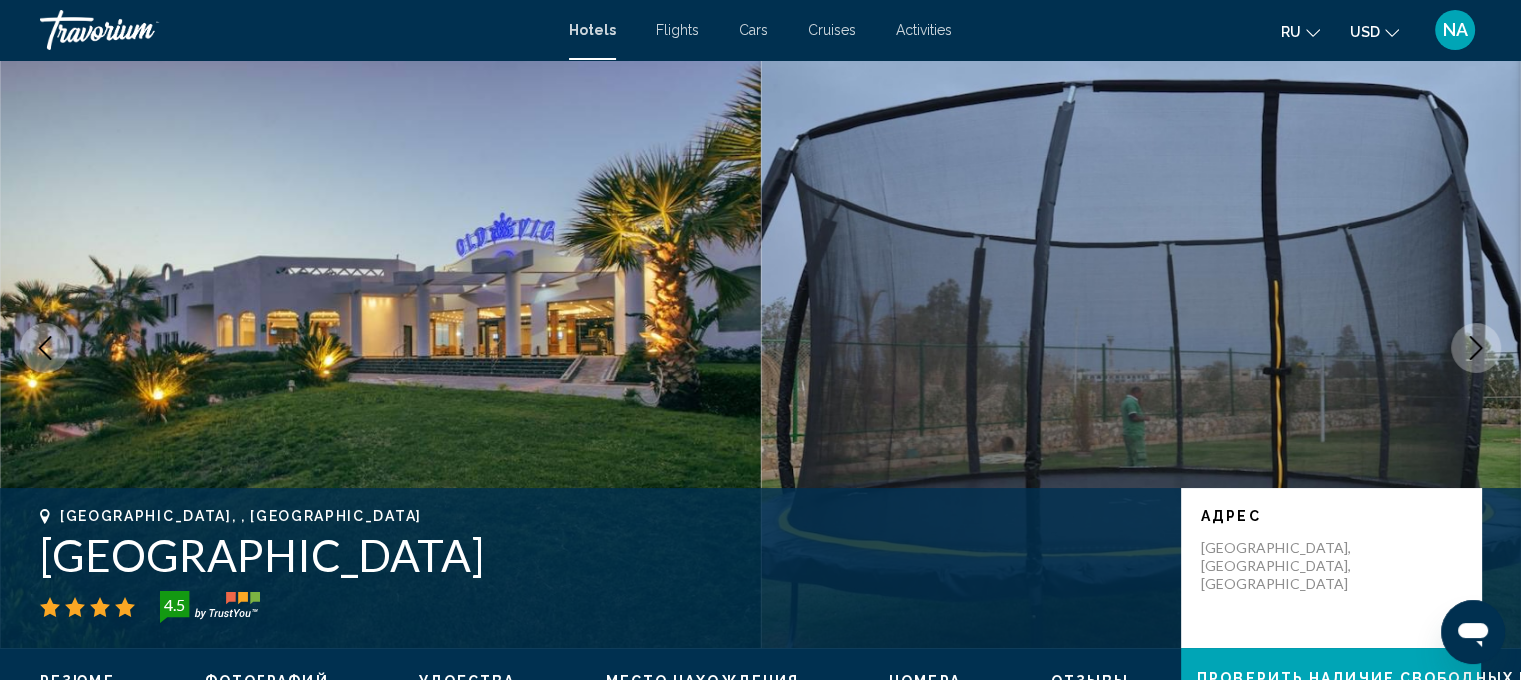 click 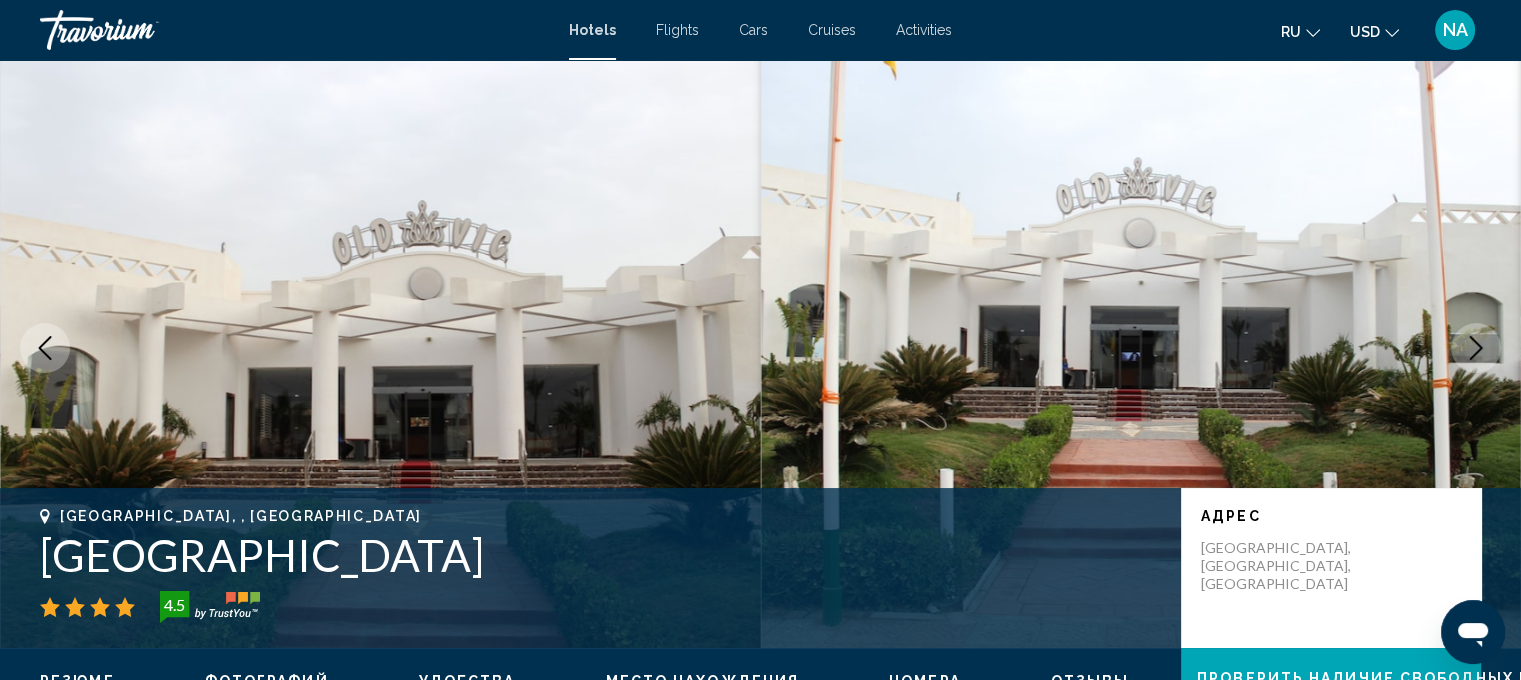 click 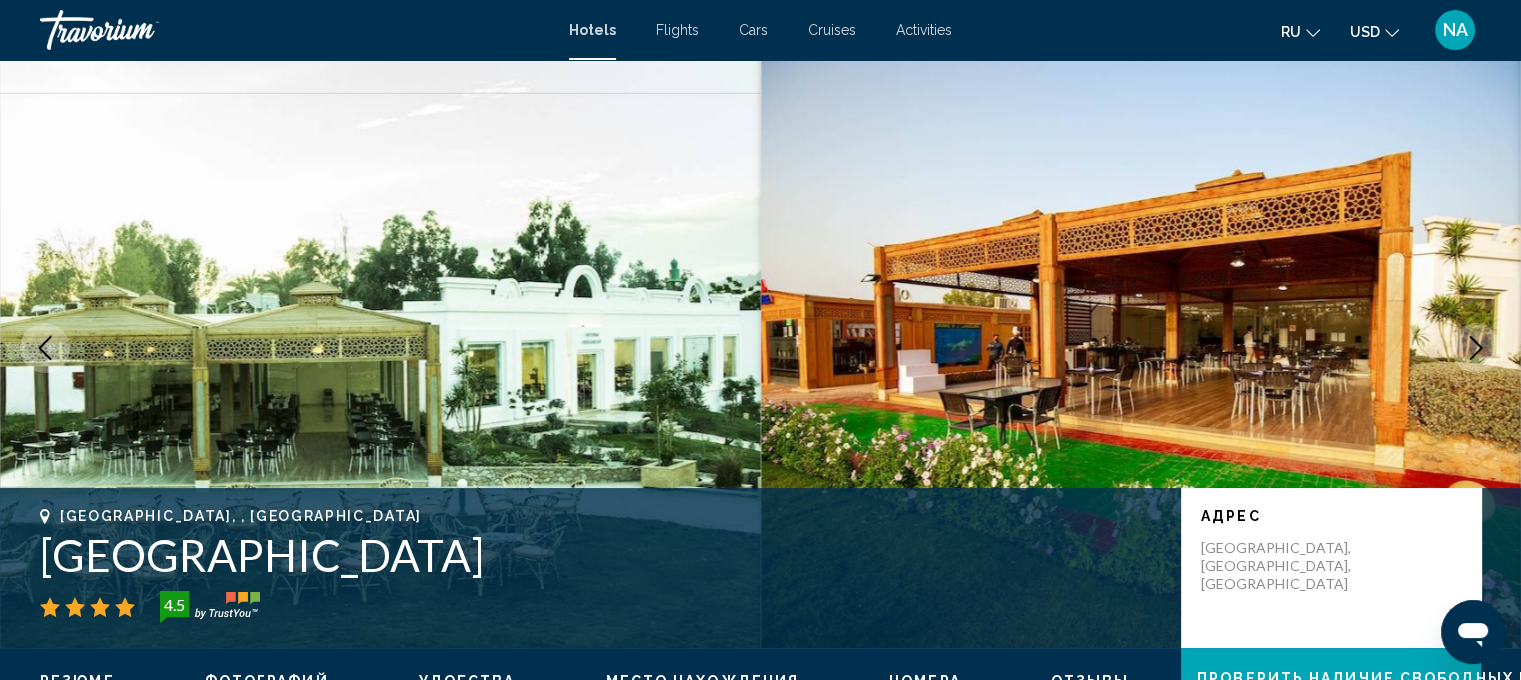 click 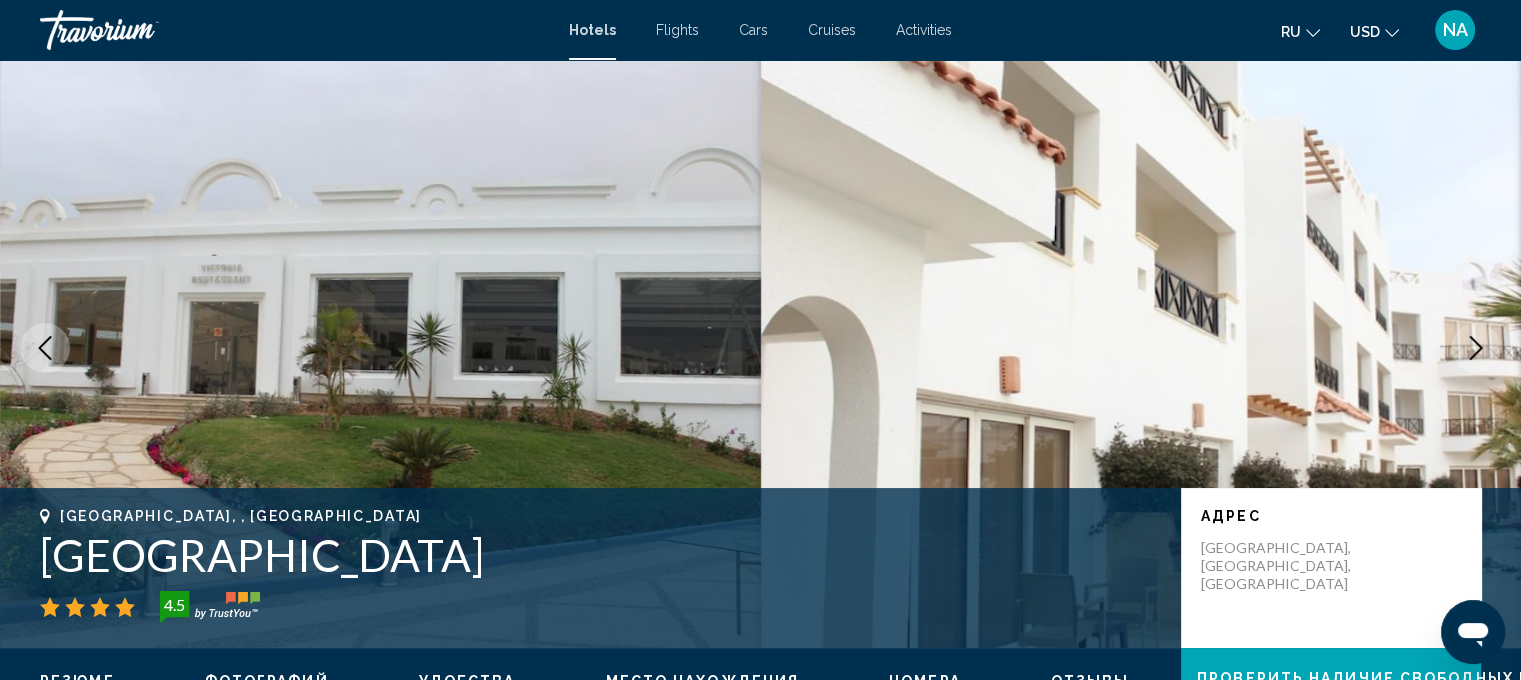 click 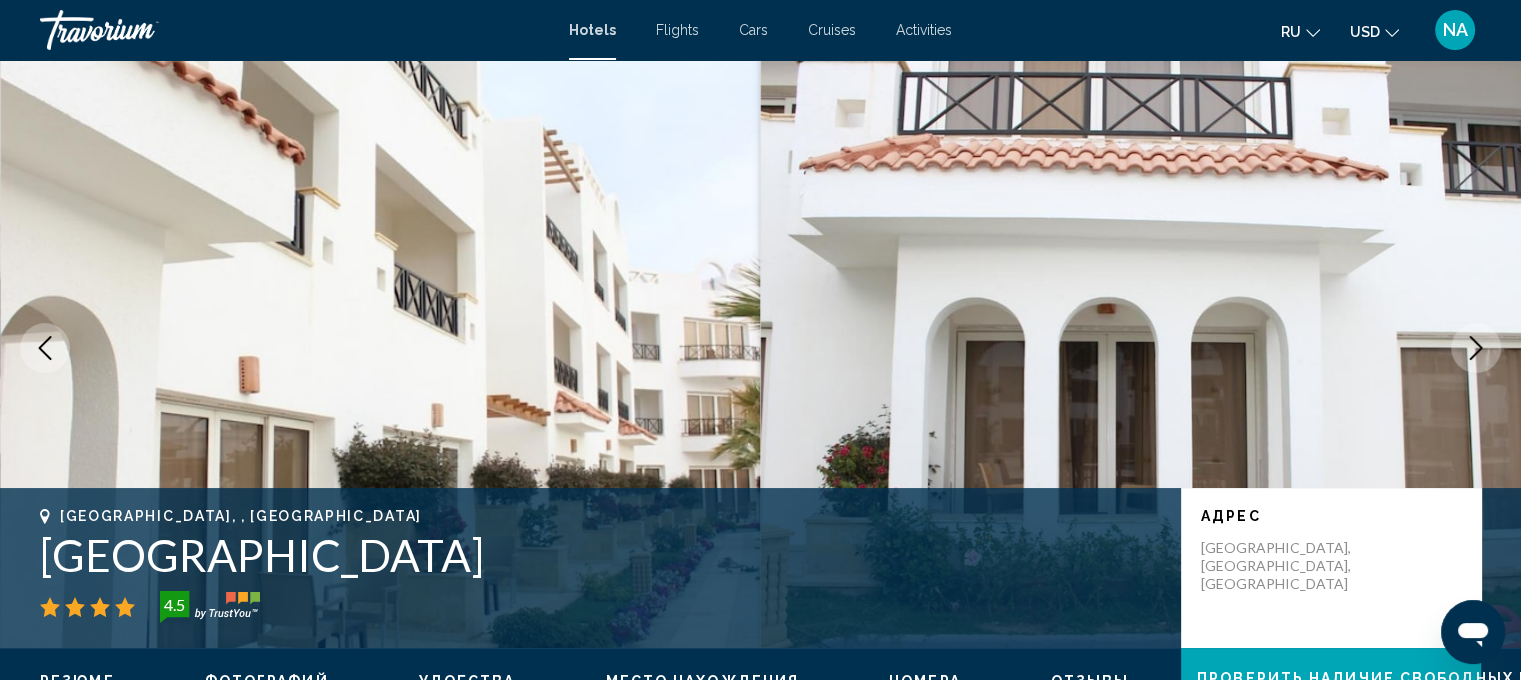click 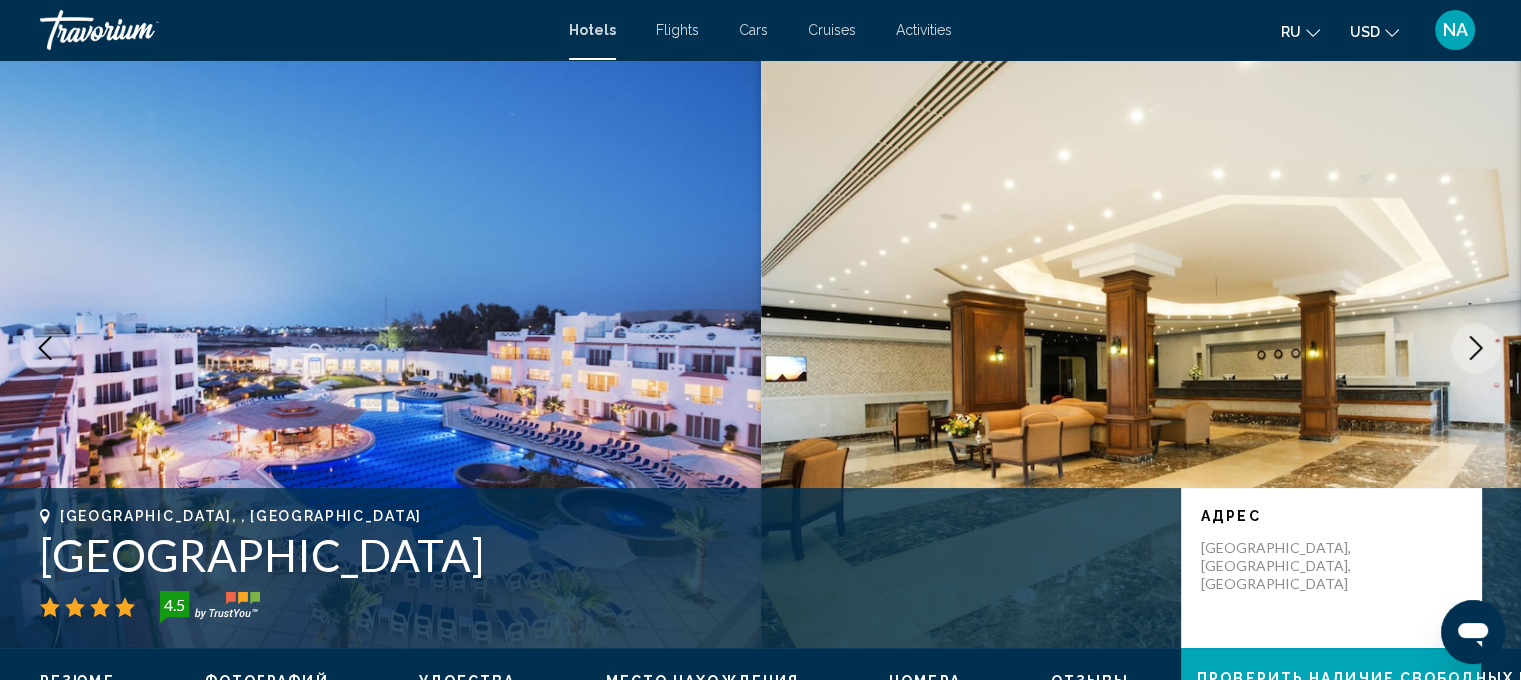 click 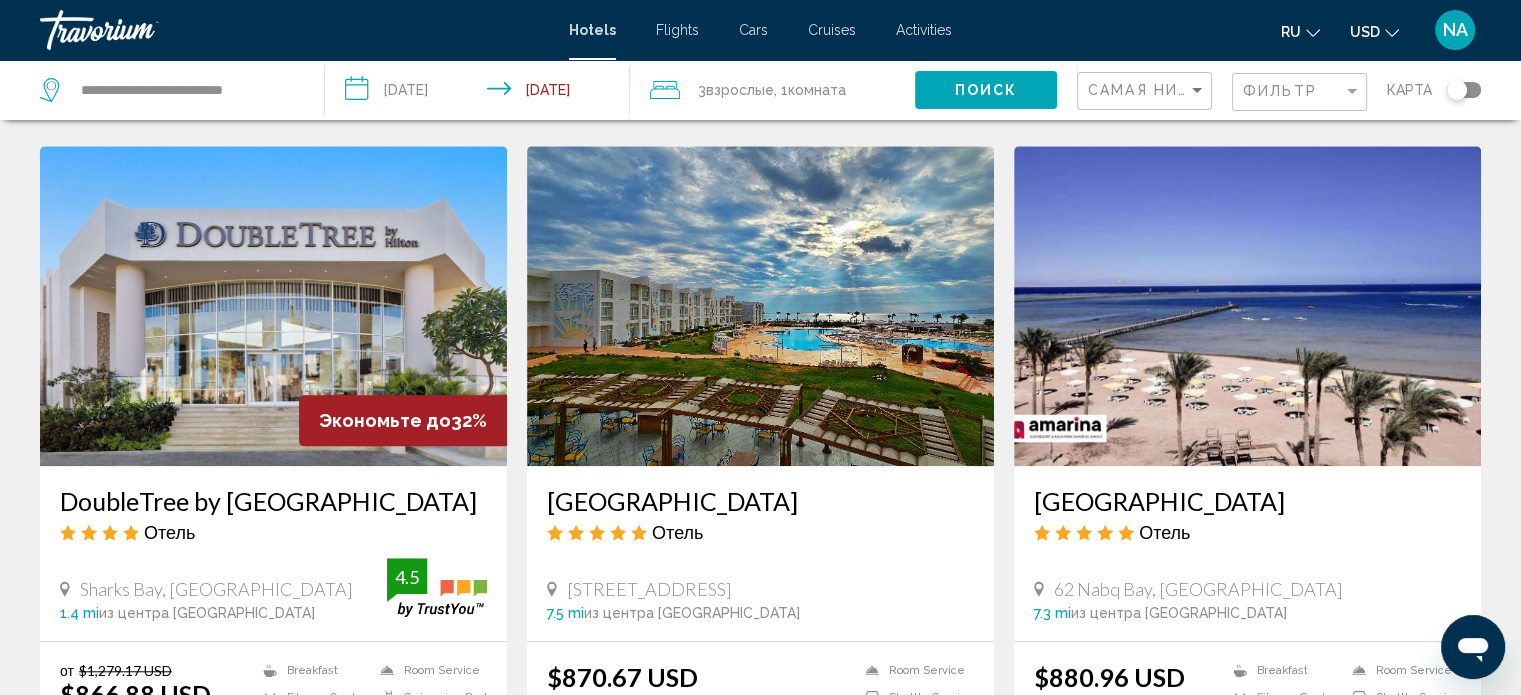 scroll, scrollTop: 1600, scrollLeft: 0, axis: vertical 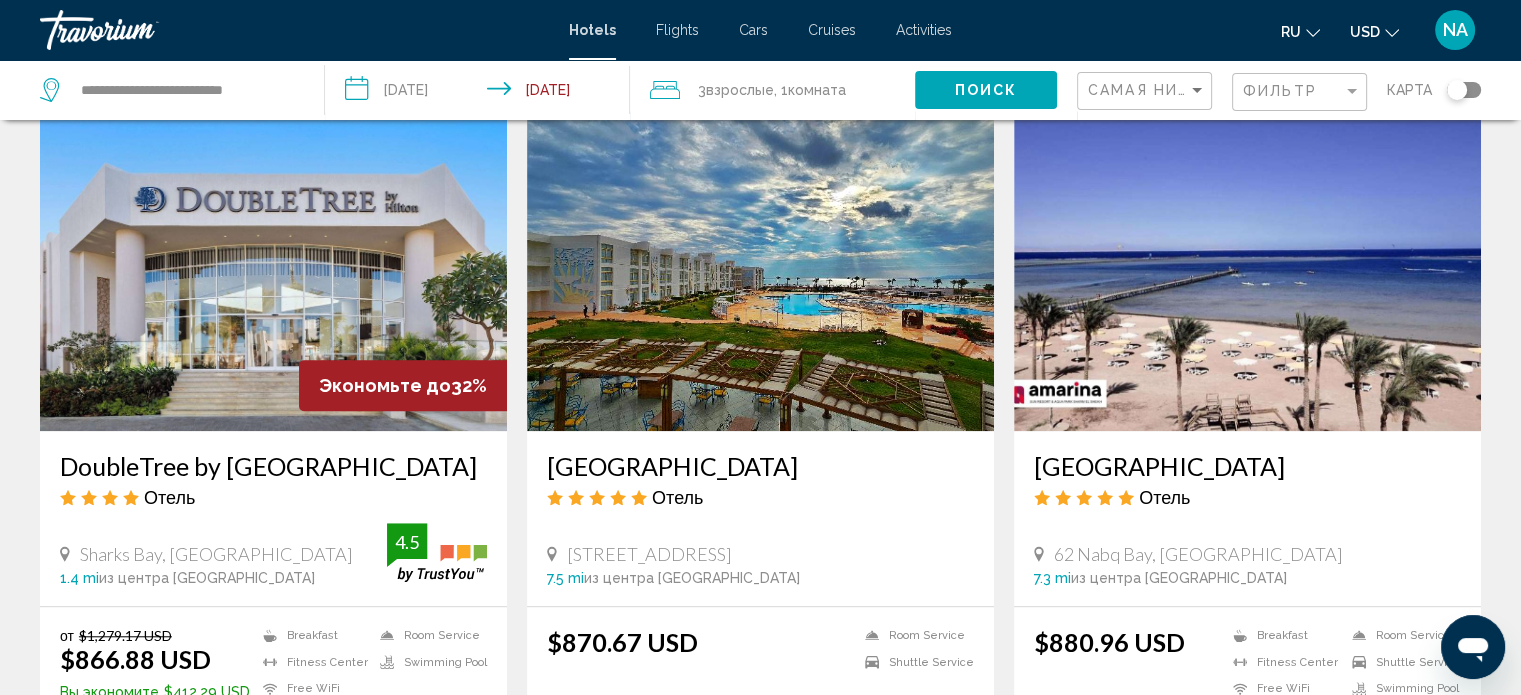 click at bounding box center [273, 271] 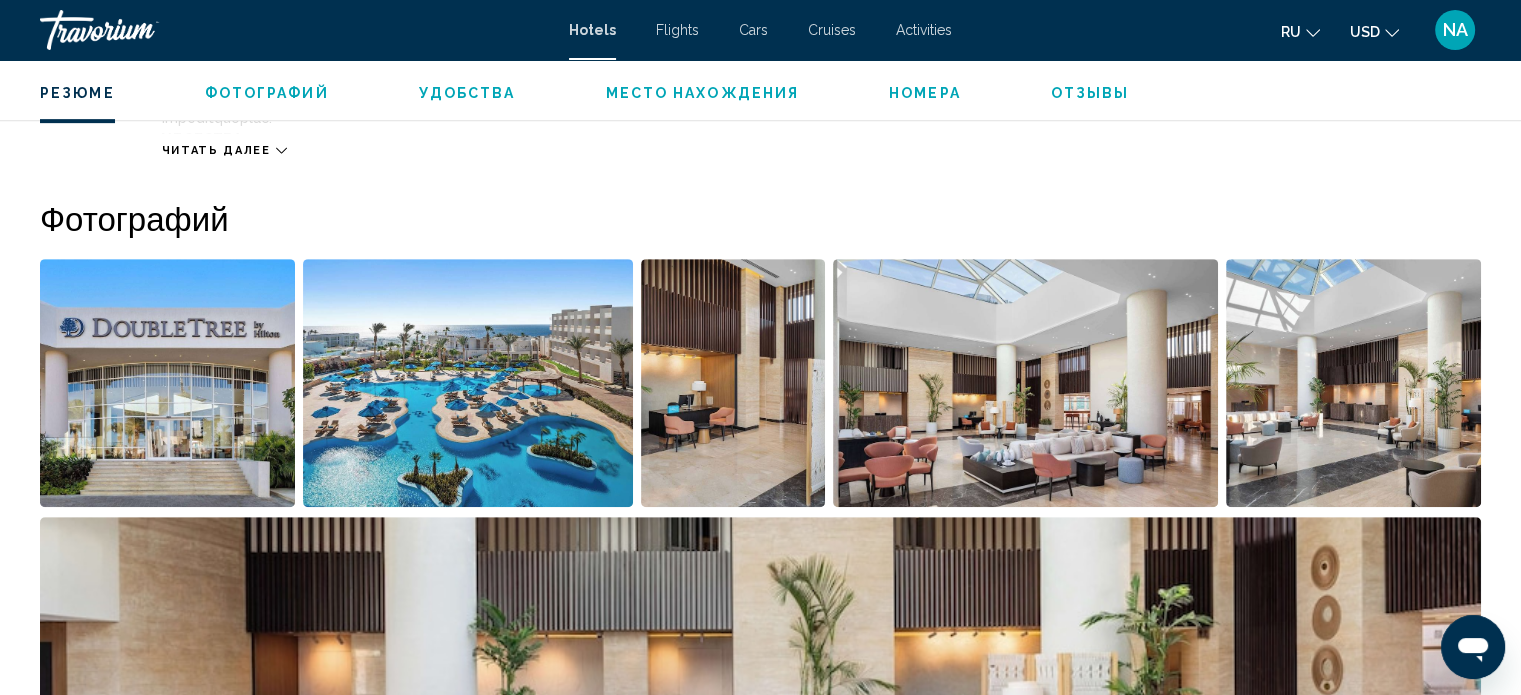 scroll, scrollTop: 912, scrollLeft: 0, axis: vertical 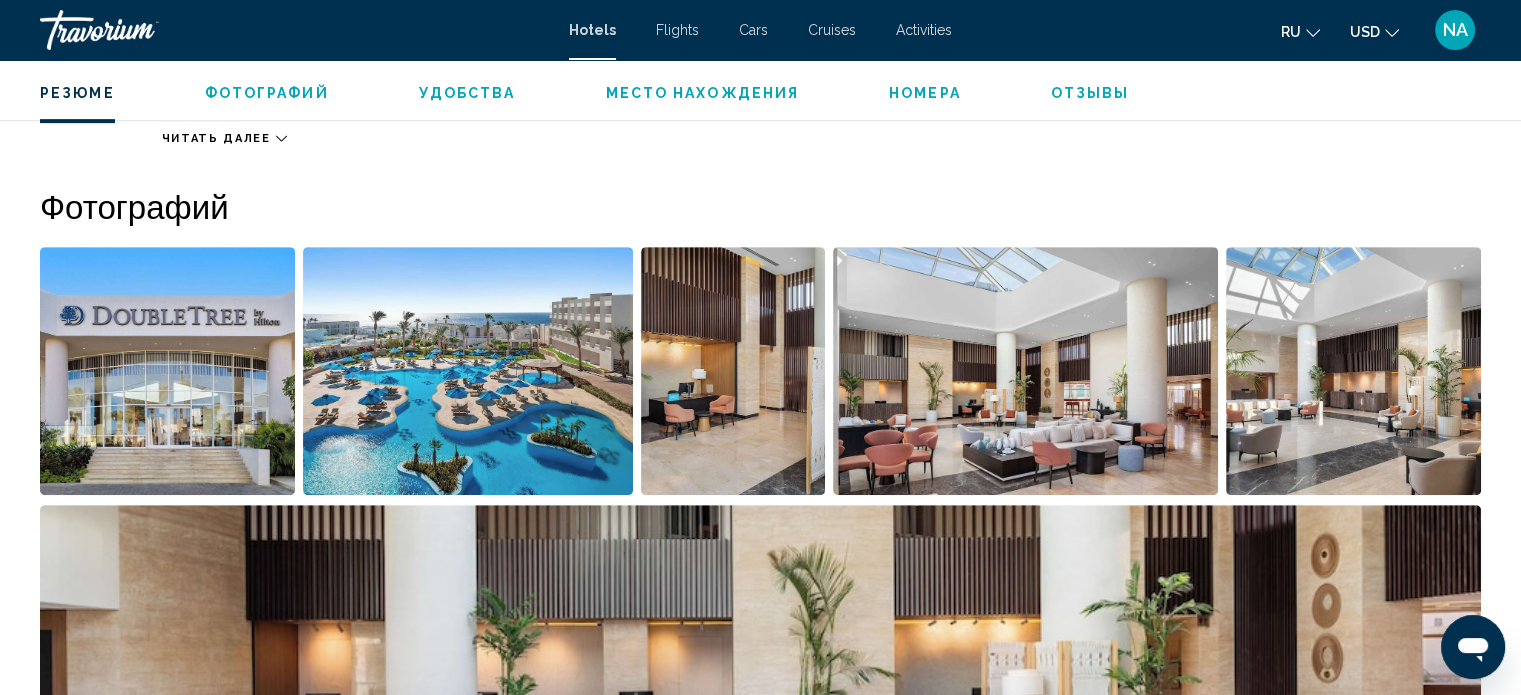 click at bounding box center [468, 371] 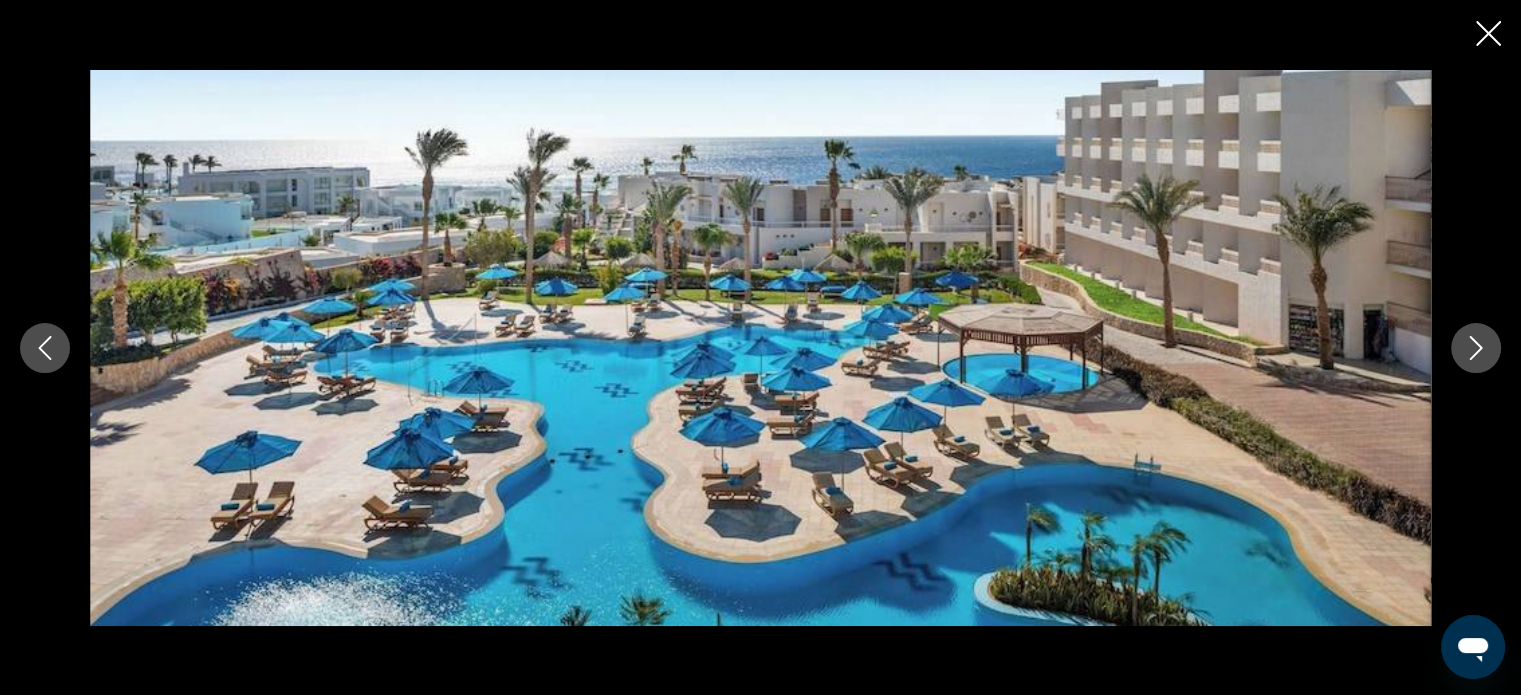 click 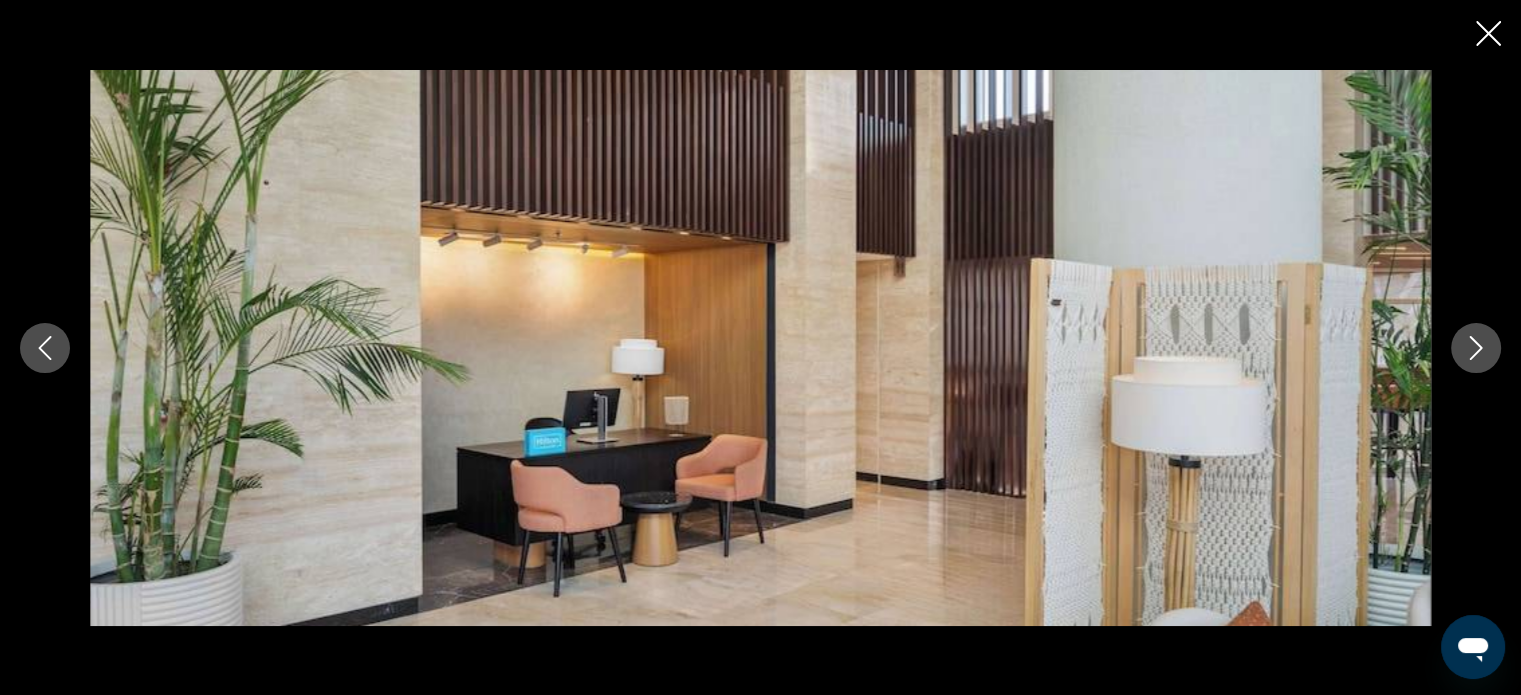 click 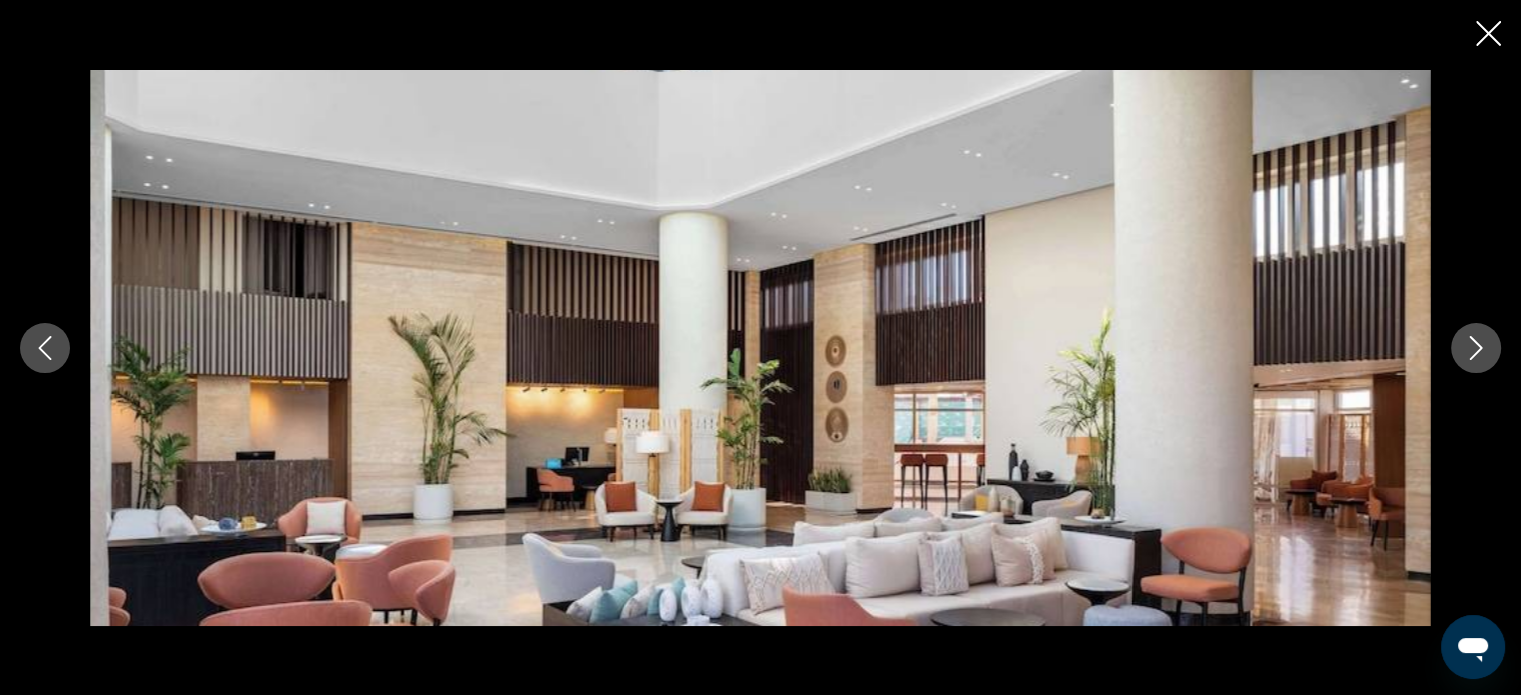 click 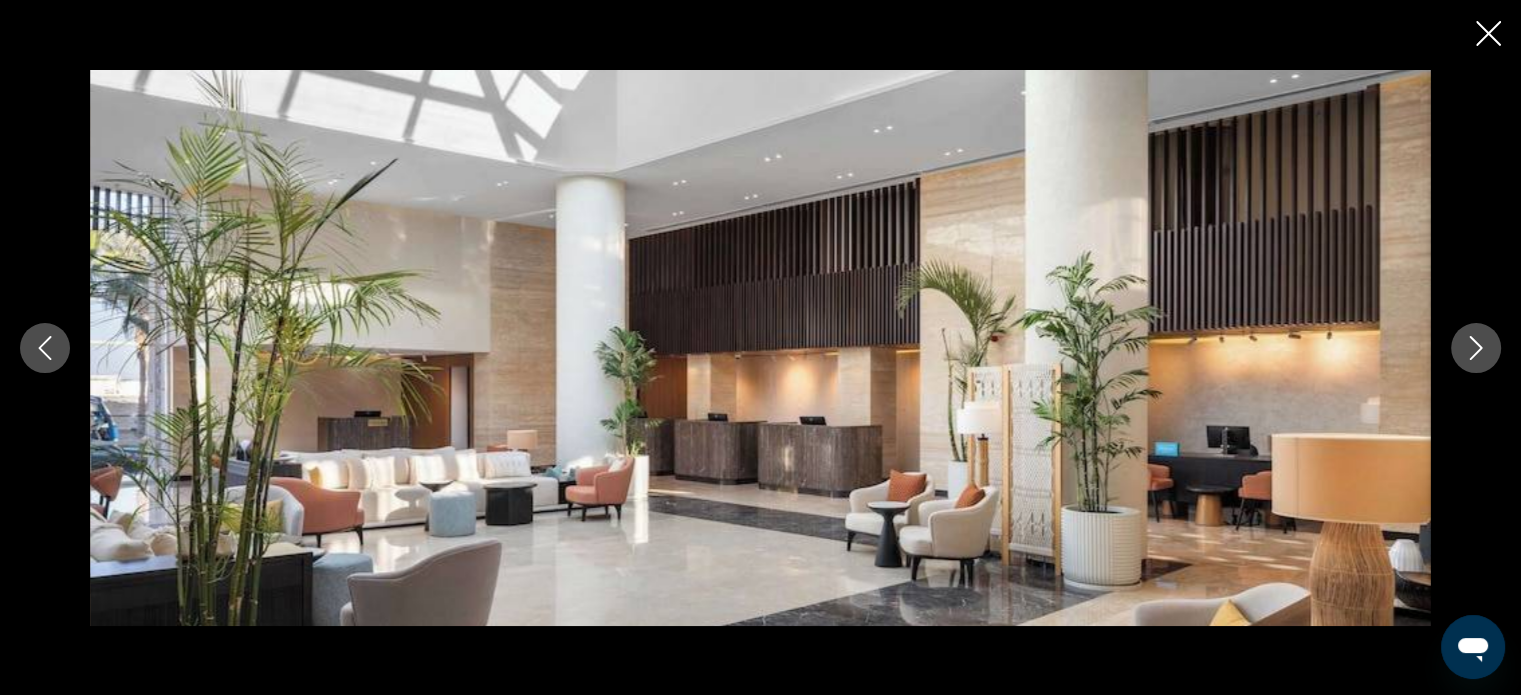 click 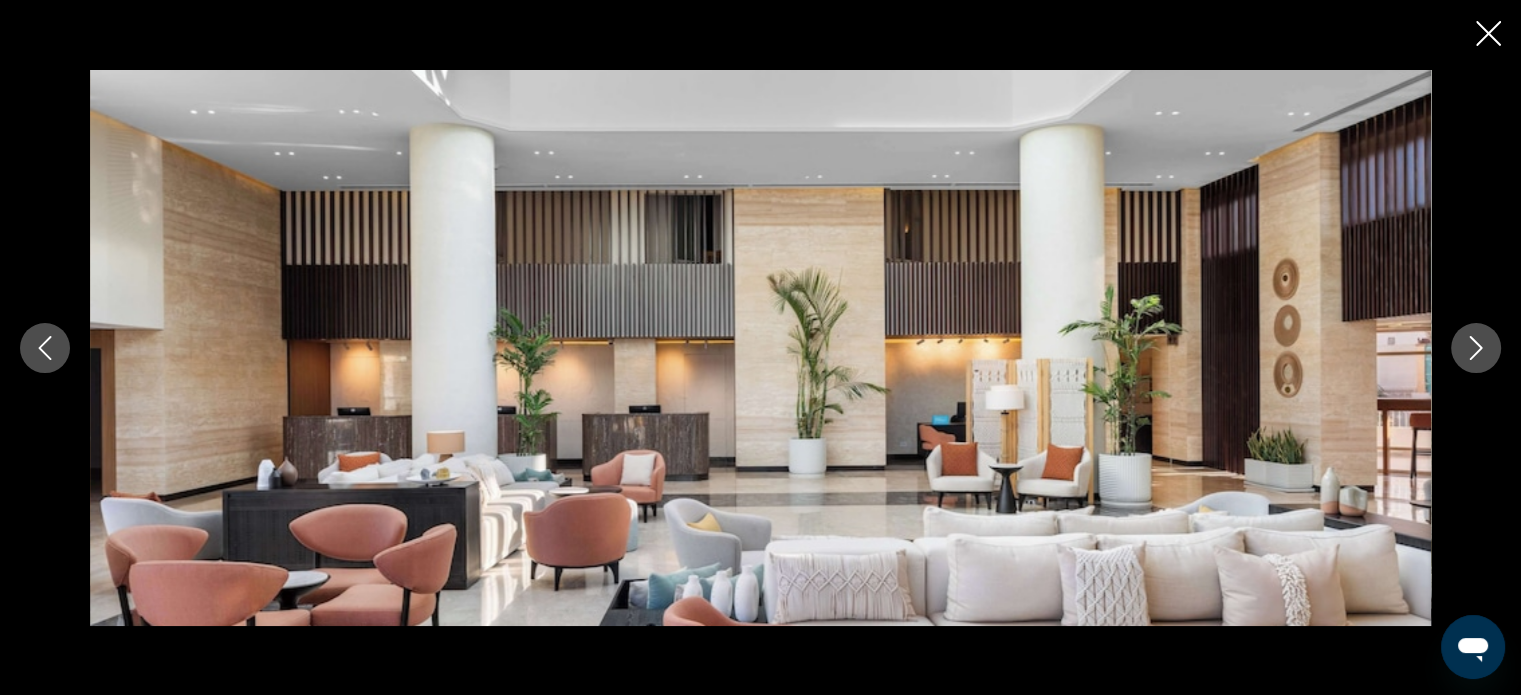click 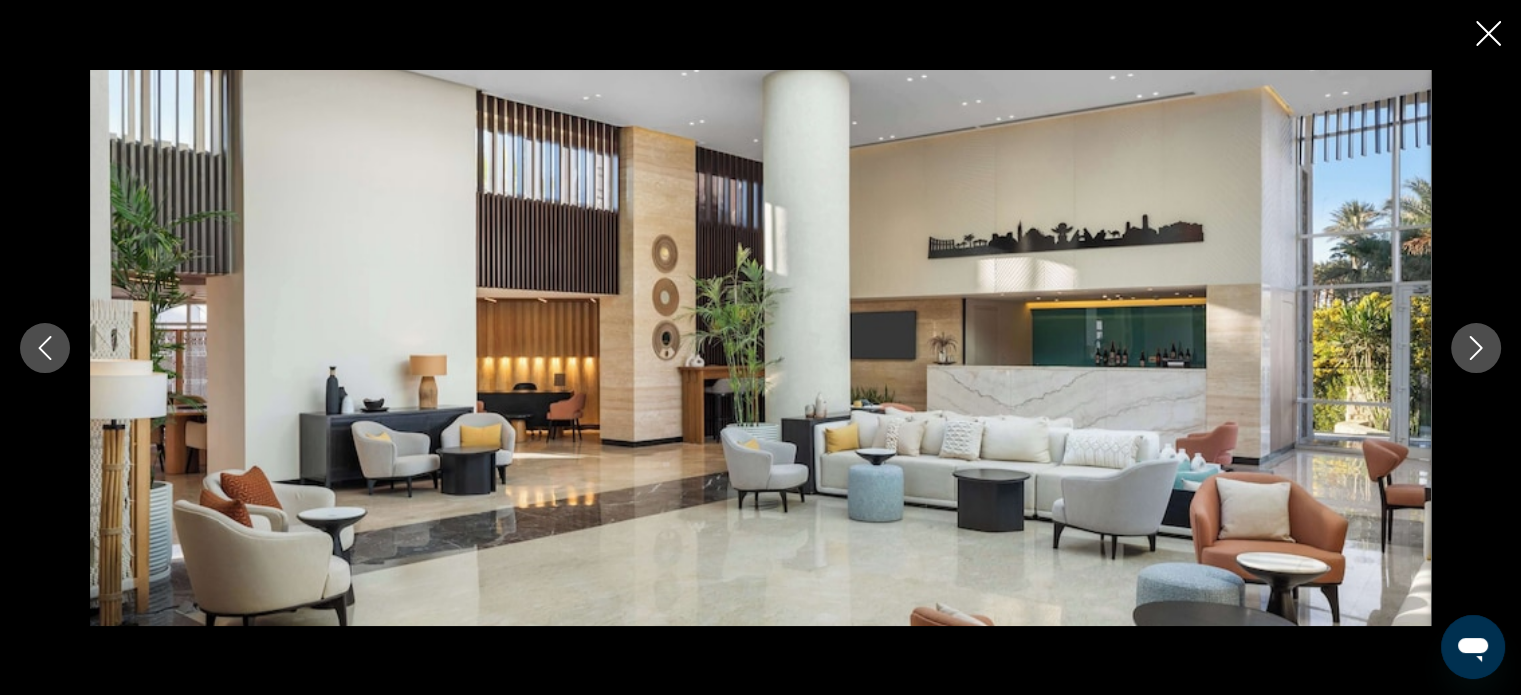 click 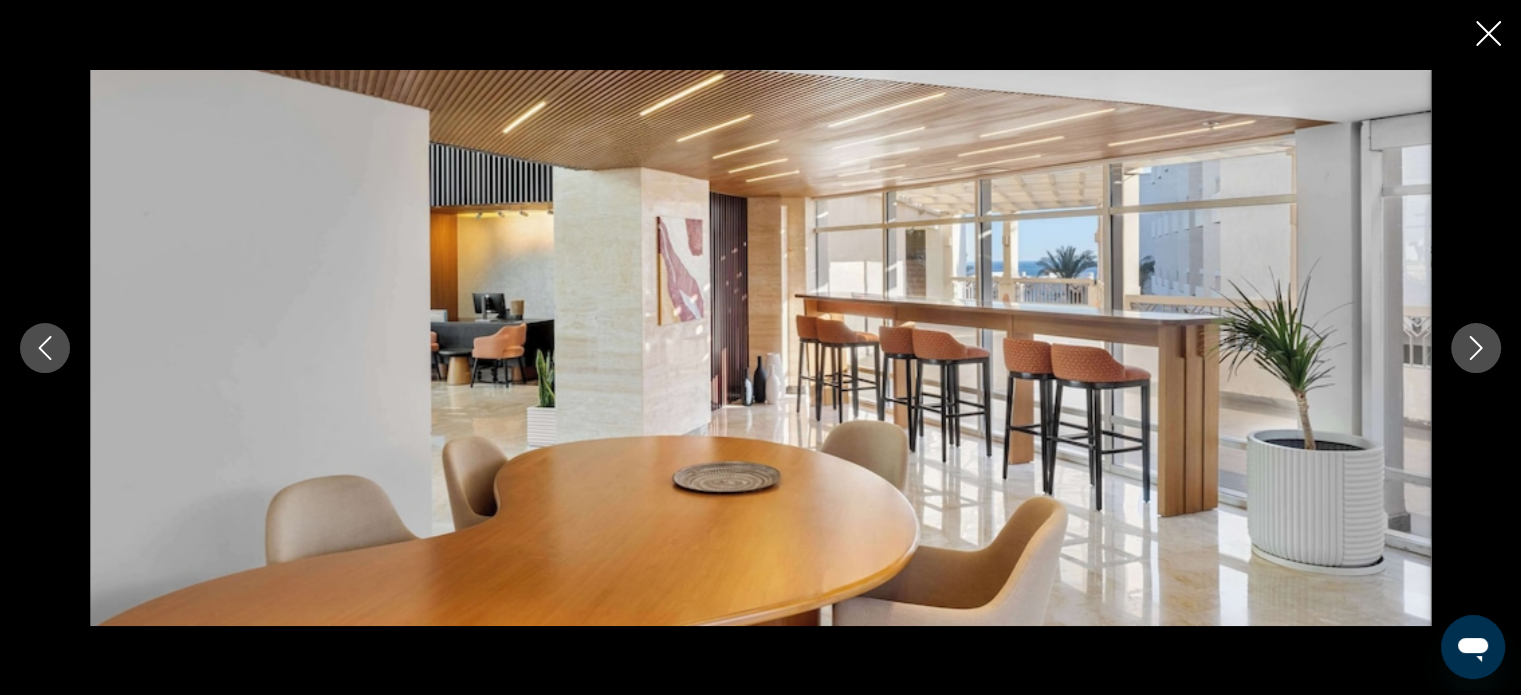 click 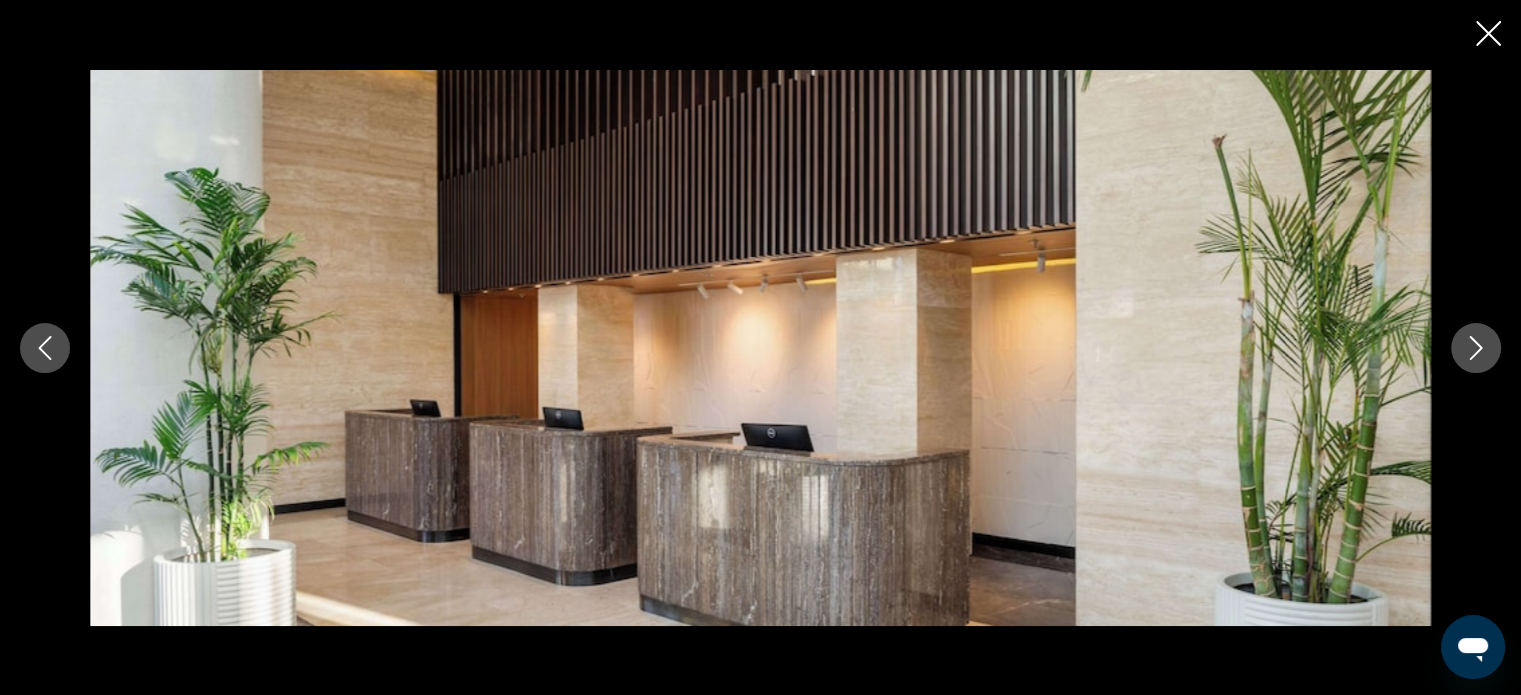 click 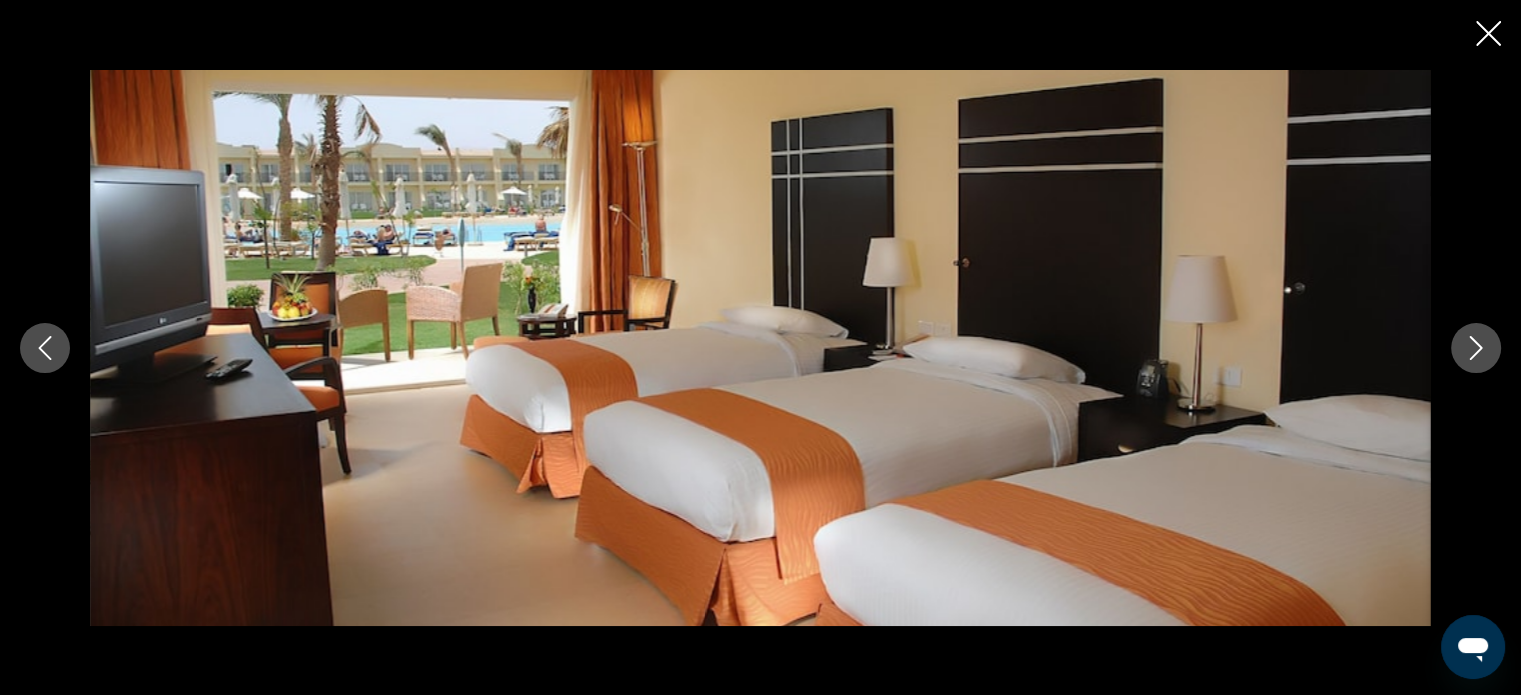 click 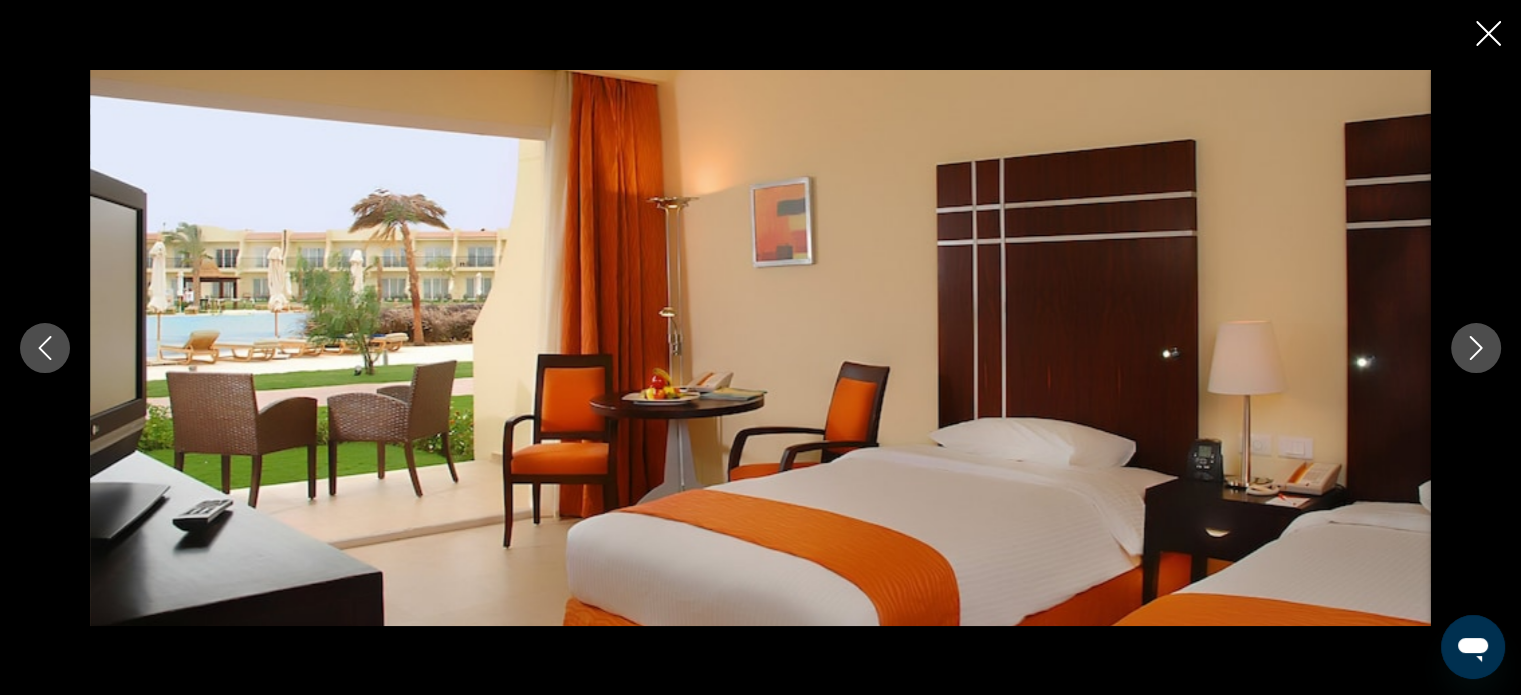 click 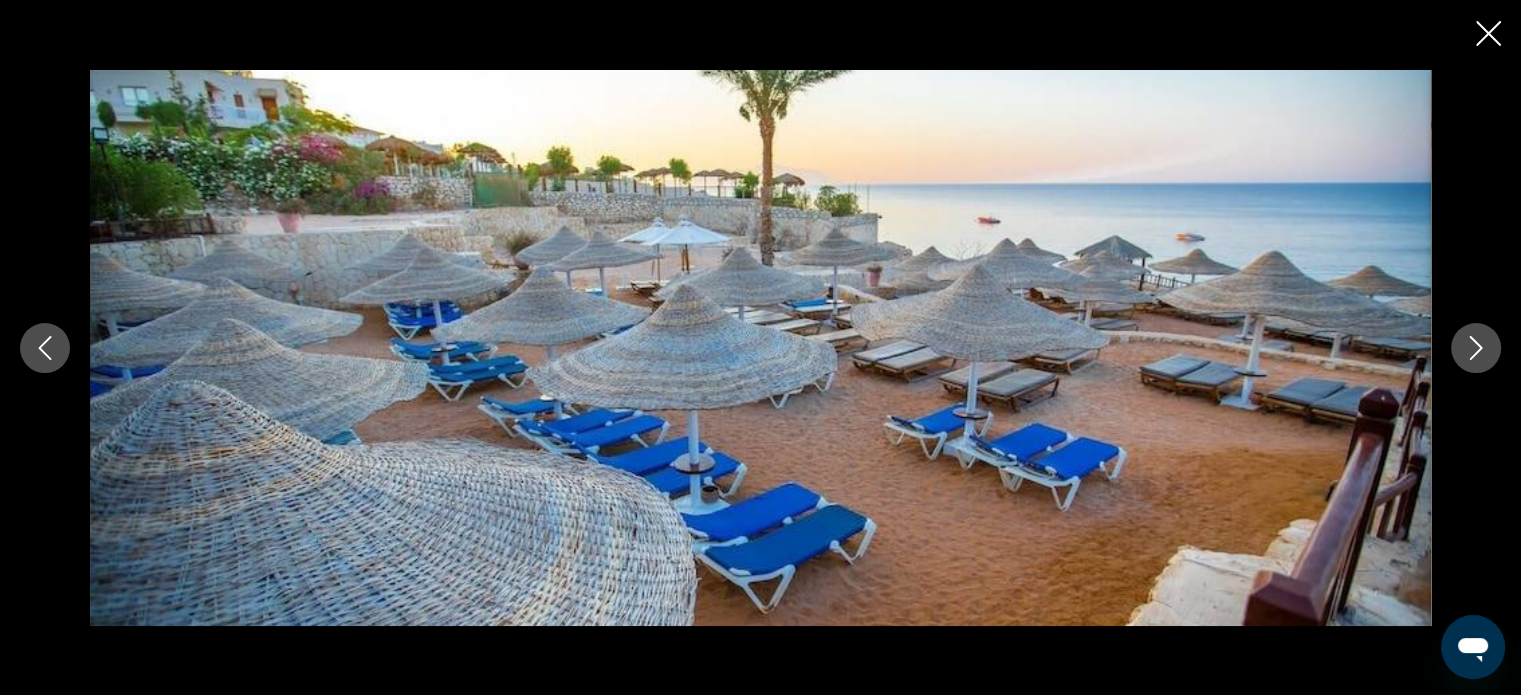 click 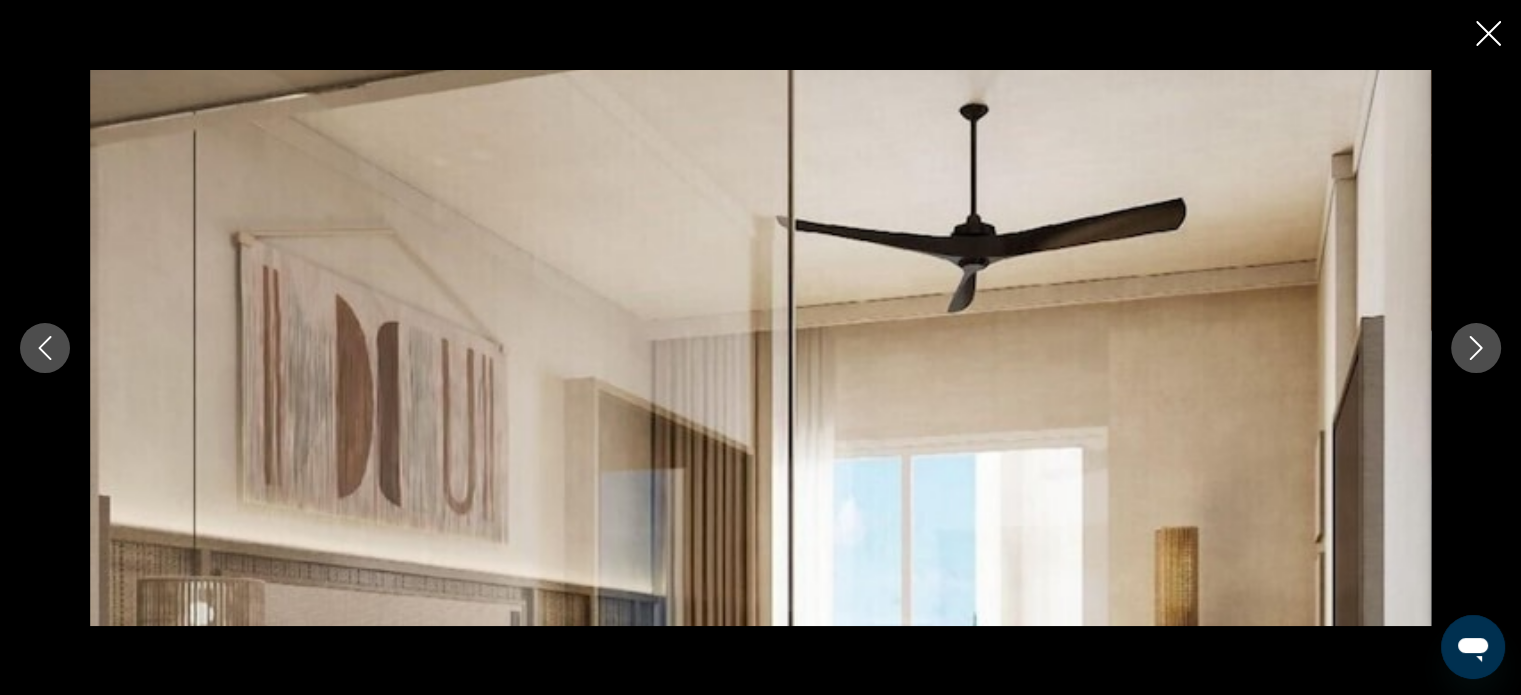 click 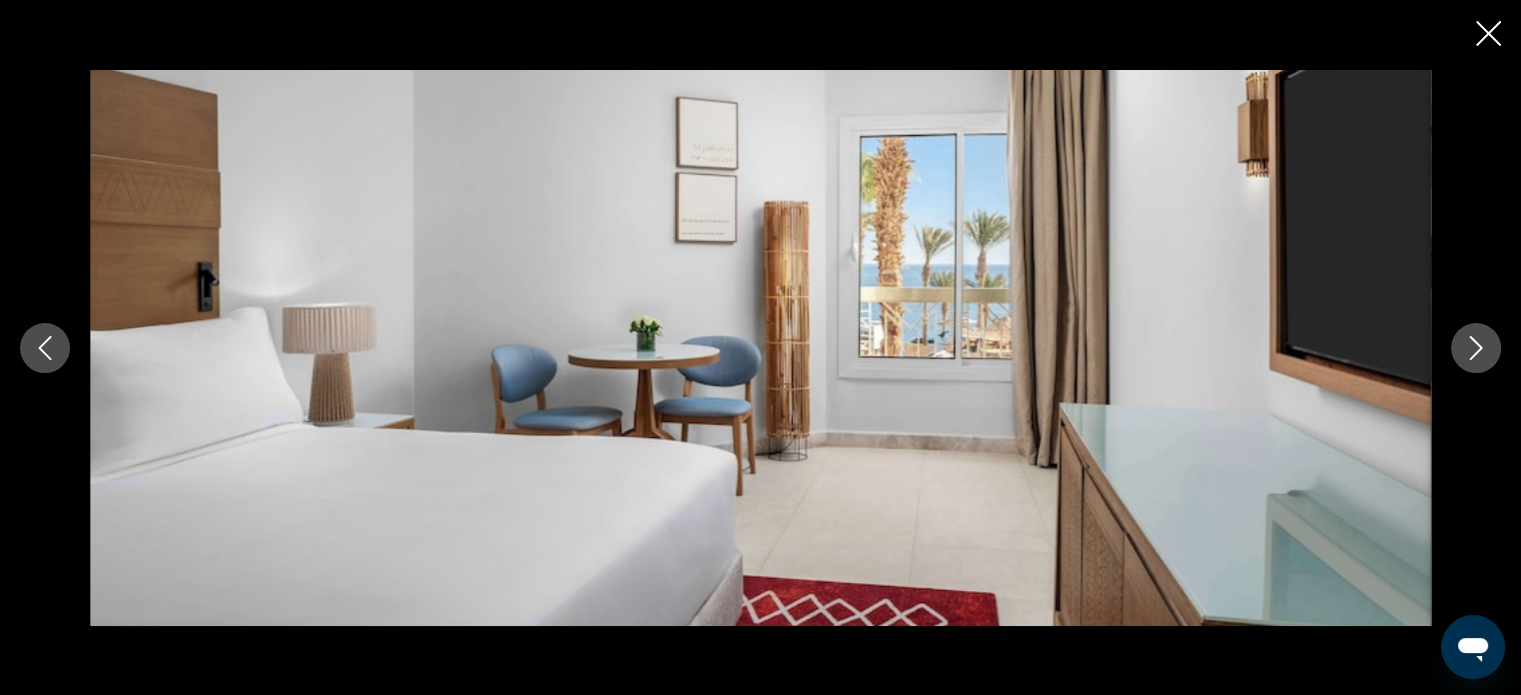 click 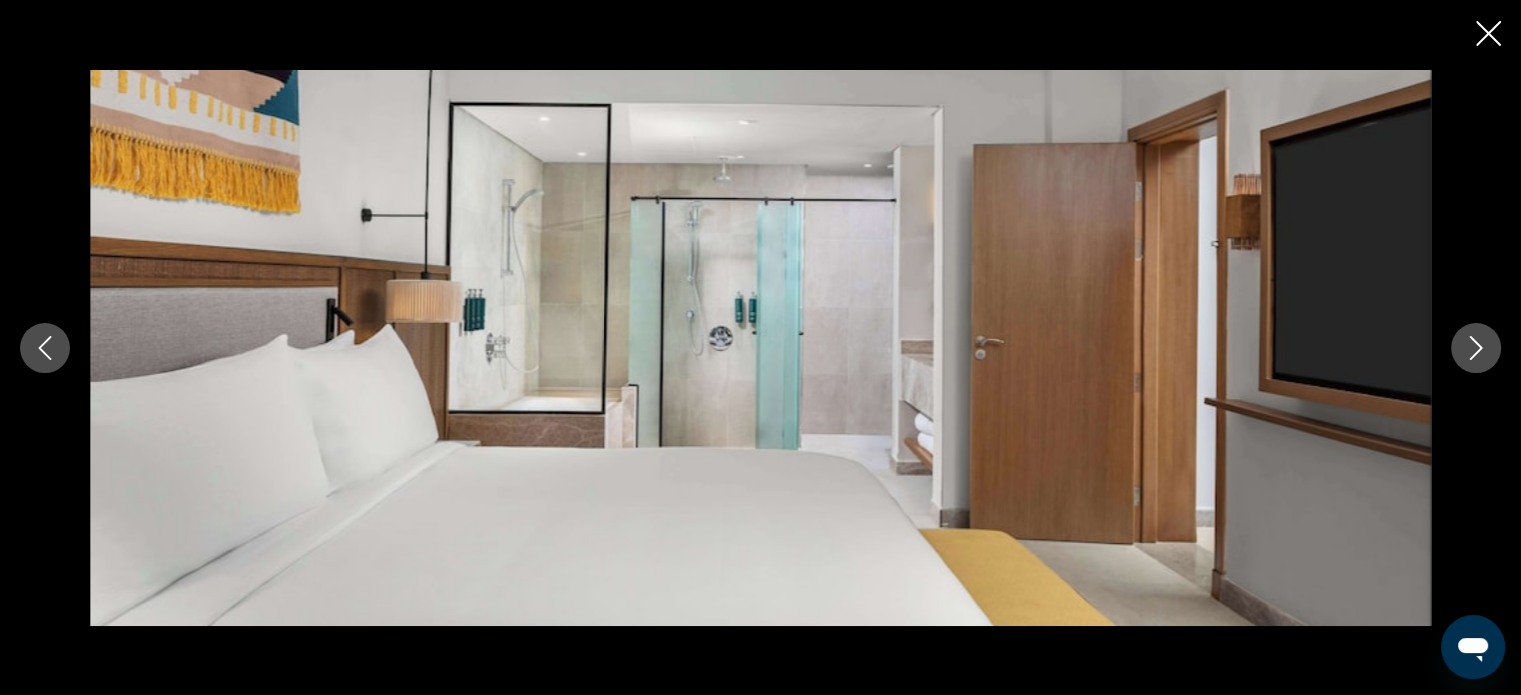 click 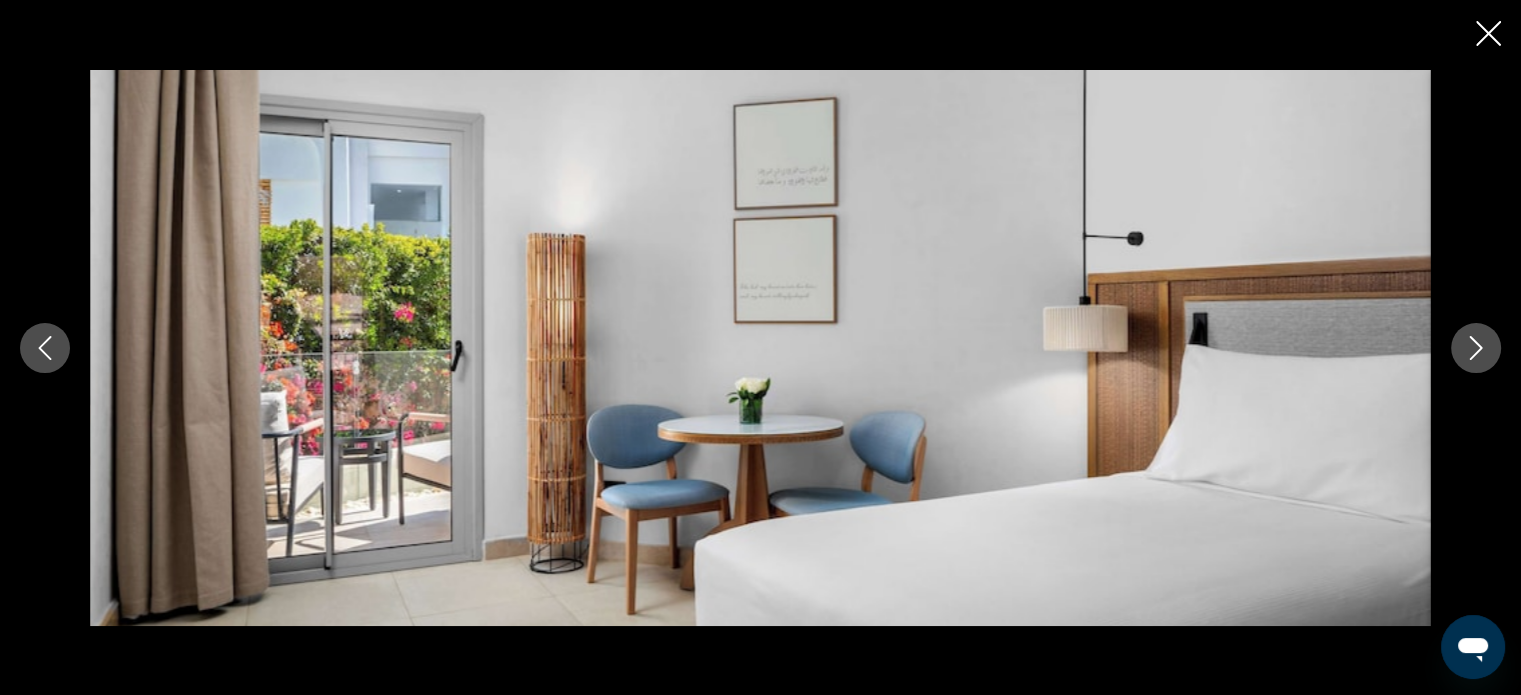 click 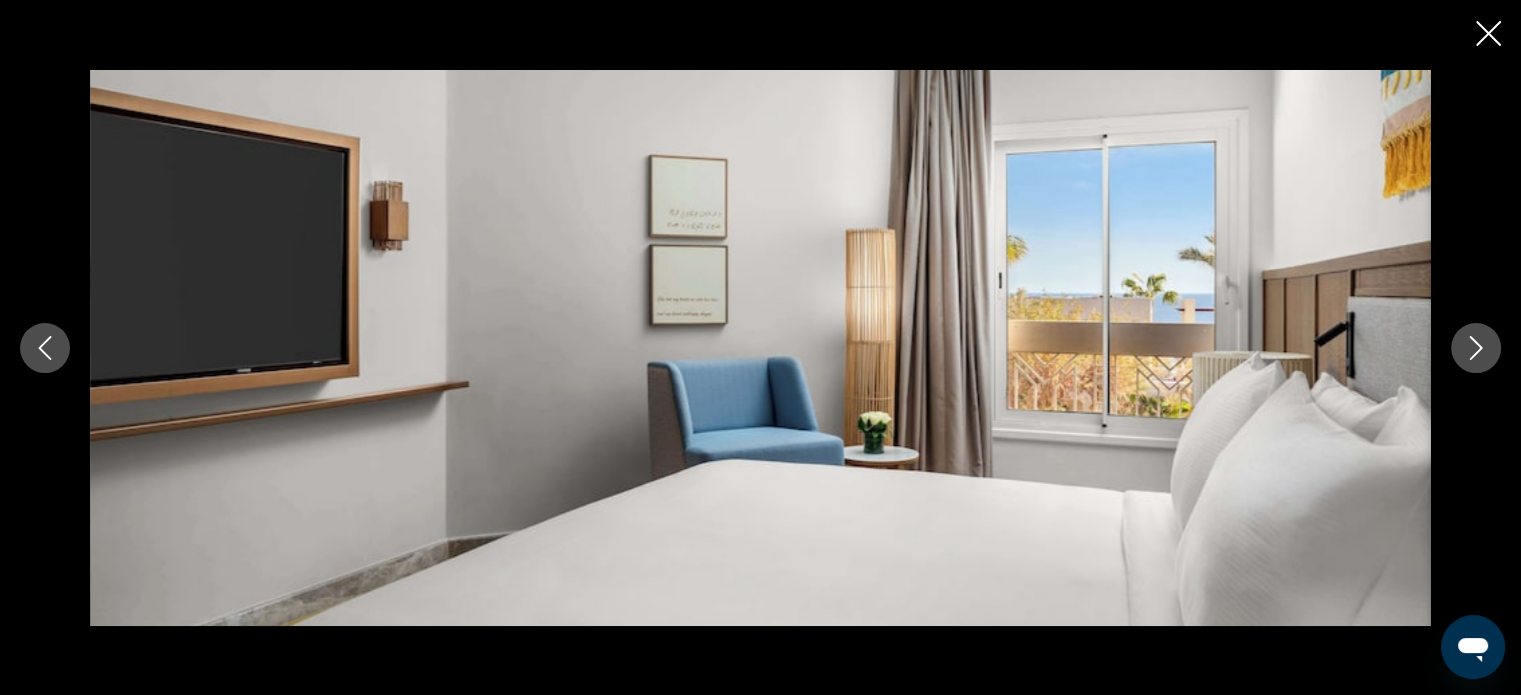 click 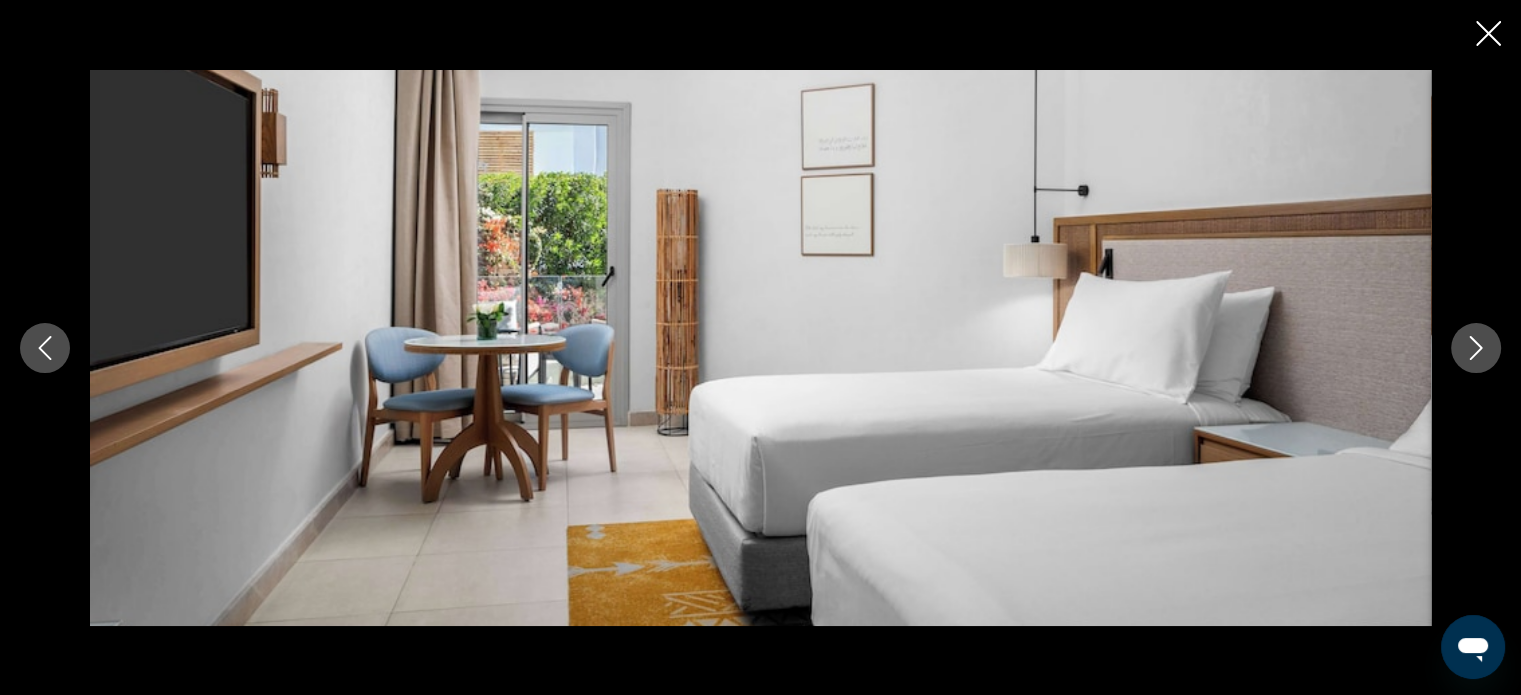 click 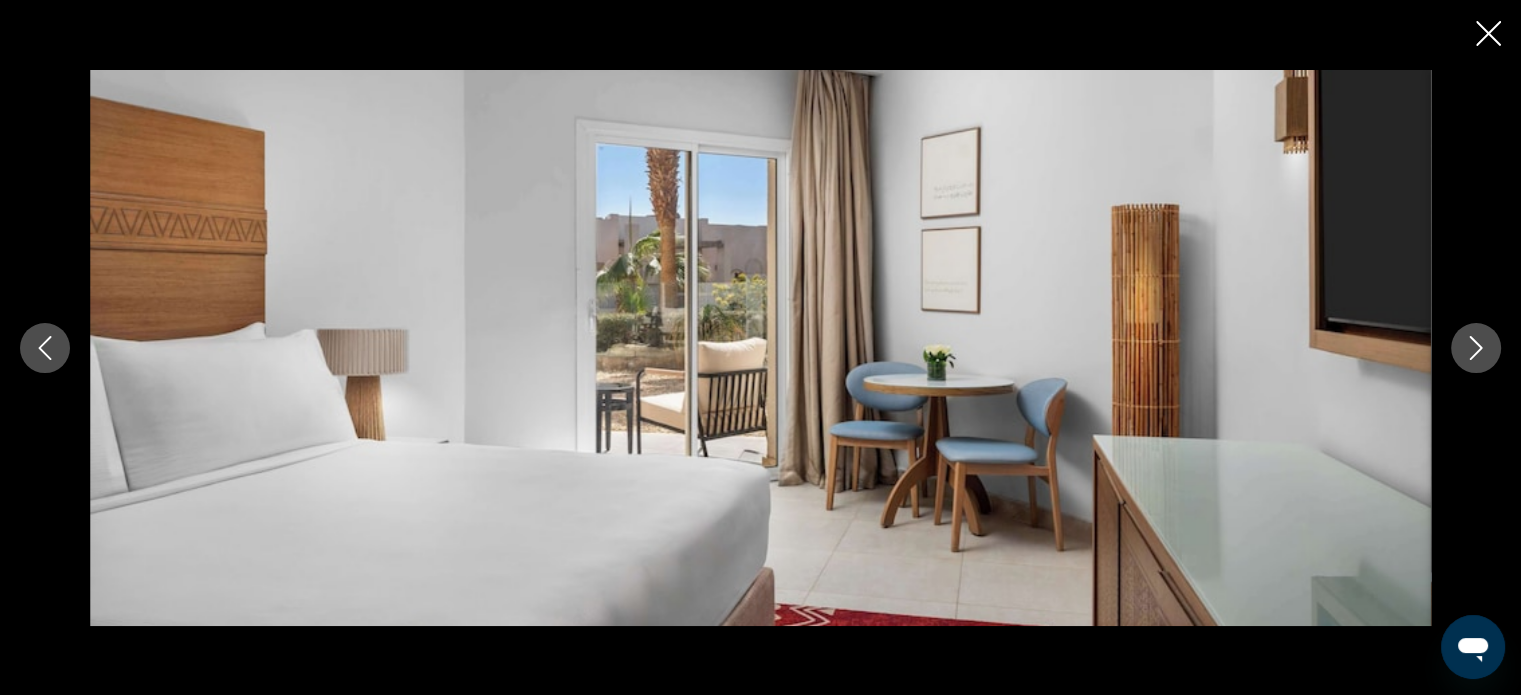 click 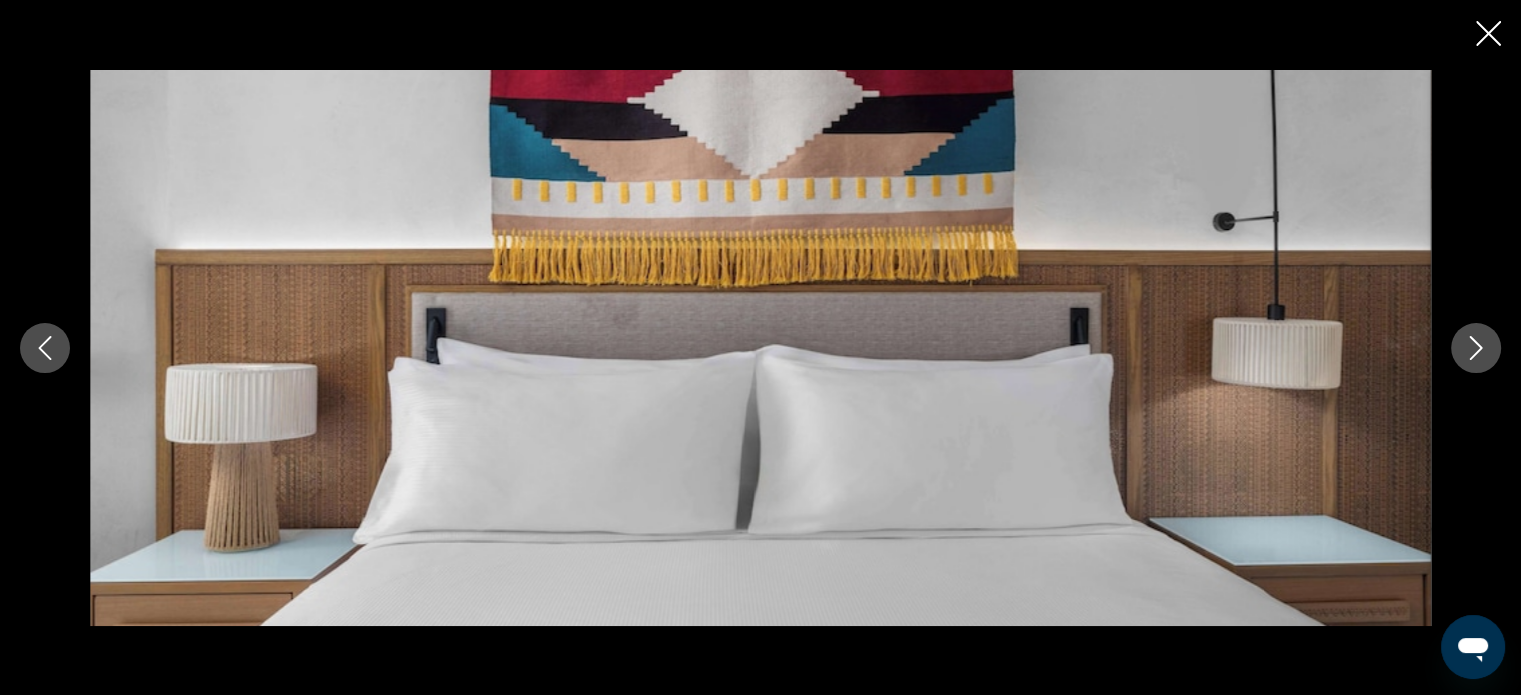 click 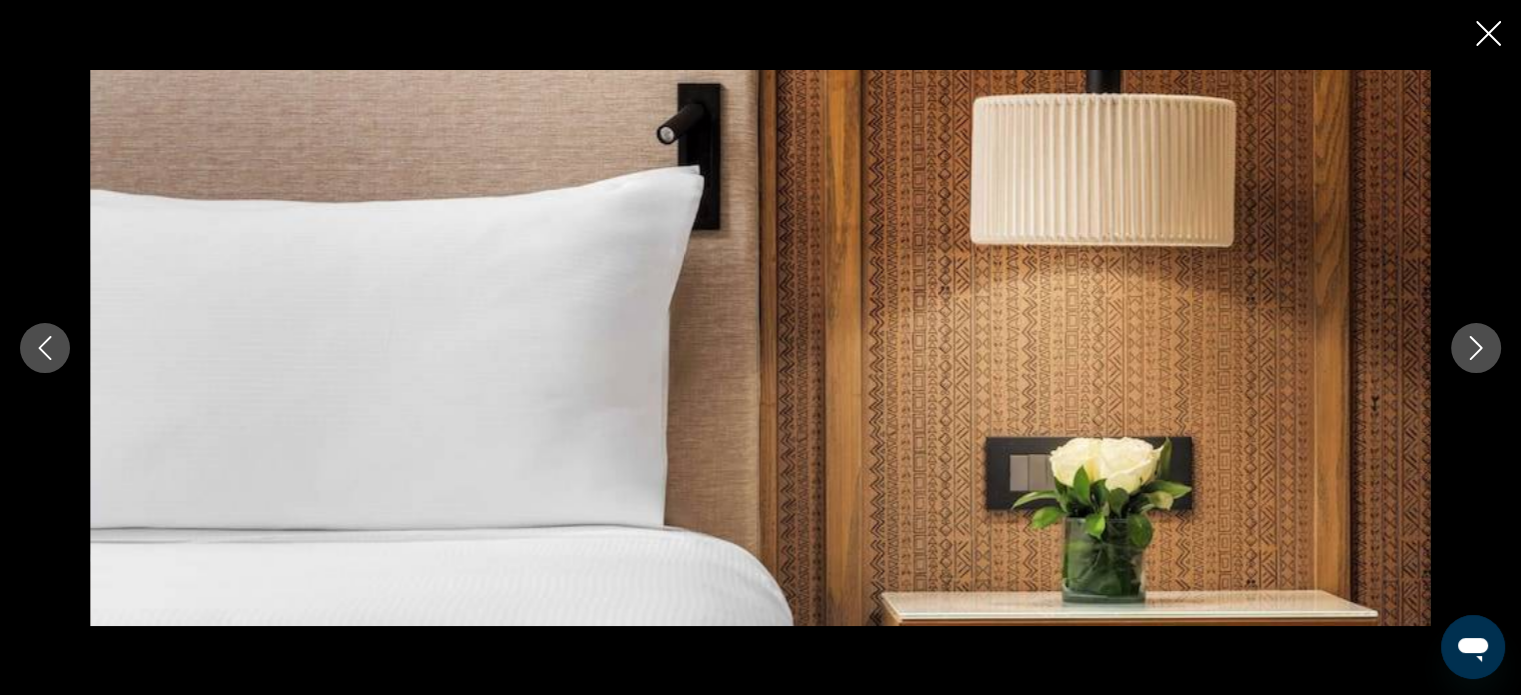 click 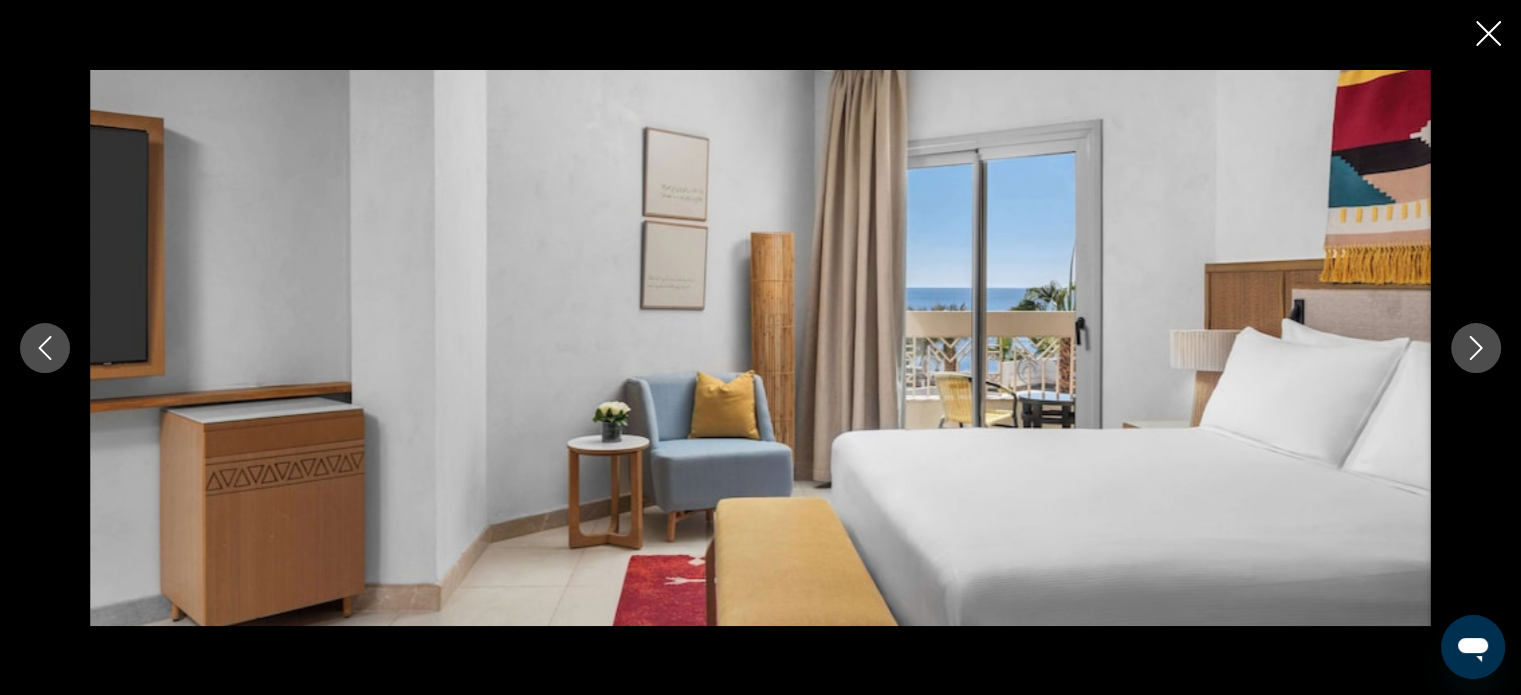 click 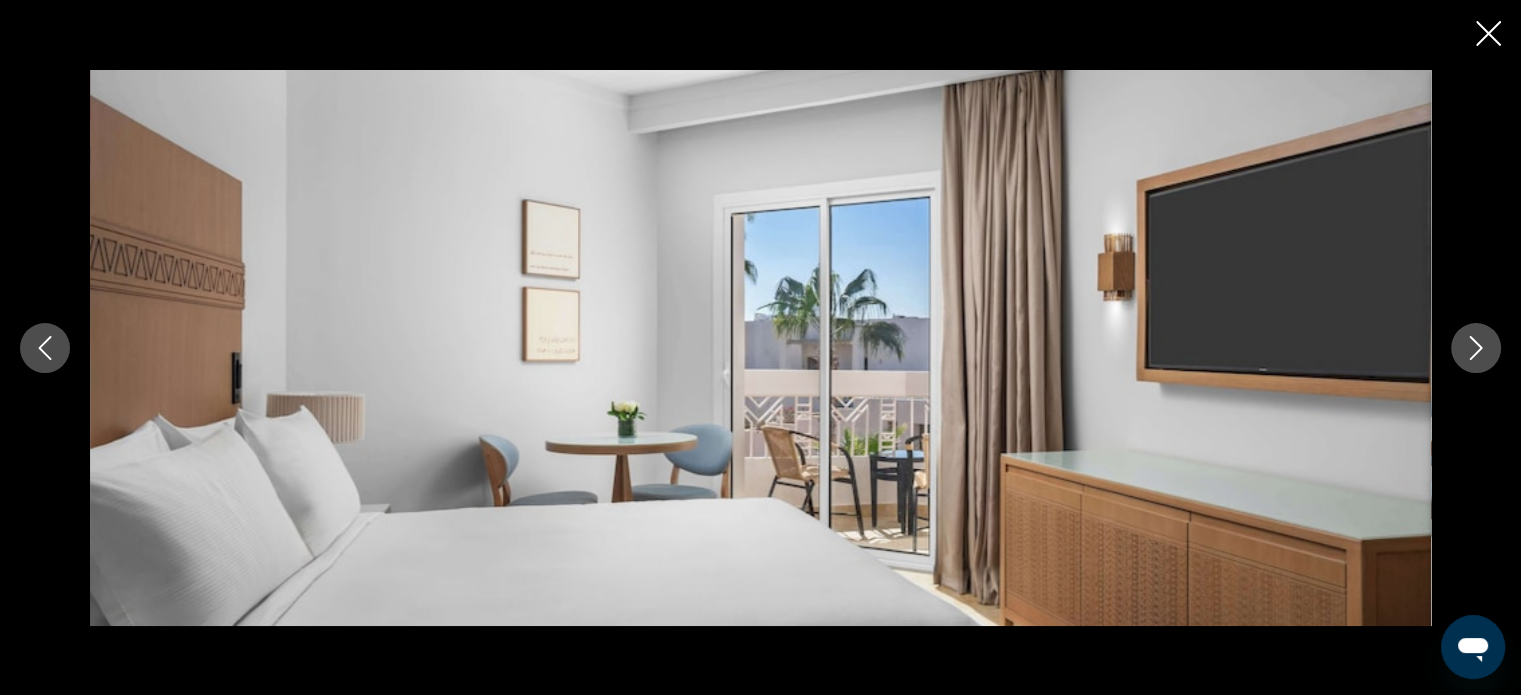 click 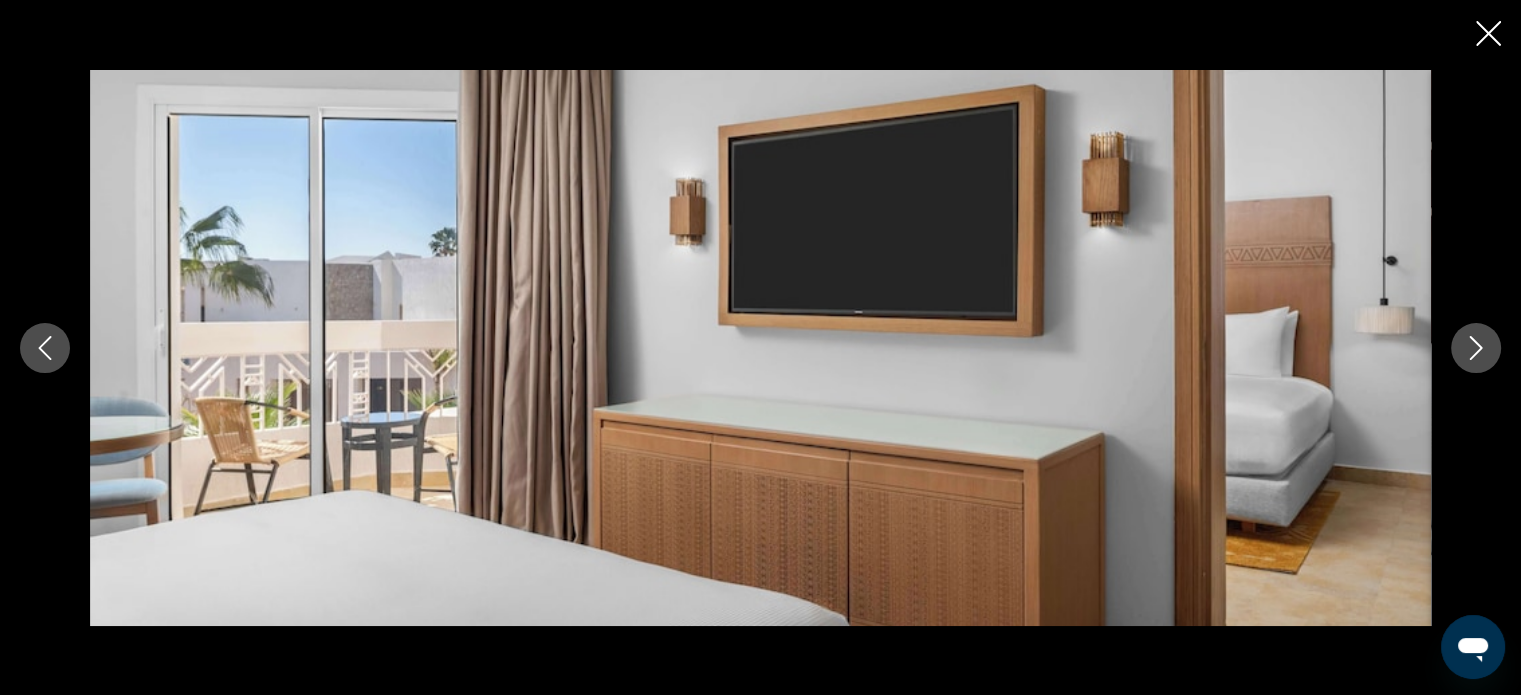 click 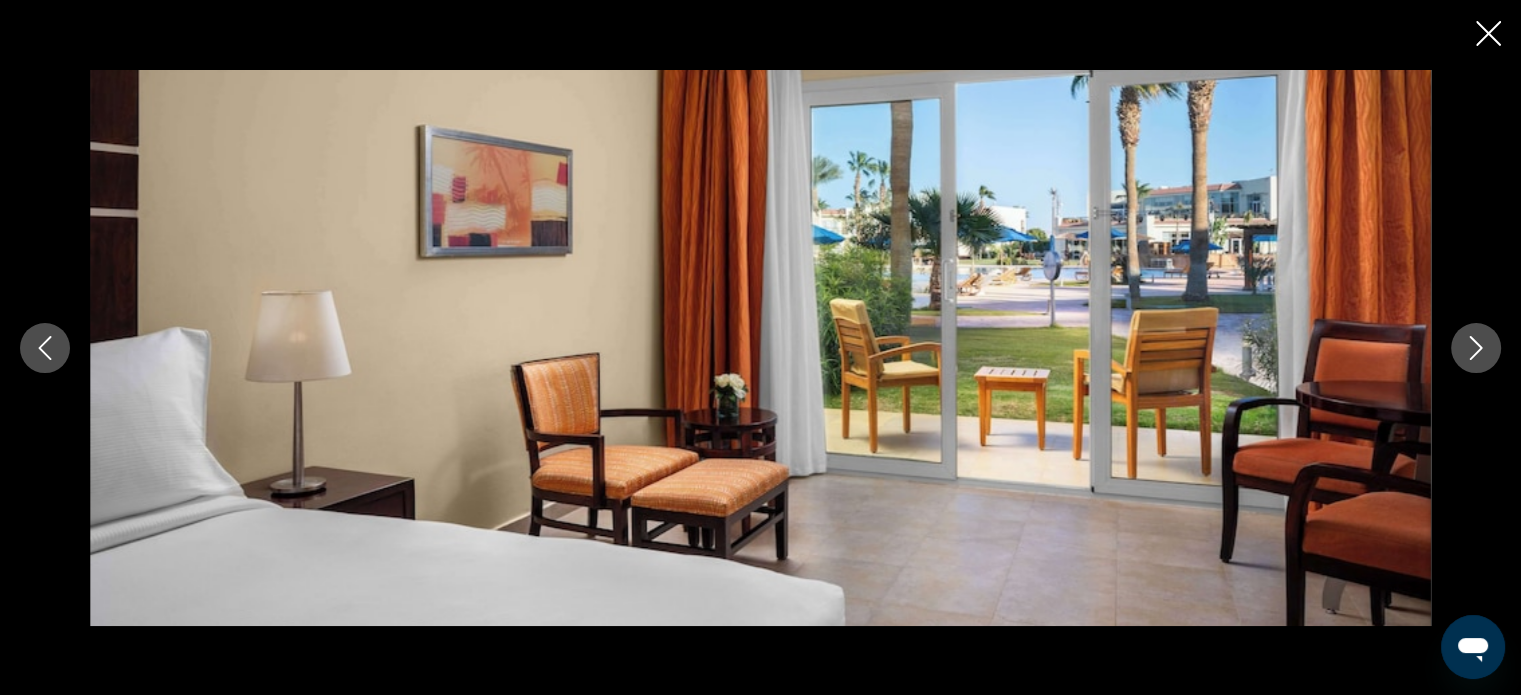 click 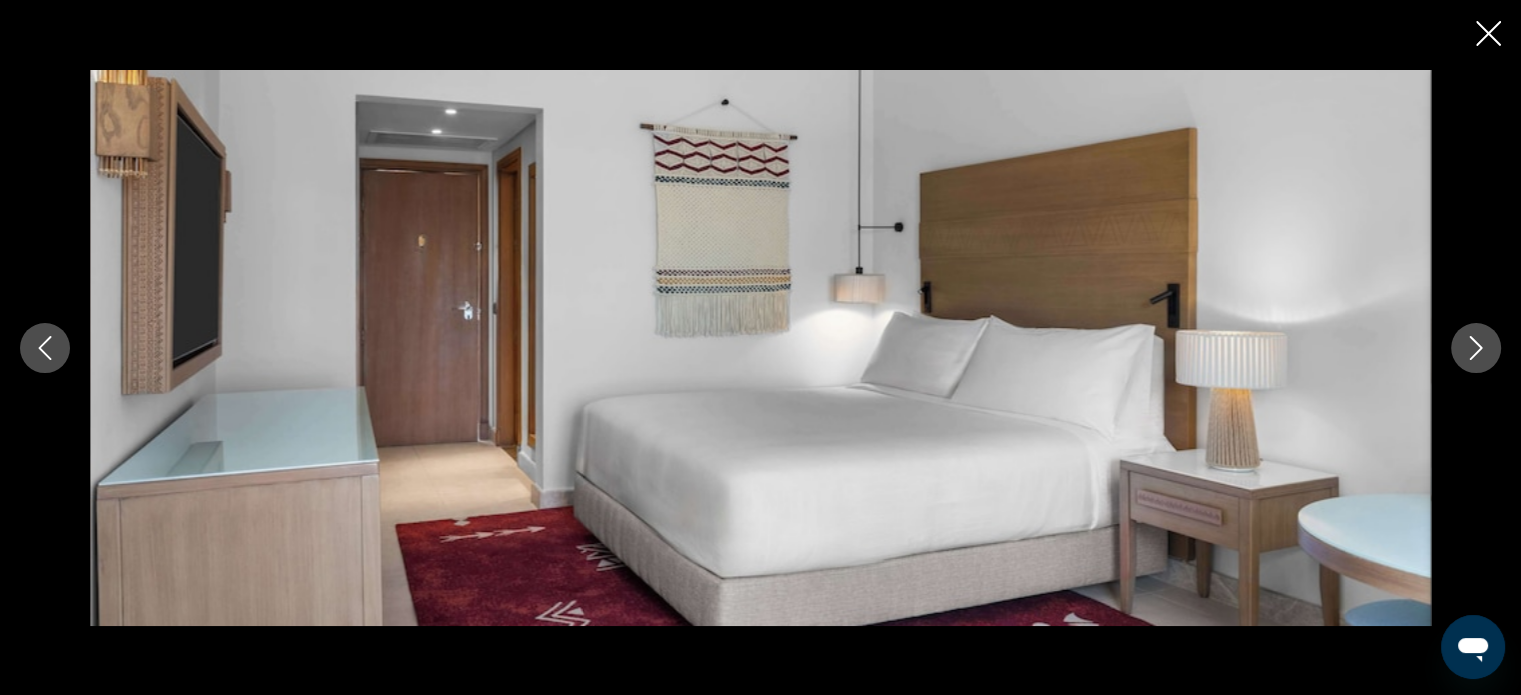click at bounding box center (1476, 348) 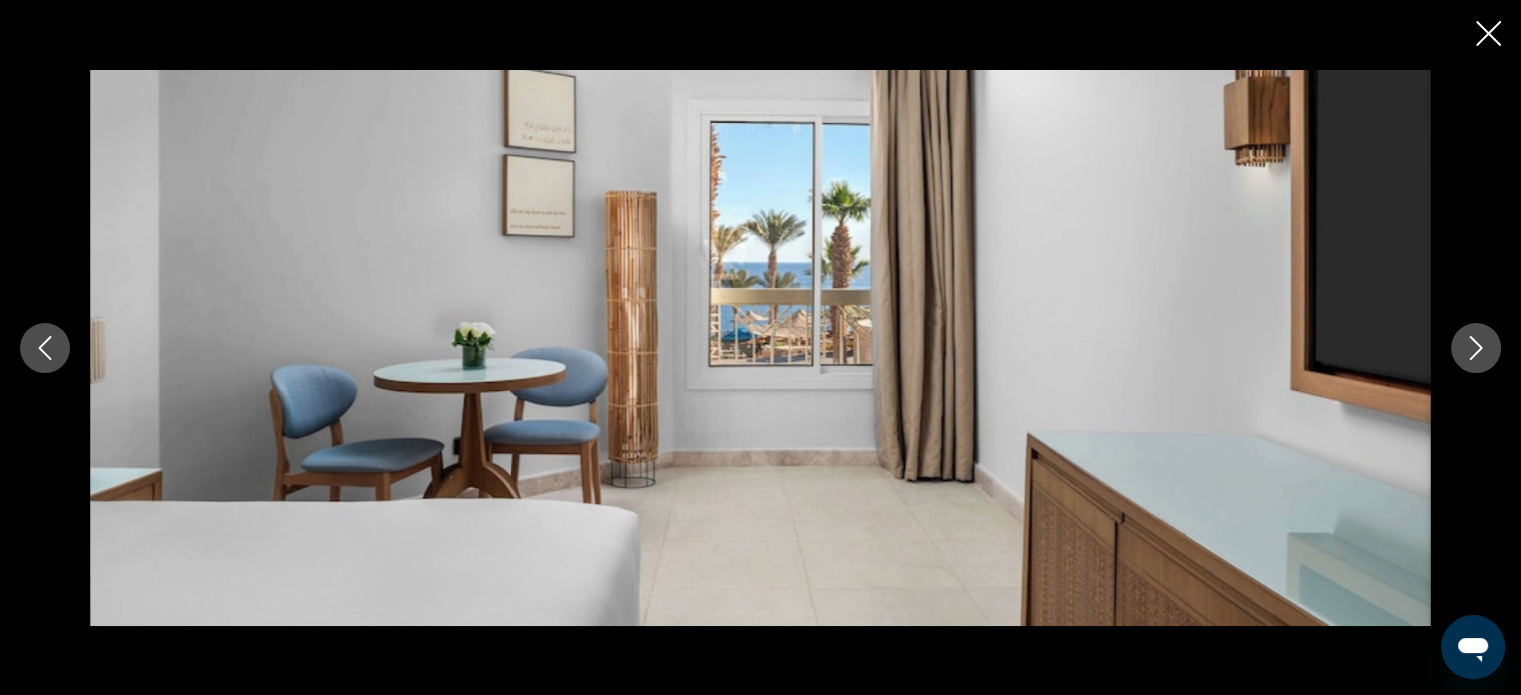 click at bounding box center (1476, 348) 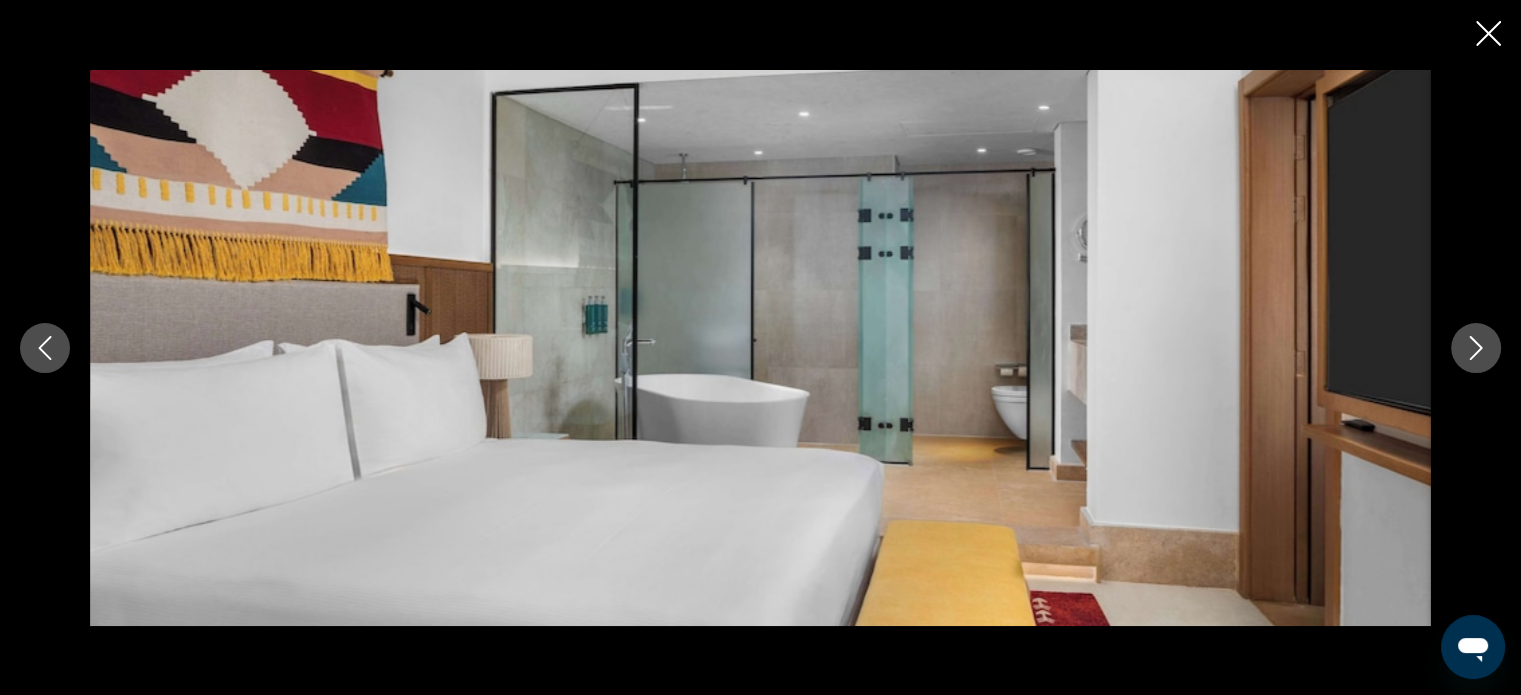 click at bounding box center (1476, 348) 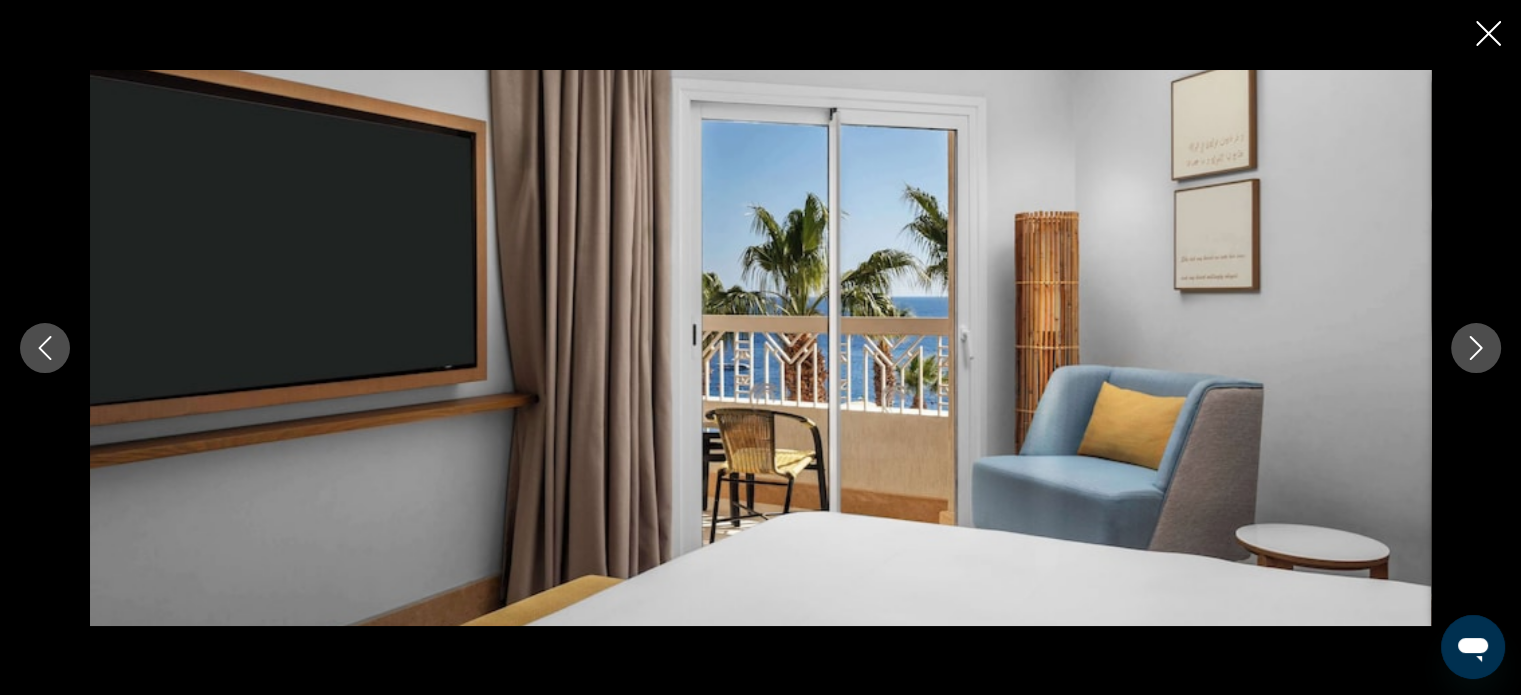 click at bounding box center [1476, 348] 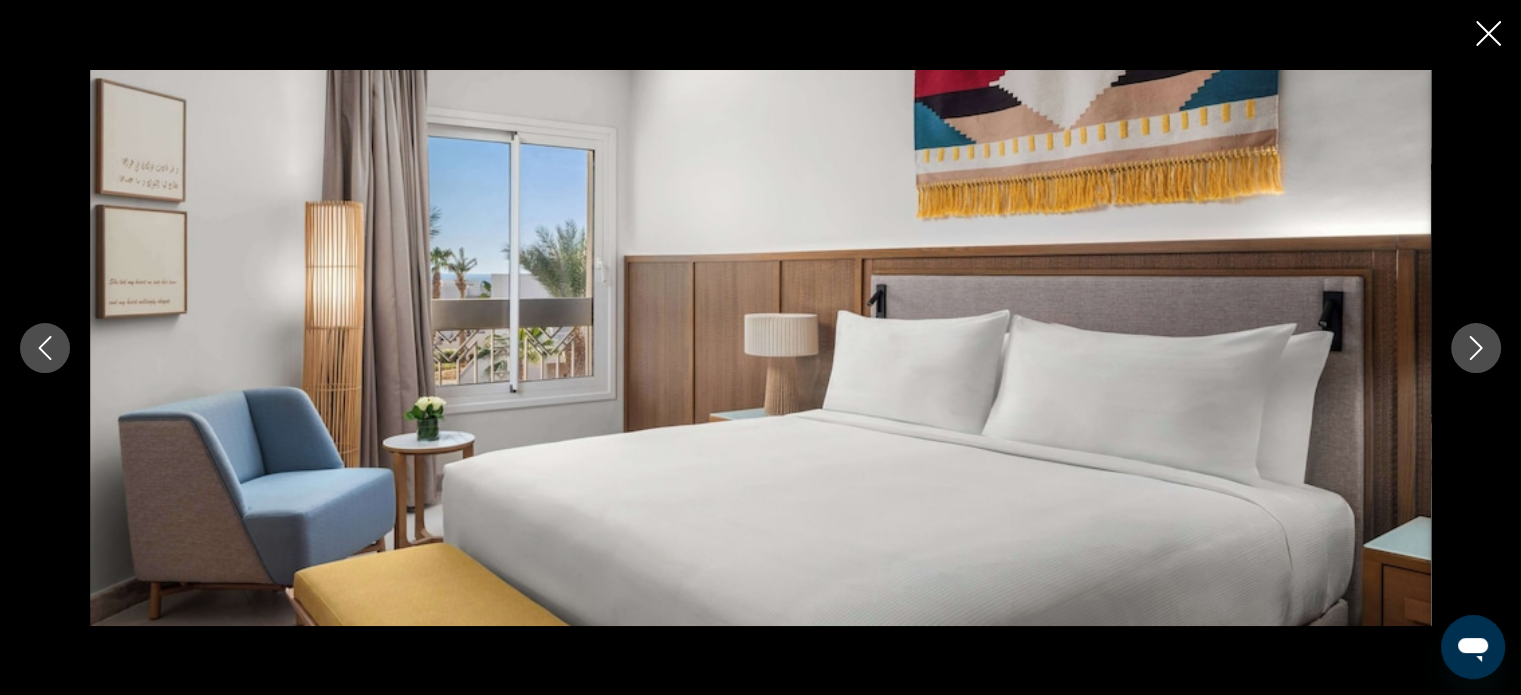 click at bounding box center [1476, 348] 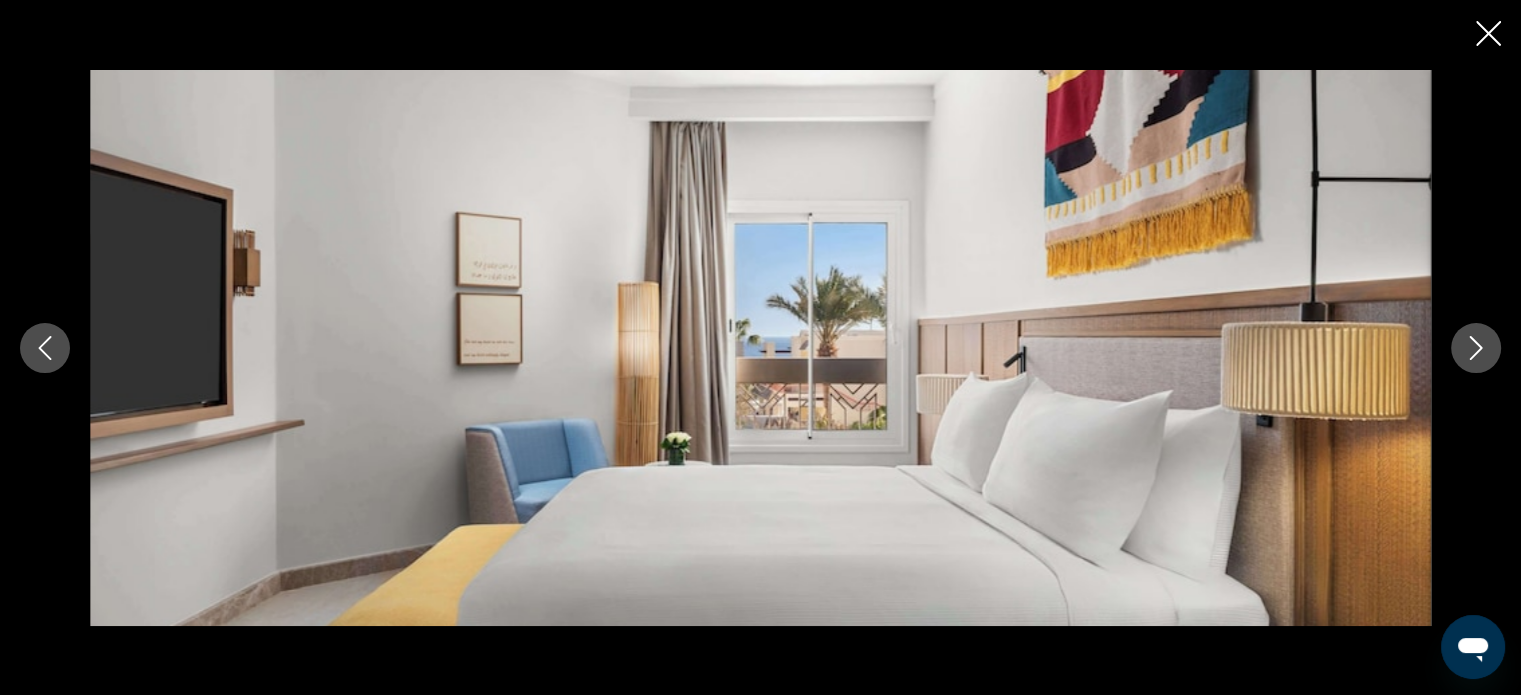 click at bounding box center [1476, 348] 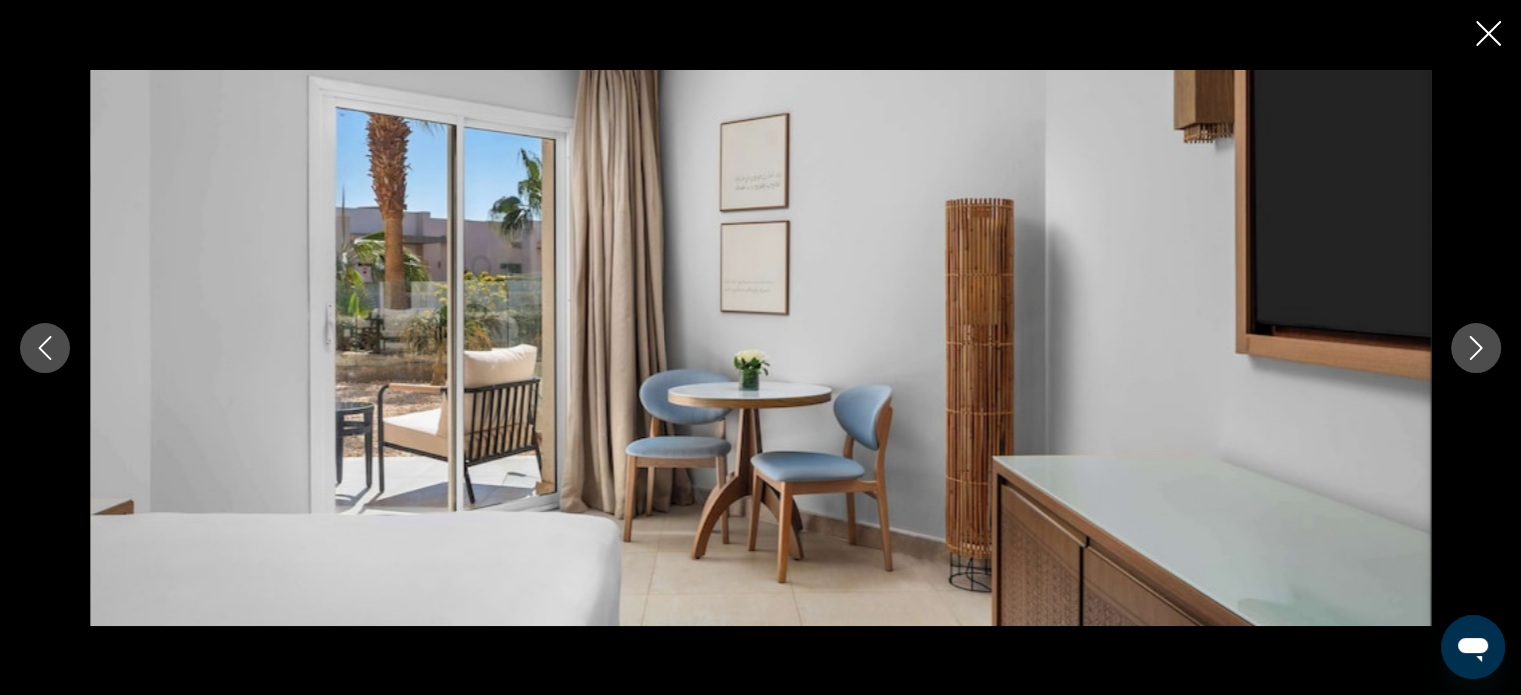 click at bounding box center (1476, 348) 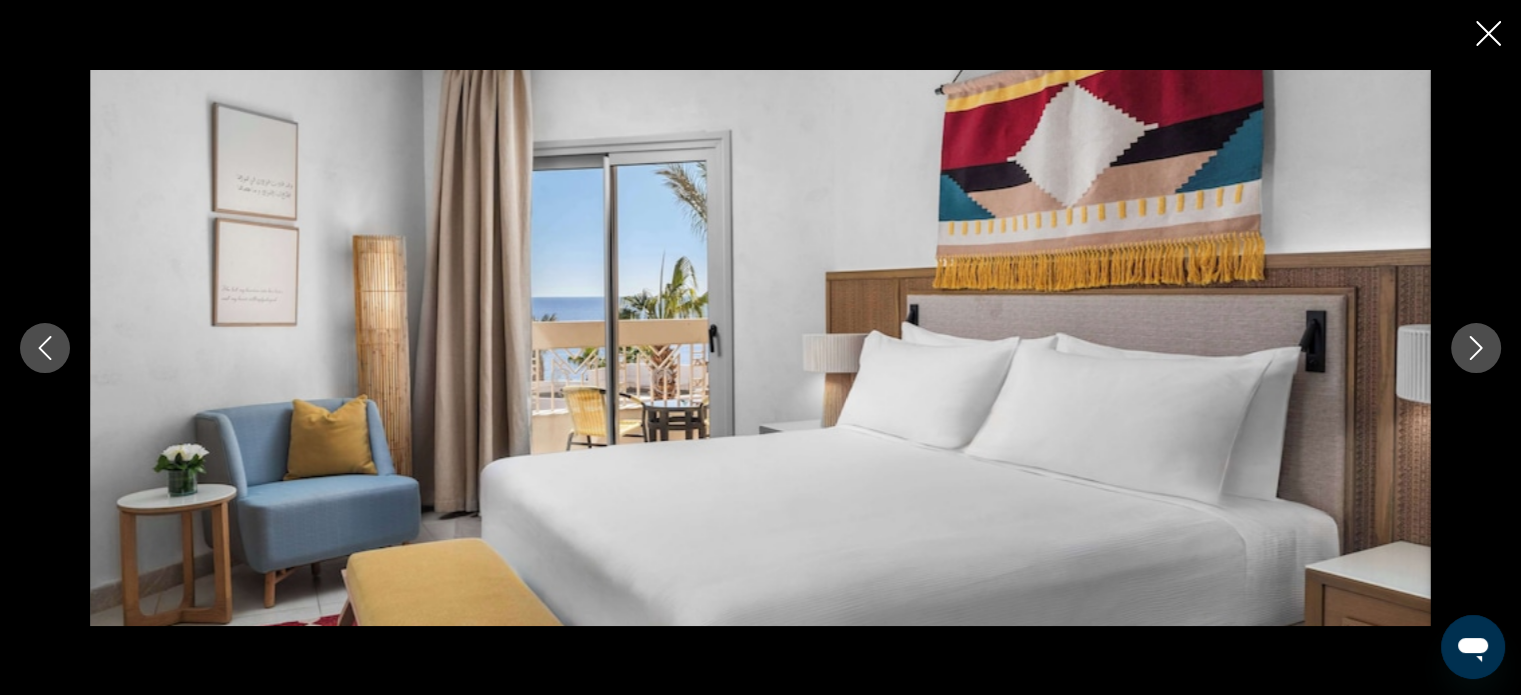 click at bounding box center (1476, 348) 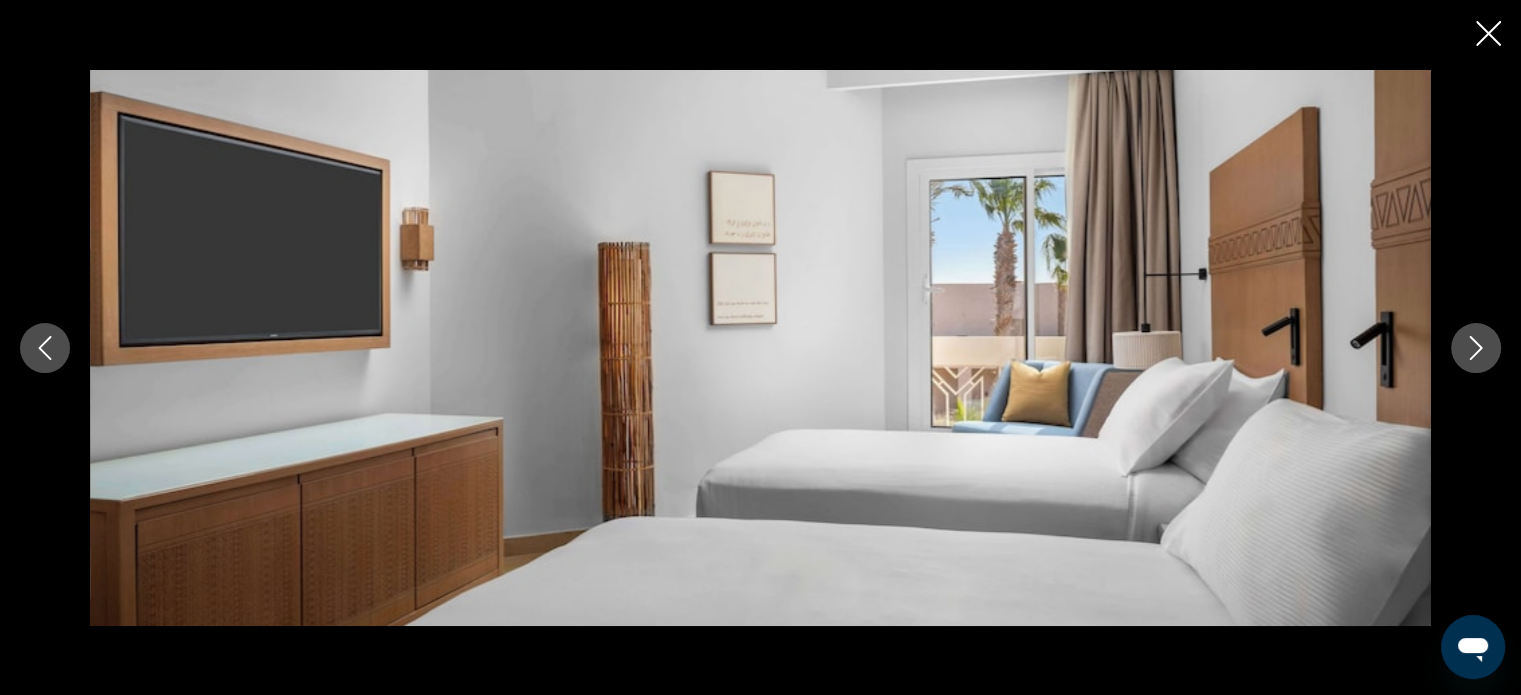 click at bounding box center [760, 347] 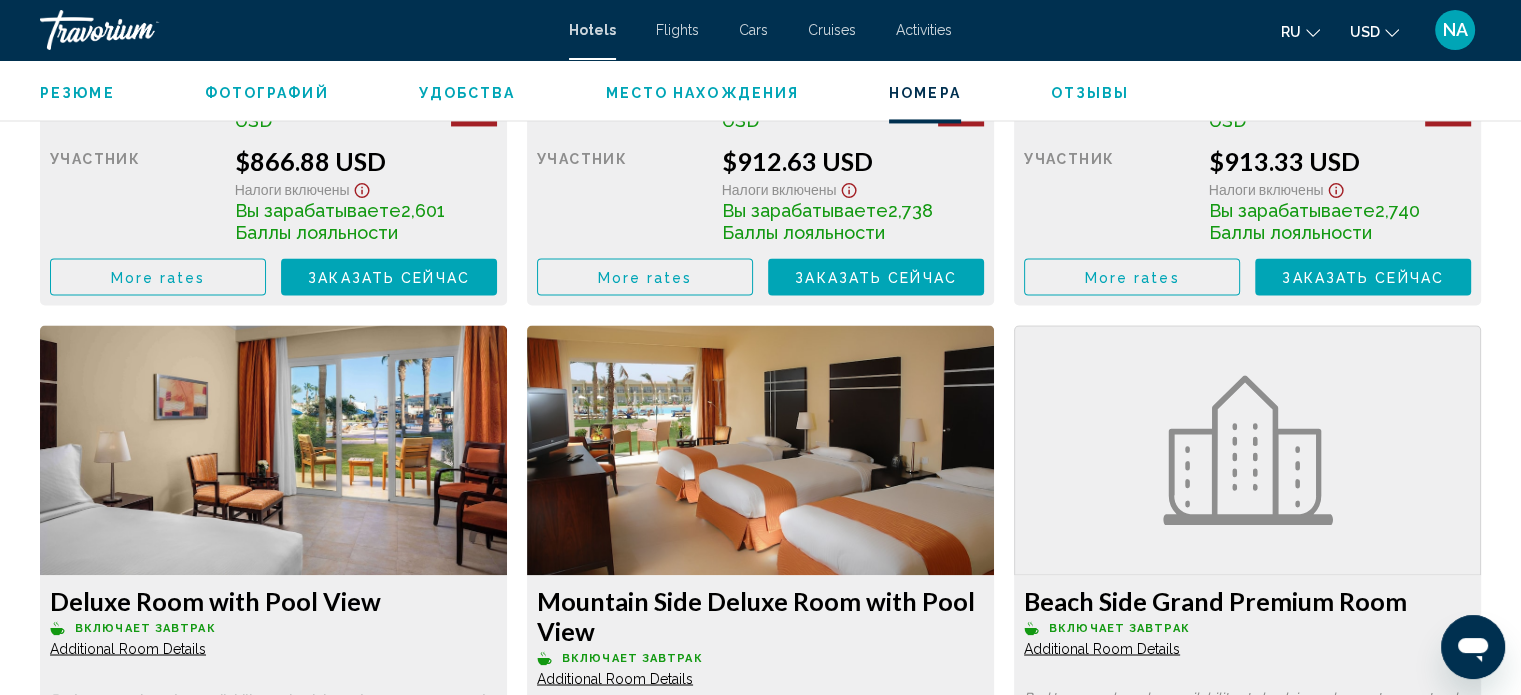 scroll, scrollTop: 3212, scrollLeft: 0, axis: vertical 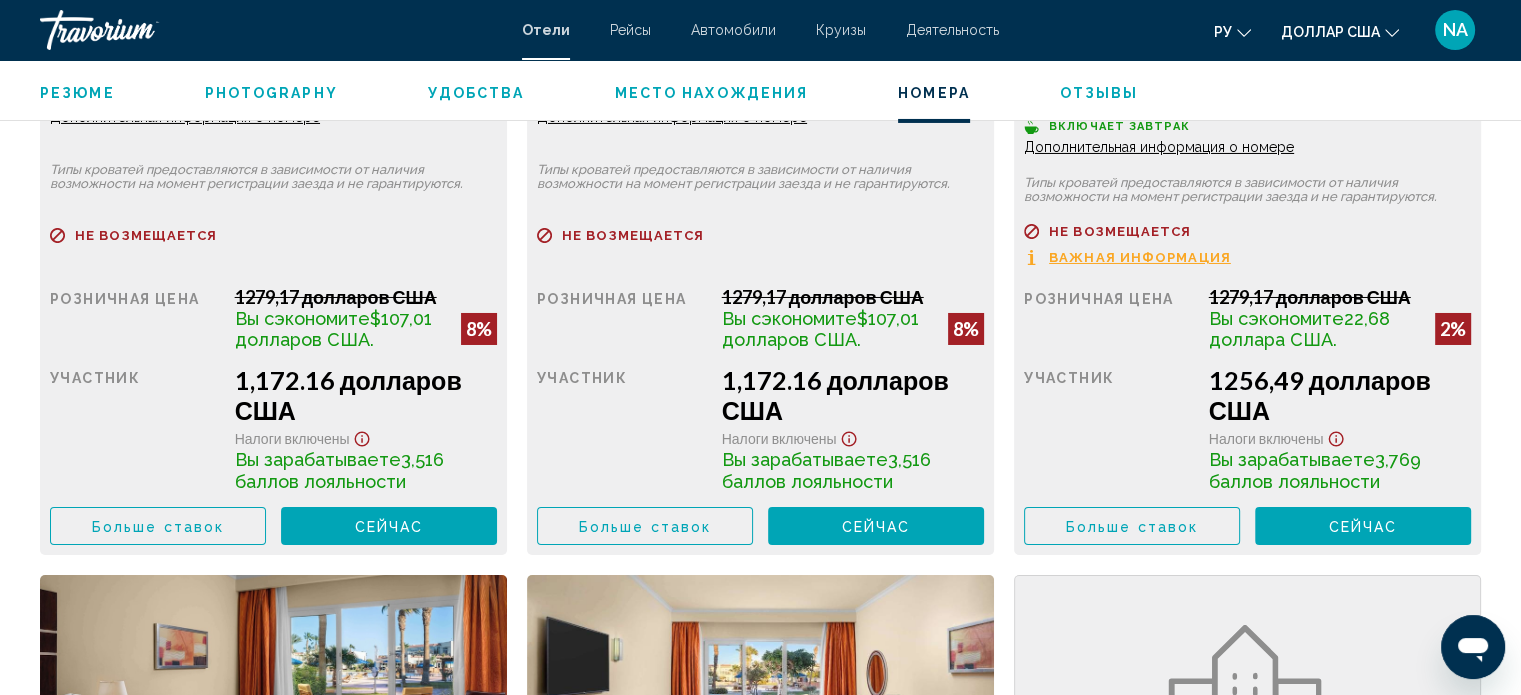 drag, startPoint x: 254, startPoint y: 330, endPoint x: 273, endPoint y: 179, distance: 152.19067 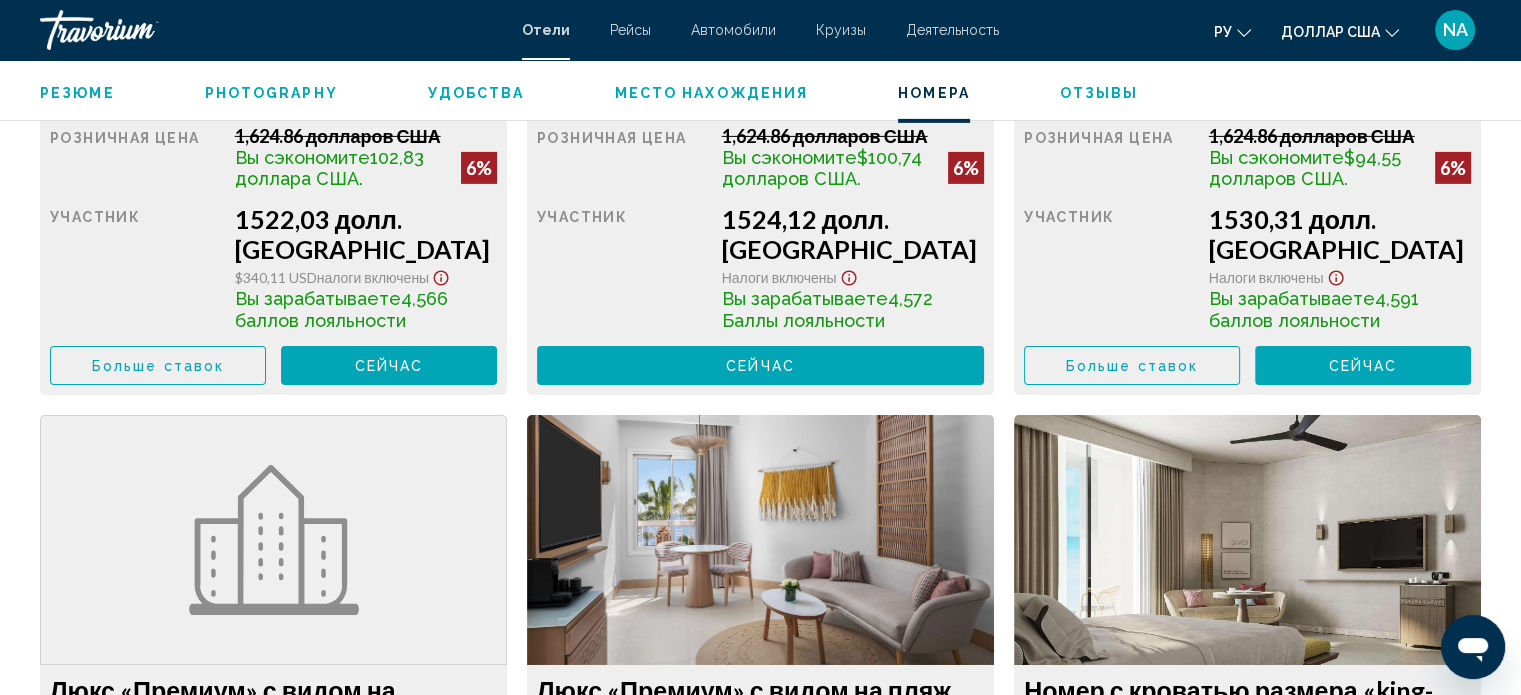 scroll, scrollTop: 14084, scrollLeft: 0, axis: vertical 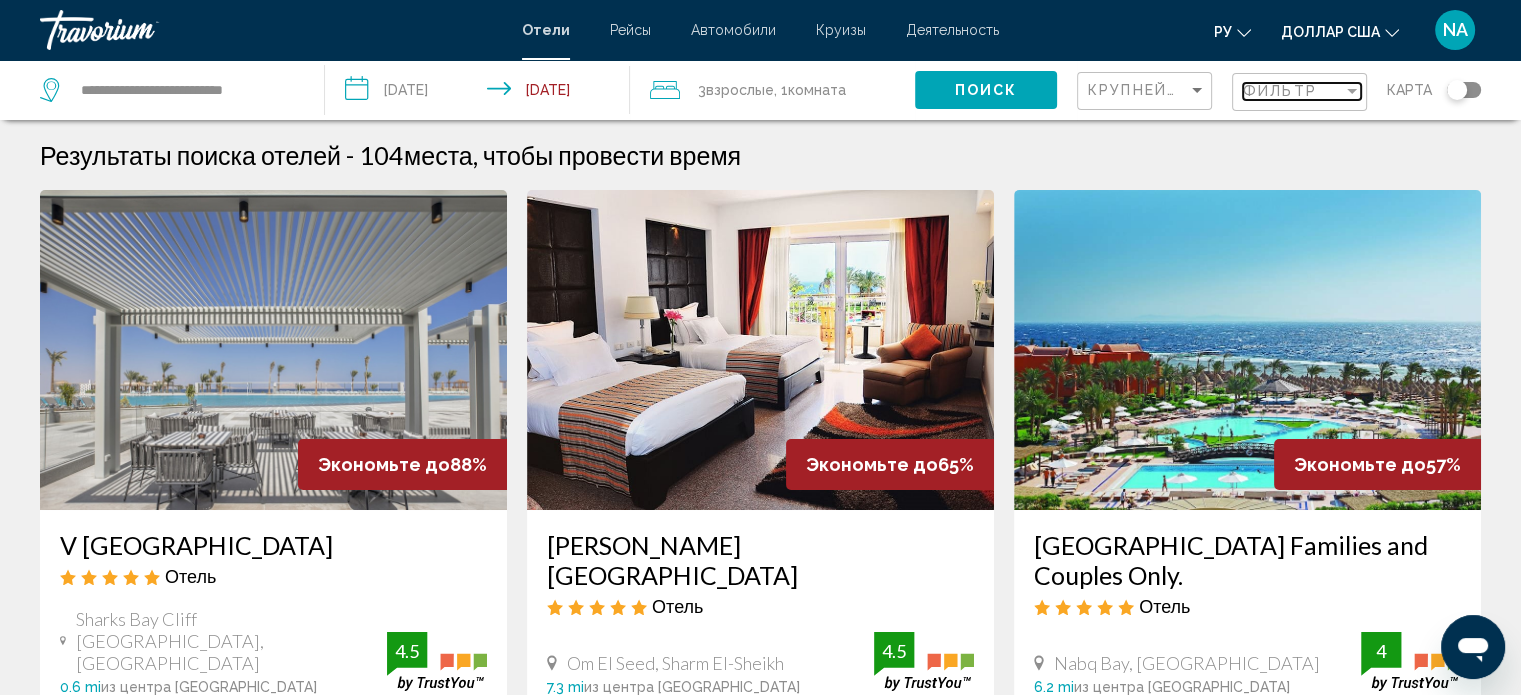 click at bounding box center [1352, 91] 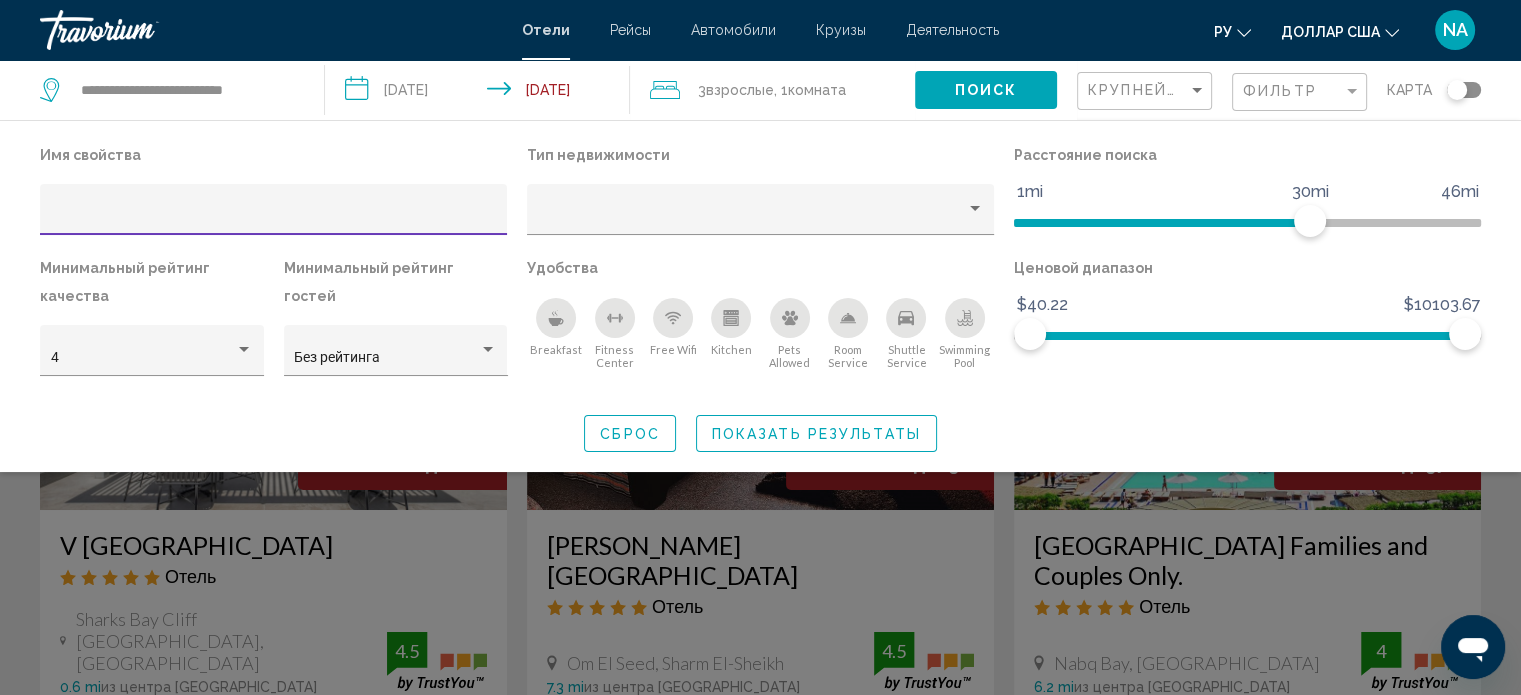 click at bounding box center [274, 217] 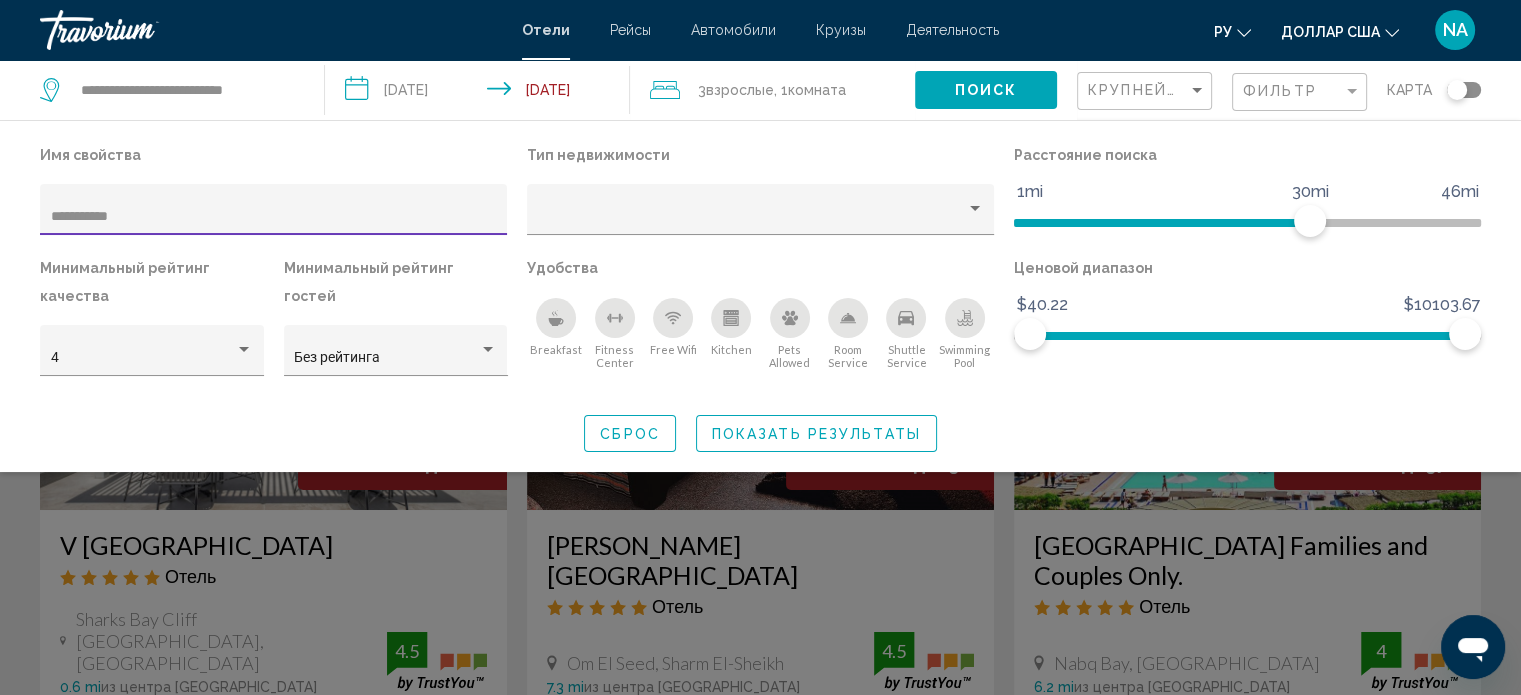 type on "**********" 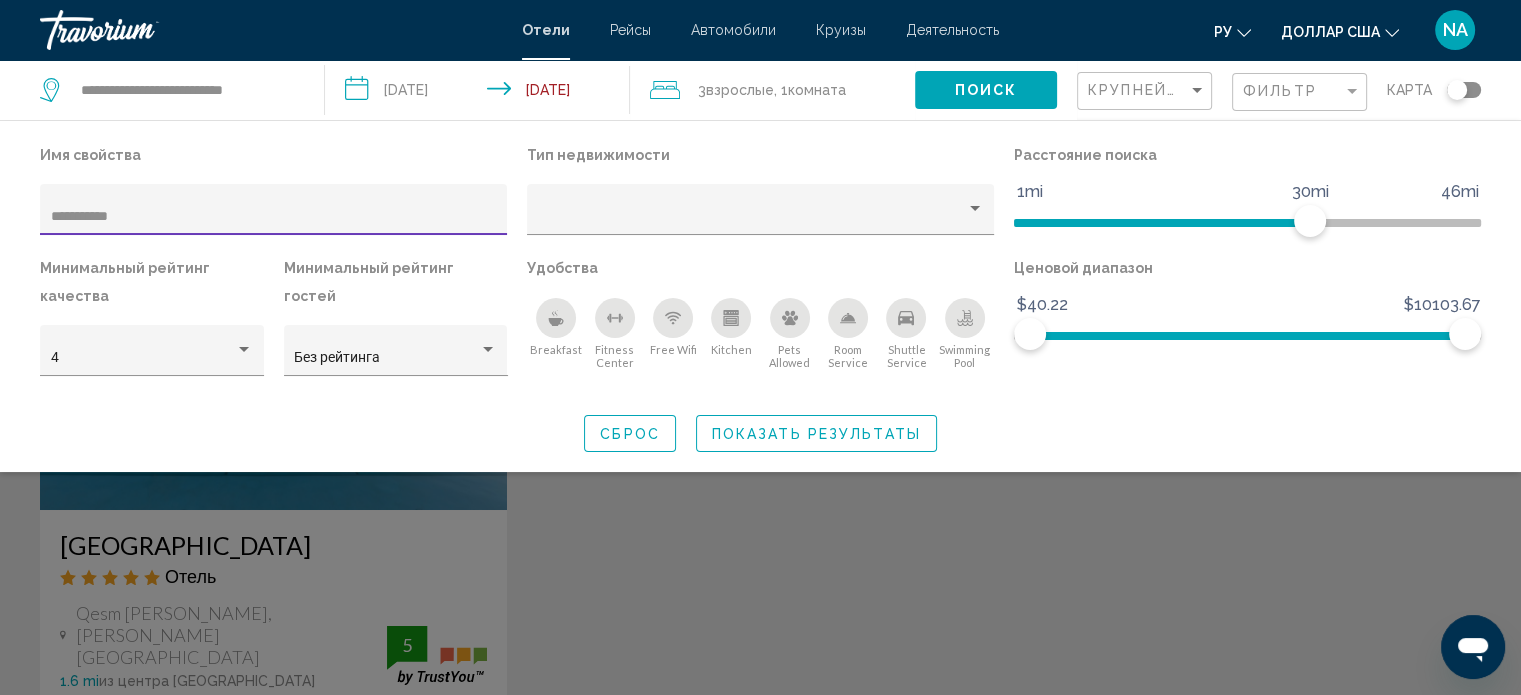 click on "Показать результаты" 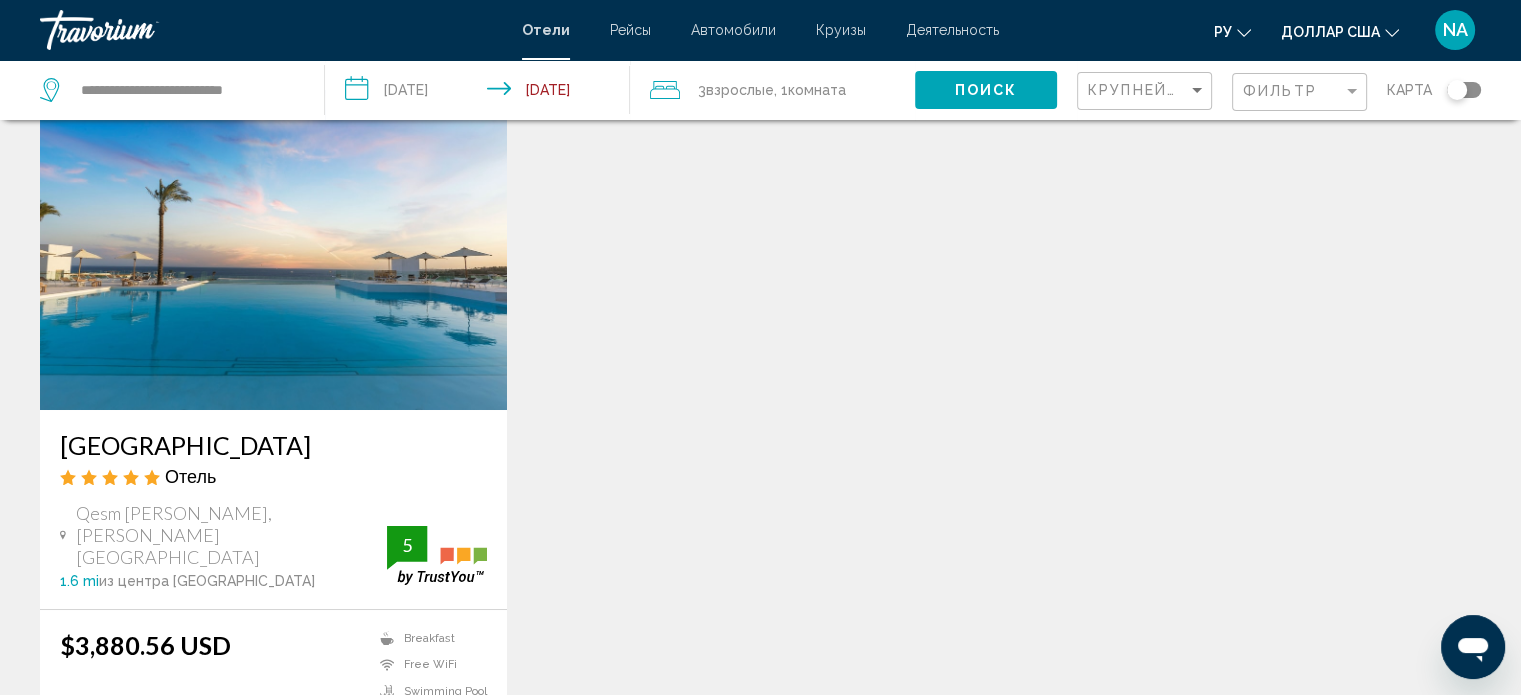scroll, scrollTop: 0, scrollLeft: 0, axis: both 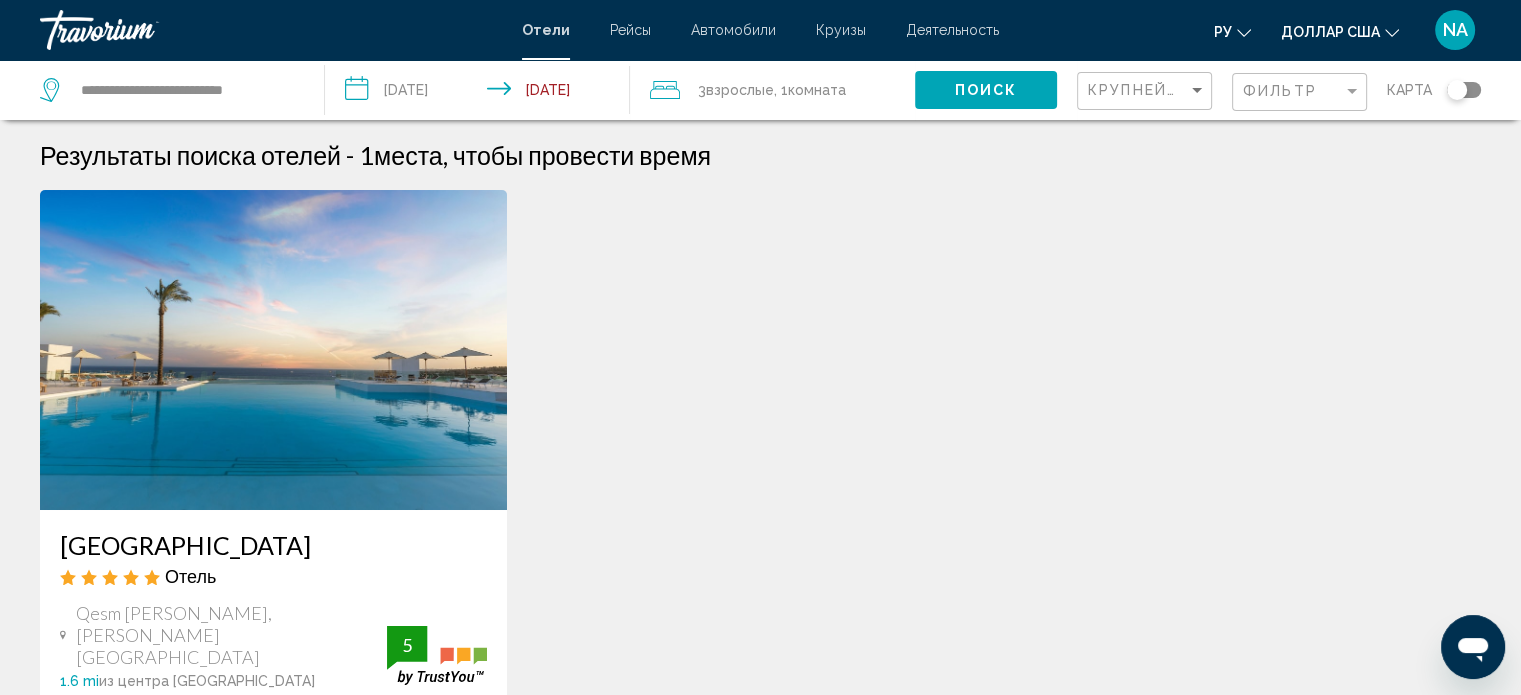 click at bounding box center (273, 350) 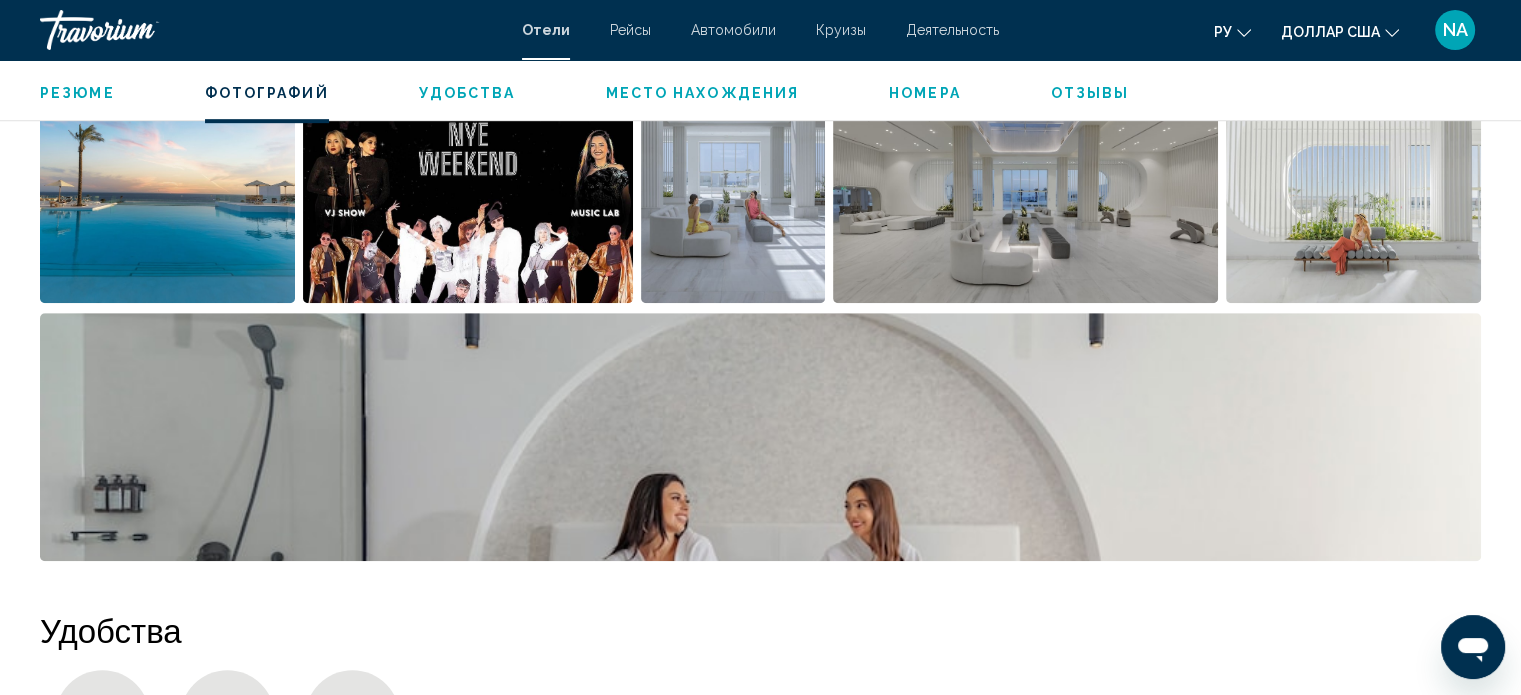 scroll, scrollTop: 1112, scrollLeft: 0, axis: vertical 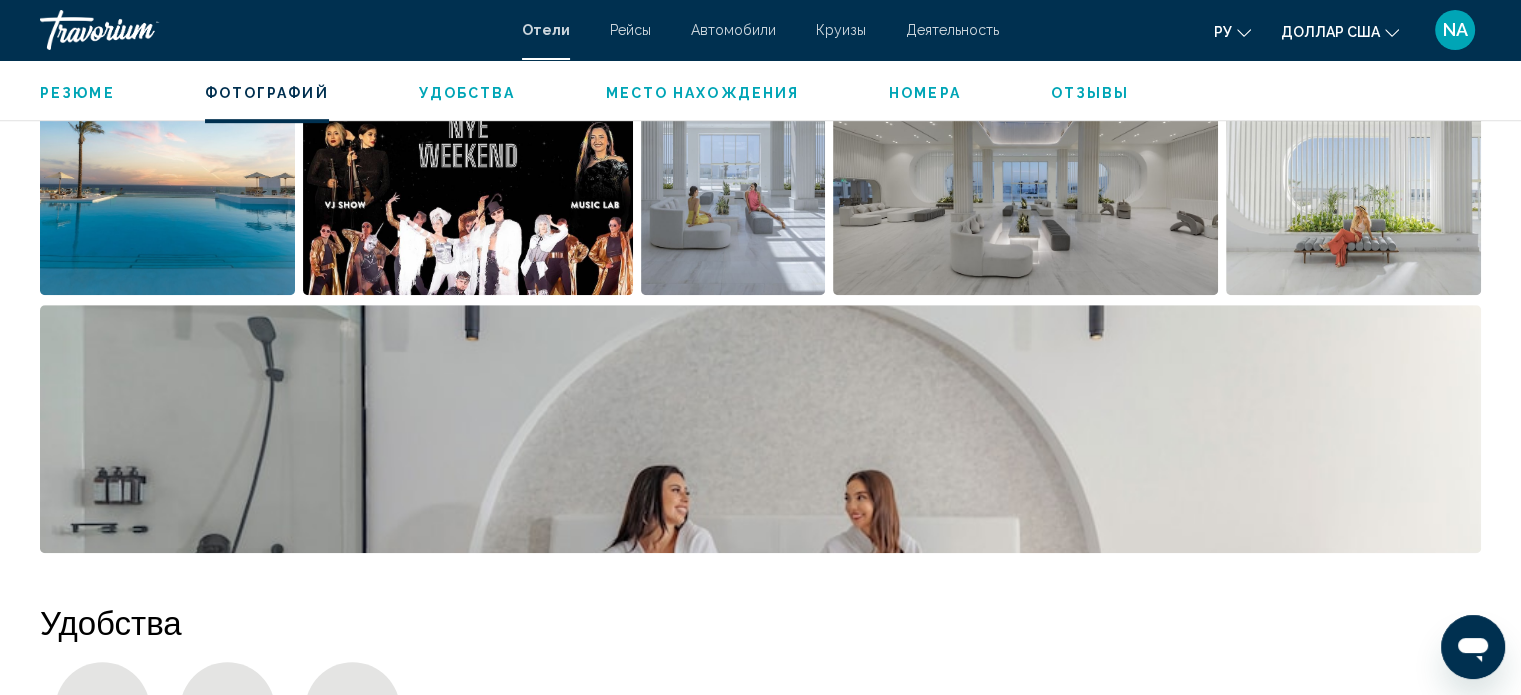 click at bounding box center [167, 171] 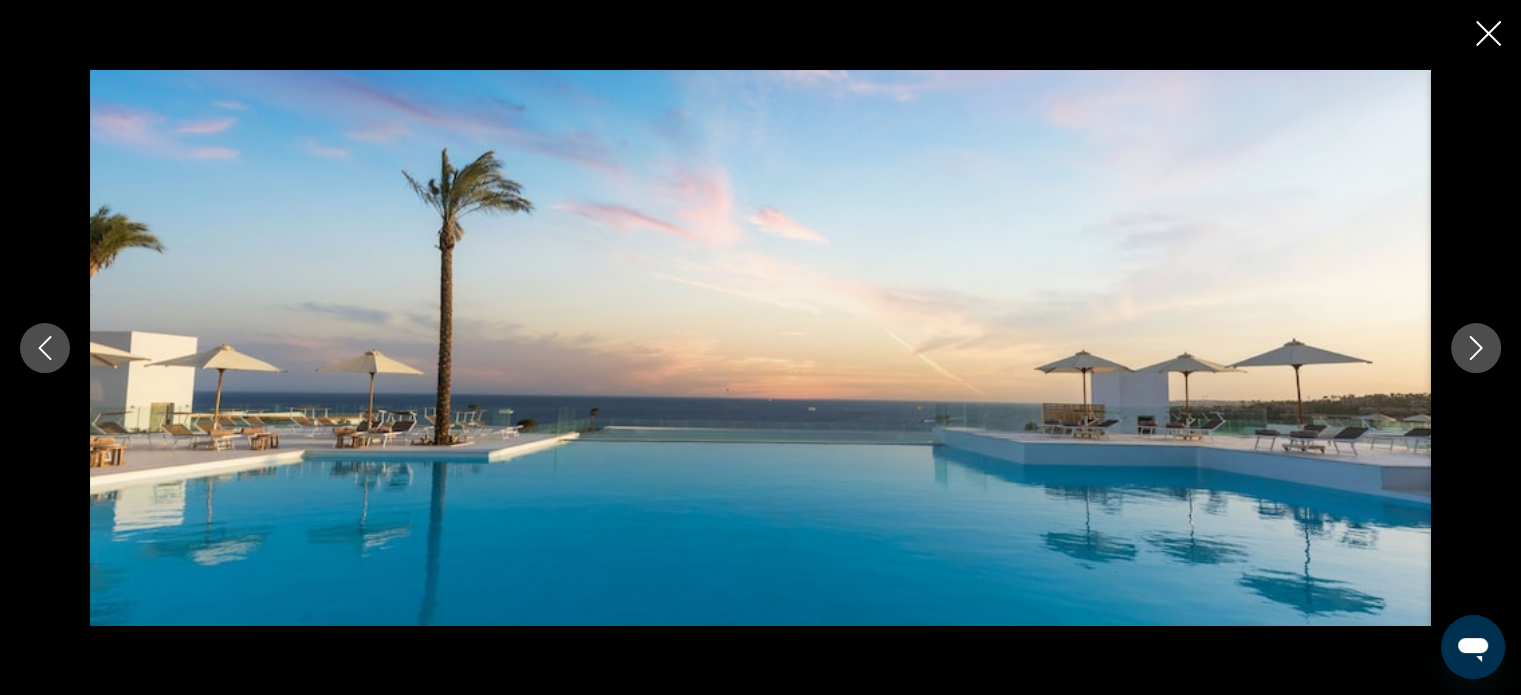 click at bounding box center [1476, 348] 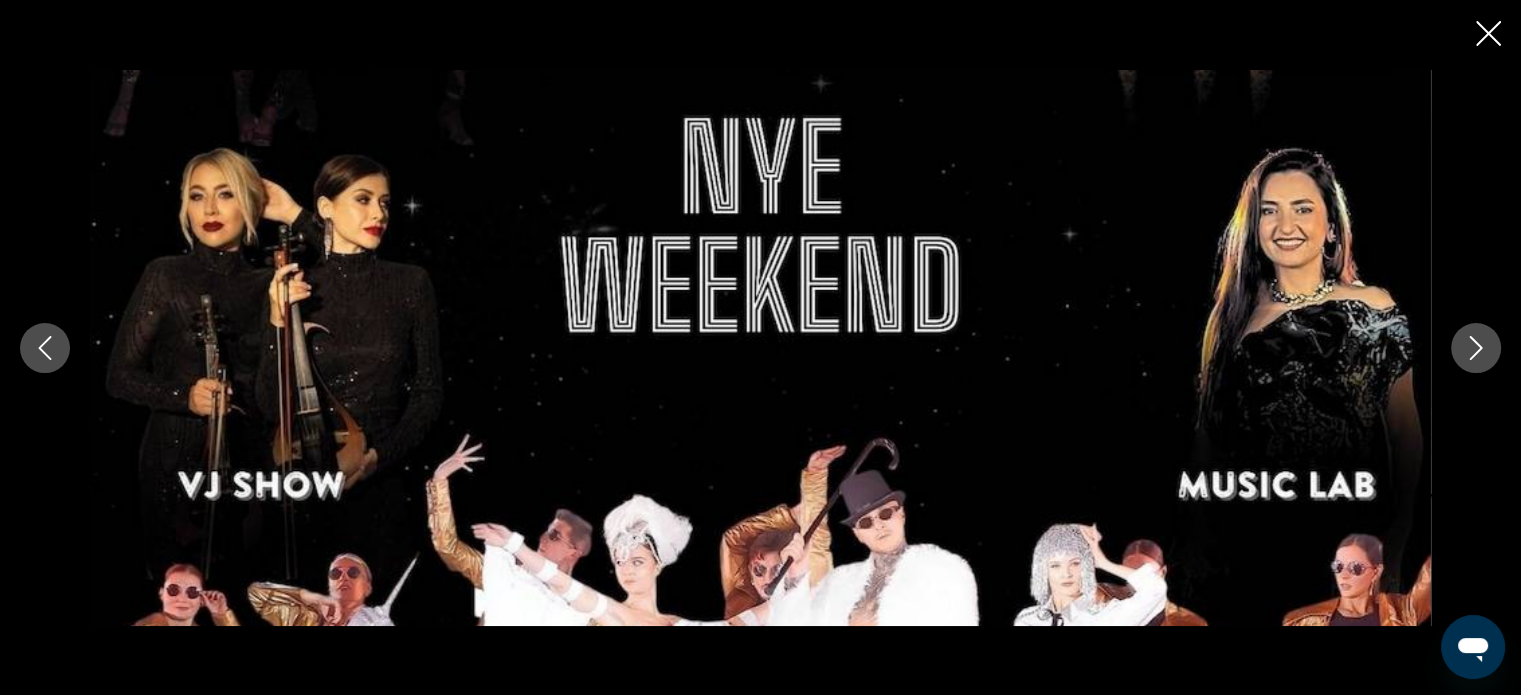 click at bounding box center (1476, 348) 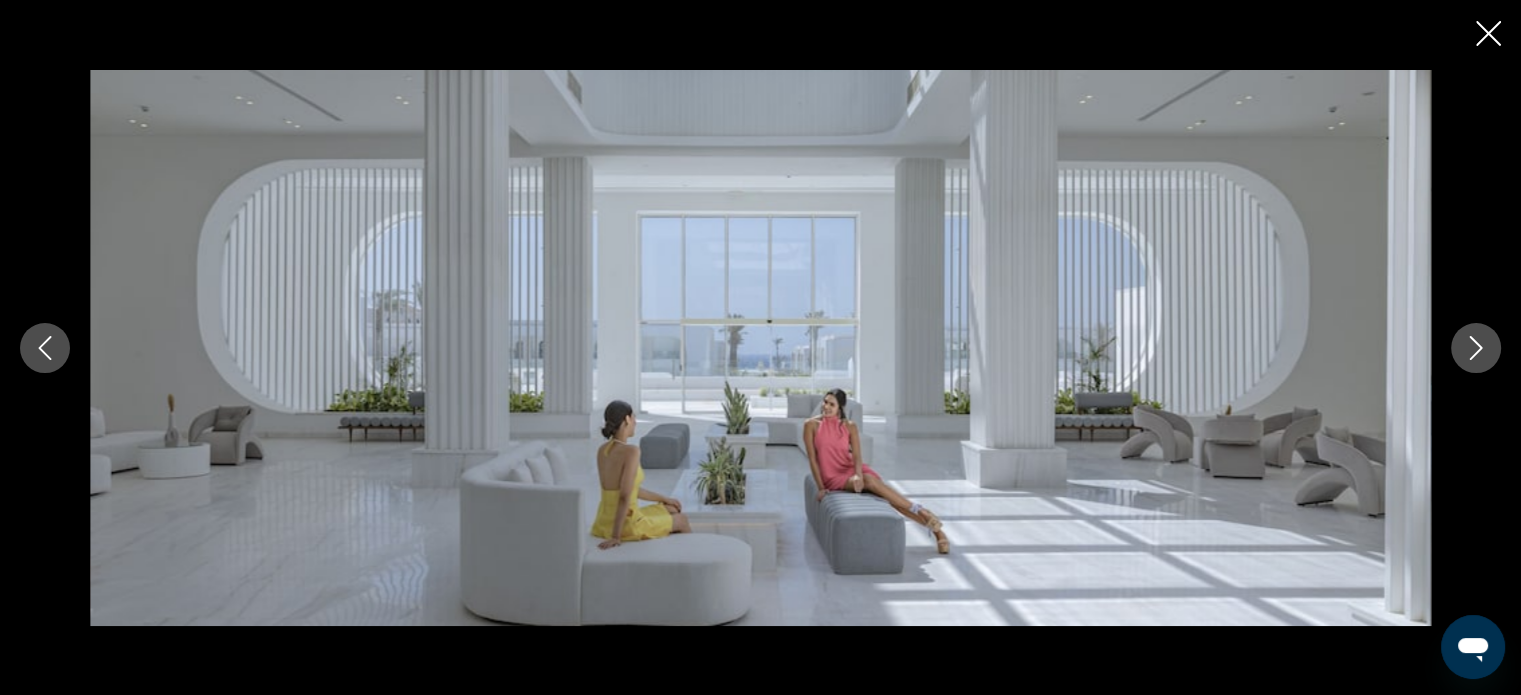 click at bounding box center [1476, 348] 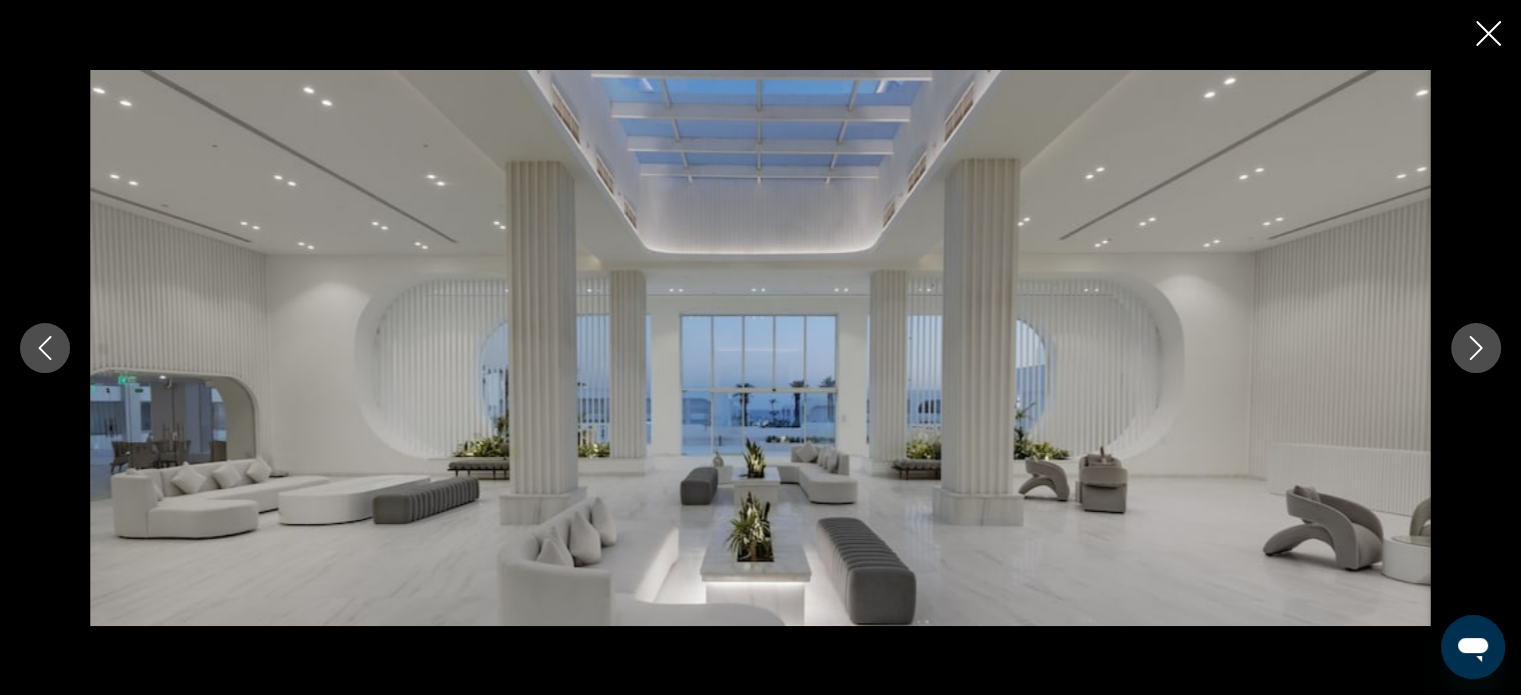click at bounding box center [1476, 348] 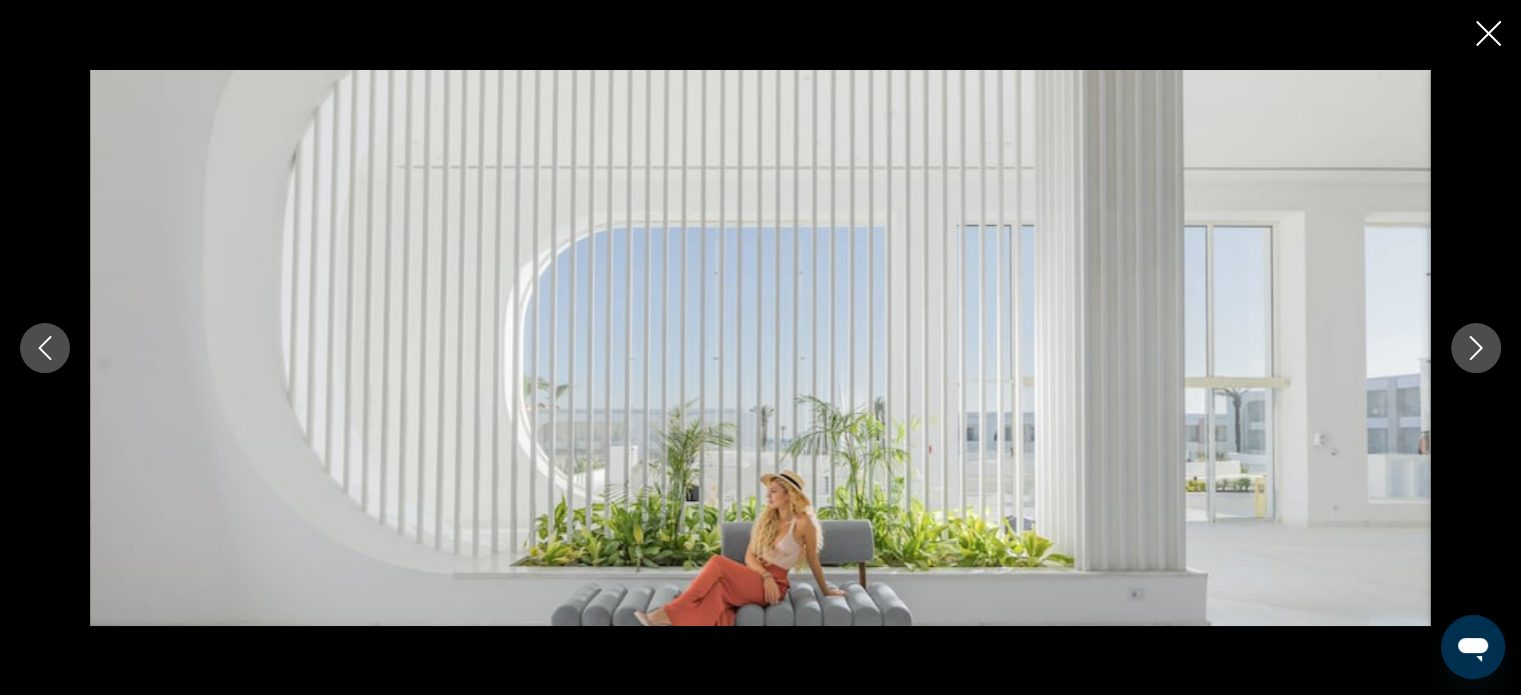 click at bounding box center [1476, 348] 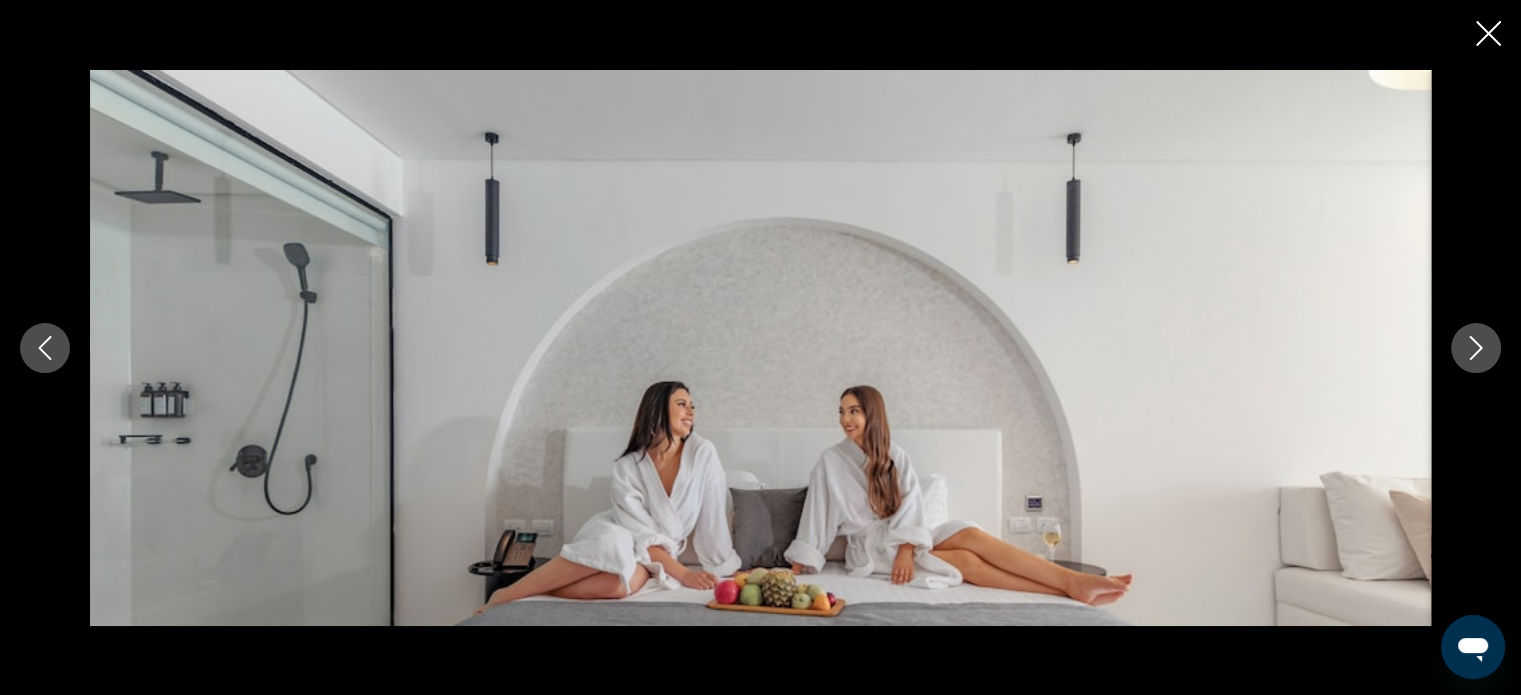 click at bounding box center [1476, 348] 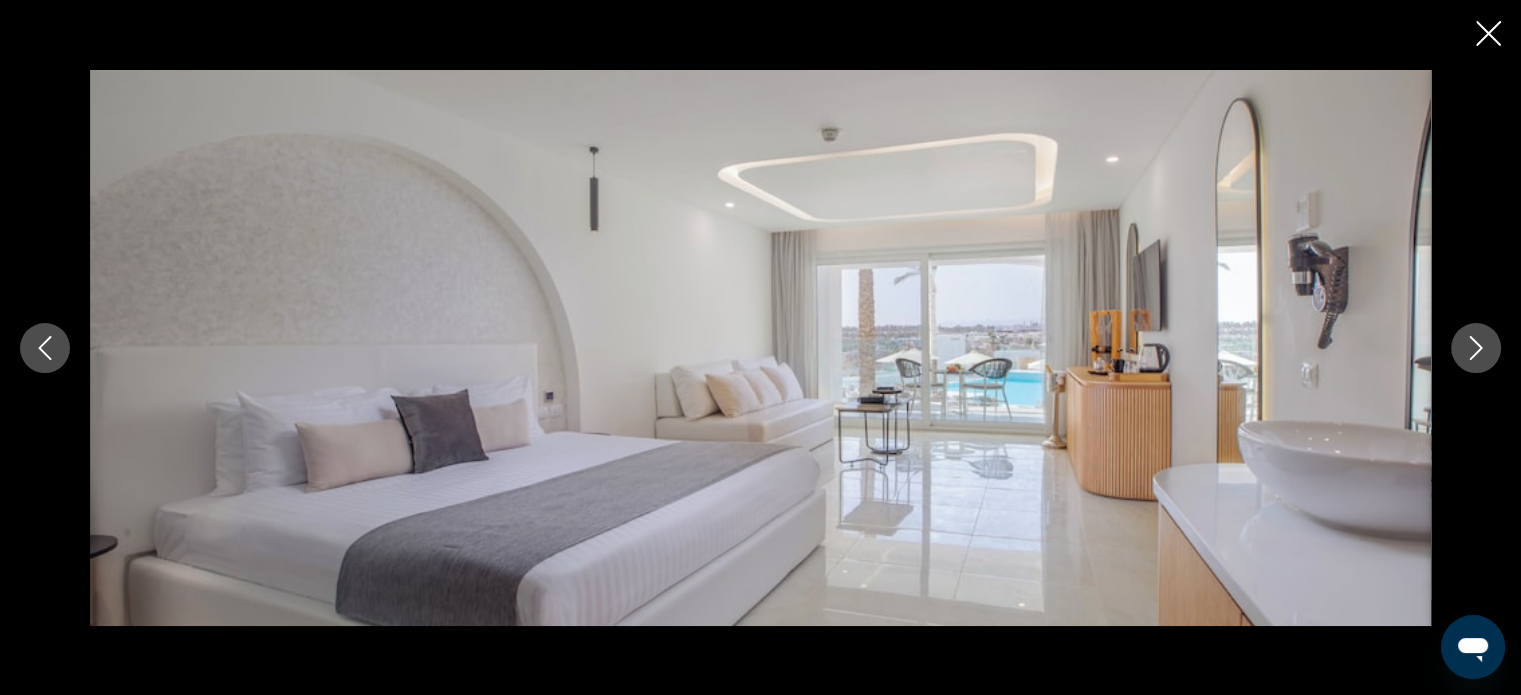 click at bounding box center (1476, 348) 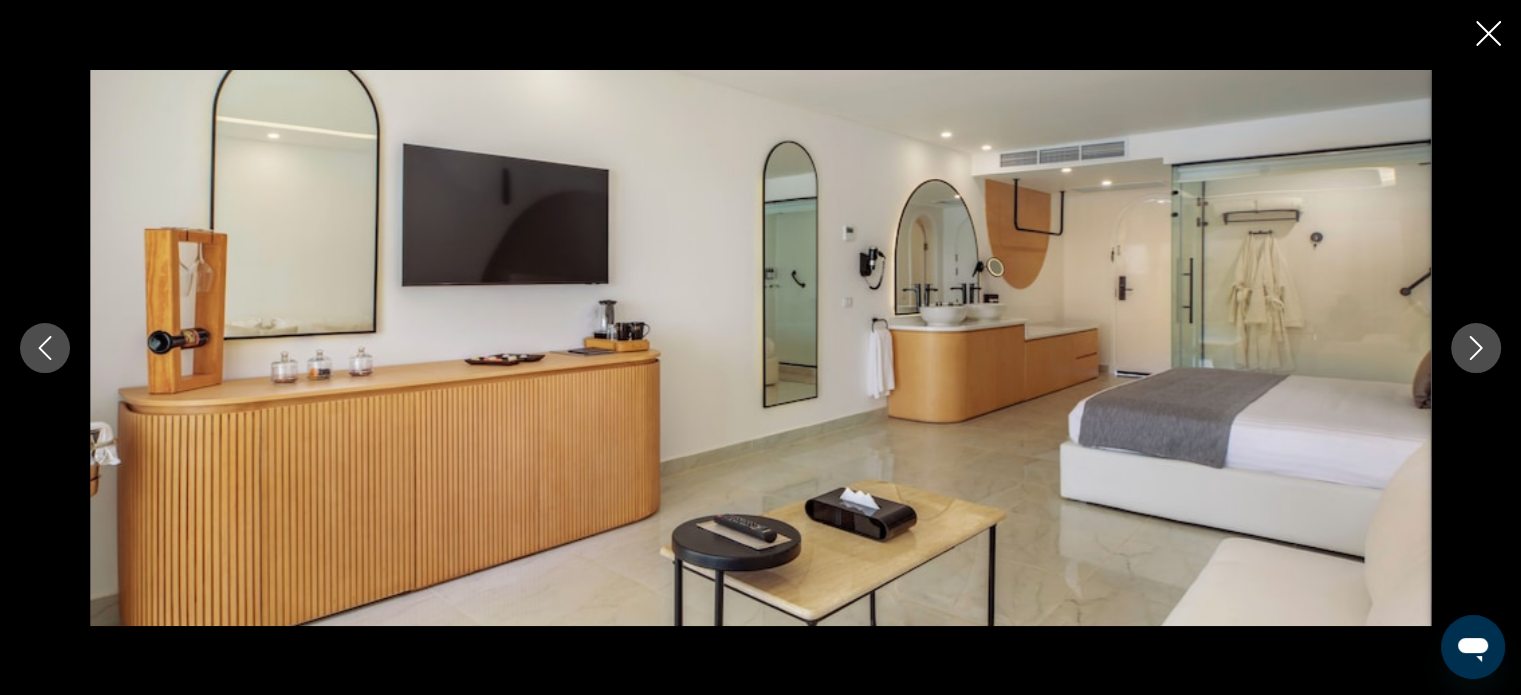 click at bounding box center [1476, 348] 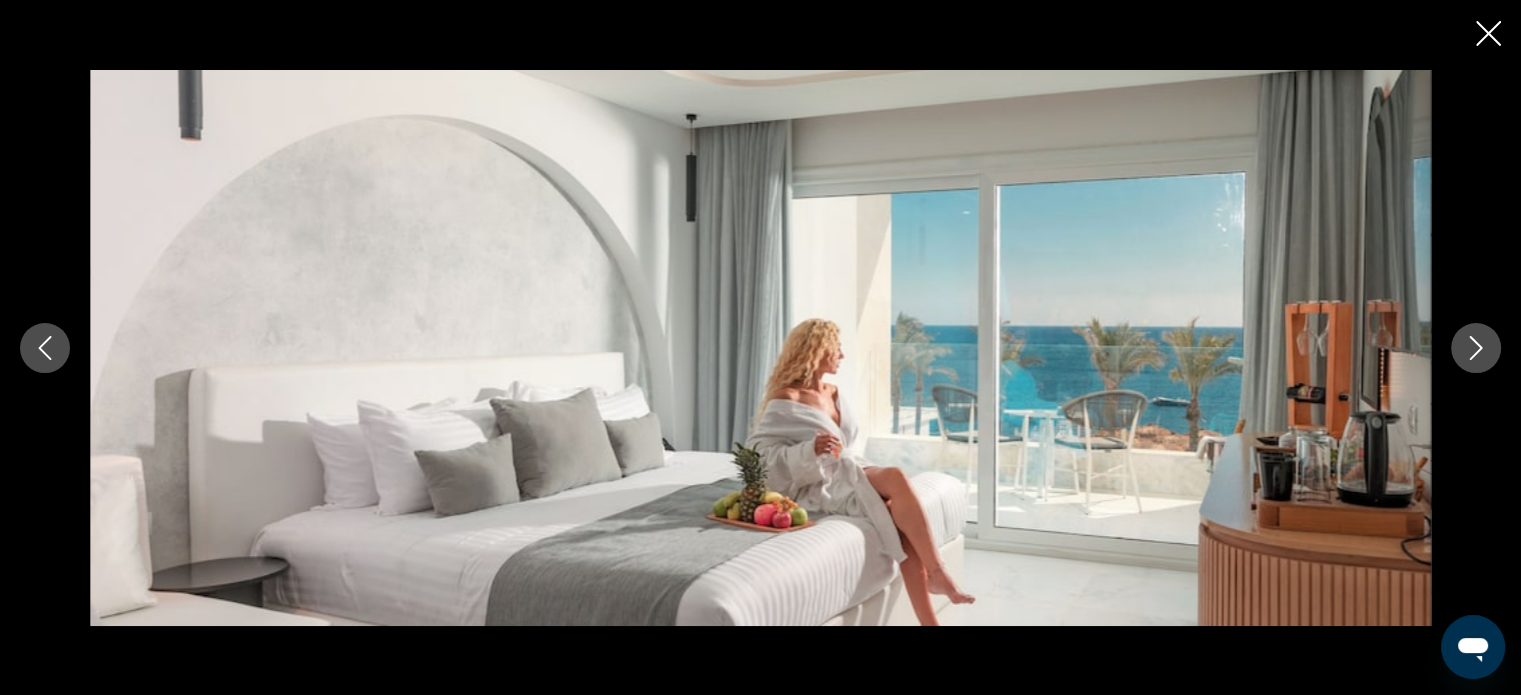 click at bounding box center (1476, 348) 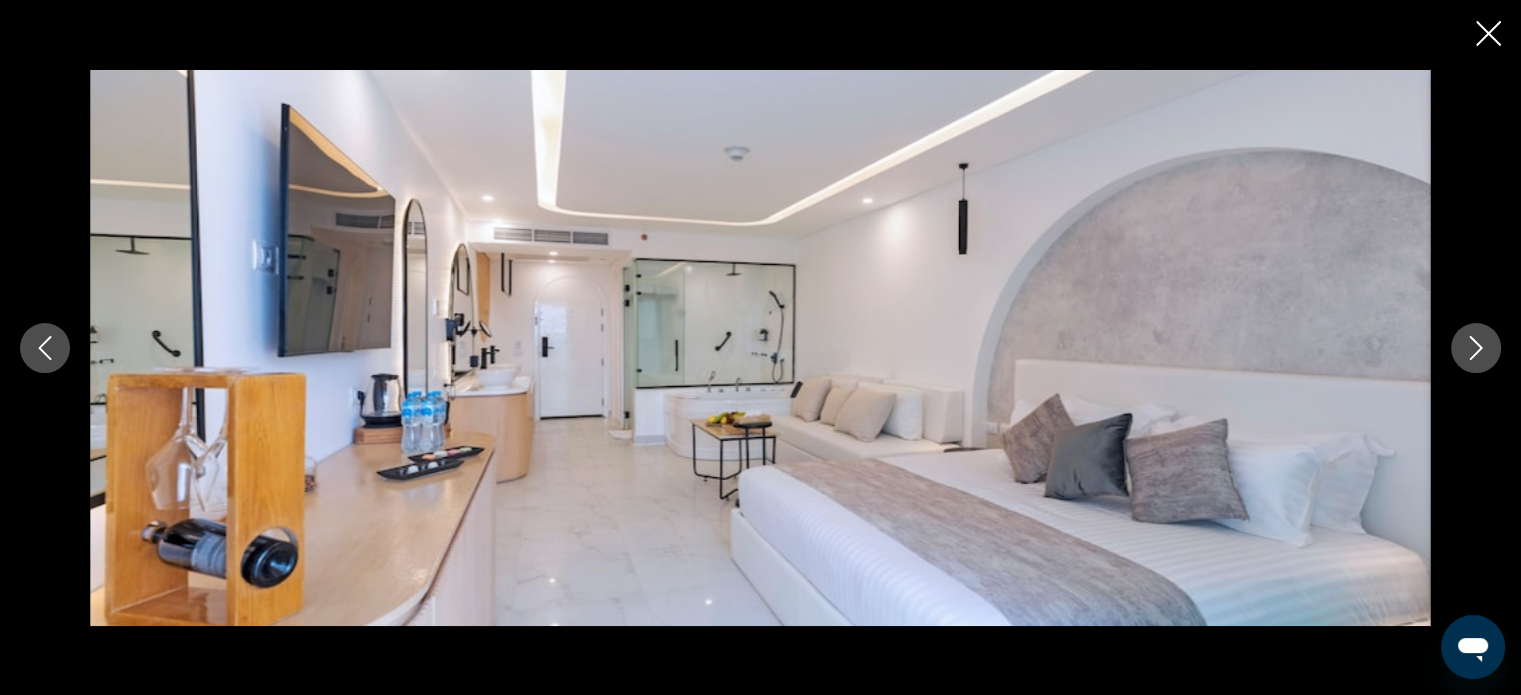 click at bounding box center (1476, 348) 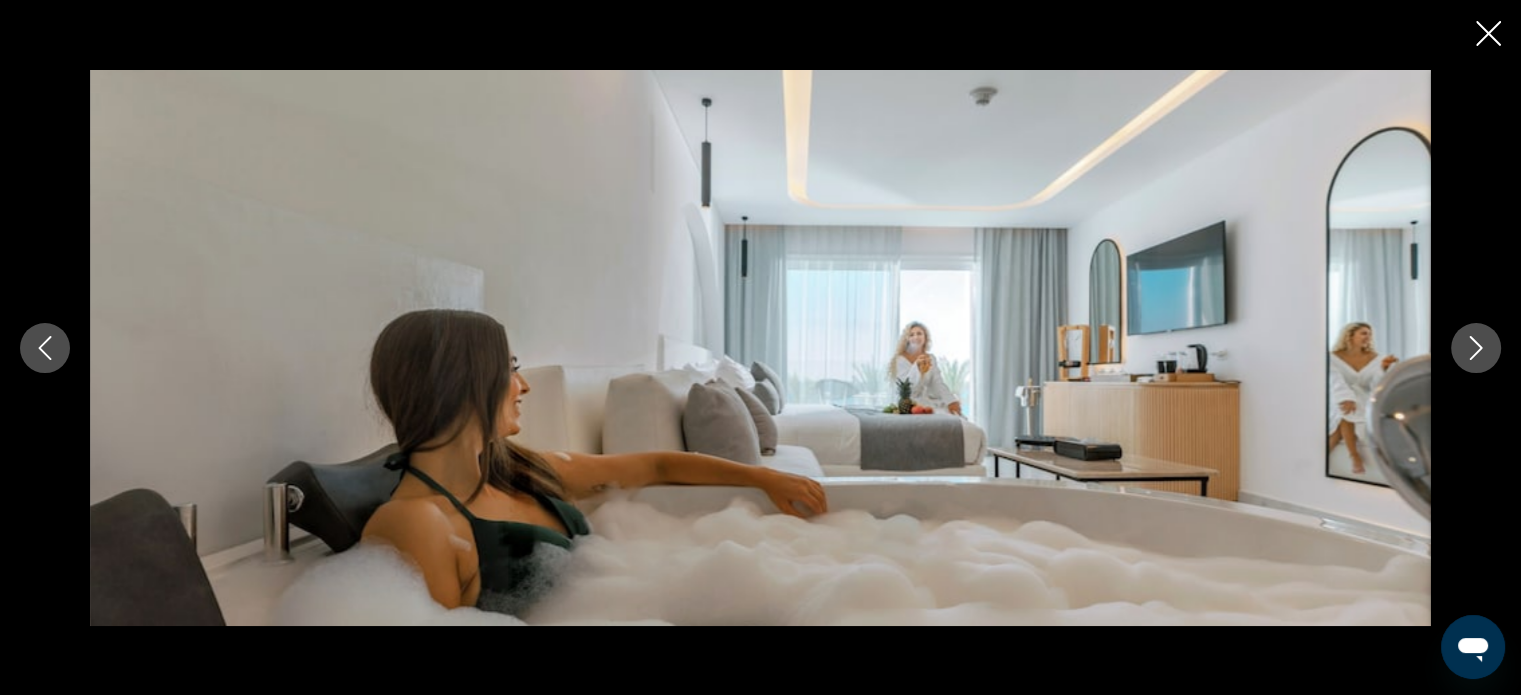 click at bounding box center [1476, 348] 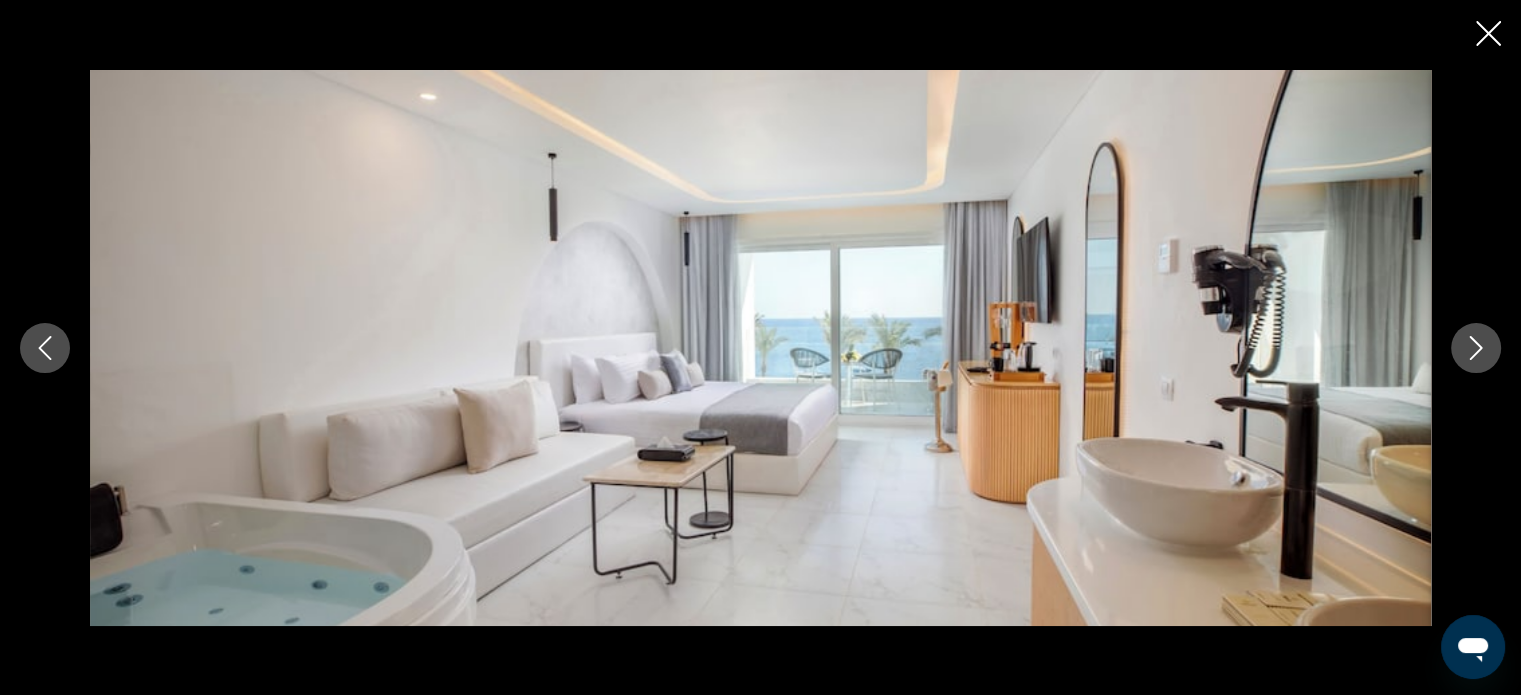 click at bounding box center (1476, 348) 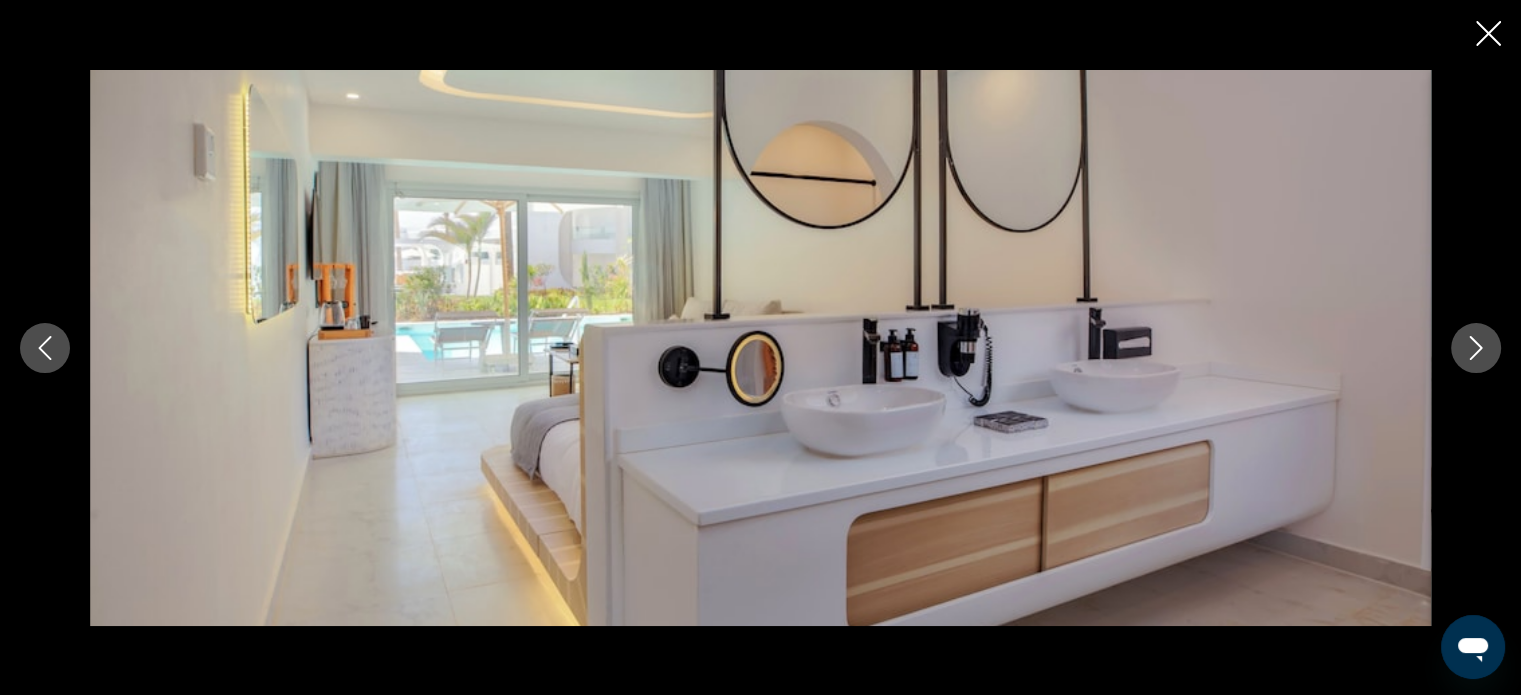click at bounding box center (1476, 348) 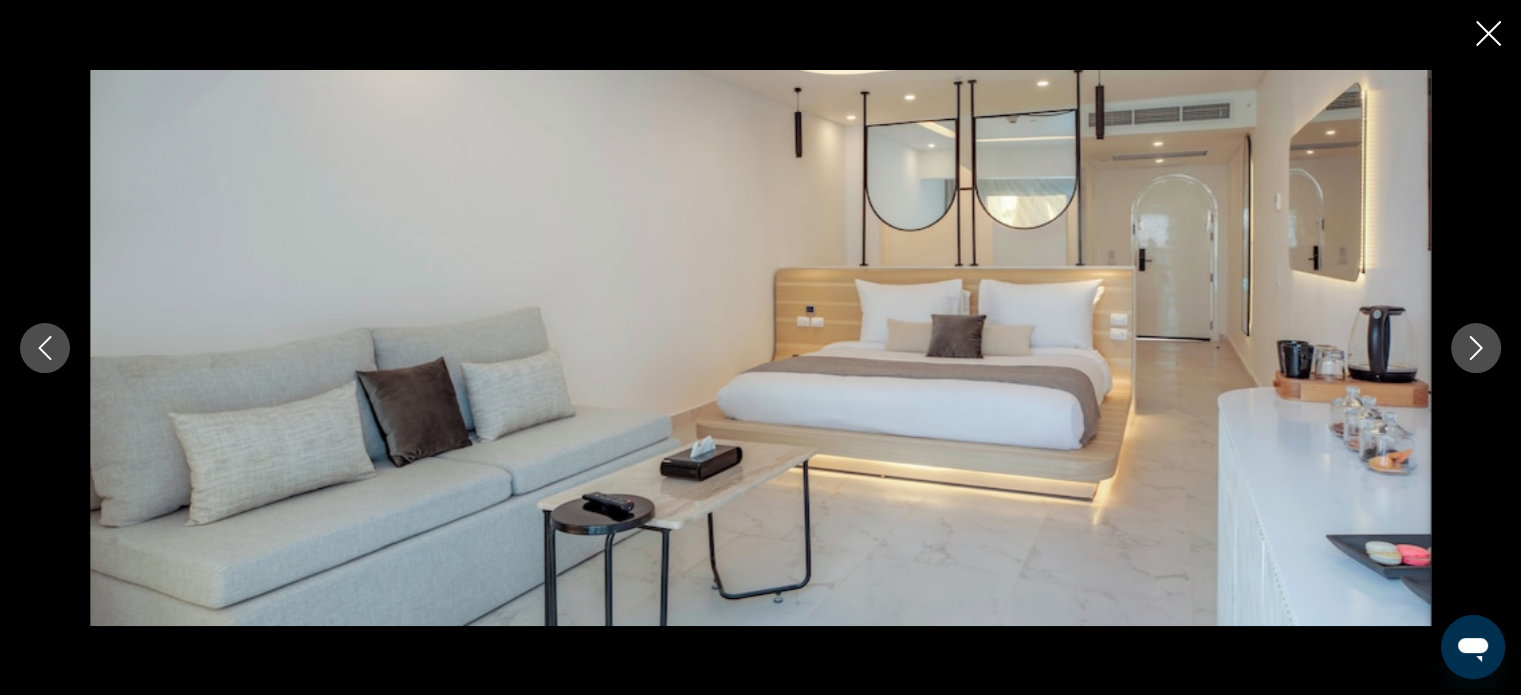 click at bounding box center [1476, 348] 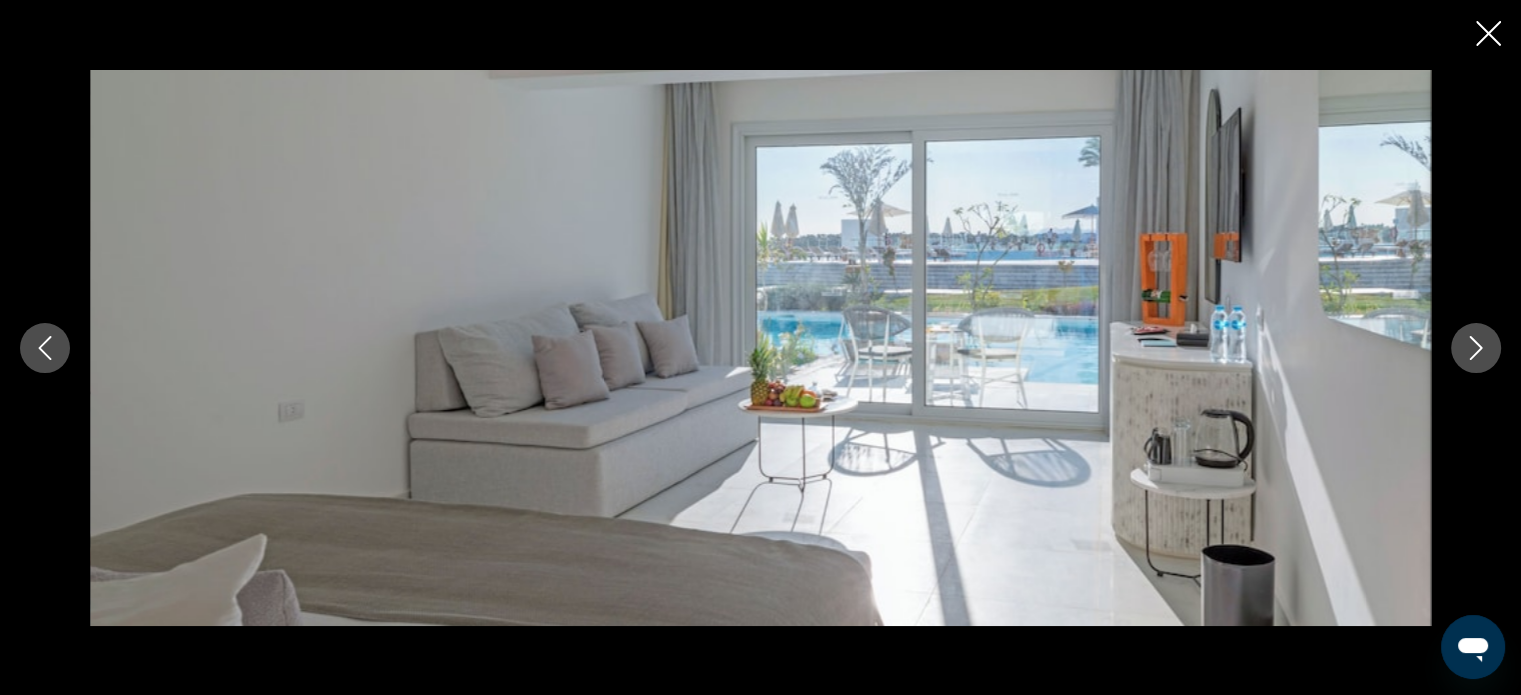 click at bounding box center [1476, 348] 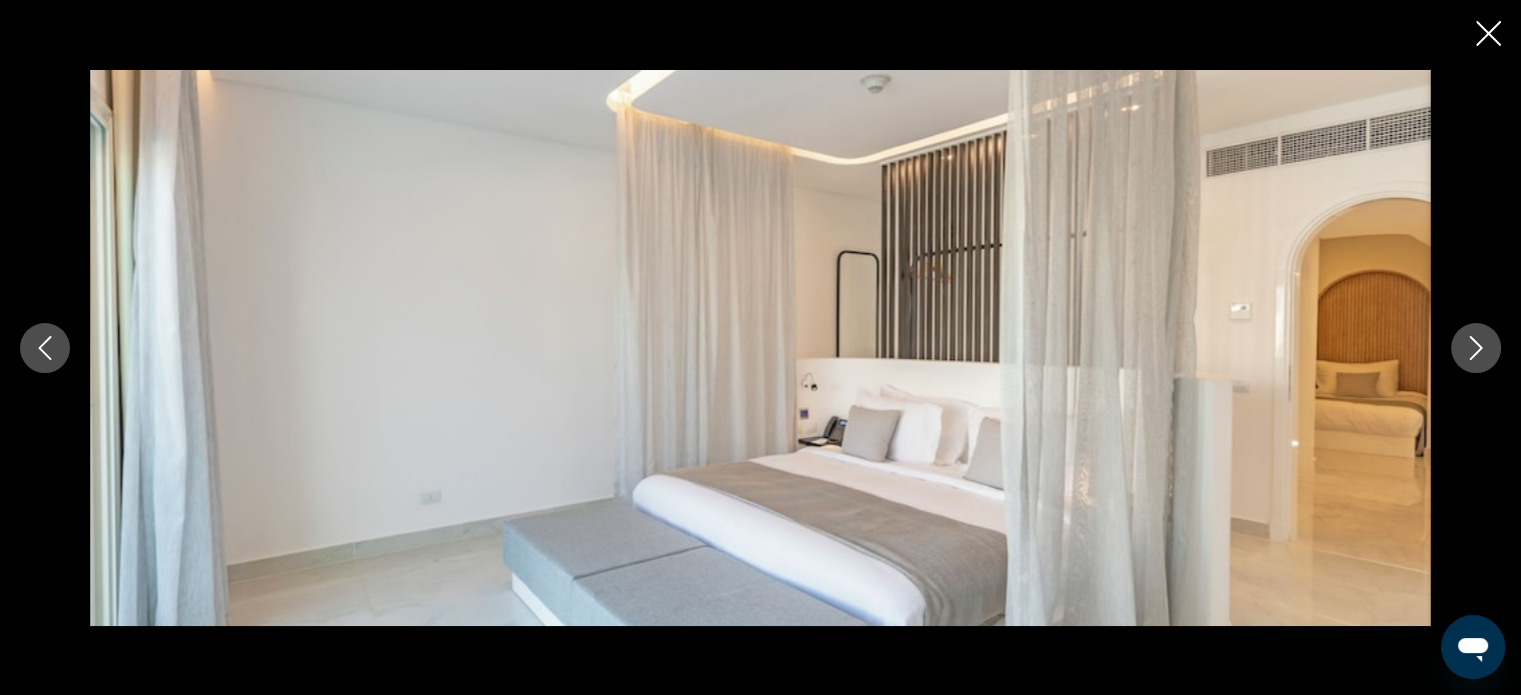 click at bounding box center [1476, 348] 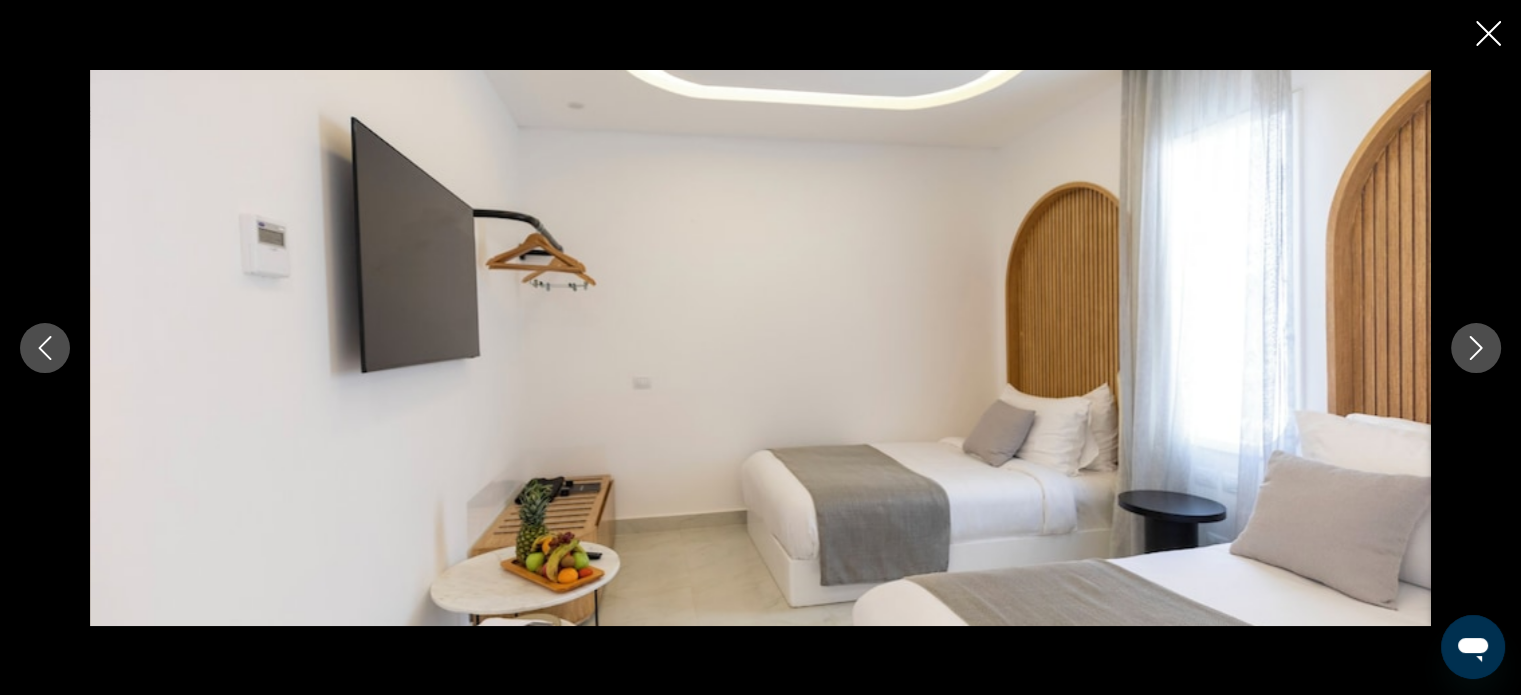 click at bounding box center (1476, 348) 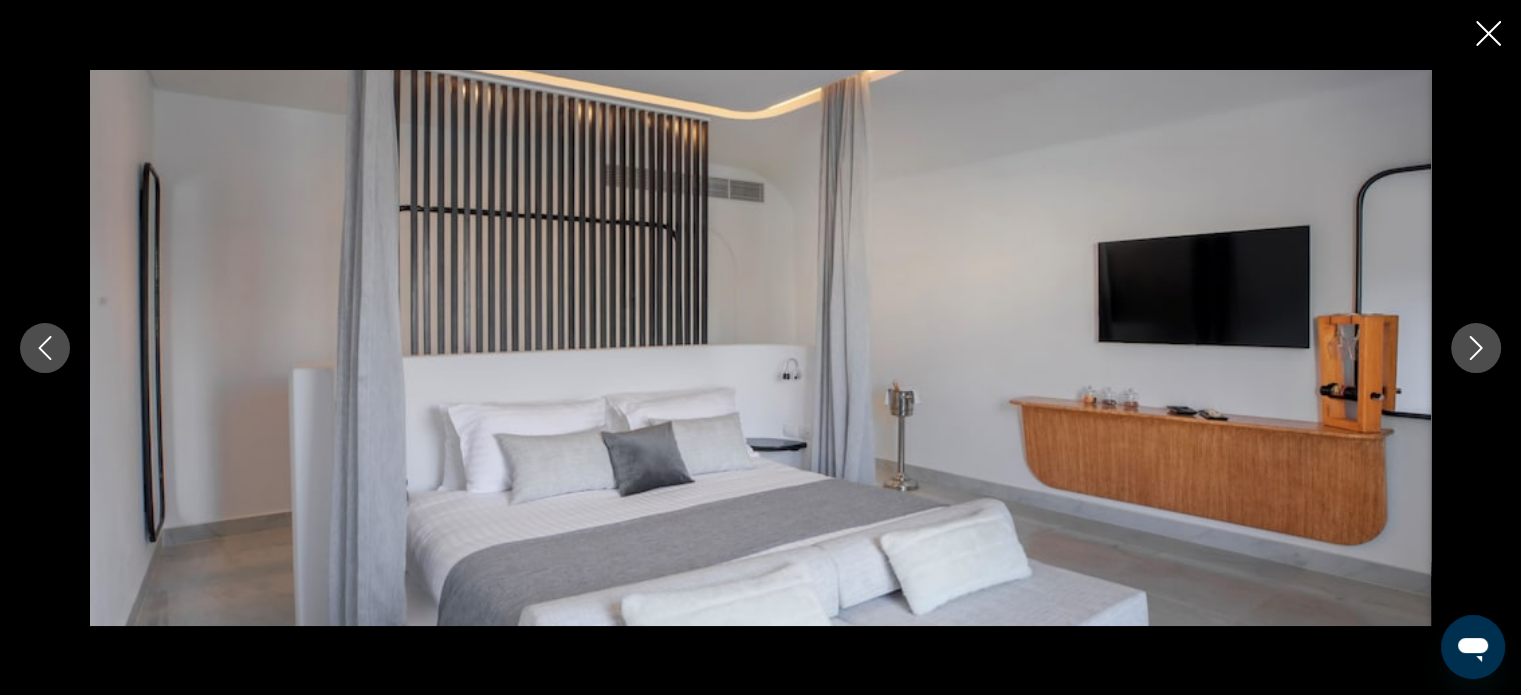 click at bounding box center [1476, 348] 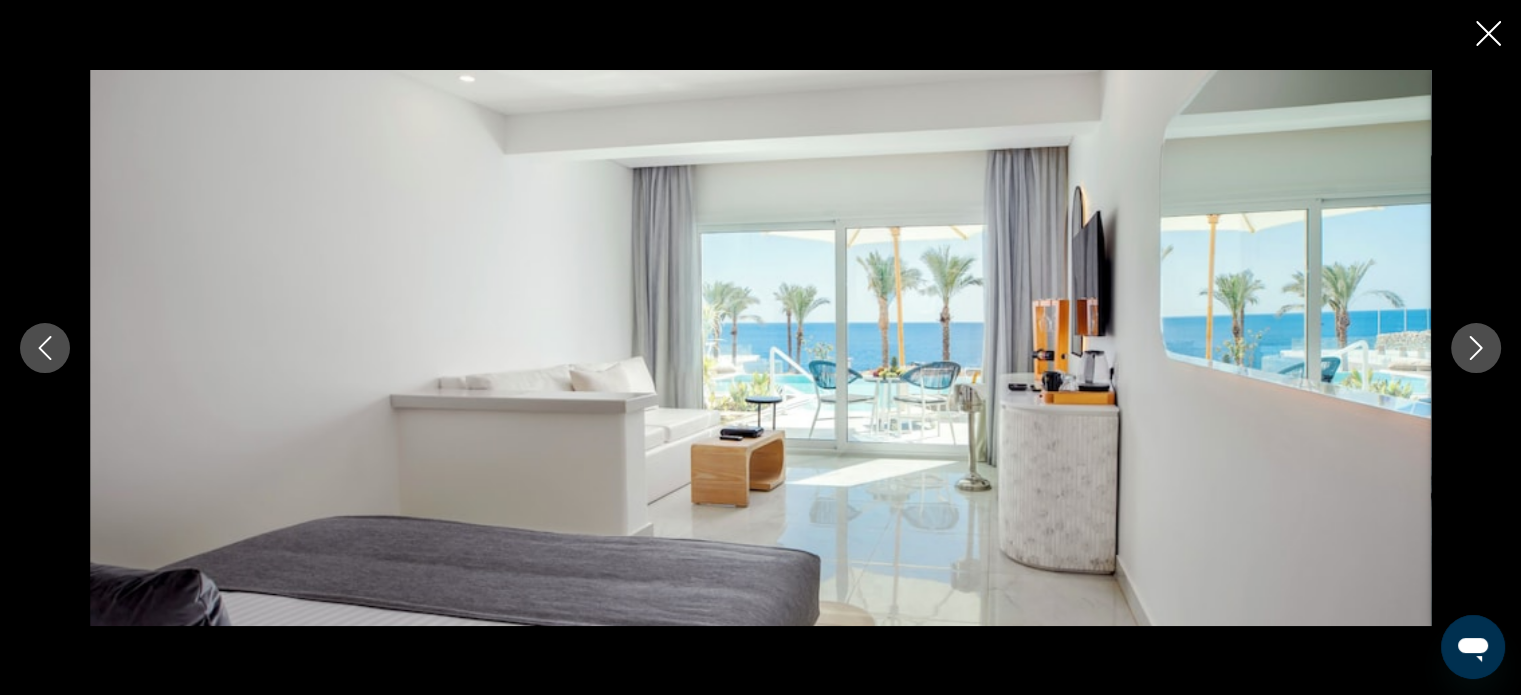 click at bounding box center [1476, 348] 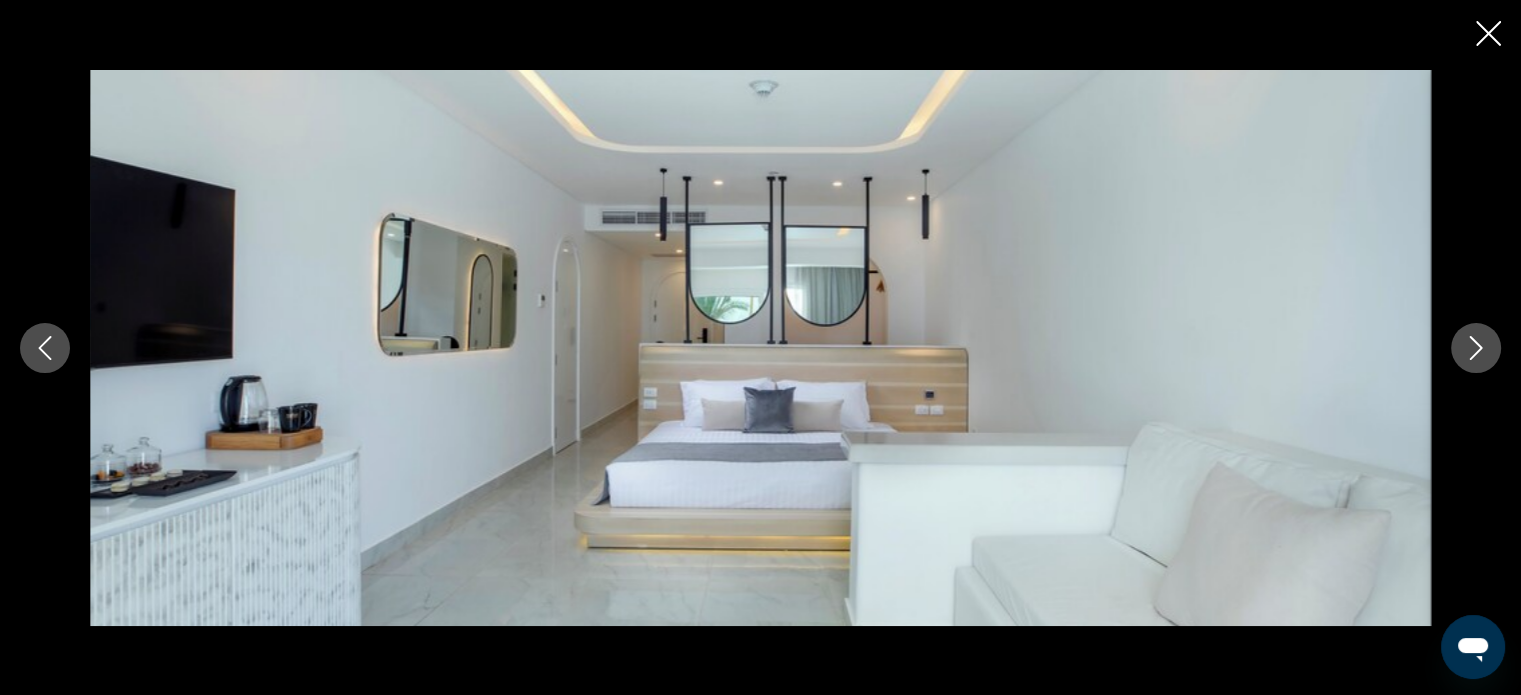 click at bounding box center [1476, 348] 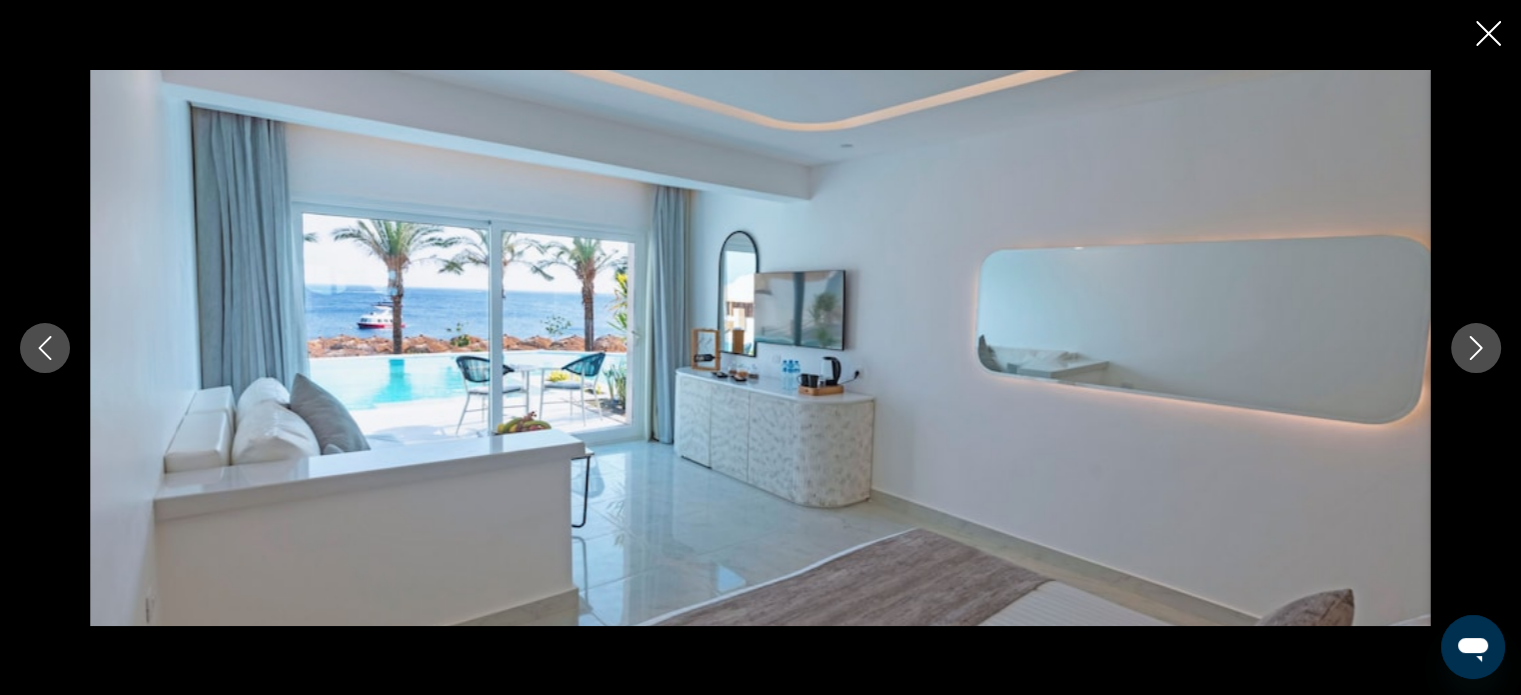 click at bounding box center [1476, 348] 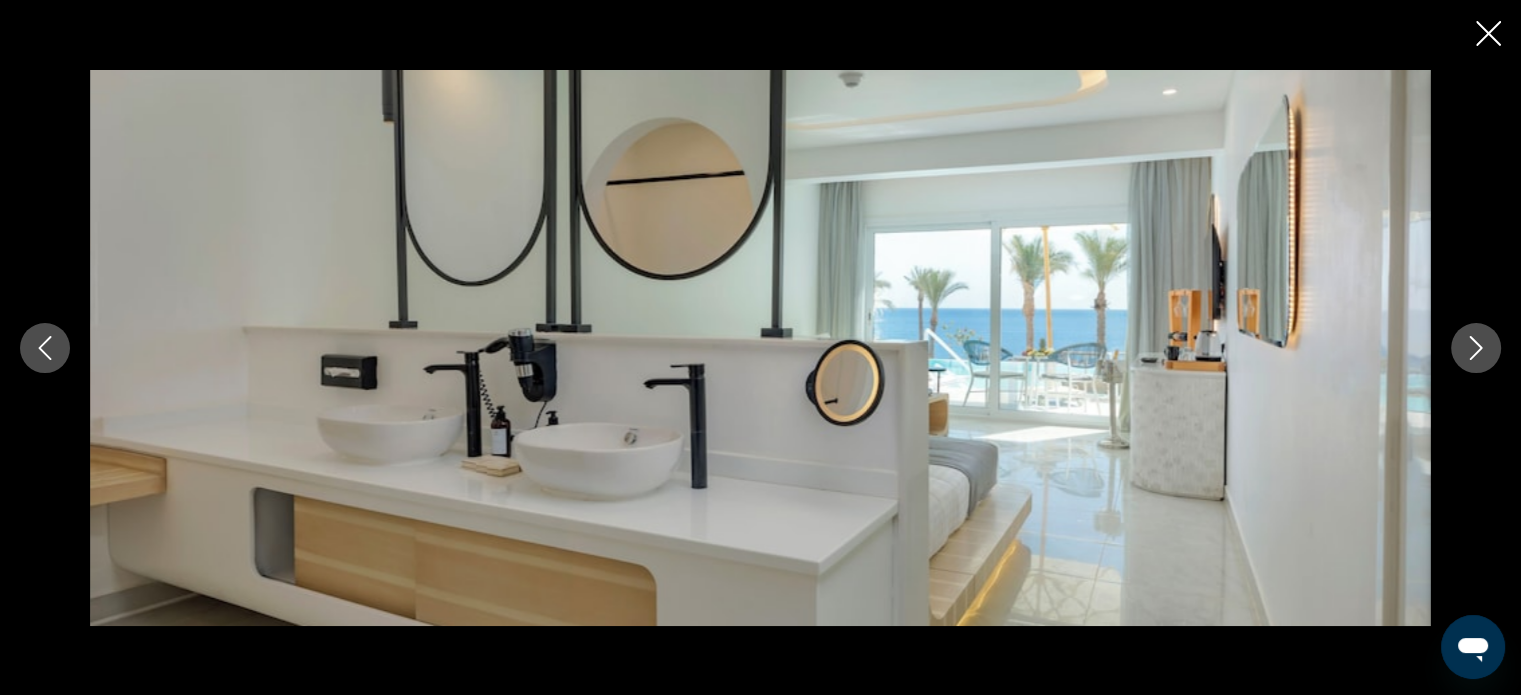 click at bounding box center [1476, 348] 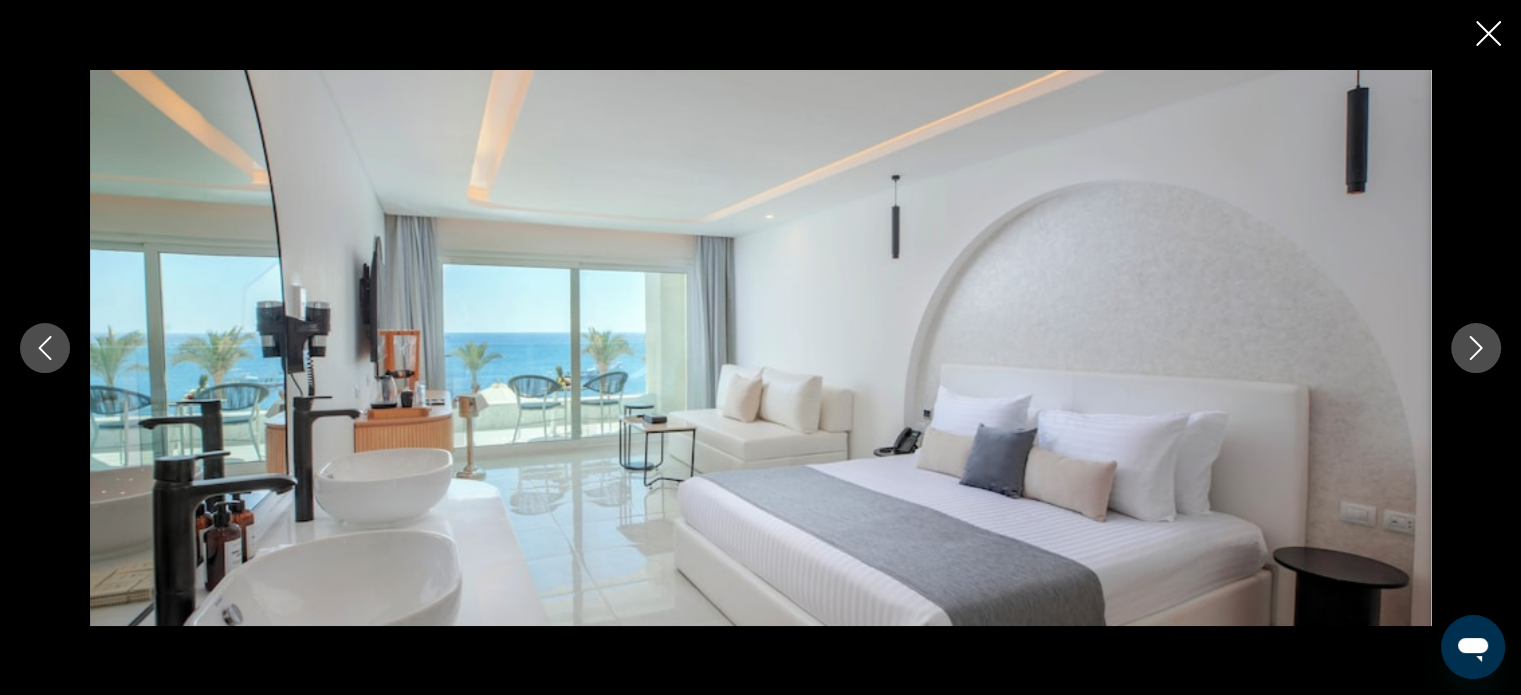 click at bounding box center [1476, 348] 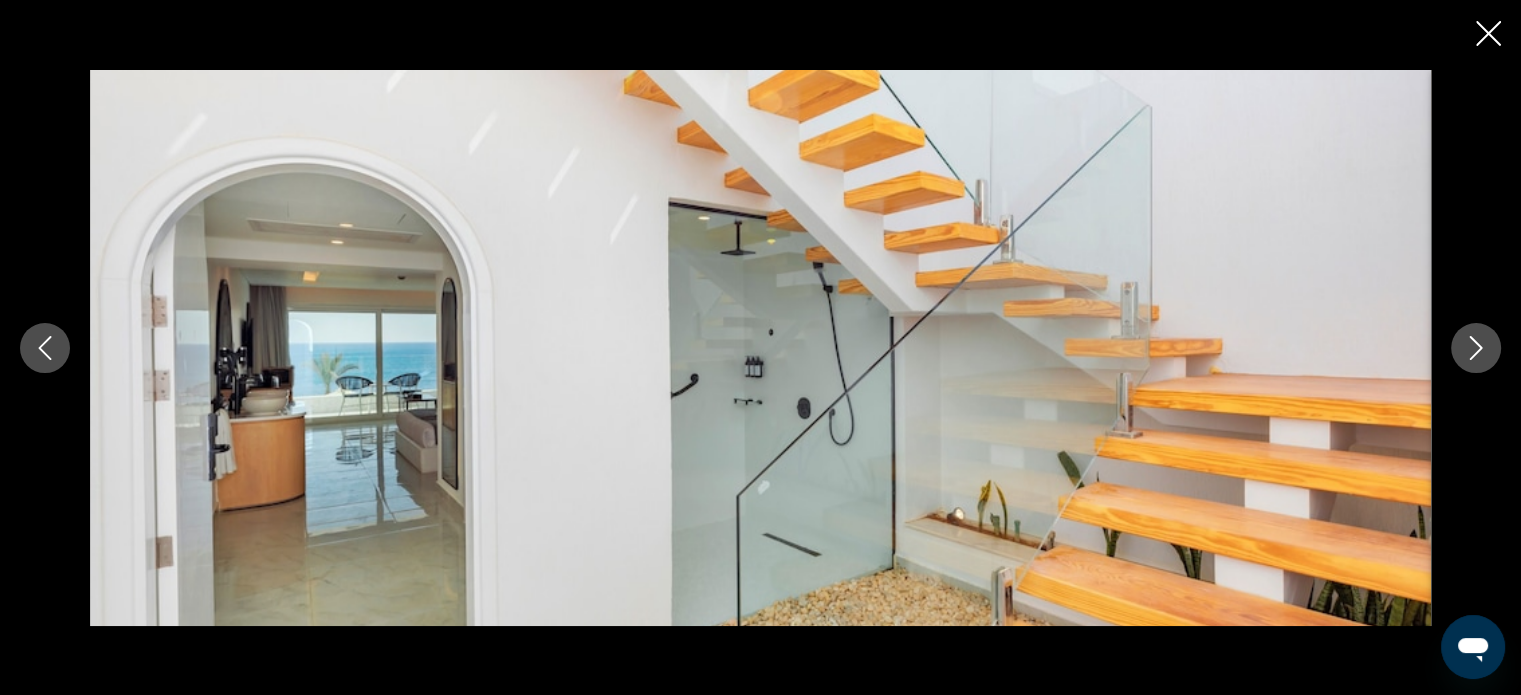 click at bounding box center [1476, 348] 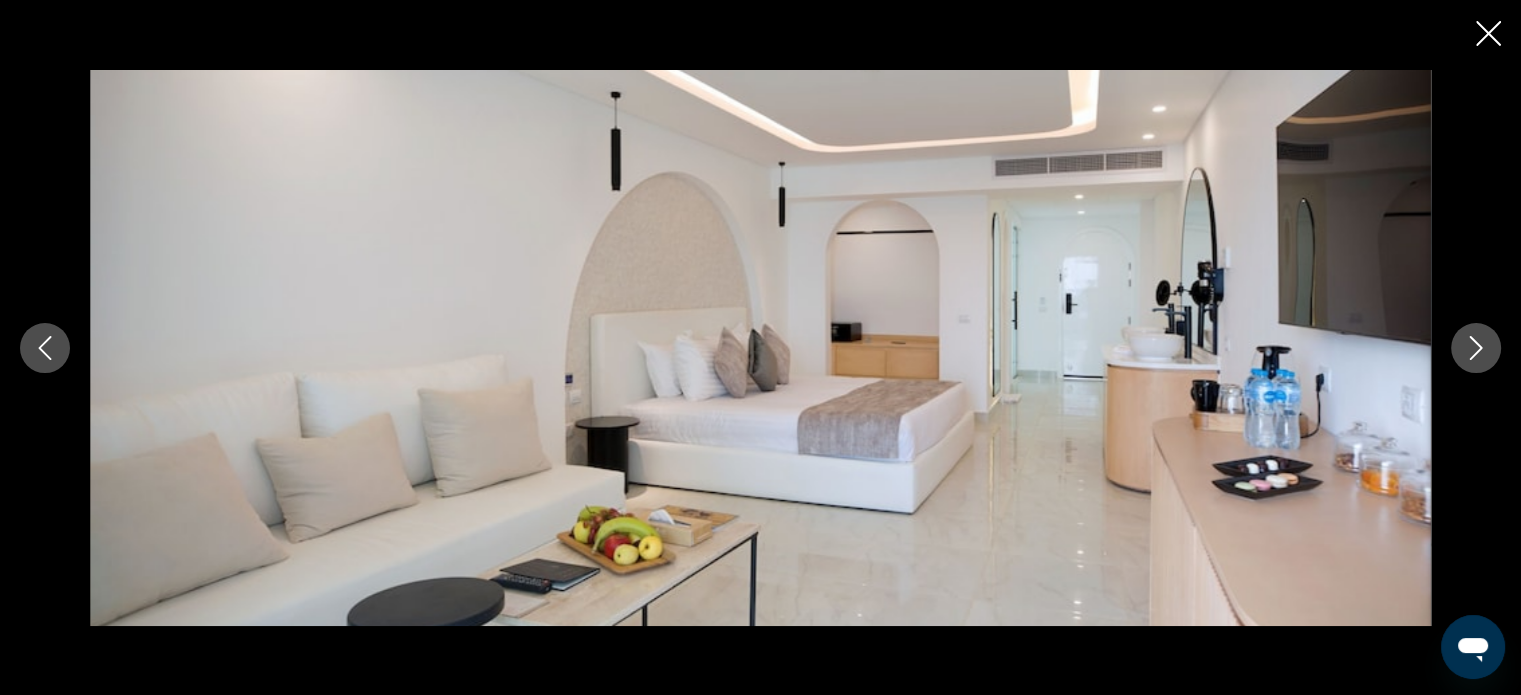 click at bounding box center [1476, 348] 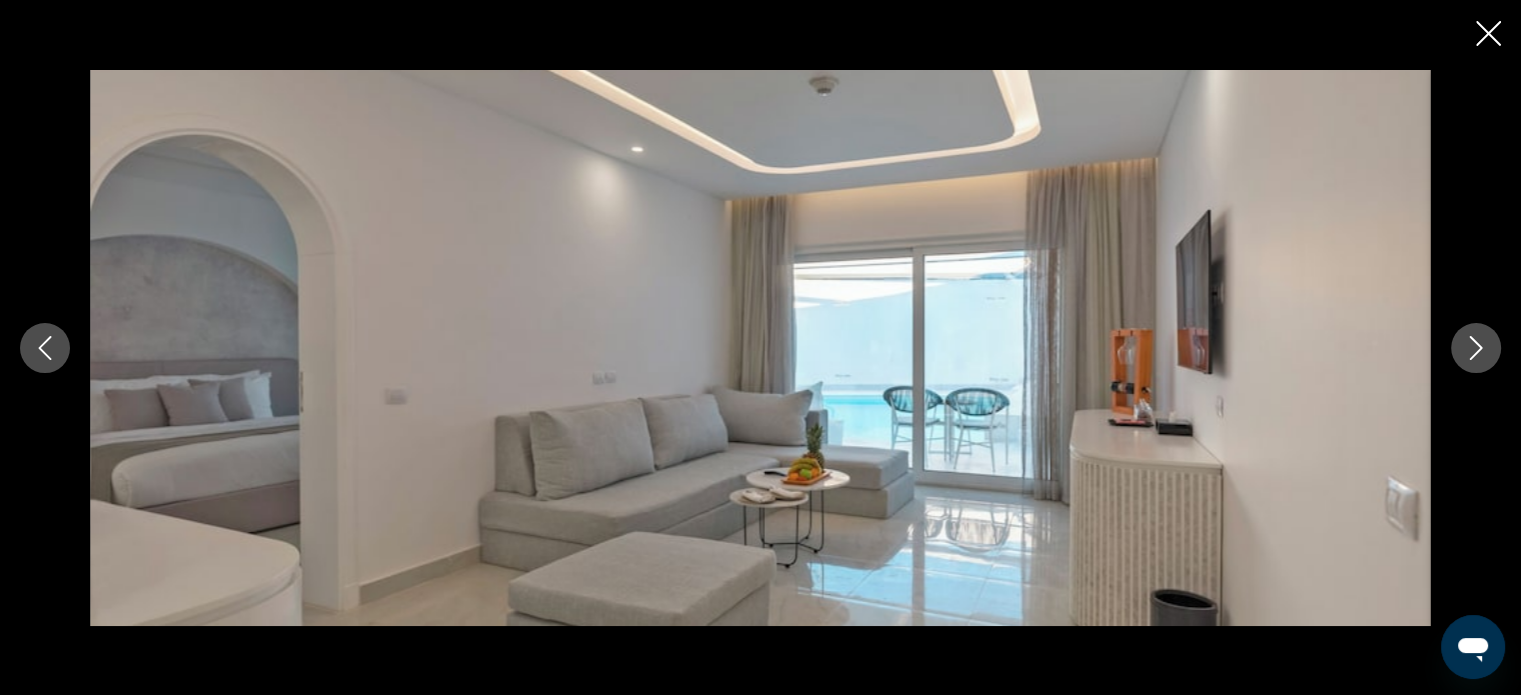 click at bounding box center [1476, 348] 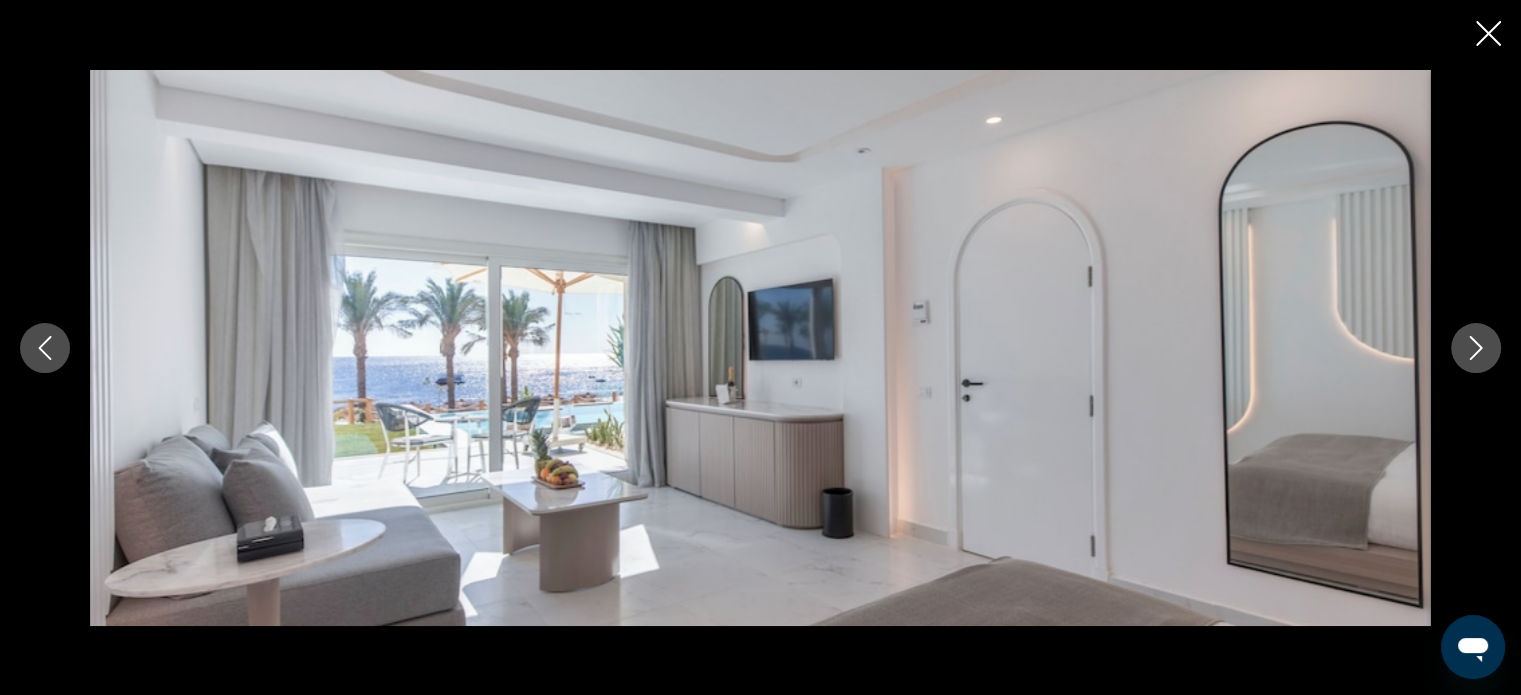 click 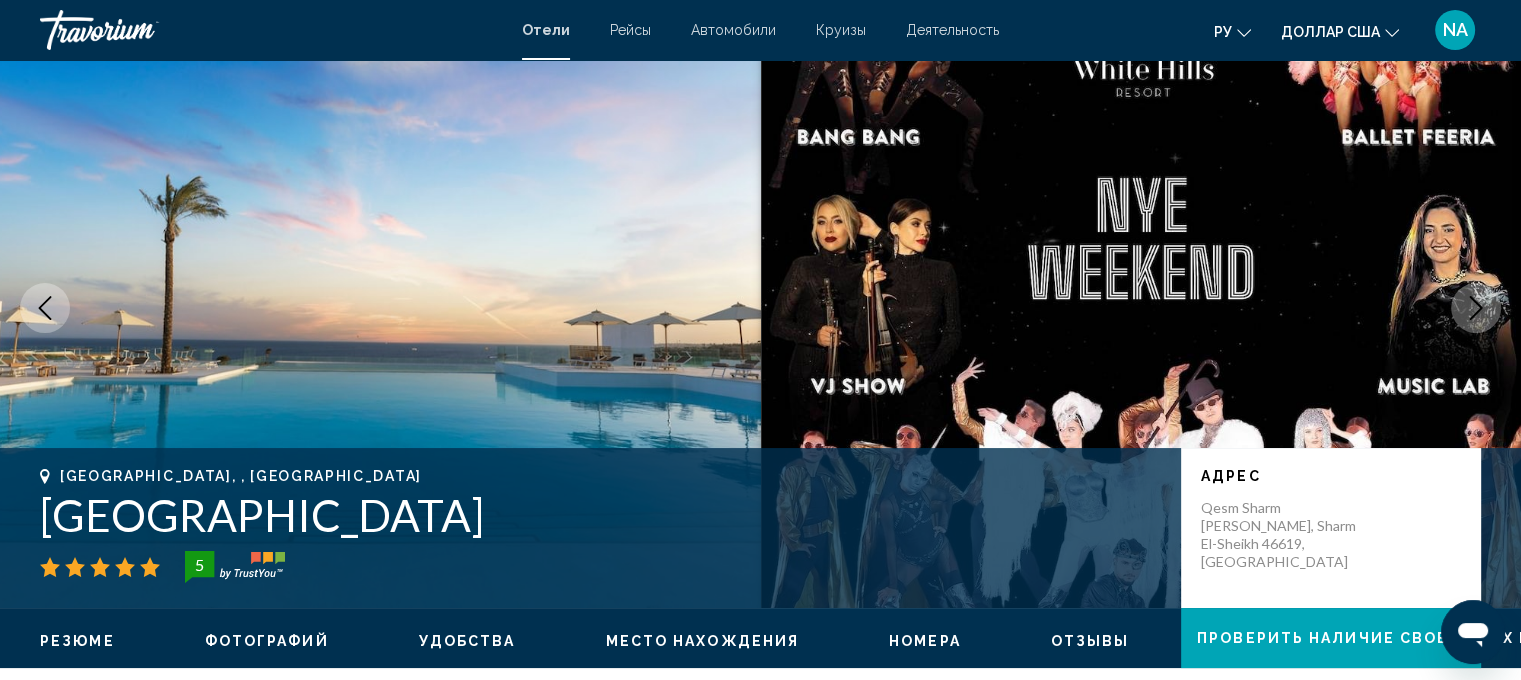 scroll, scrollTop: 100, scrollLeft: 0, axis: vertical 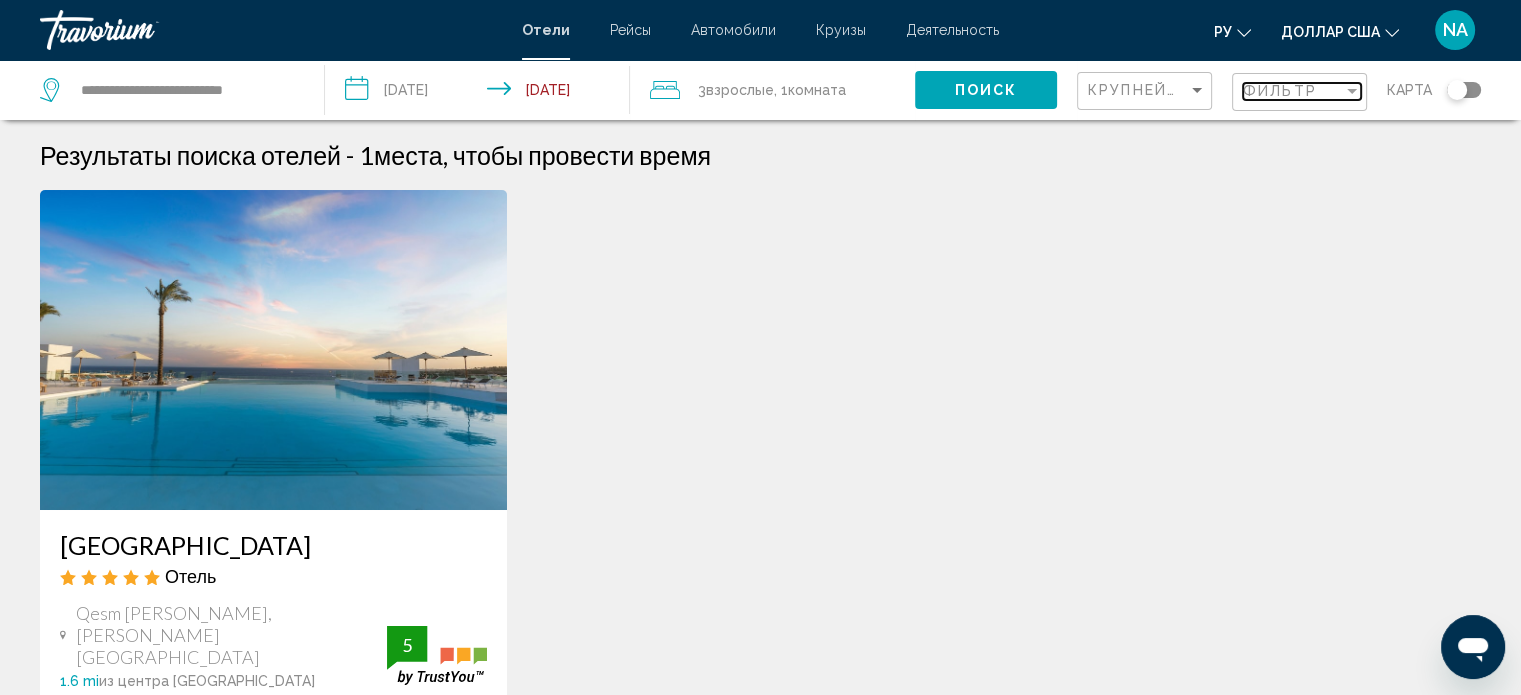 click on "Фильтр" at bounding box center [1280, 91] 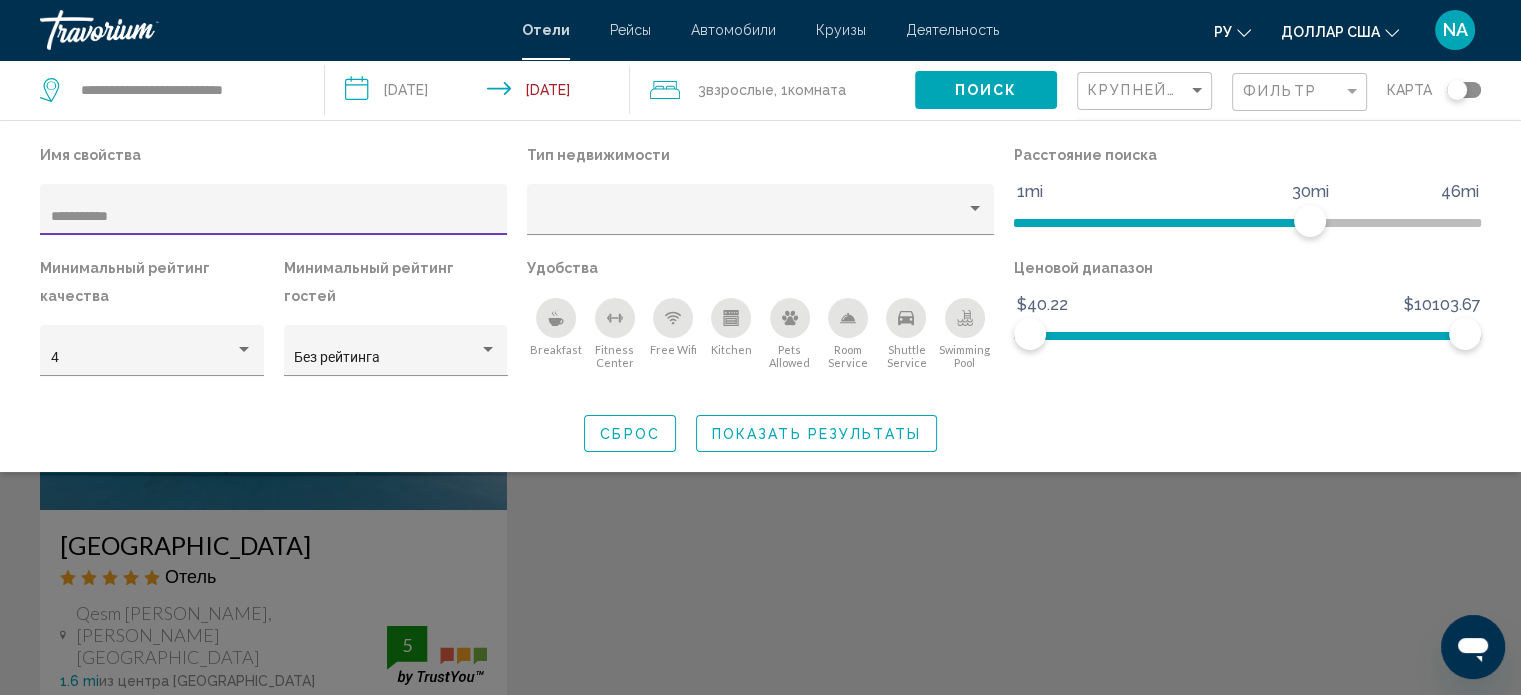 drag, startPoint x: 123, startPoint y: 220, endPoint x: 0, endPoint y: 220, distance: 123 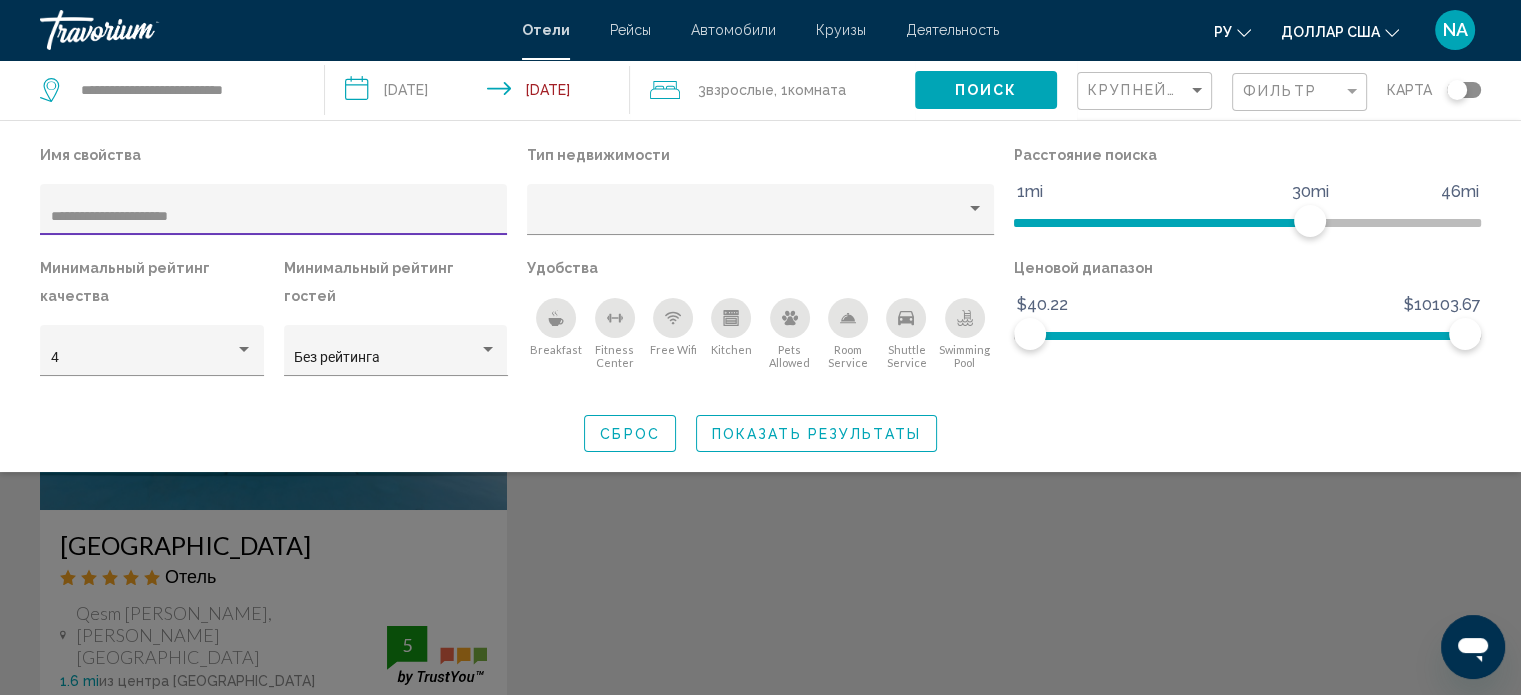 type on "**********" 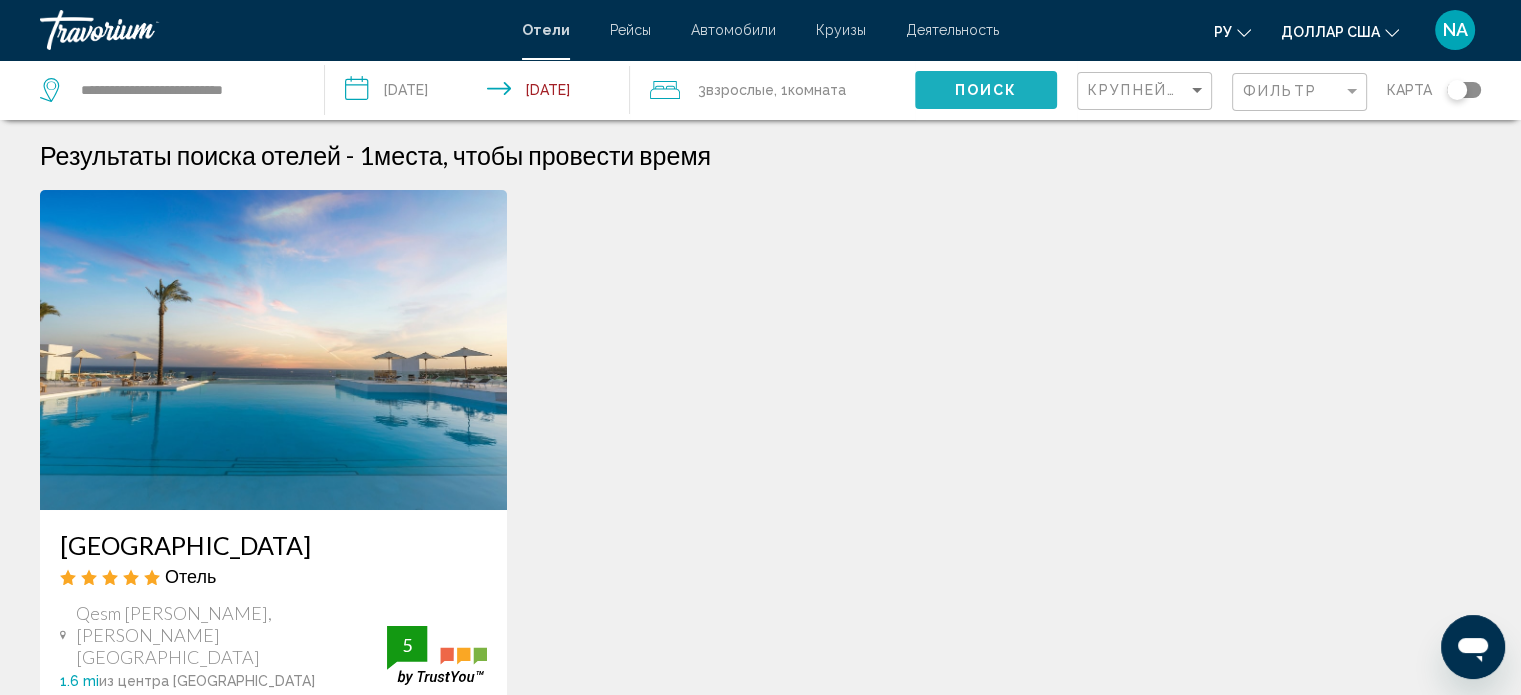 click on "Поиск" 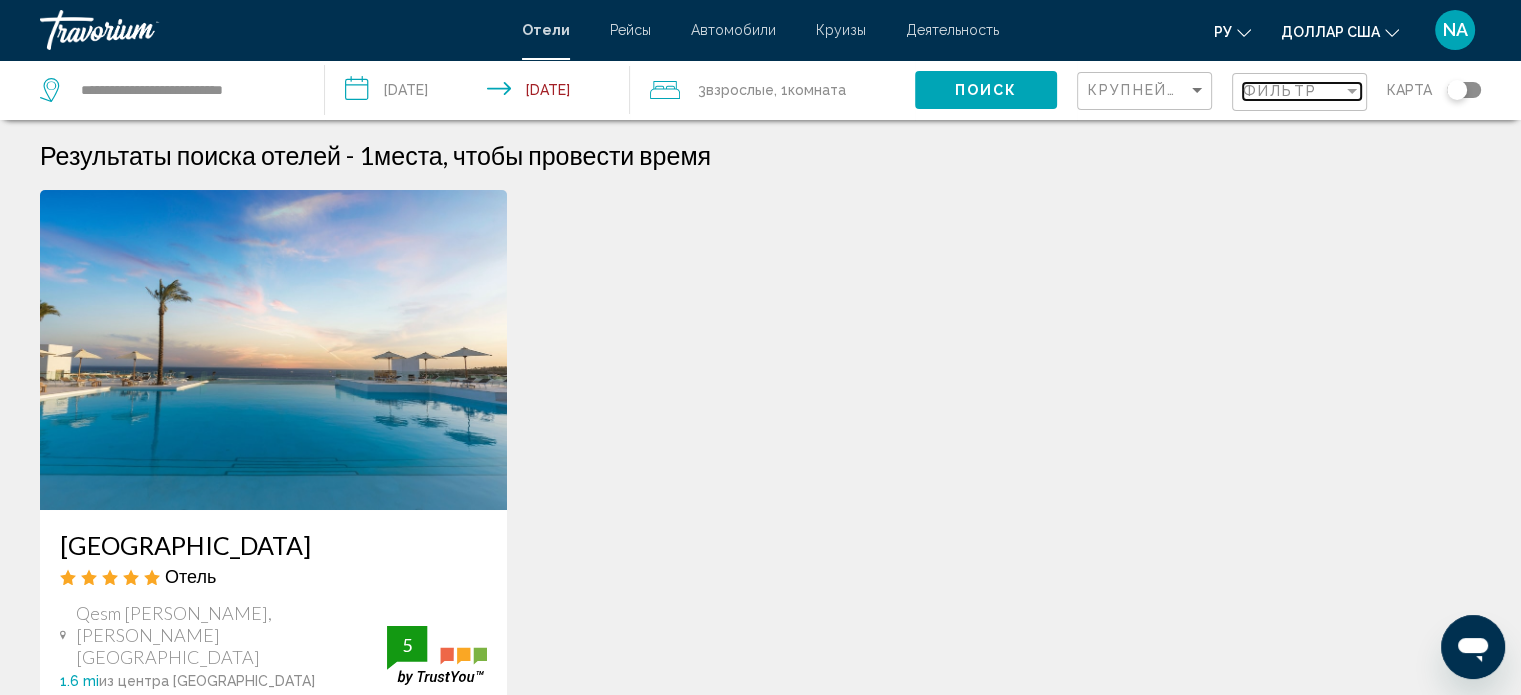 click on "Фильтр" at bounding box center [1280, 91] 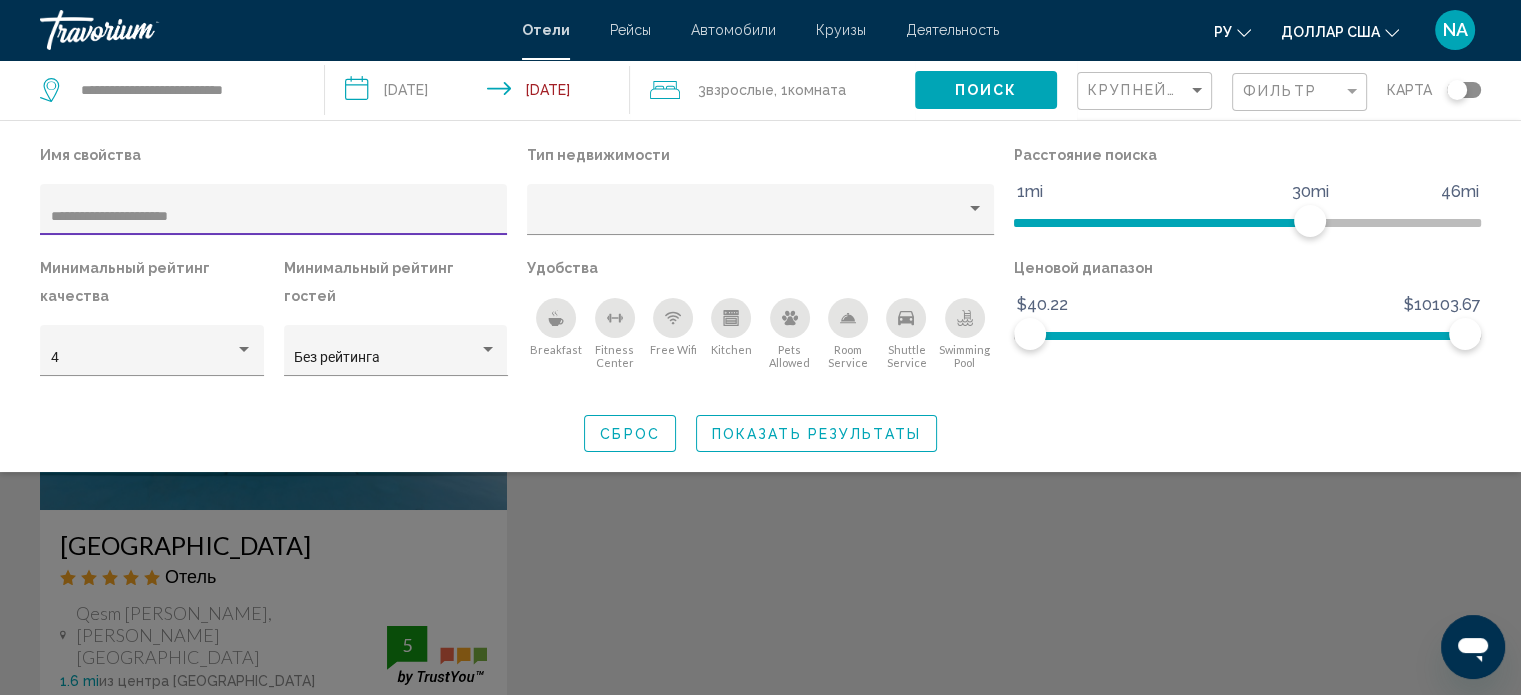 click on "Показать результаты" 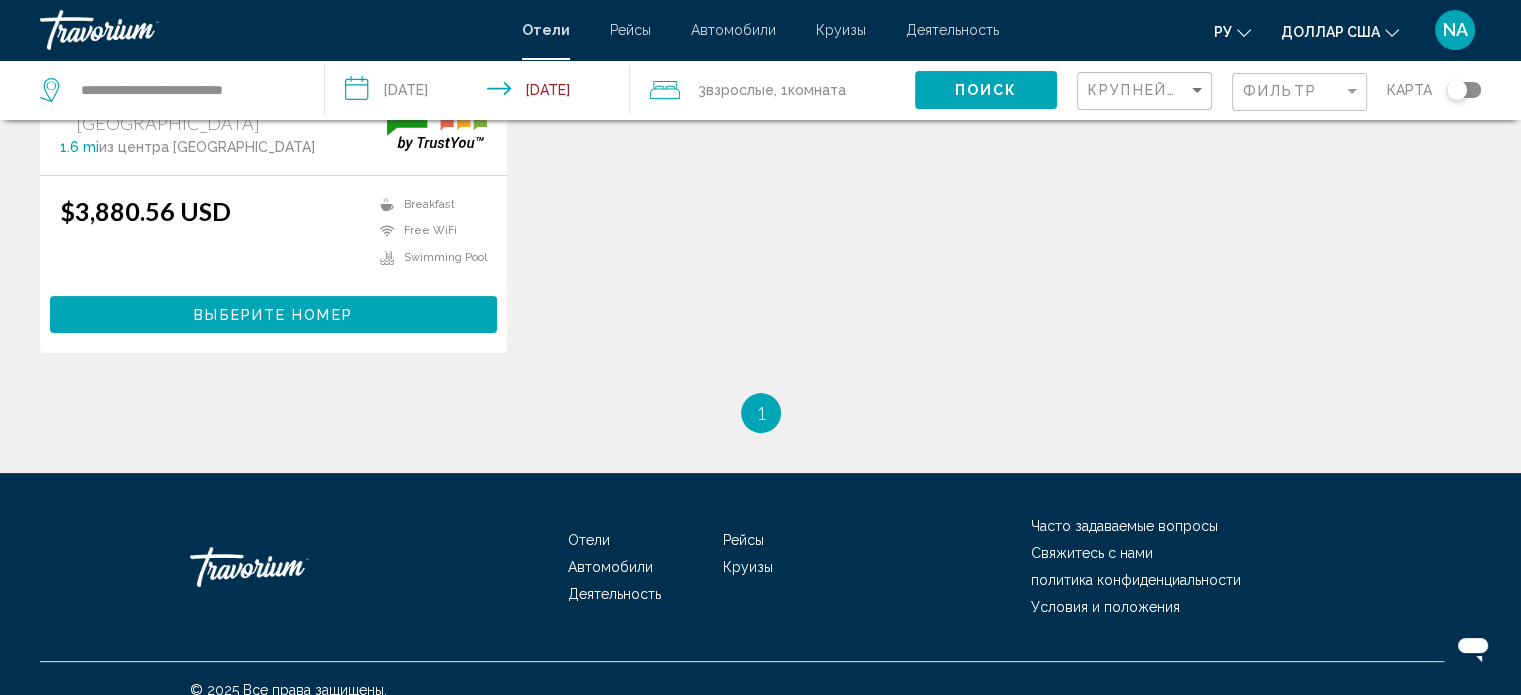 scroll, scrollTop: 0, scrollLeft: 0, axis: both 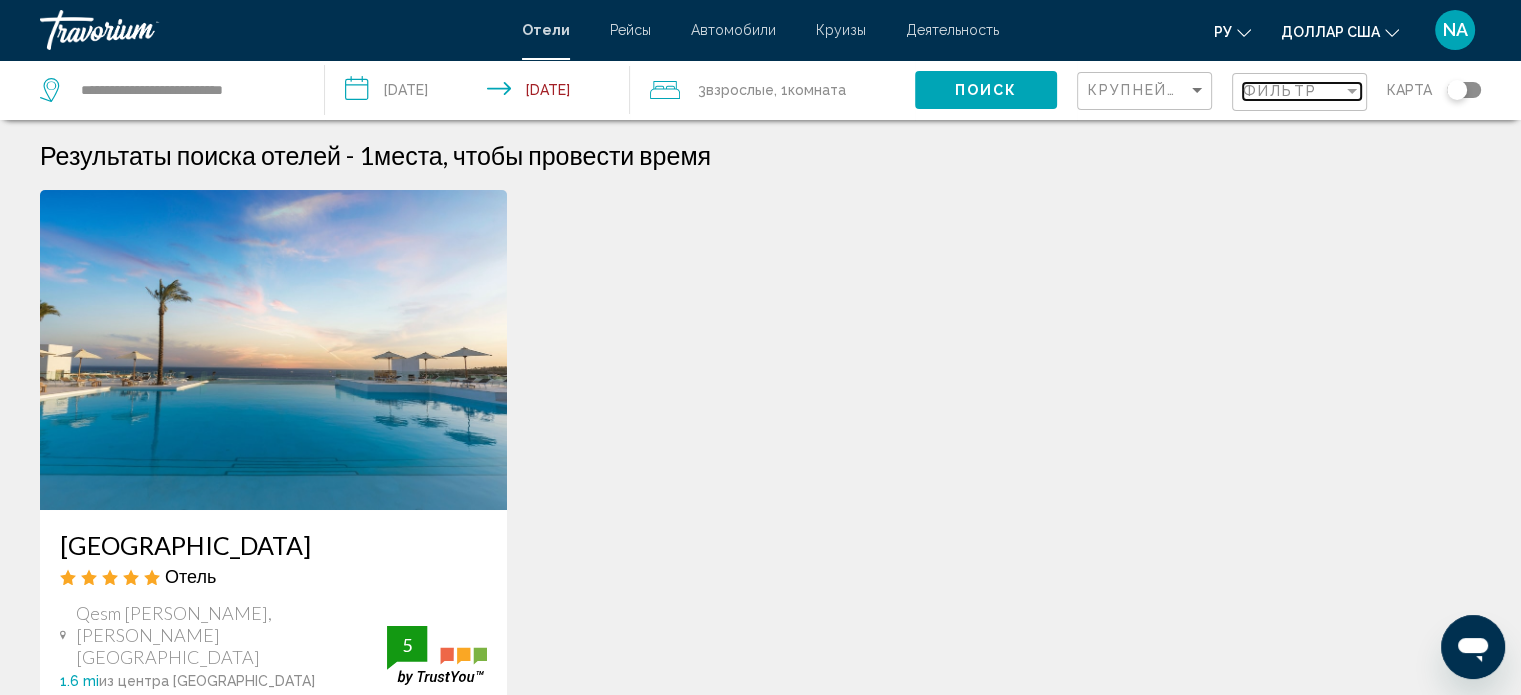 click on "Фильтр" at bounding box center [1293, 91] 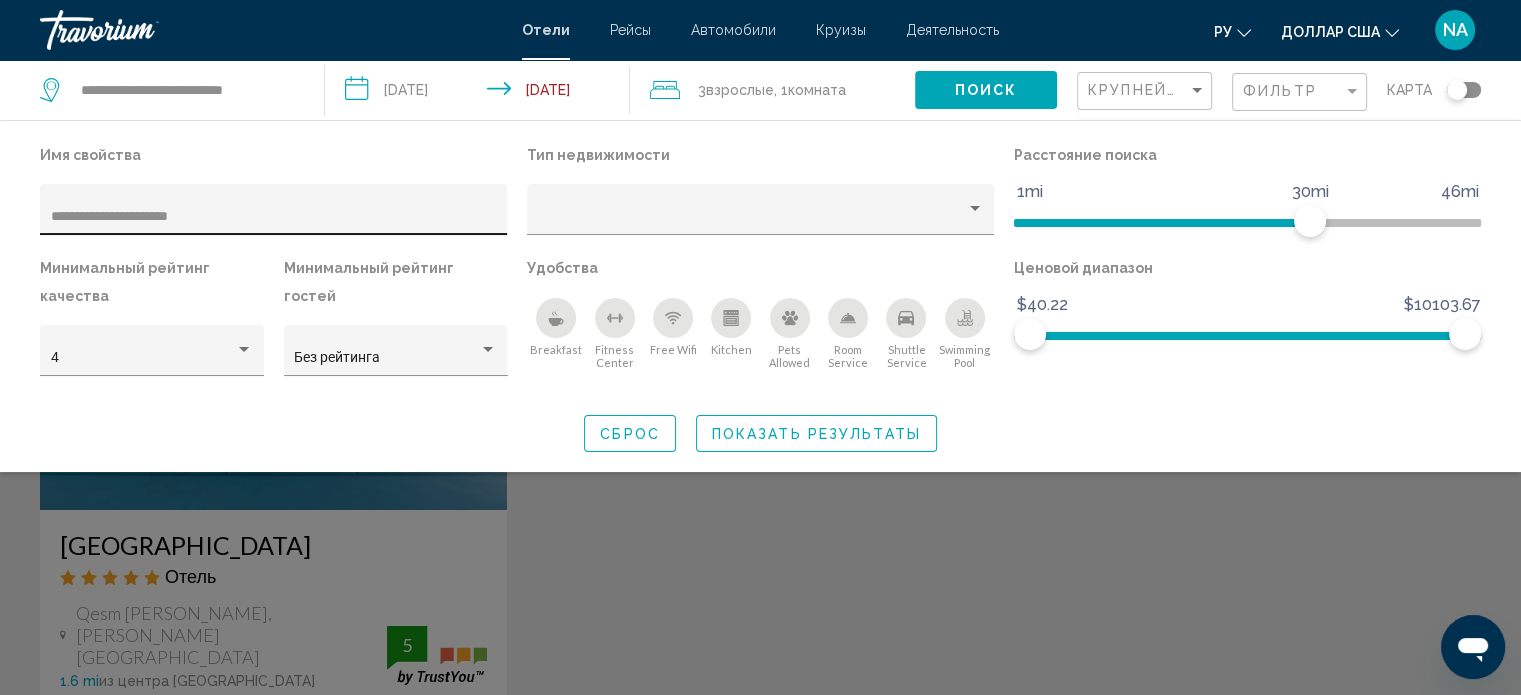 click on "**********" 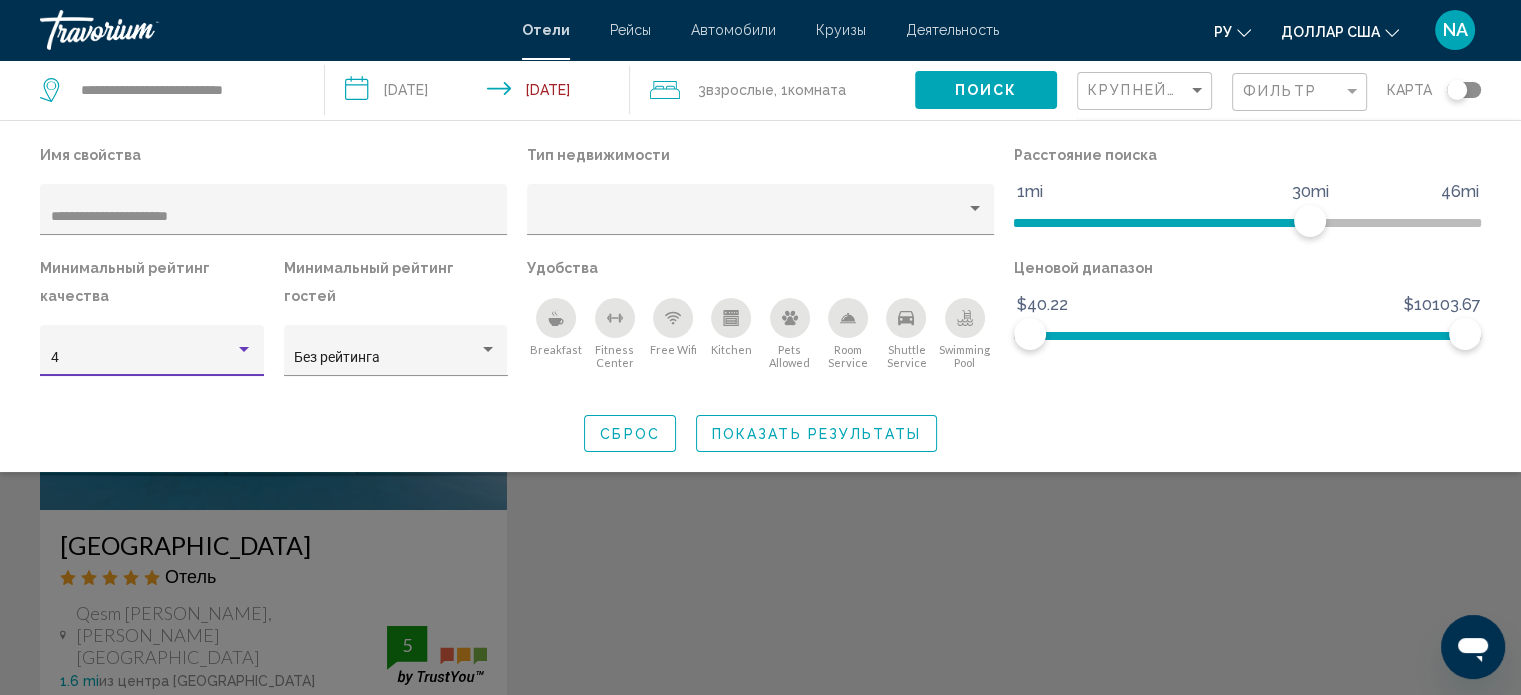 click at bounding box center [244, 349] 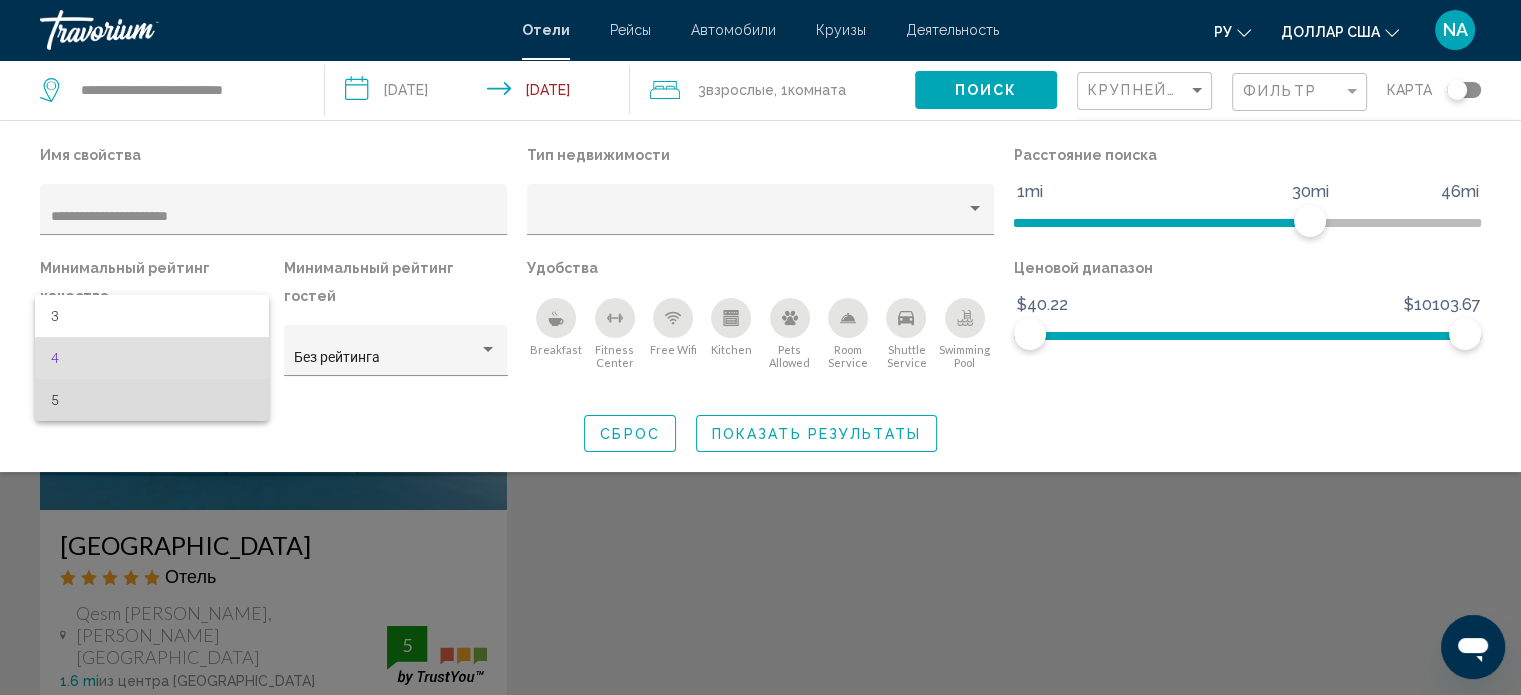 click on "5" at bounding box center [152, 400] 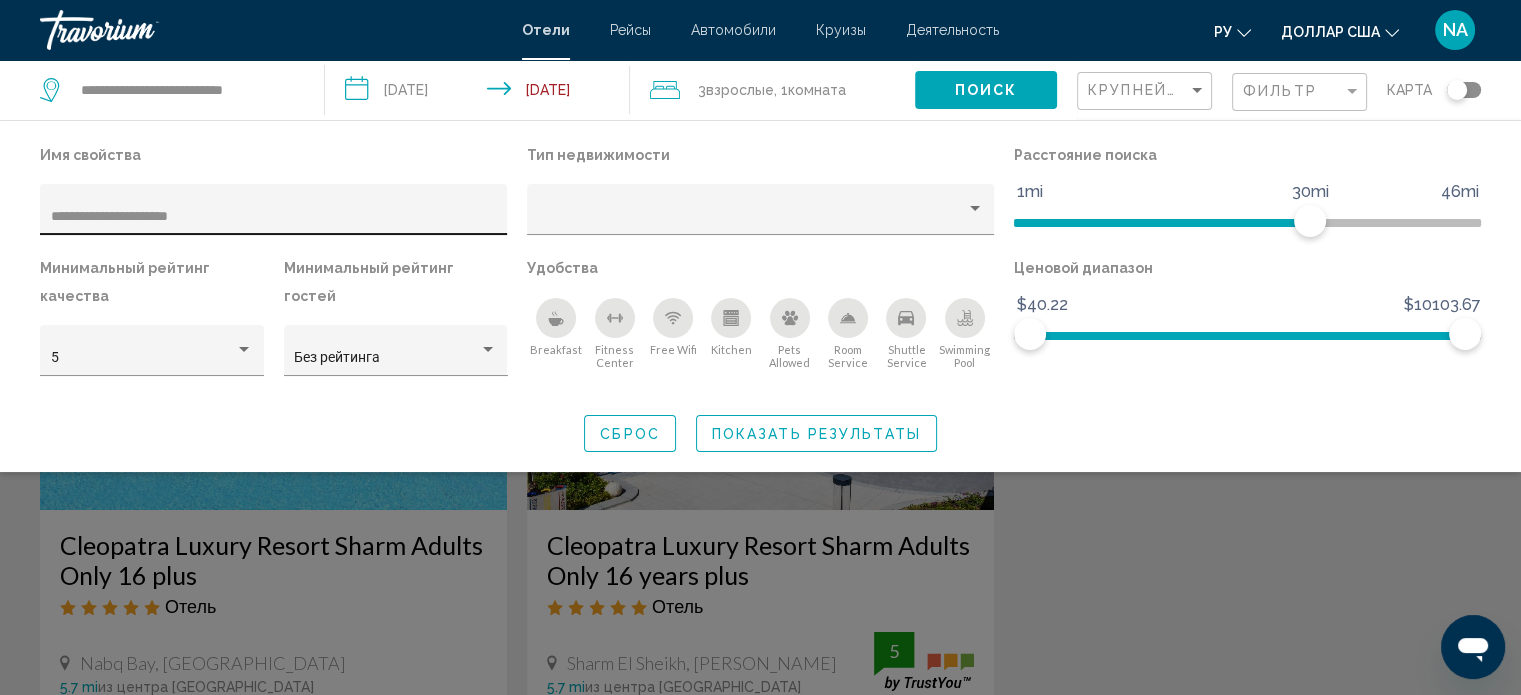 drag, startPoint x: 223, startPoint y: 201, endPoint x: 148, endPoint y: 219, distance: 77.12976 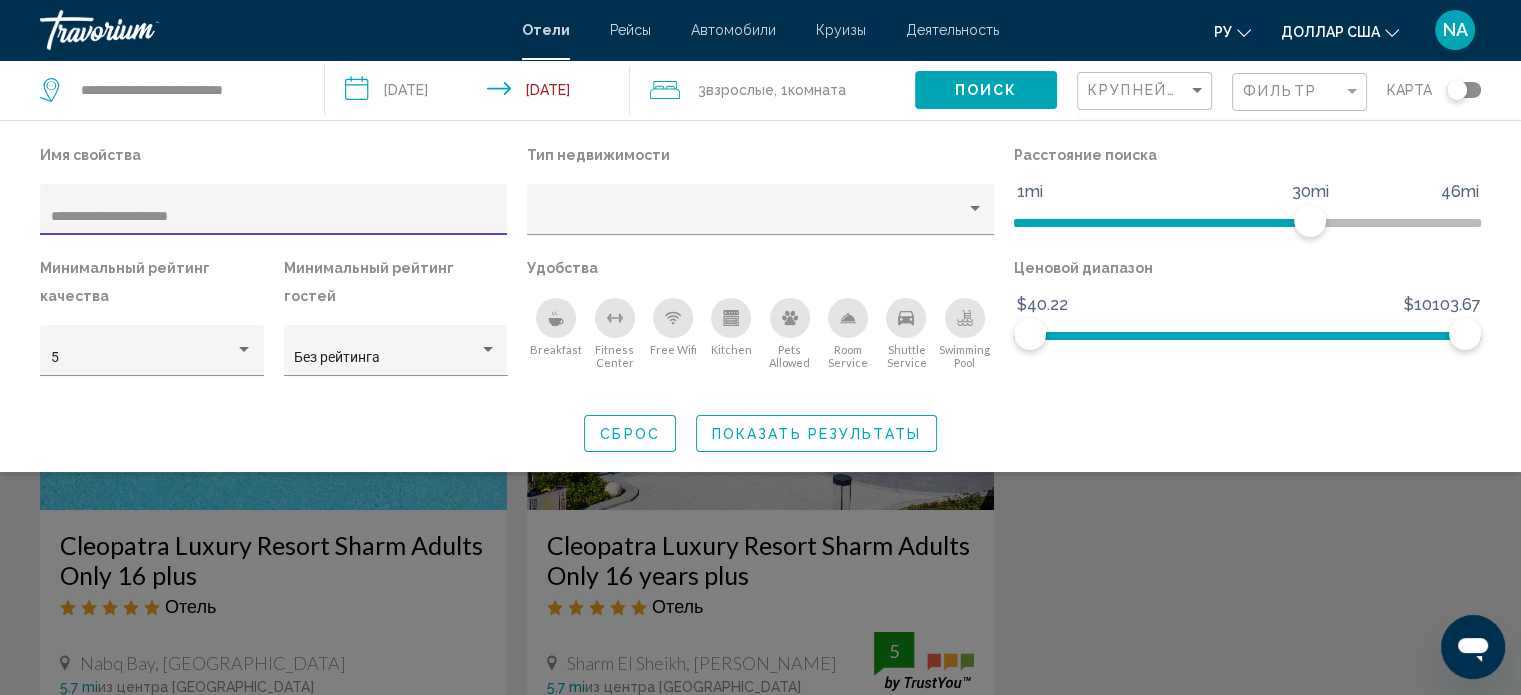 drag, startPoint x: 214, startPoint y: 217, endPoint x: 0, endPoint y: 223, distance: 214.08409 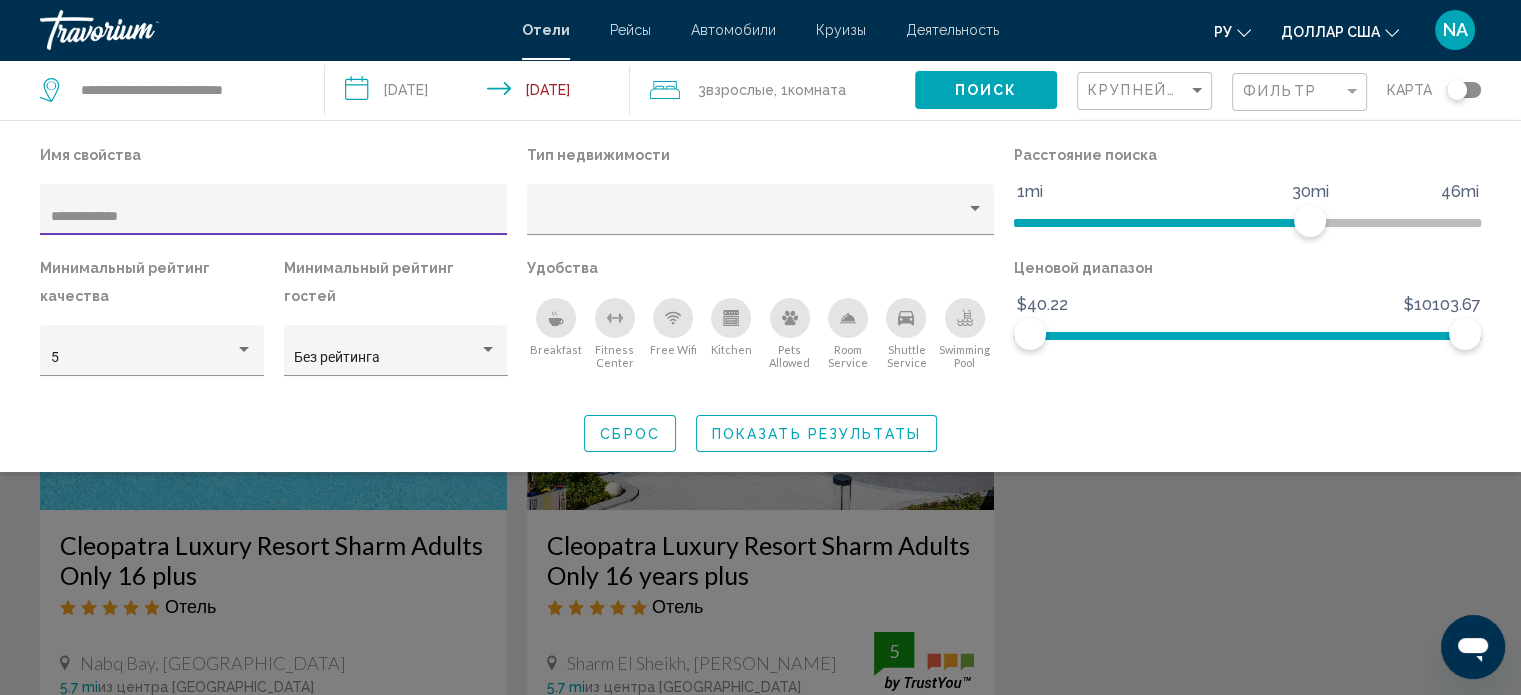 type on "**********" 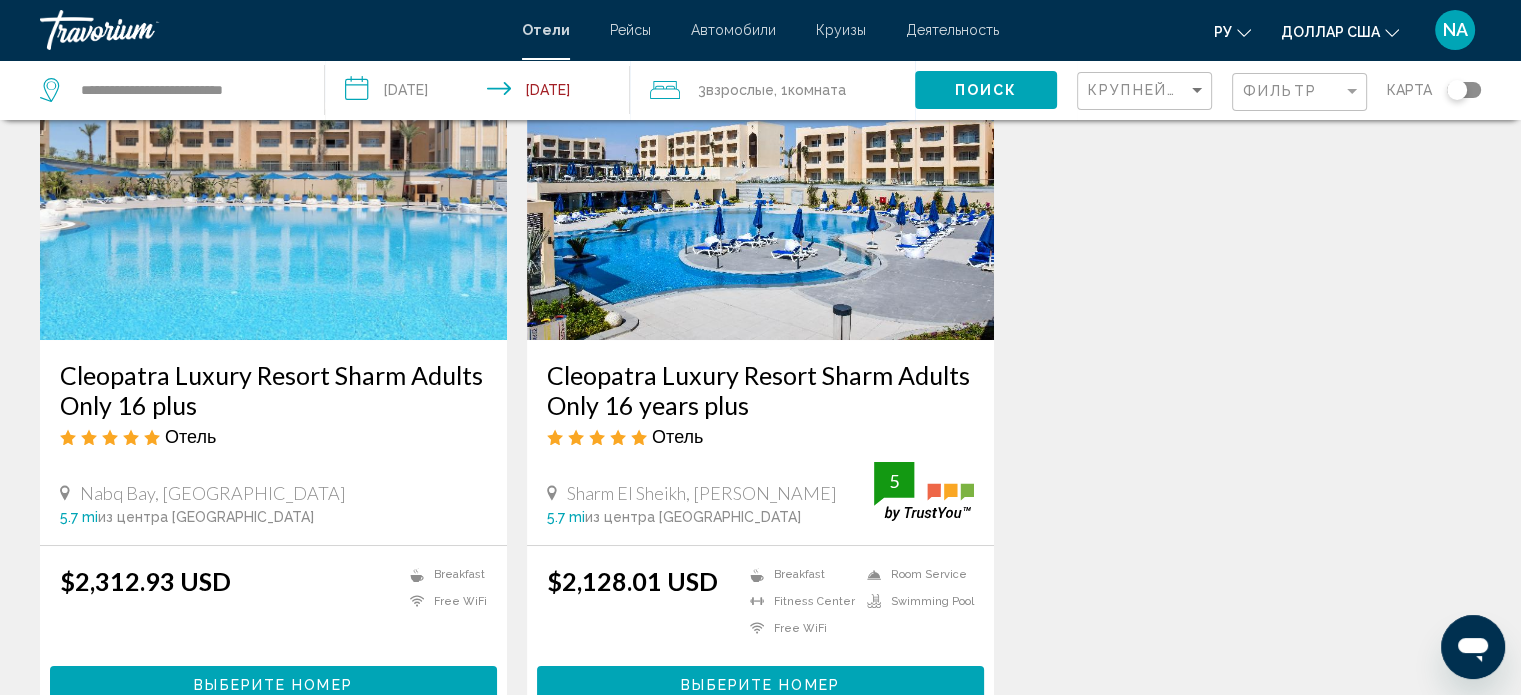 scroll, scrollTop: 200, scrollLeft: 0, axis: vertical 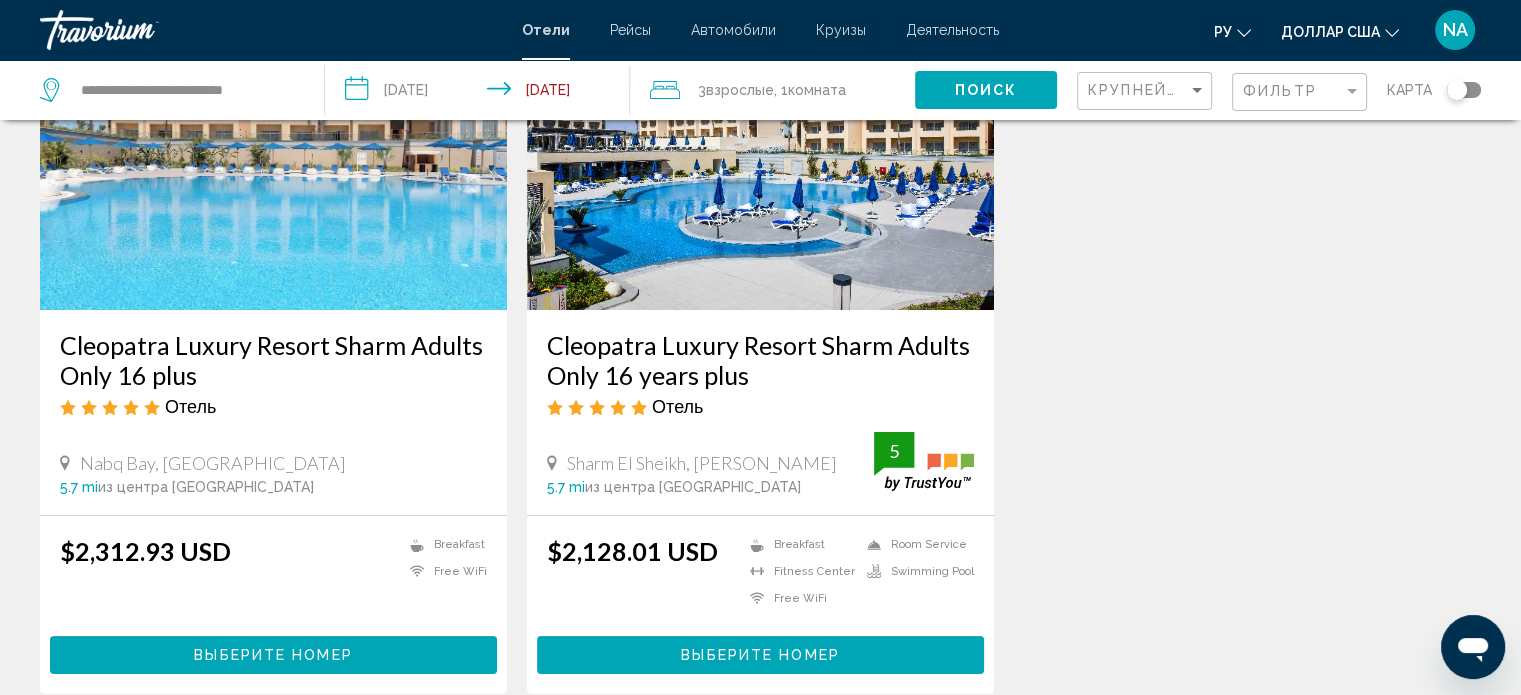 click at bounding box center (760, 150) 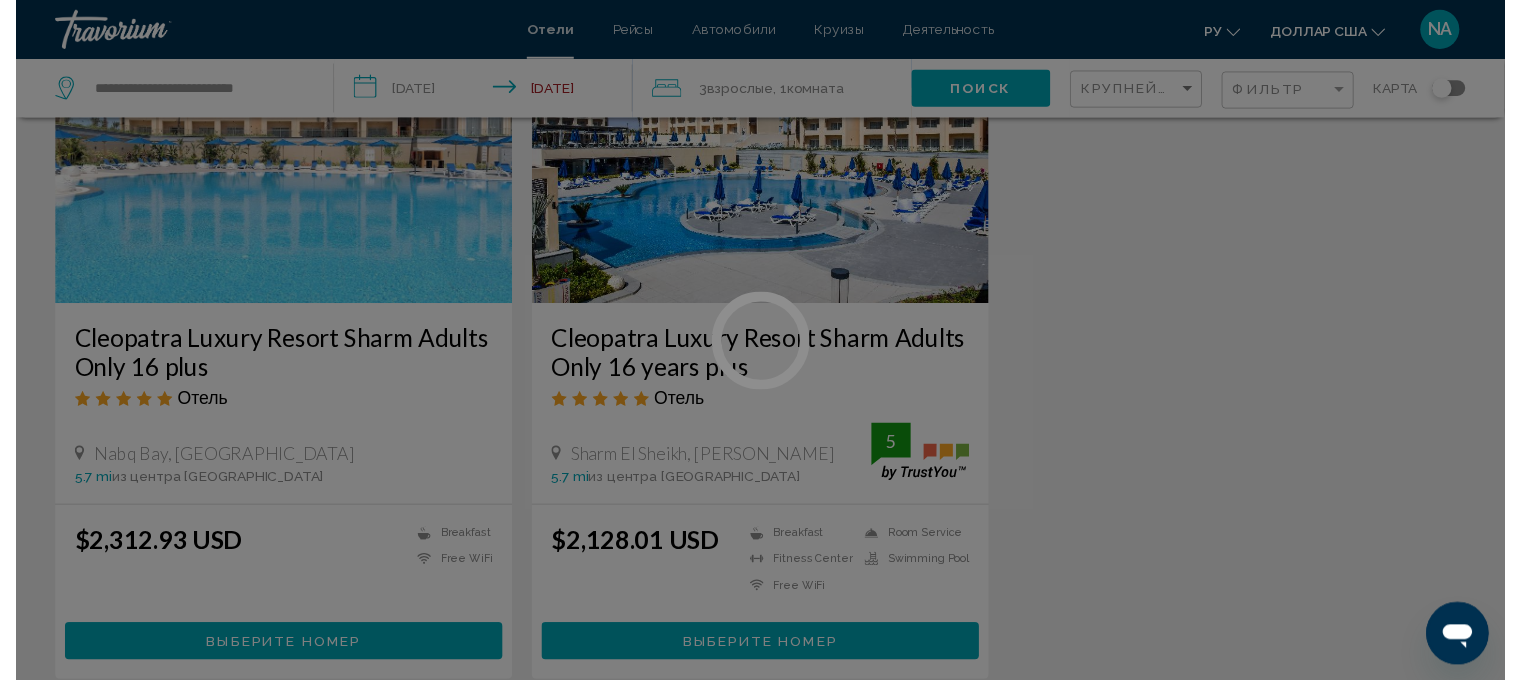 scroll, scrollTop: 12, scrollLeft: 0, axis: vertical 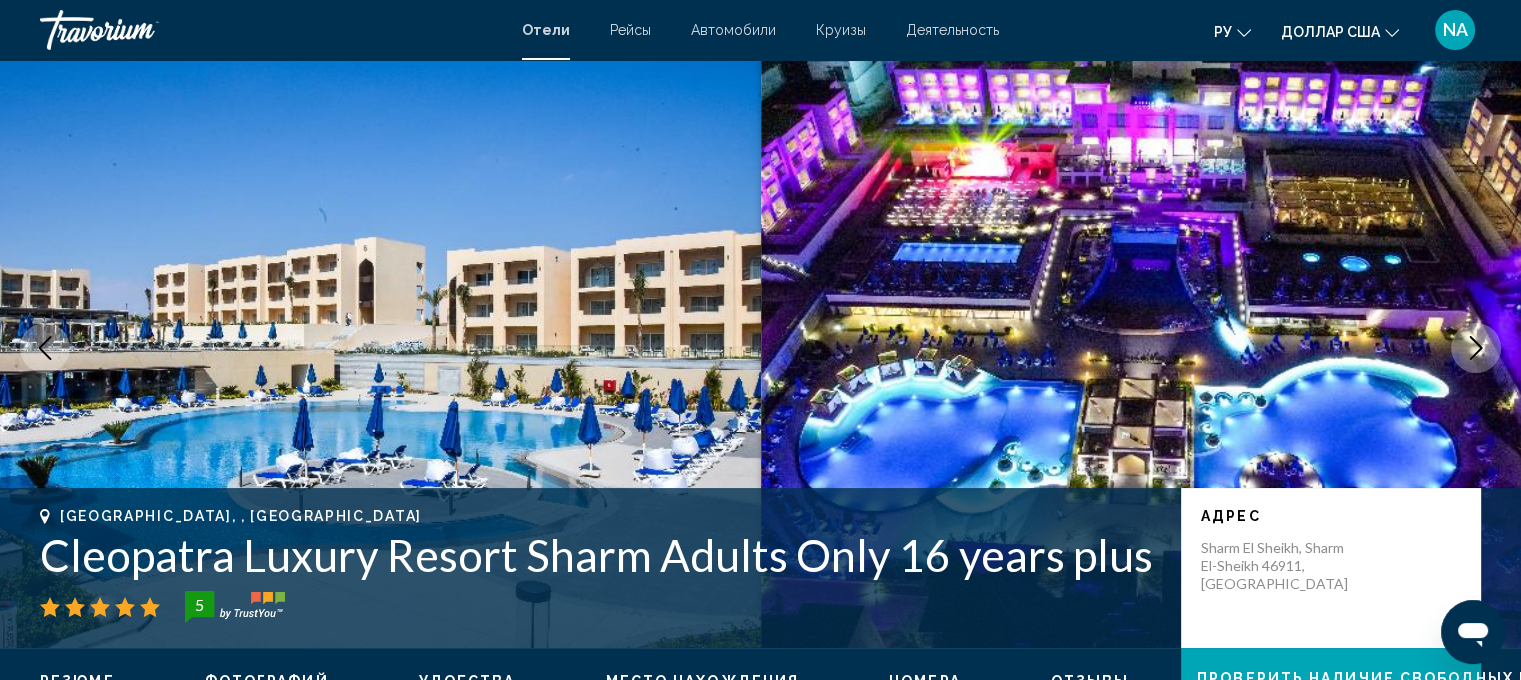 click at bounding box center (1141, 348) 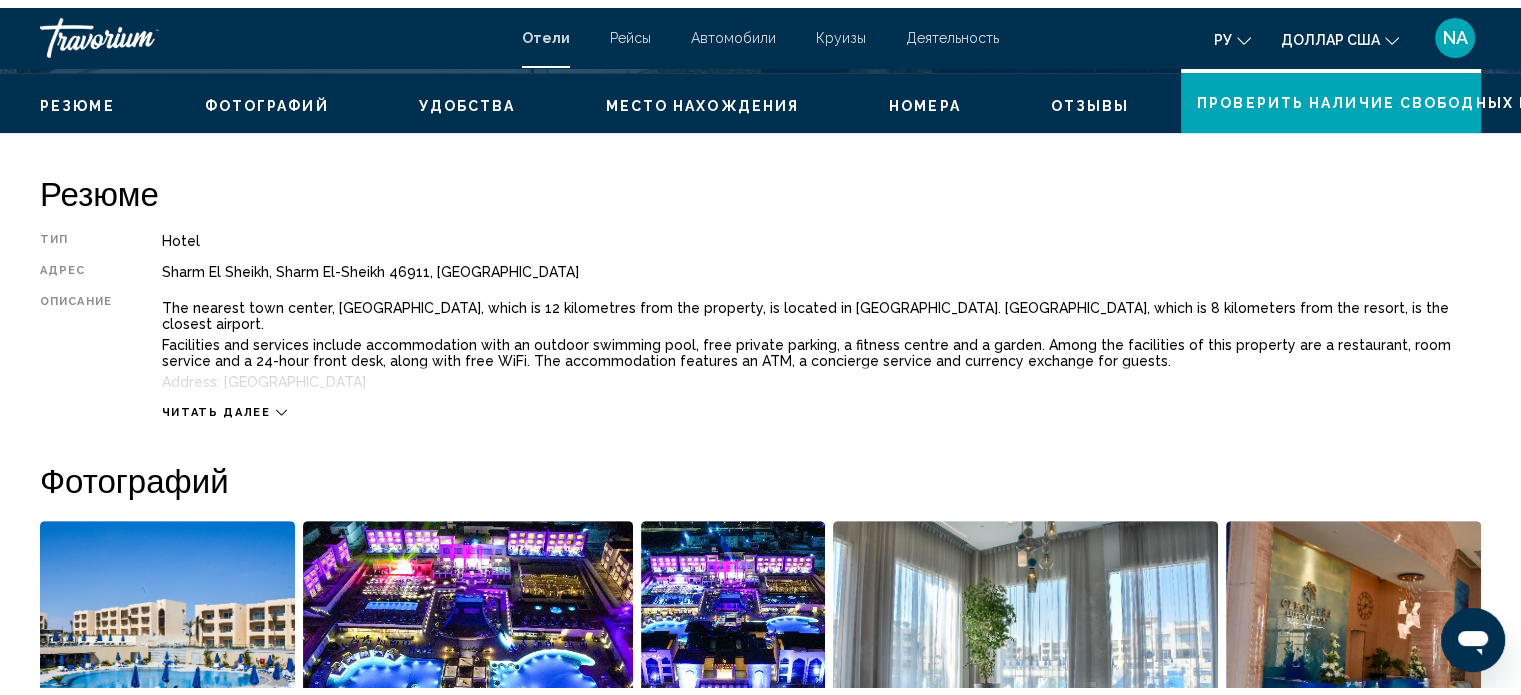 scroll, scrollTop: 912, scrollLeft: 0, axis: vertical 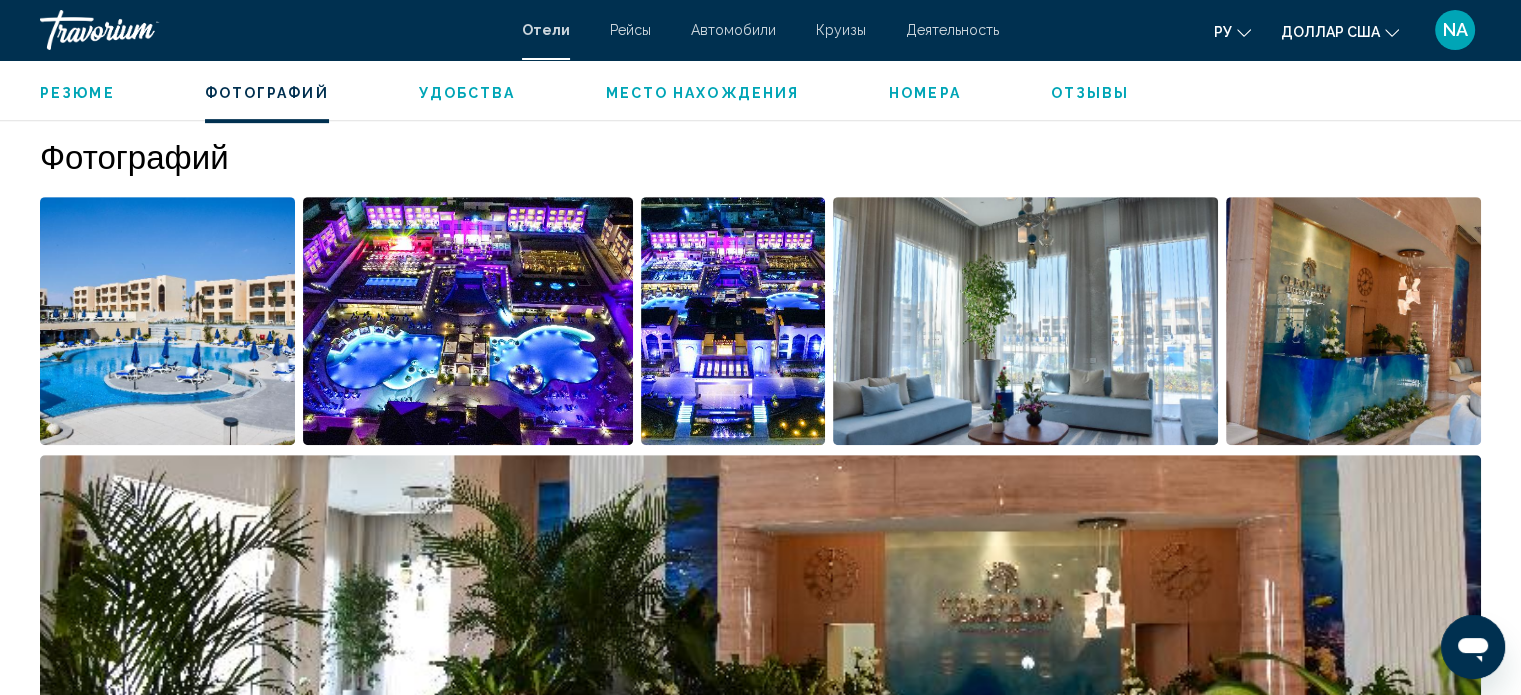click at bounding box center (468, 321) 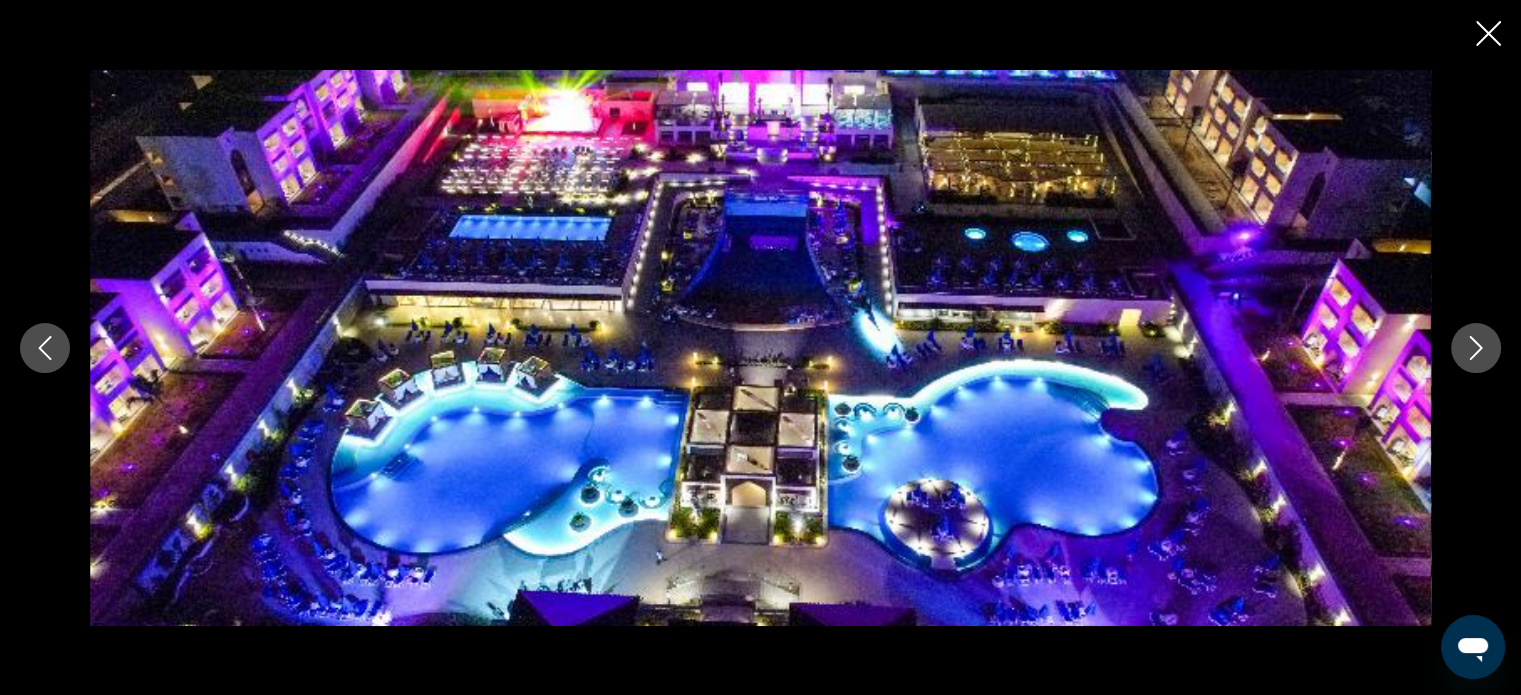 click 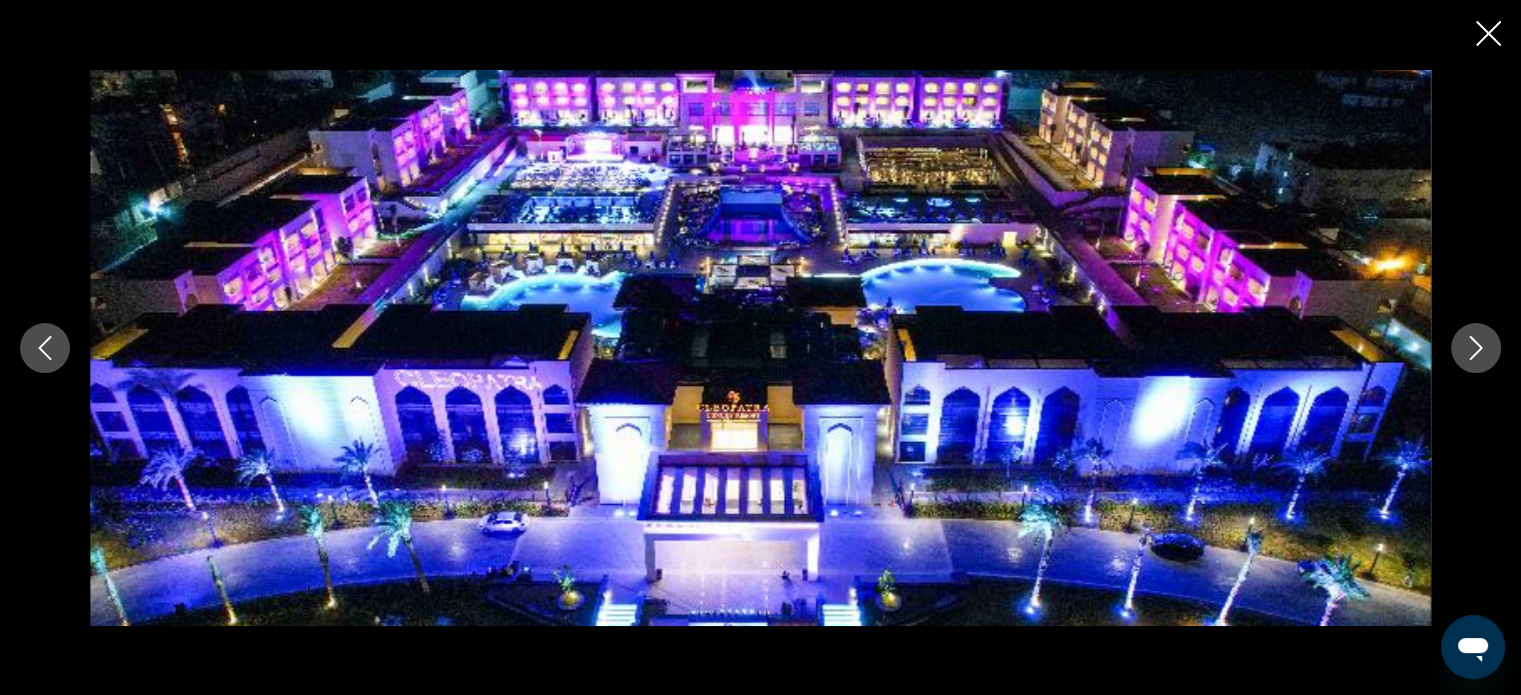 click 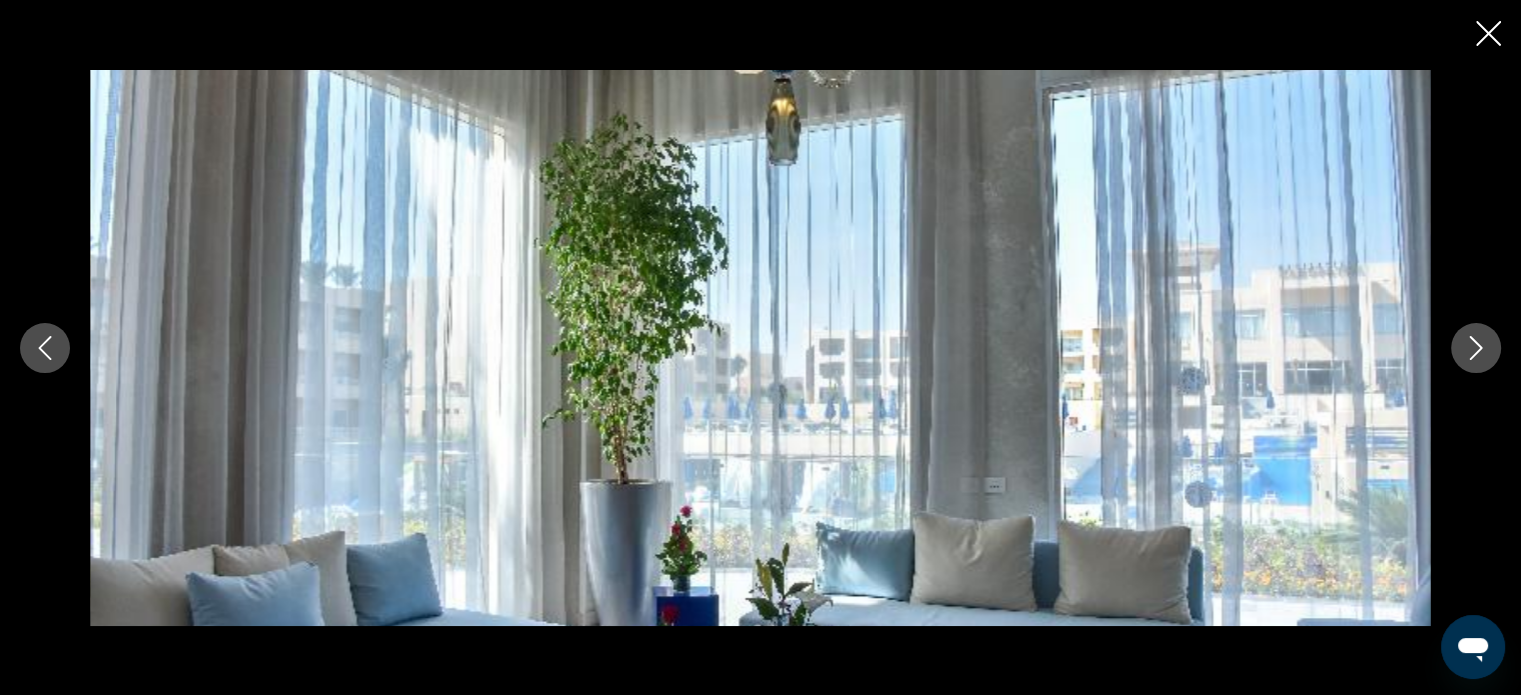click 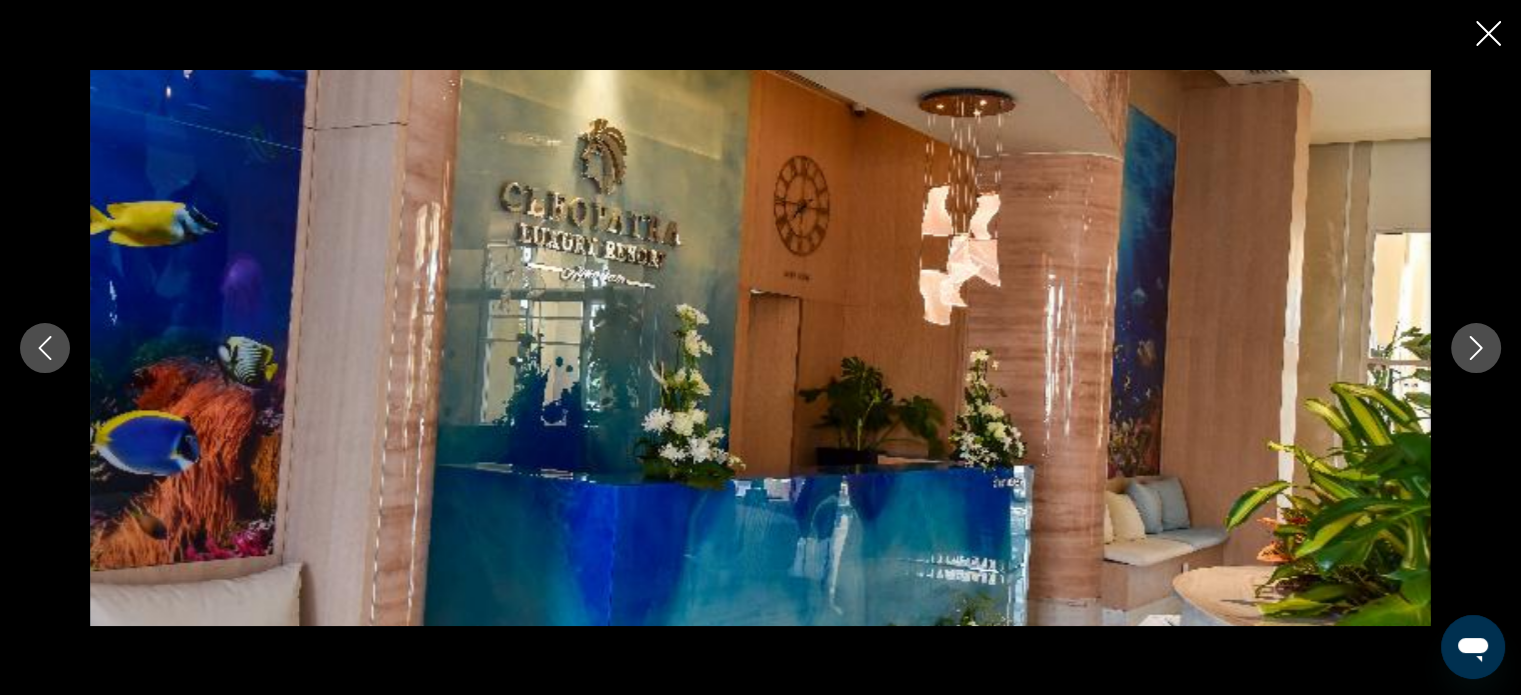 click 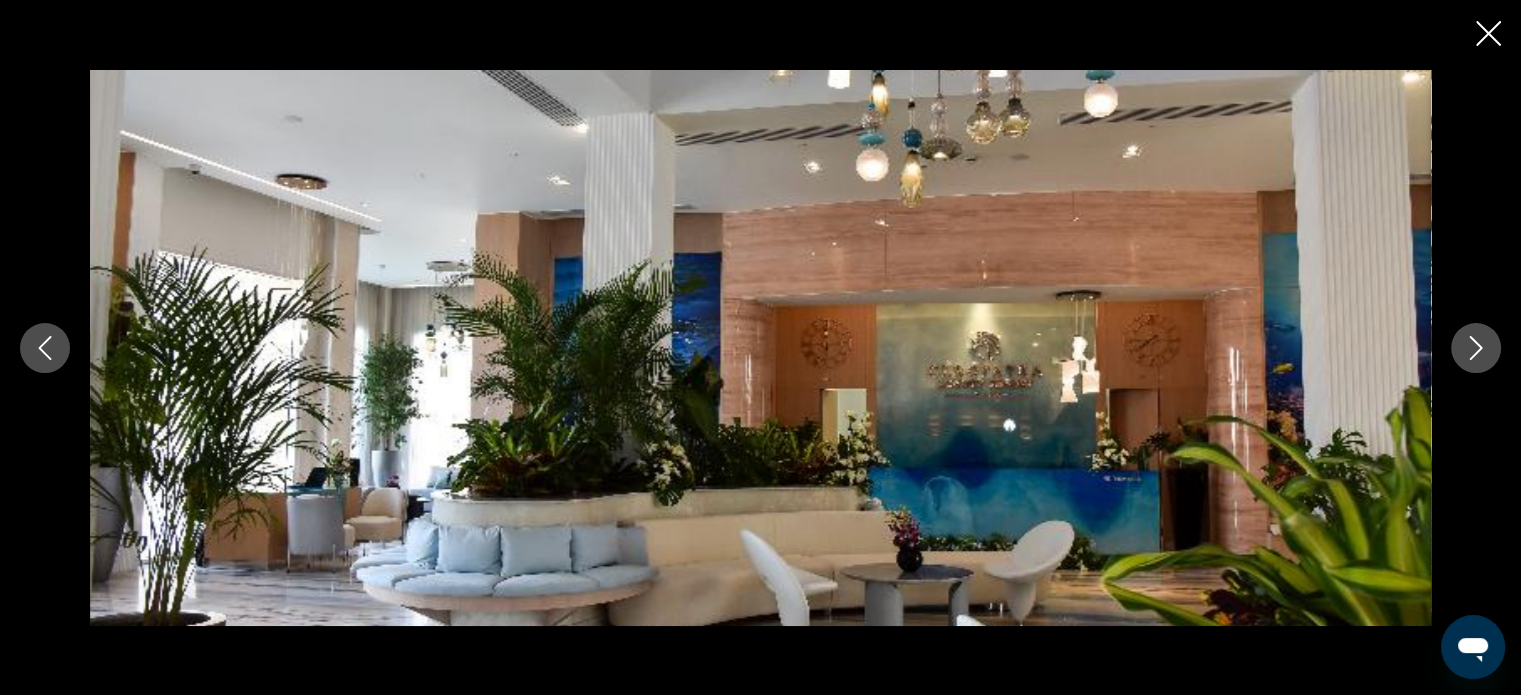 click 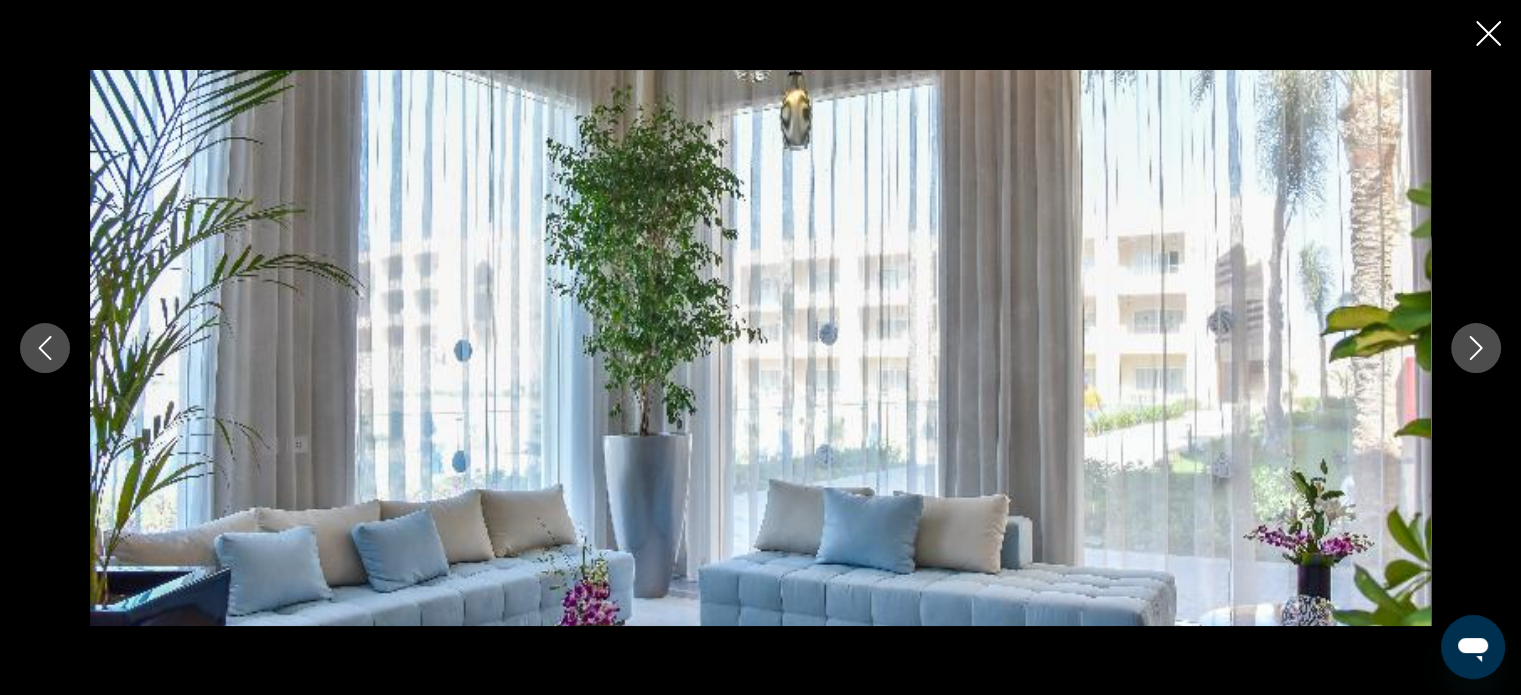 click 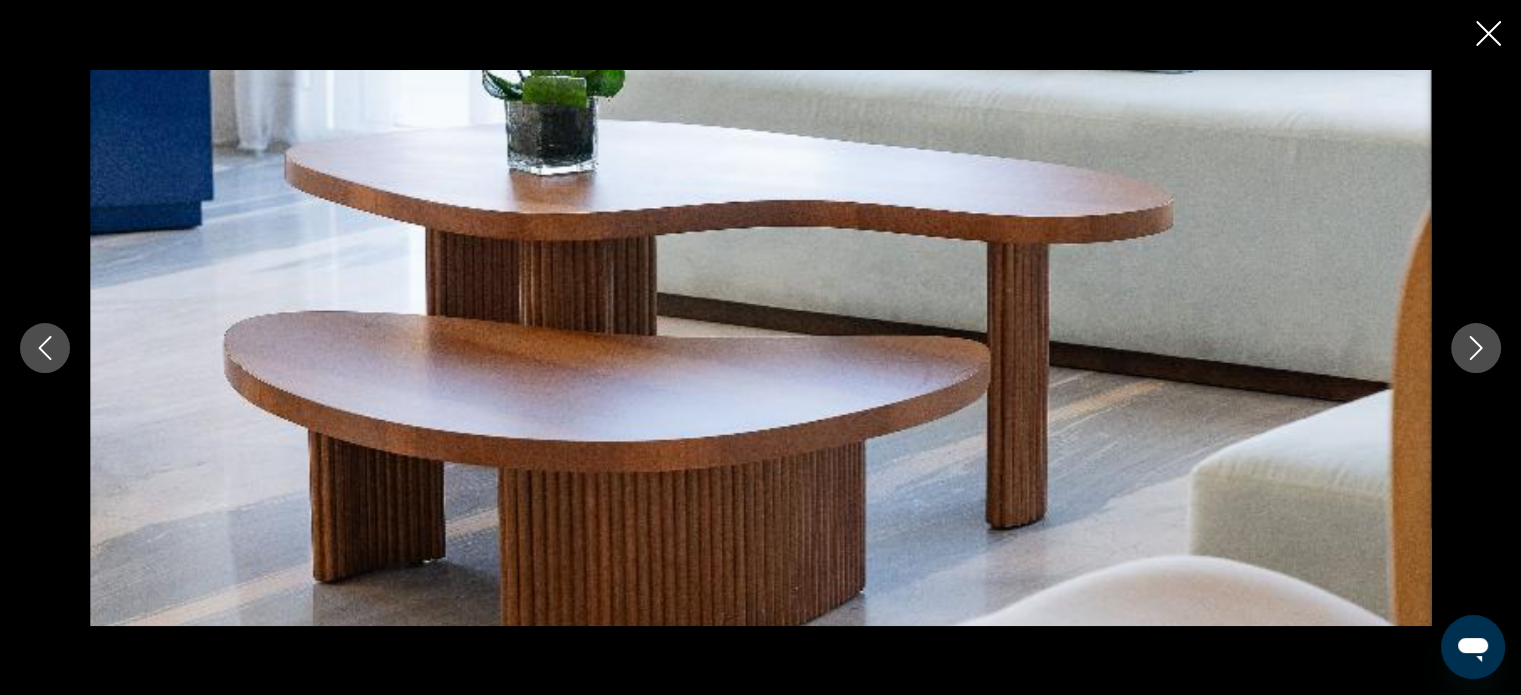 click 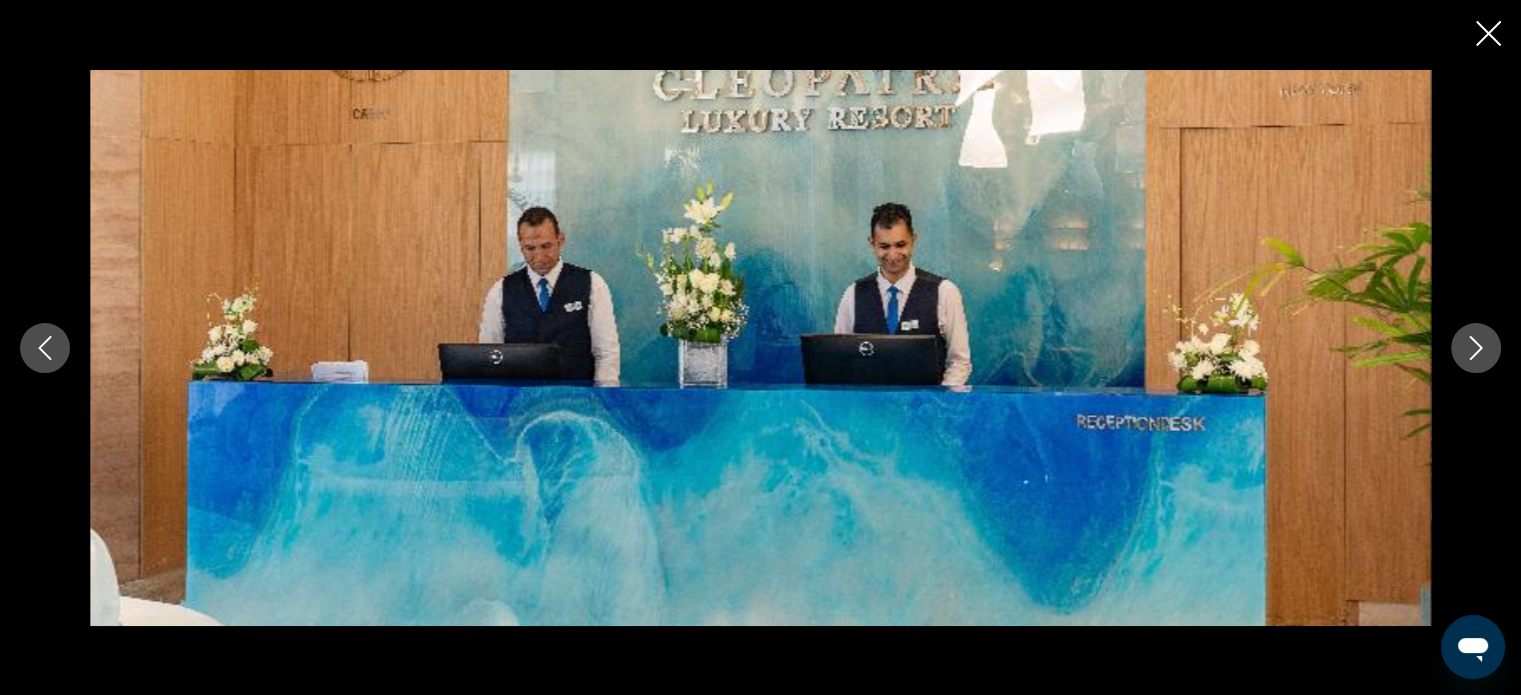 click 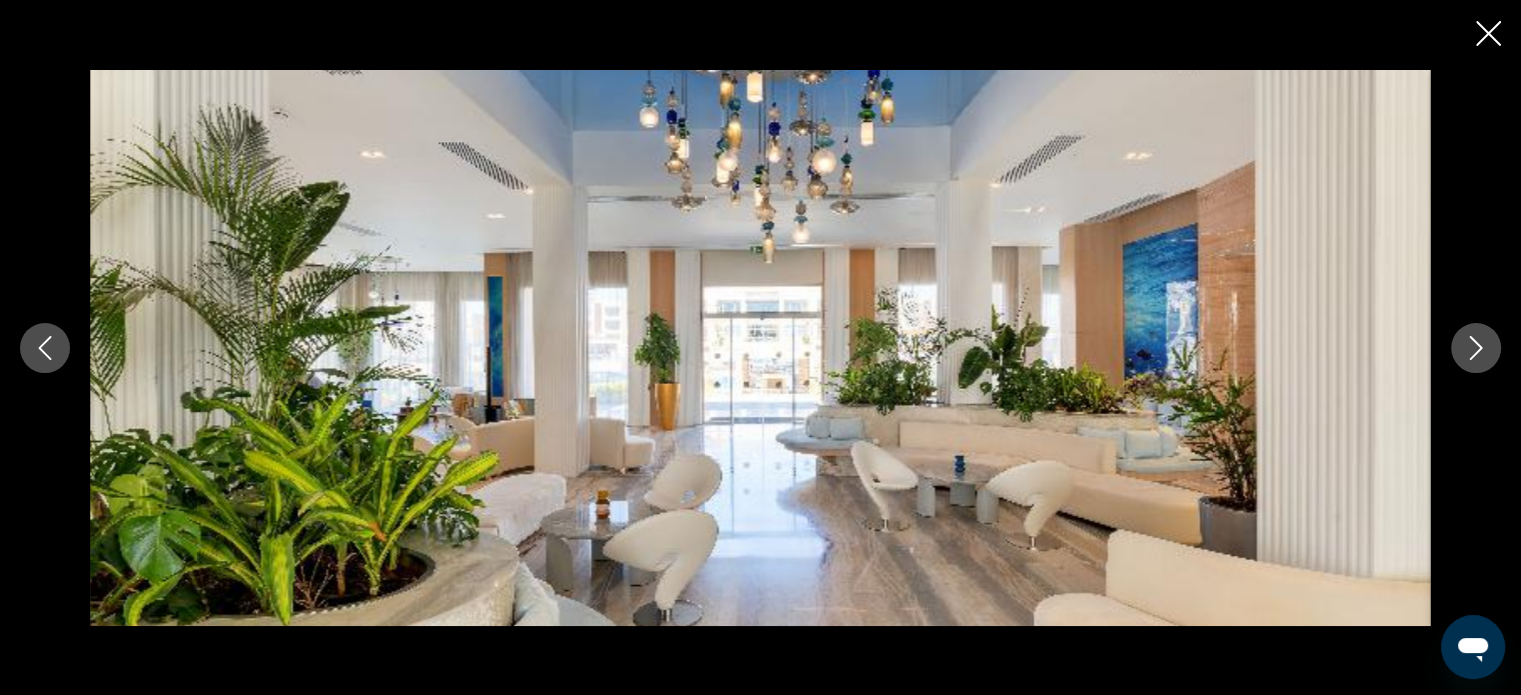 click 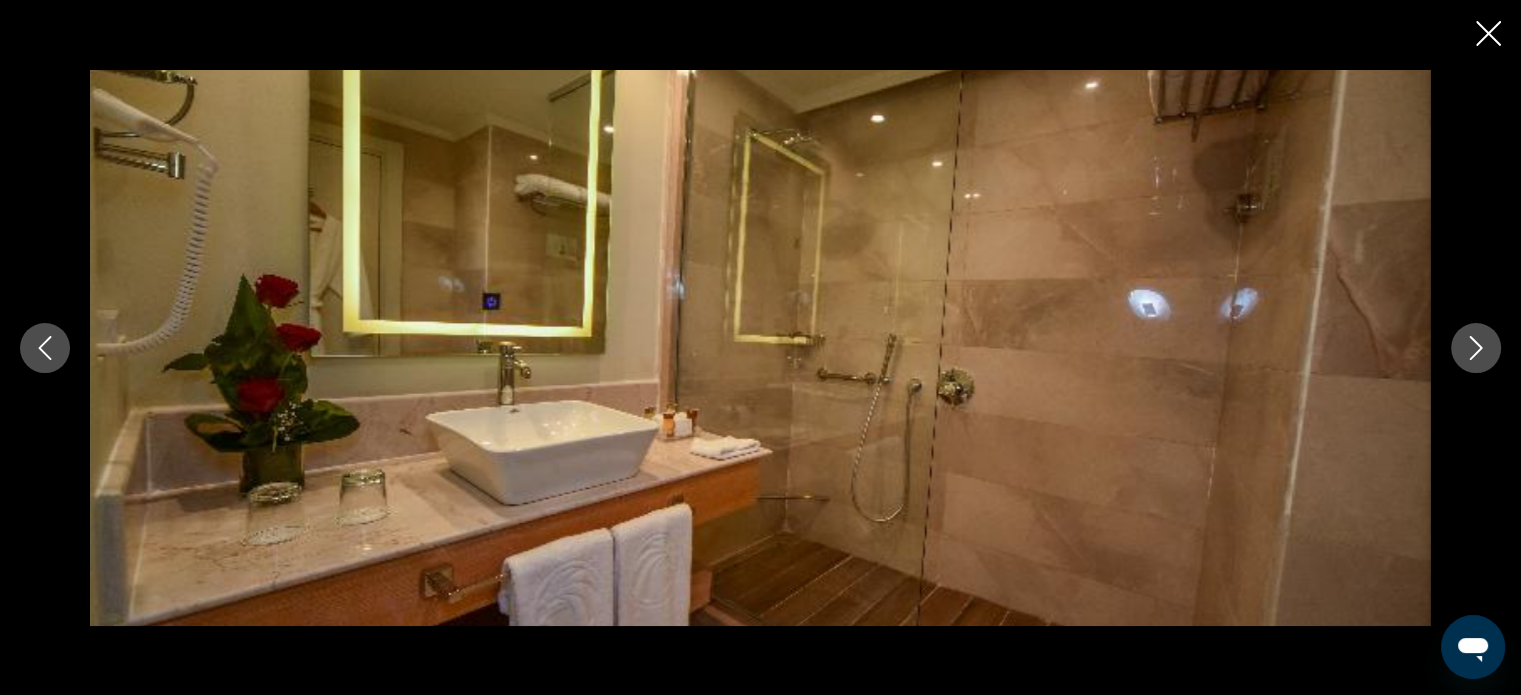 click 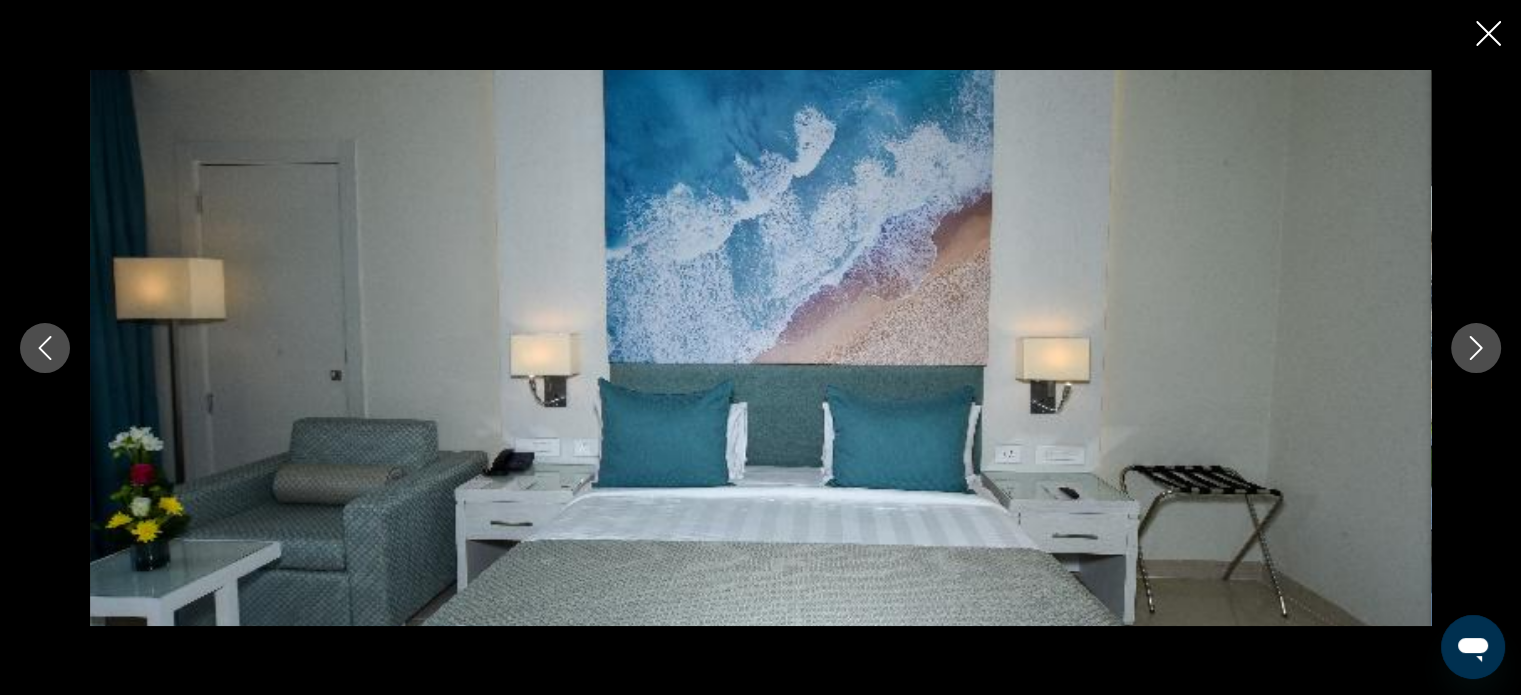 click 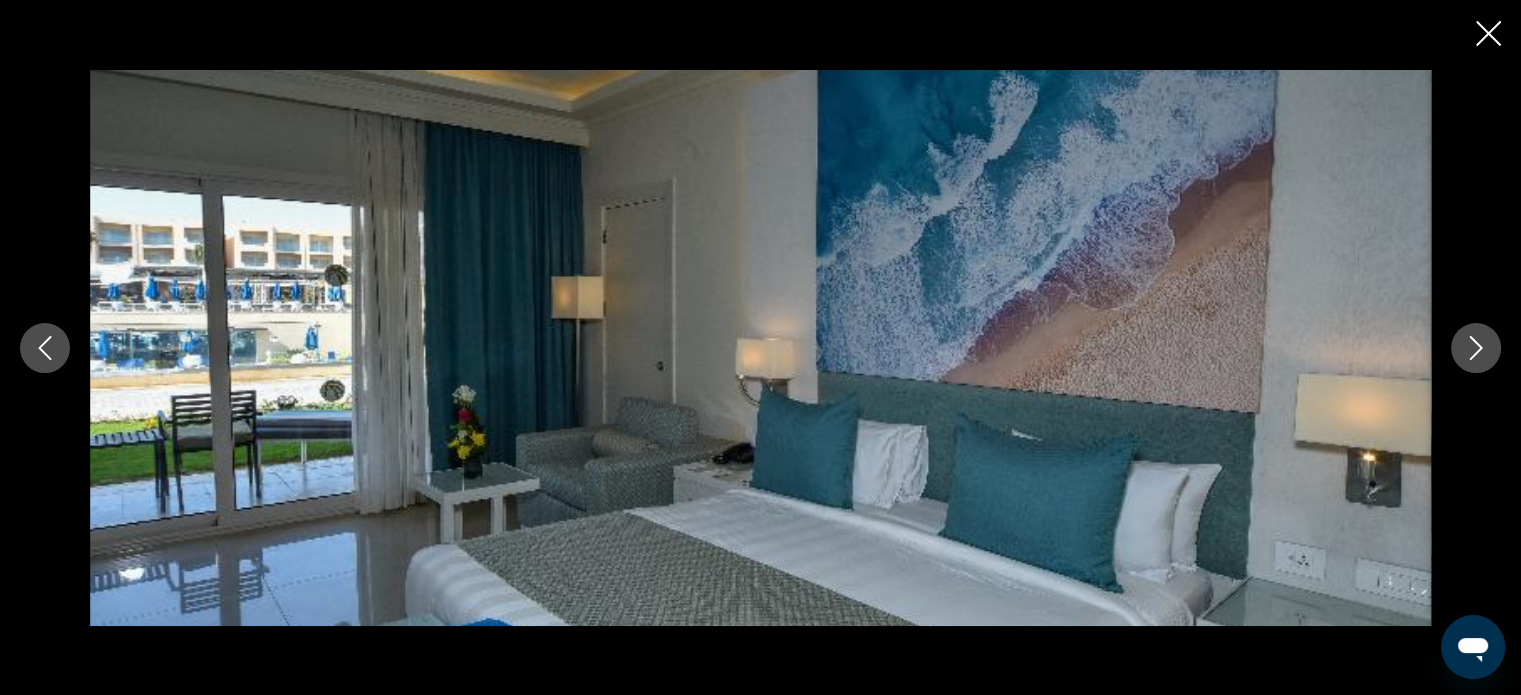 click 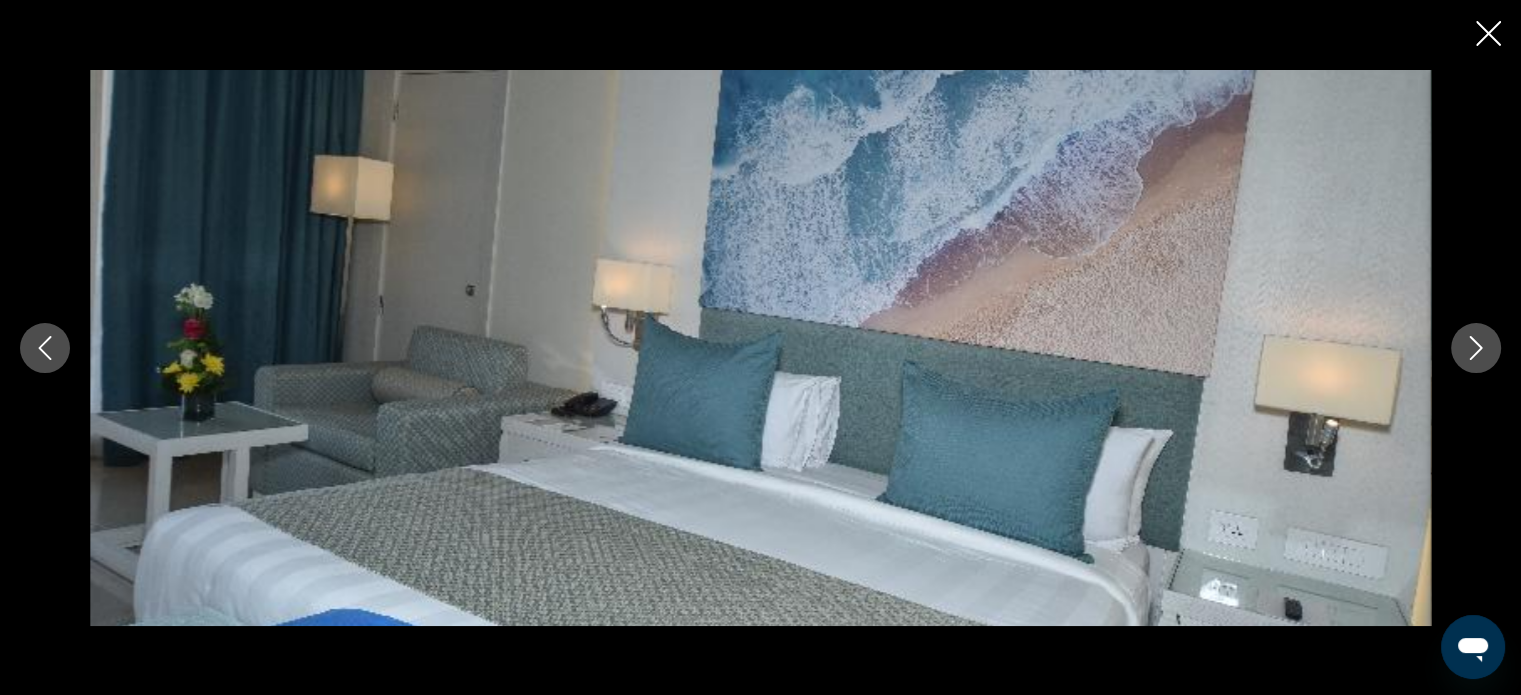 click 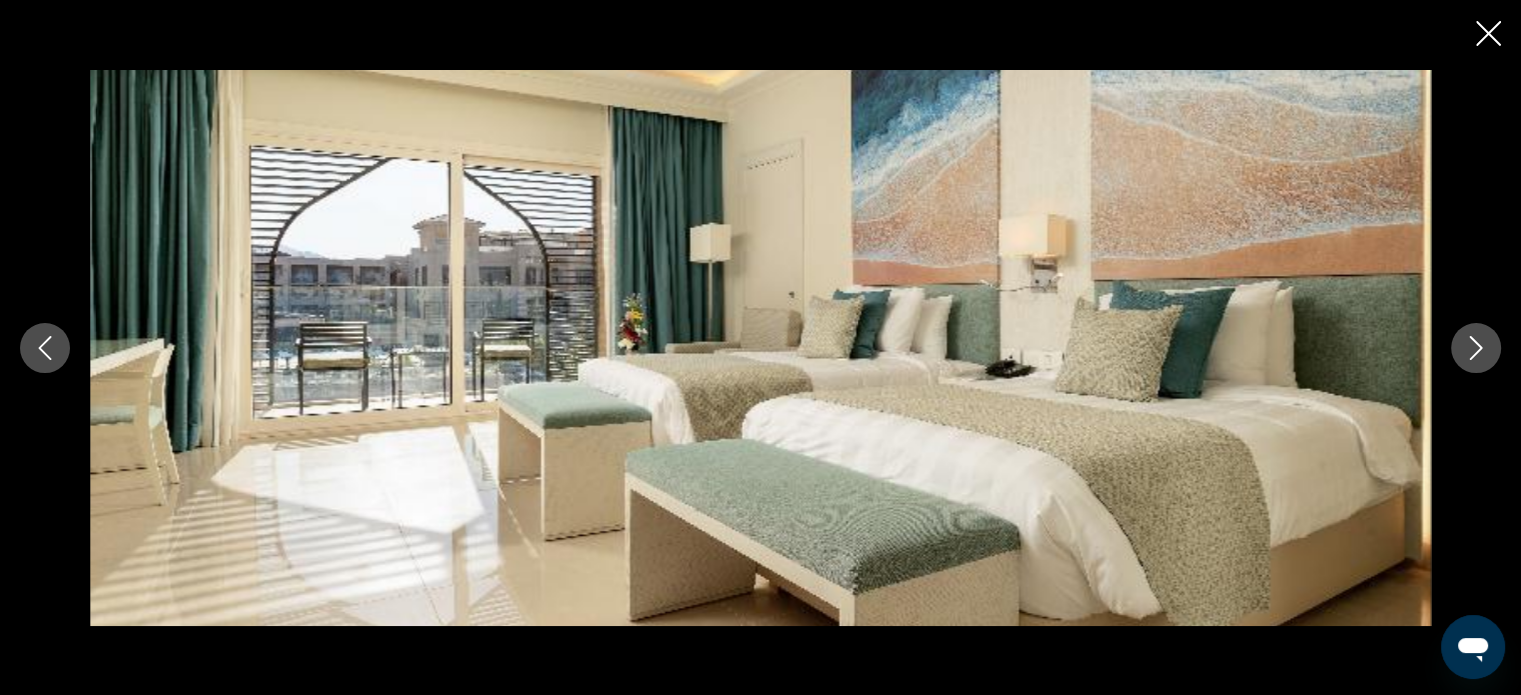 click 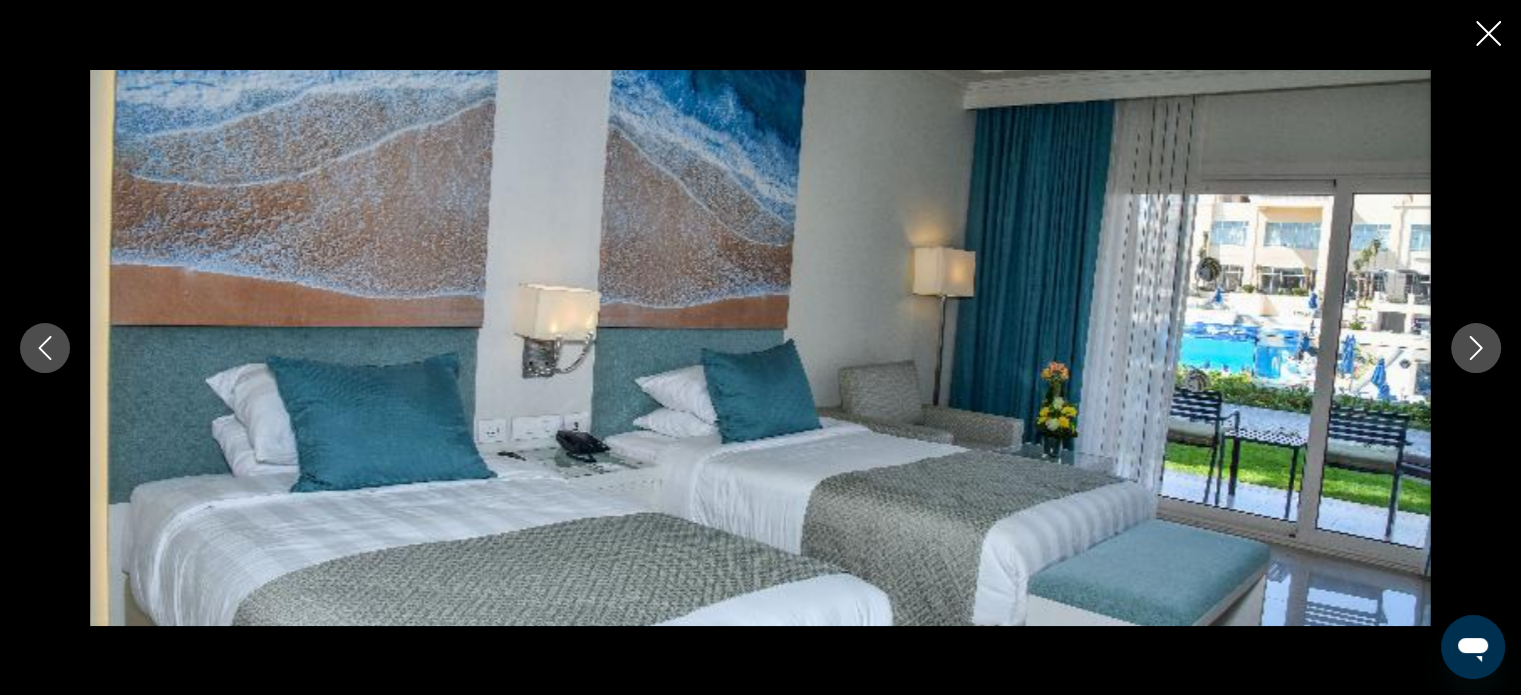 click 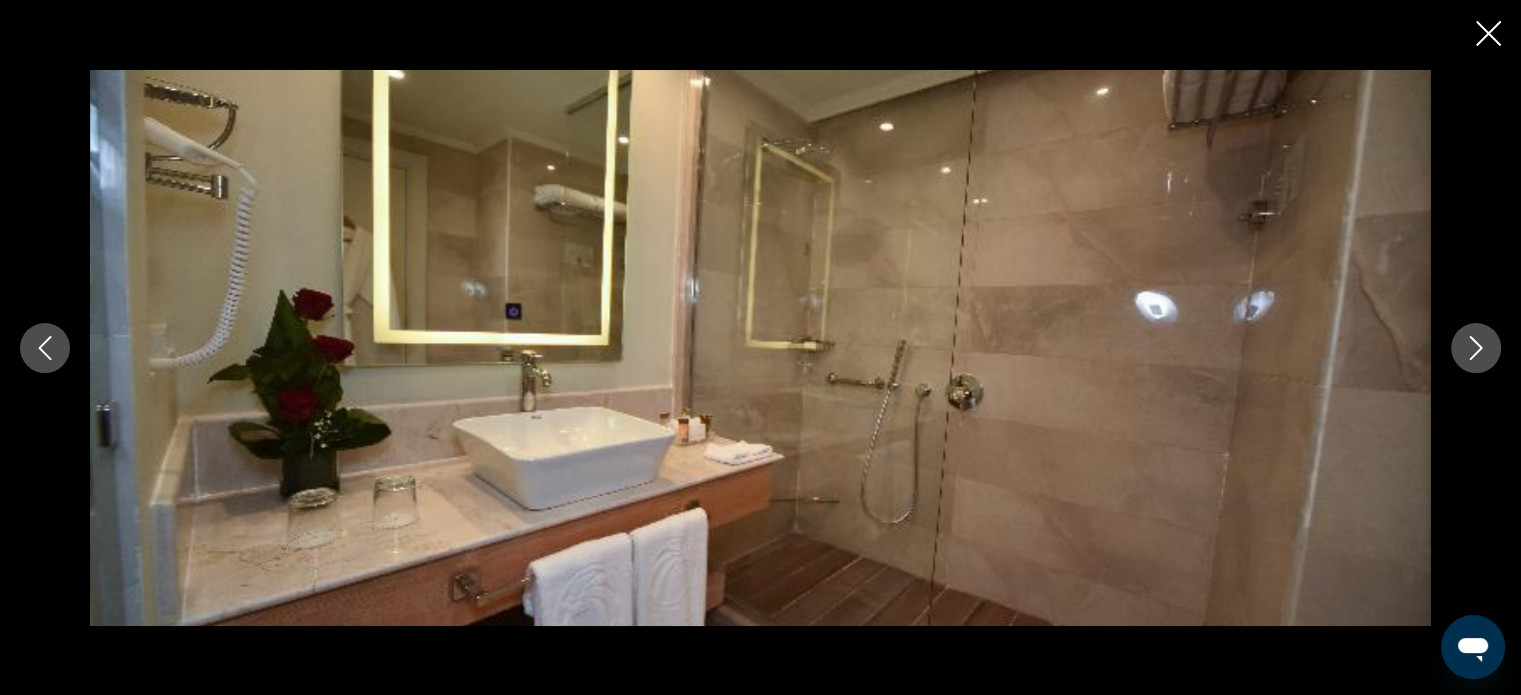 click 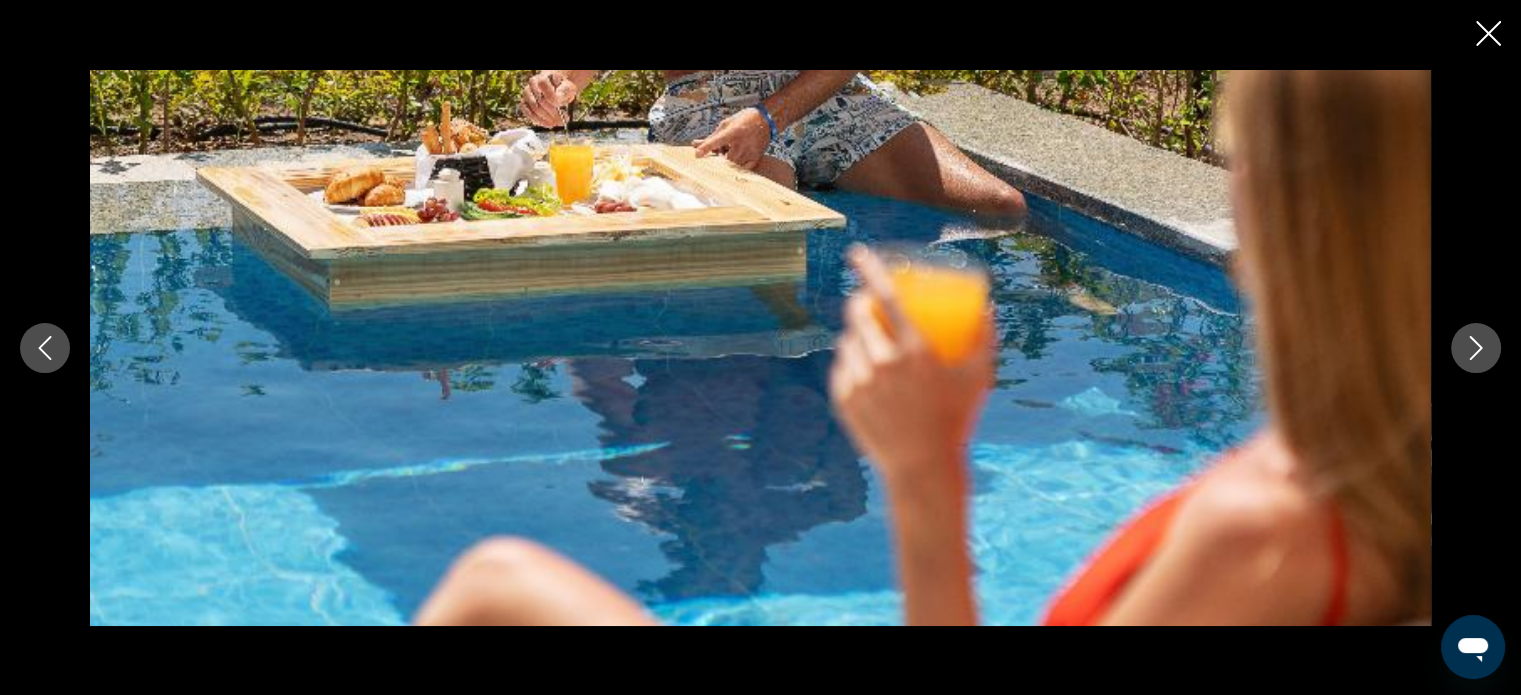 click 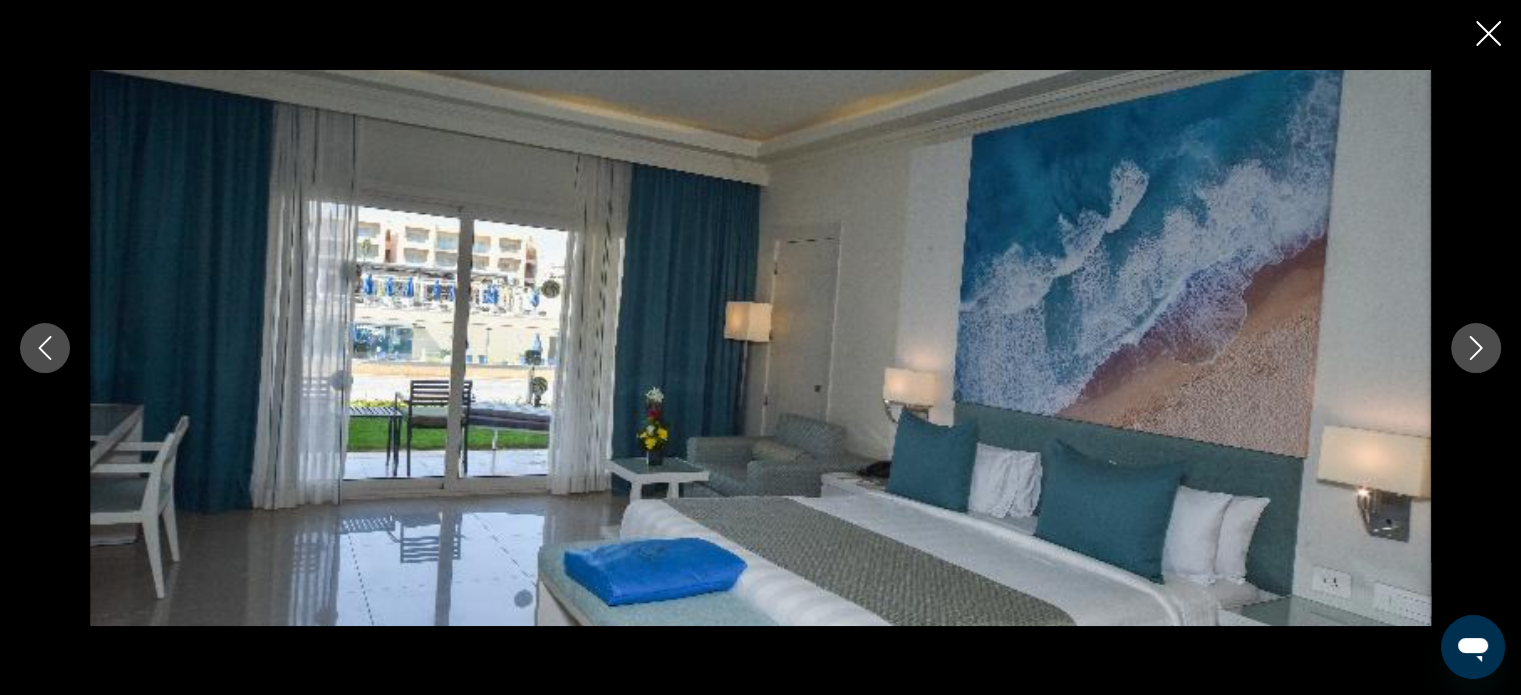 click 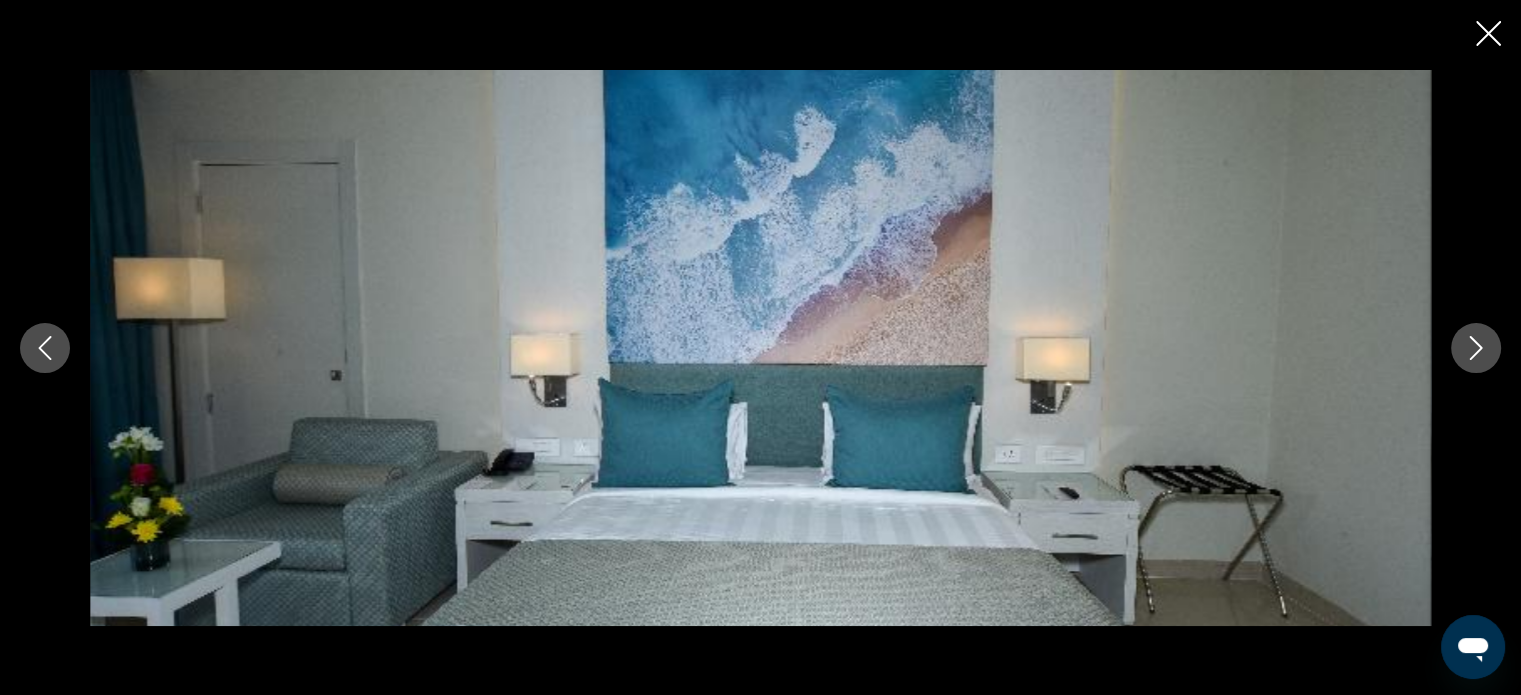 click 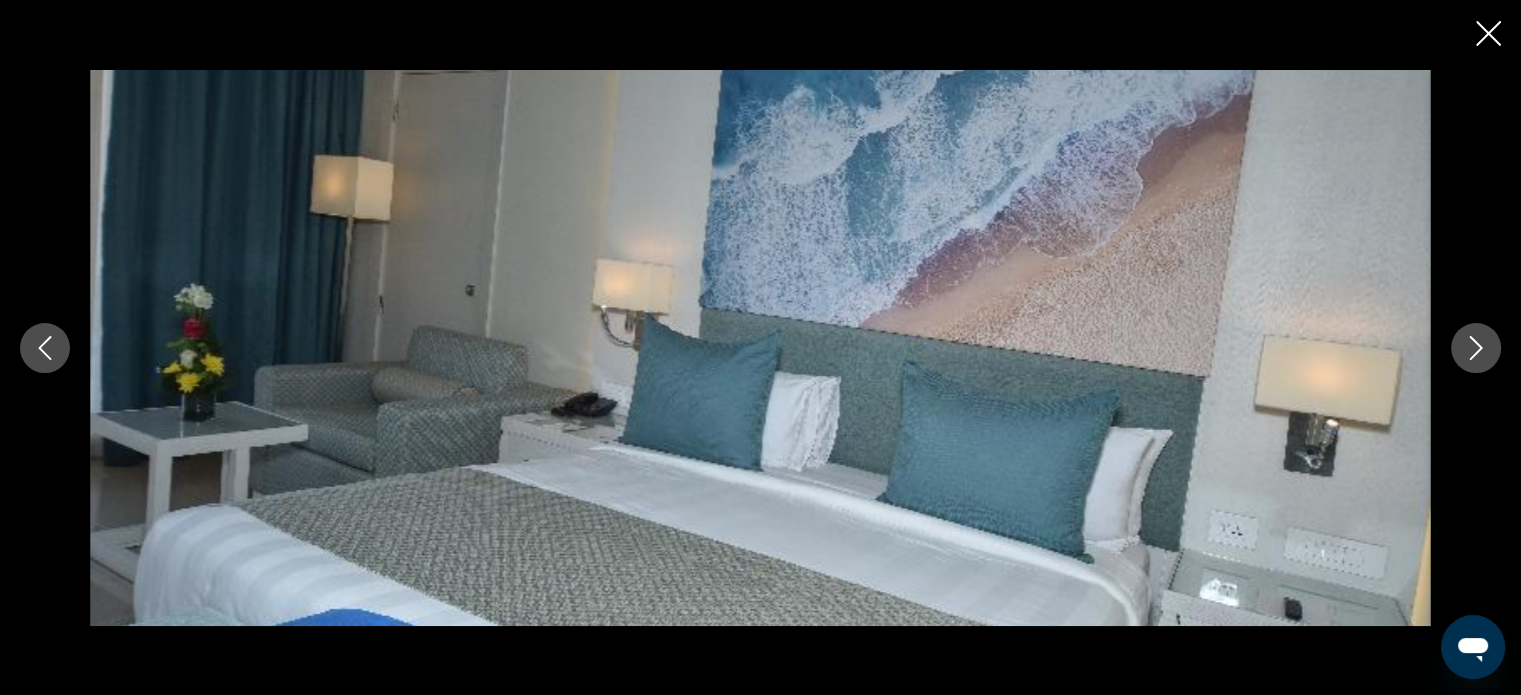 click 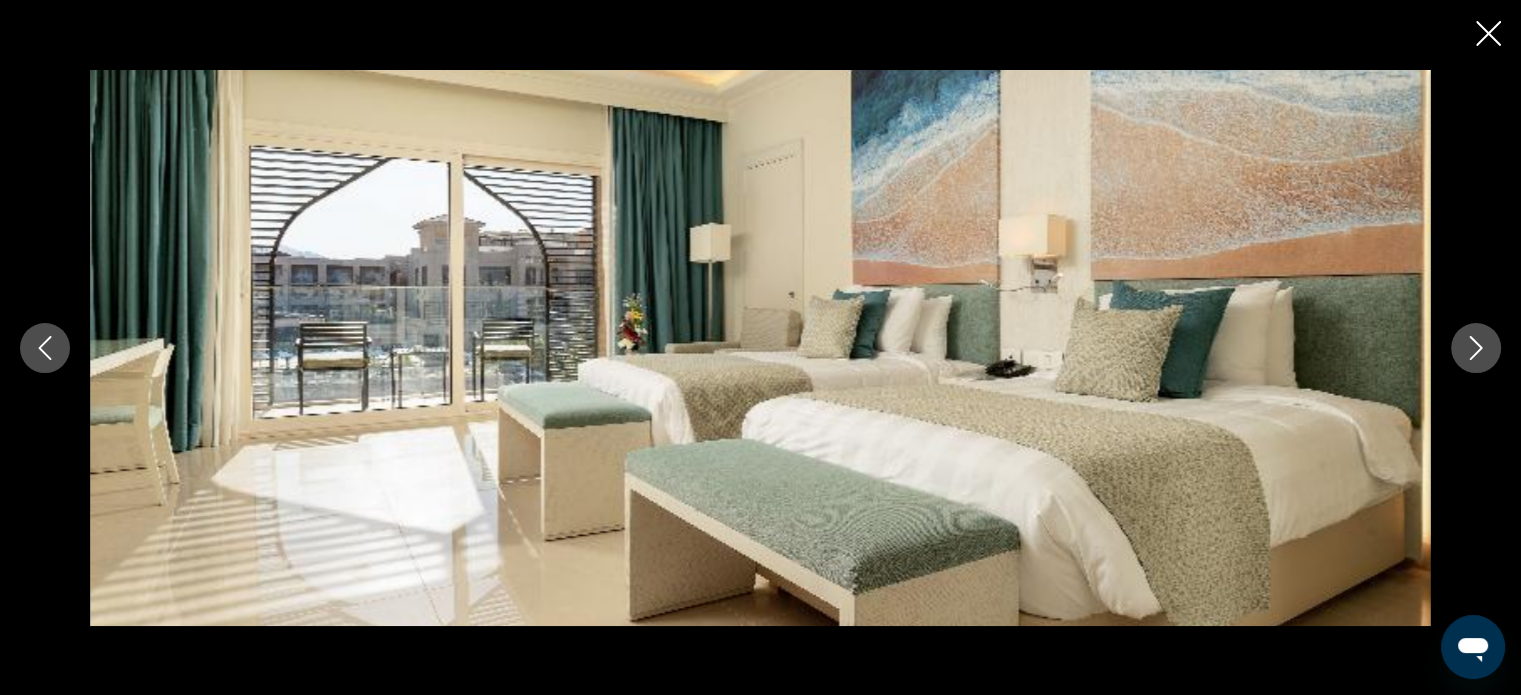 click 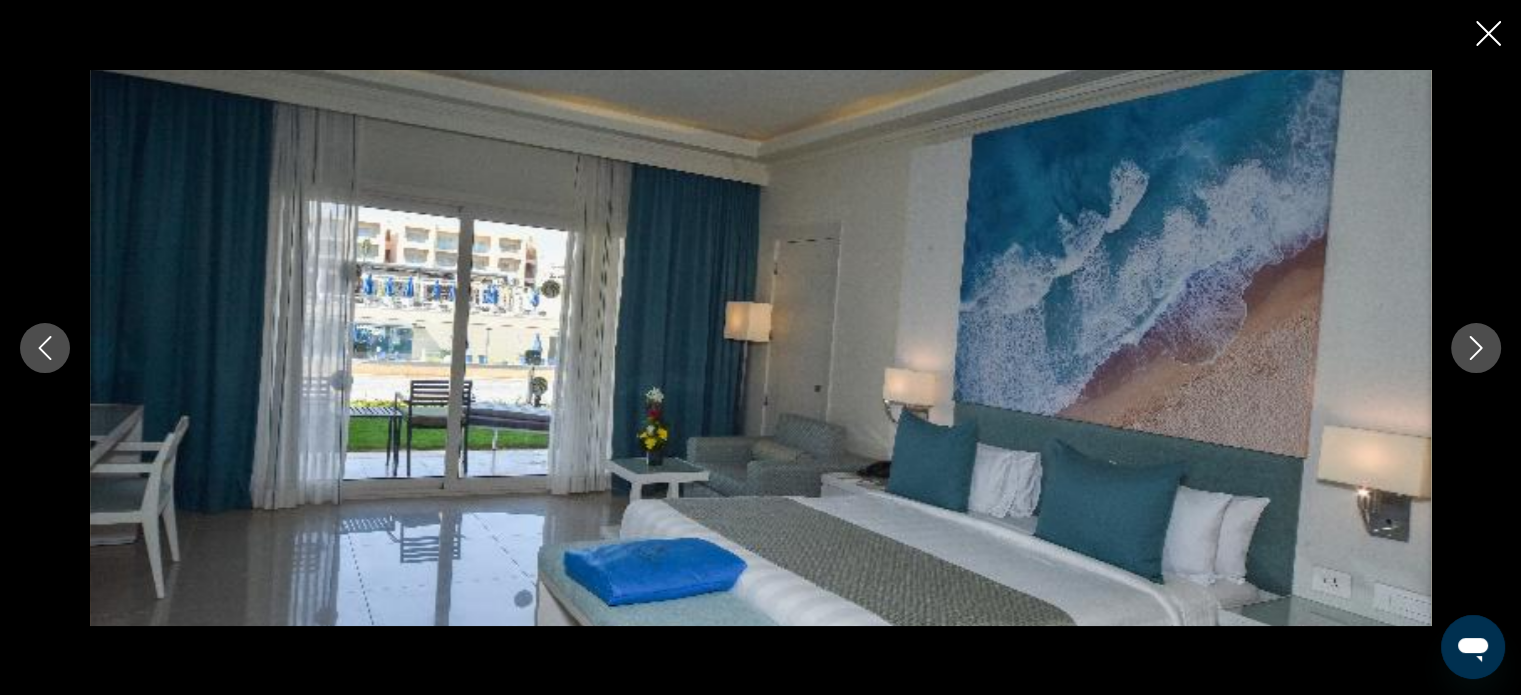 click 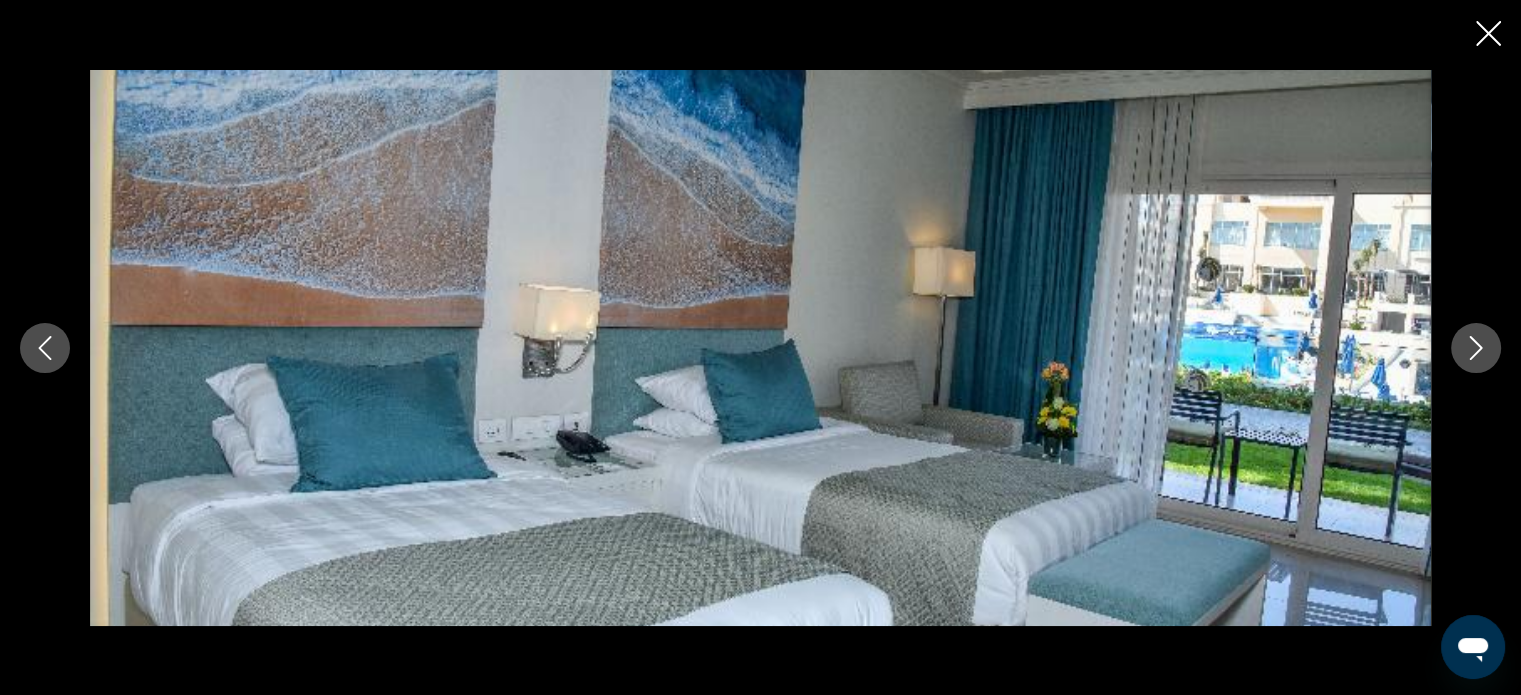 click 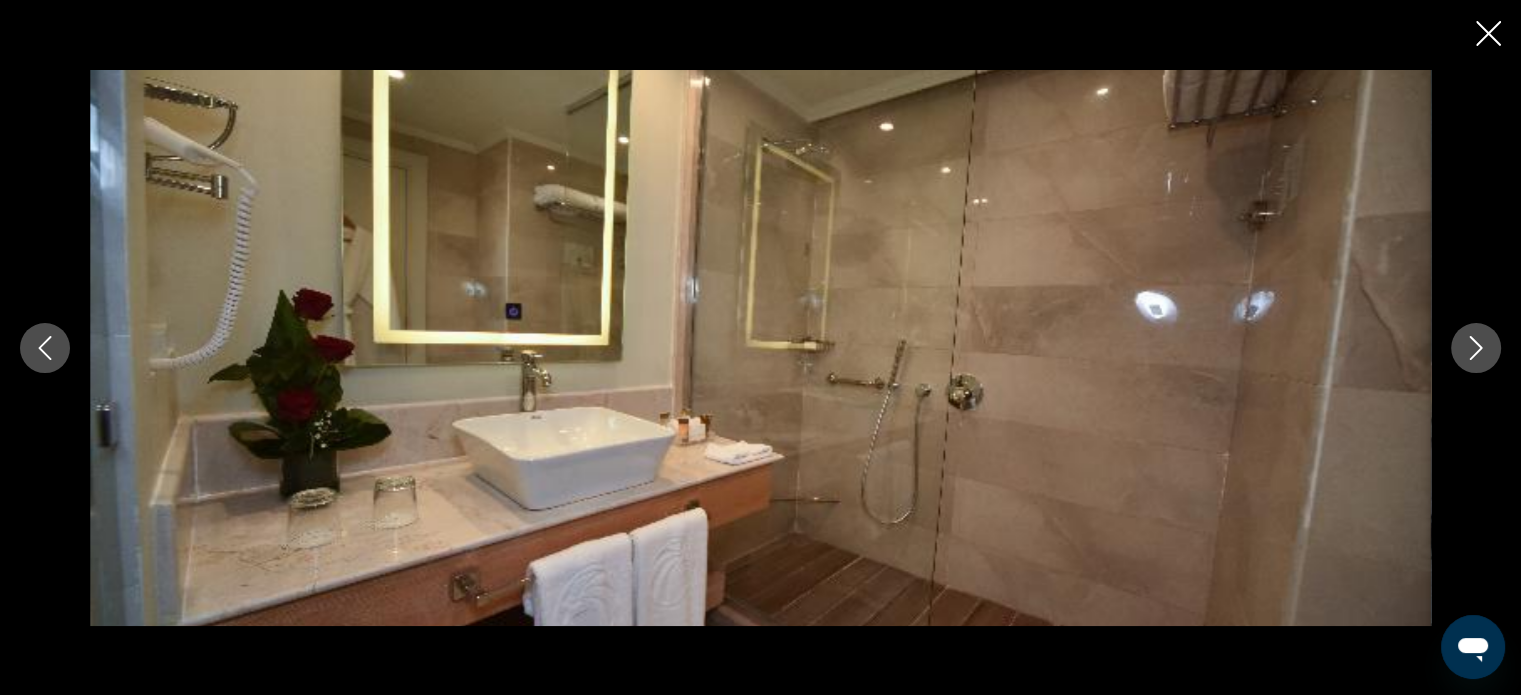 click 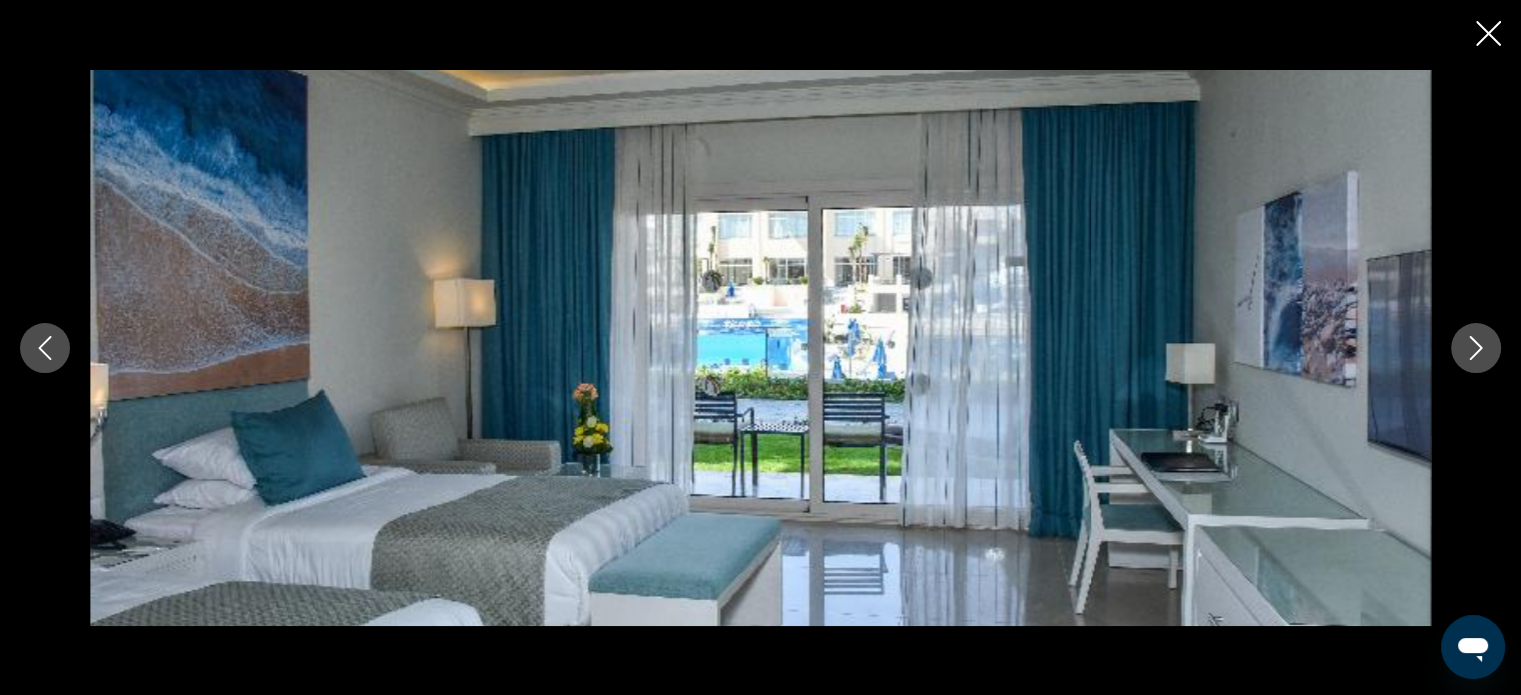 click 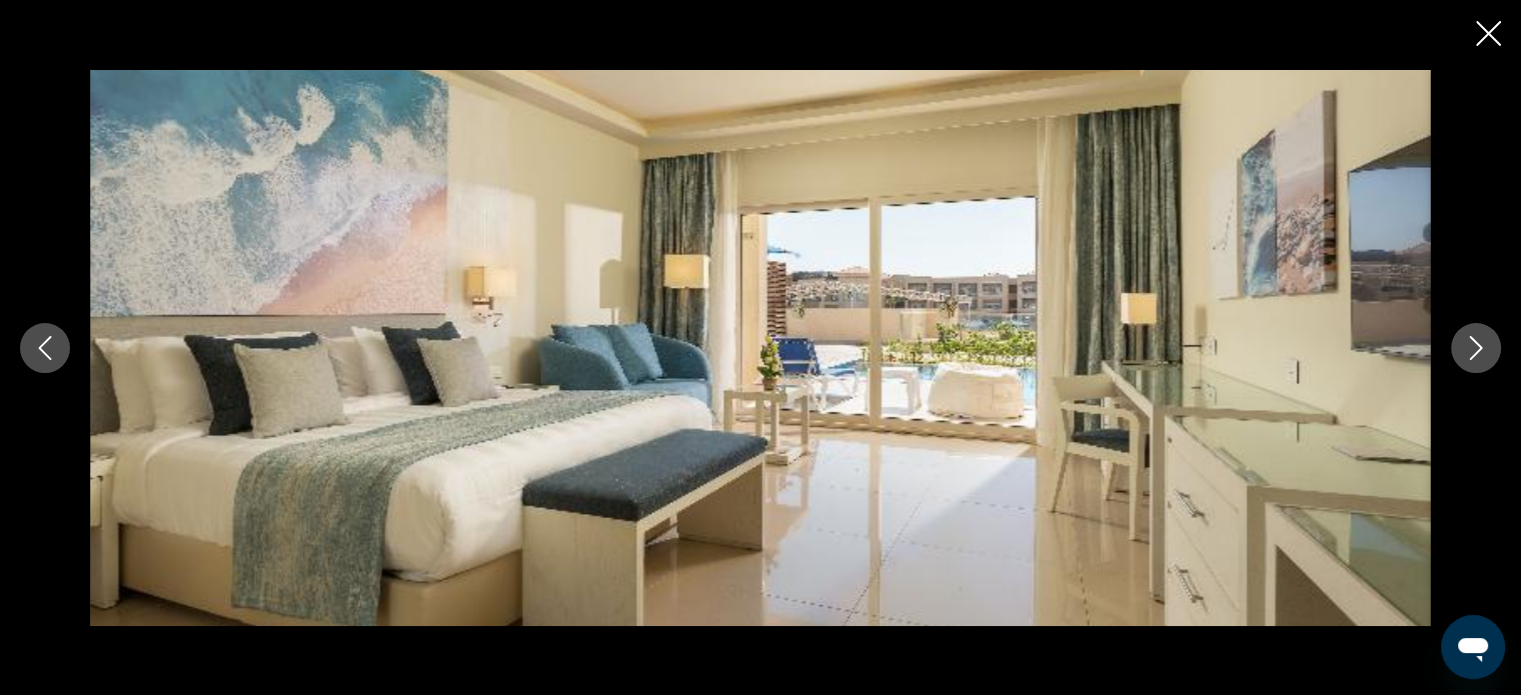 click 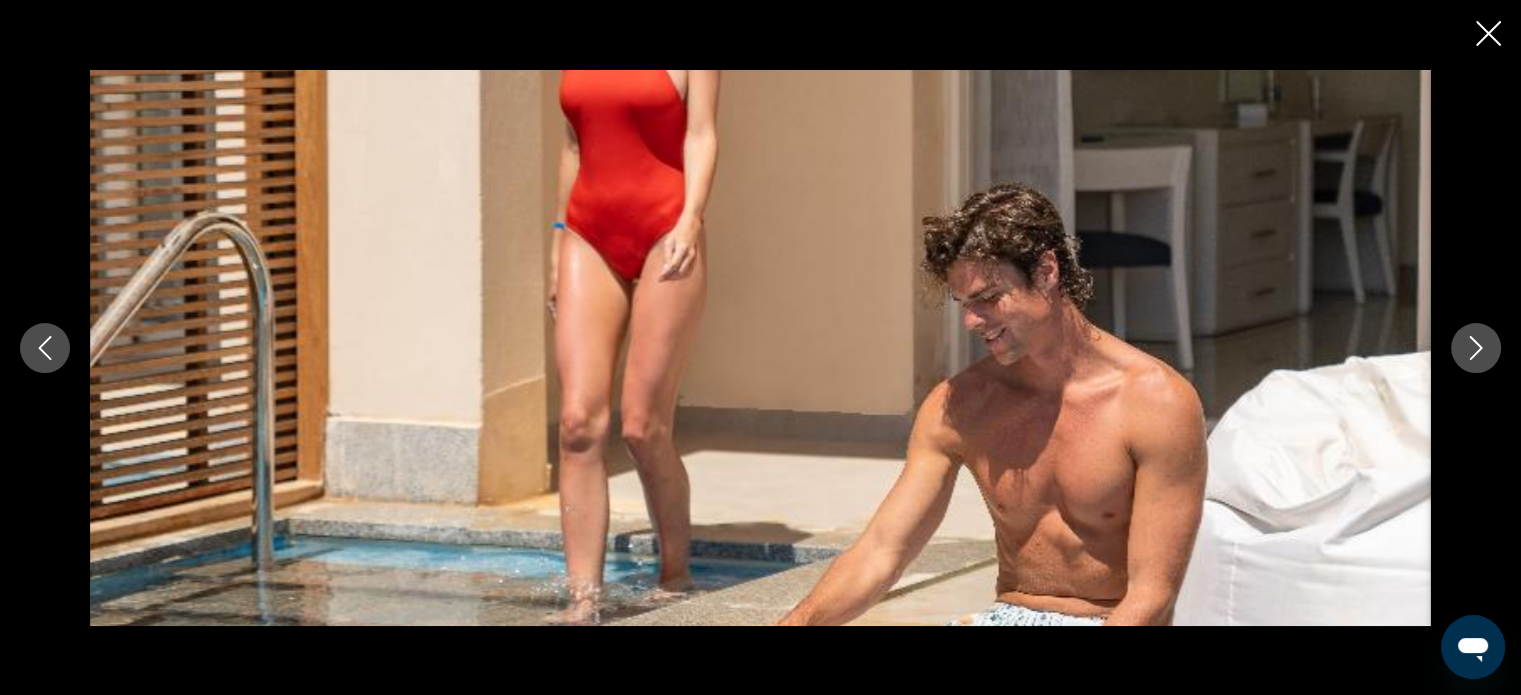 click at bounding box center (1476, 348) 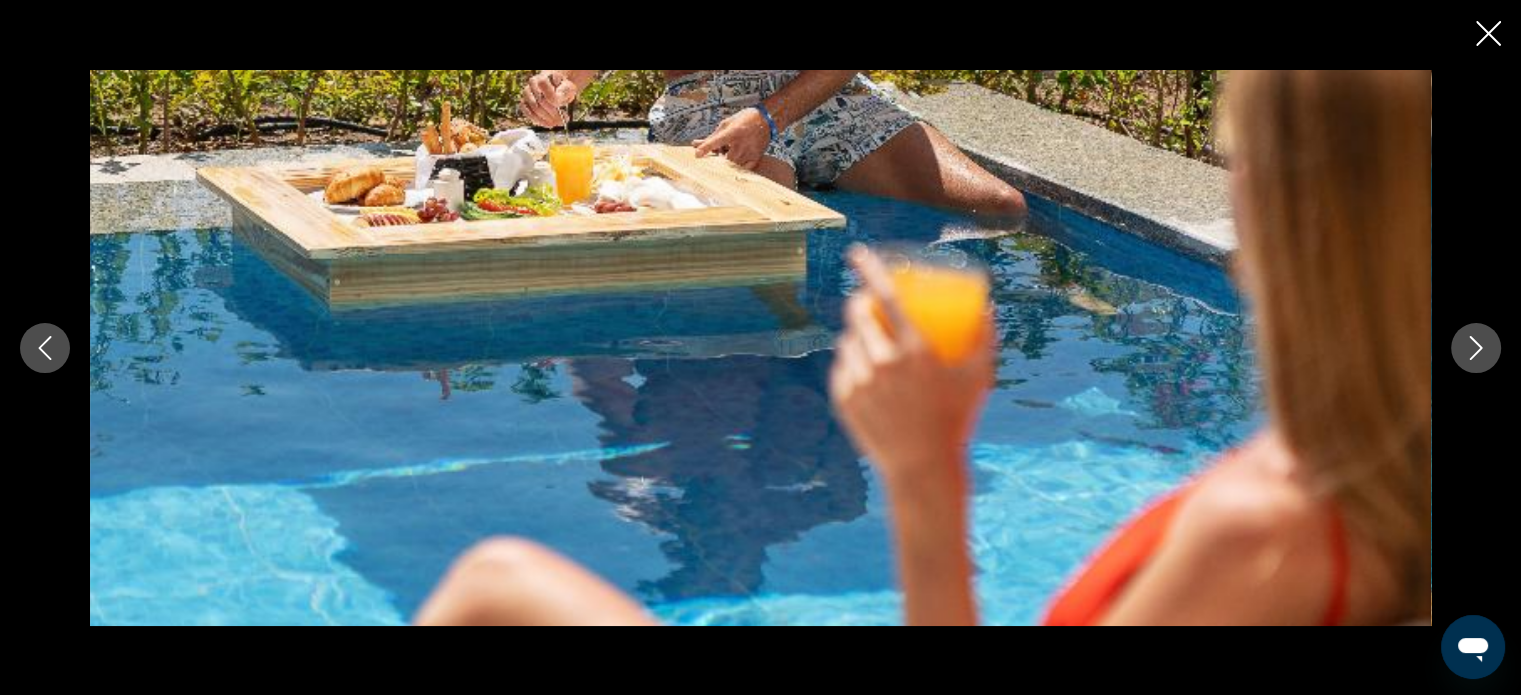 click at bounding box center (1476, 348) 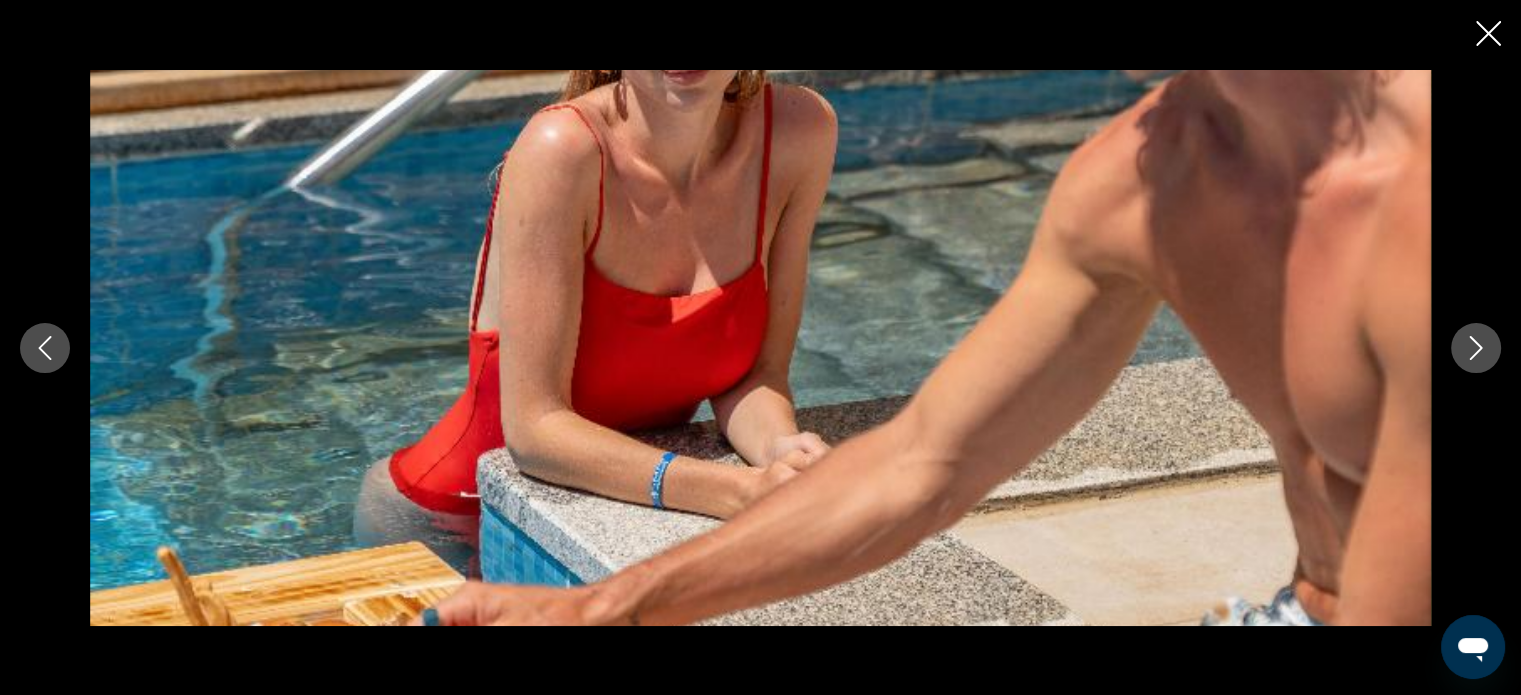 click at bounding box center (1476, 348) 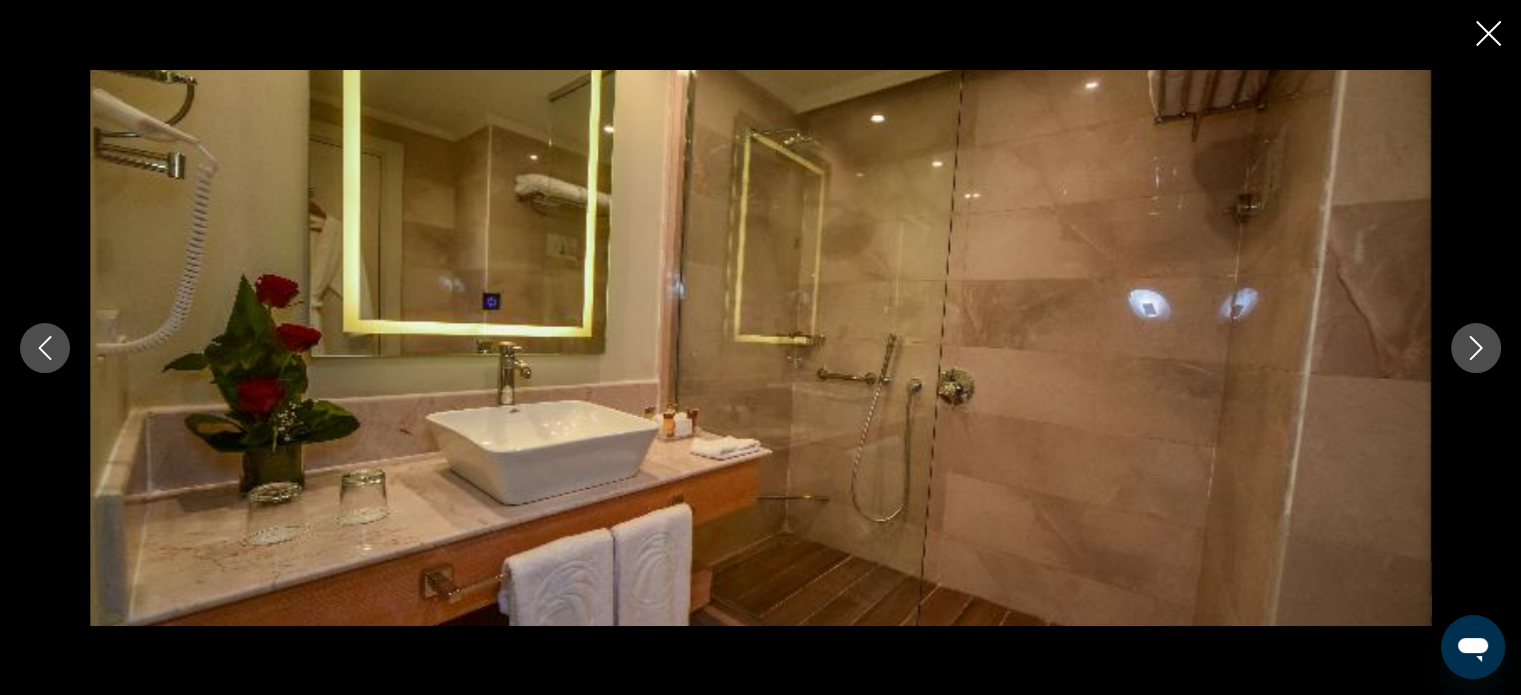click at bounding box center (1476, 348) 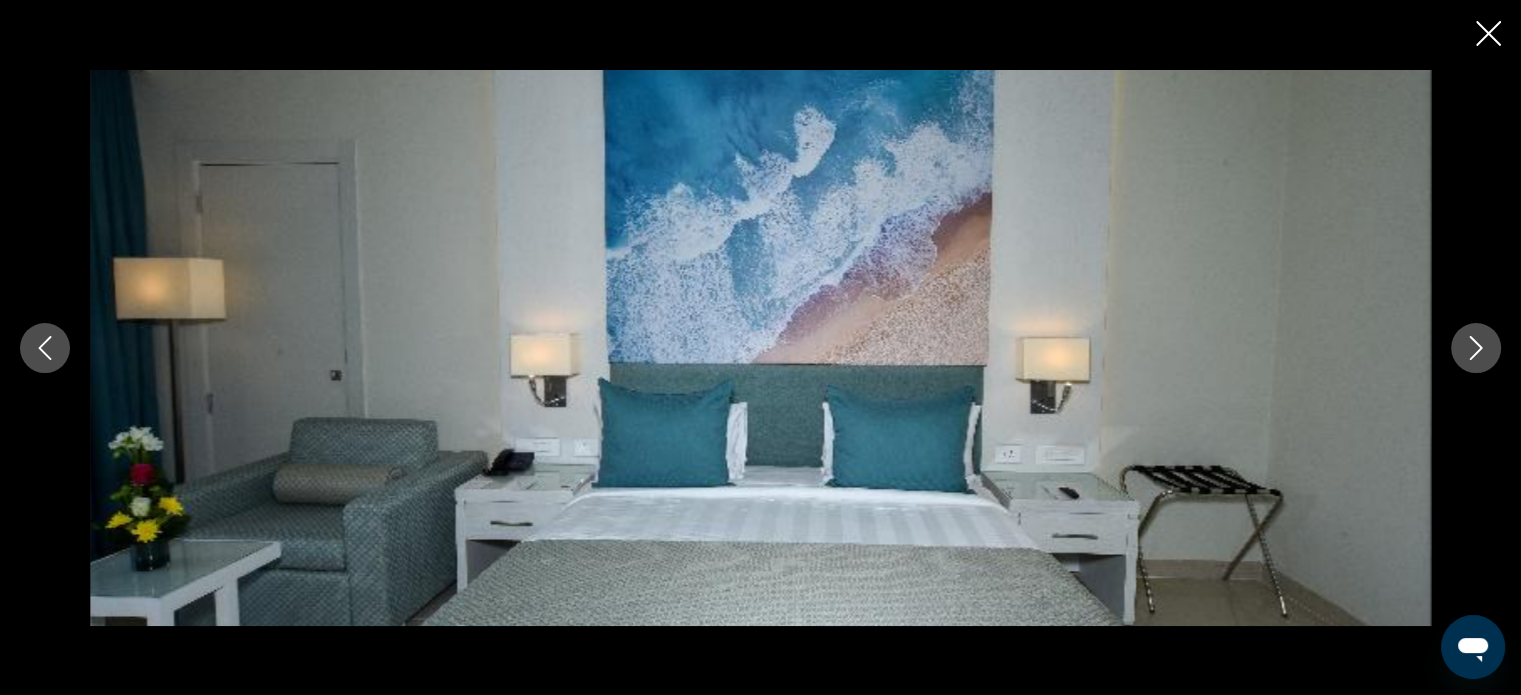 click at bounding box center (1476, 348) 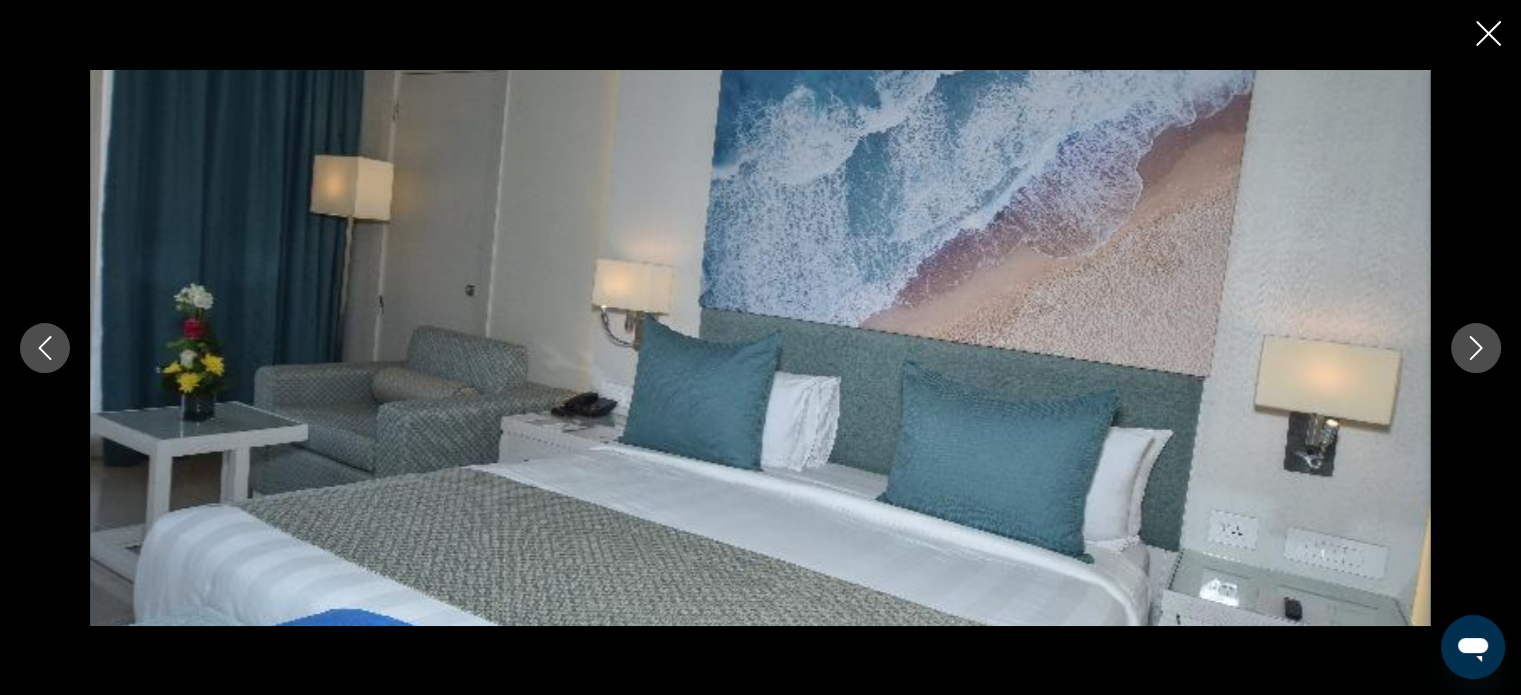 click at bounding box center [1476, 348] 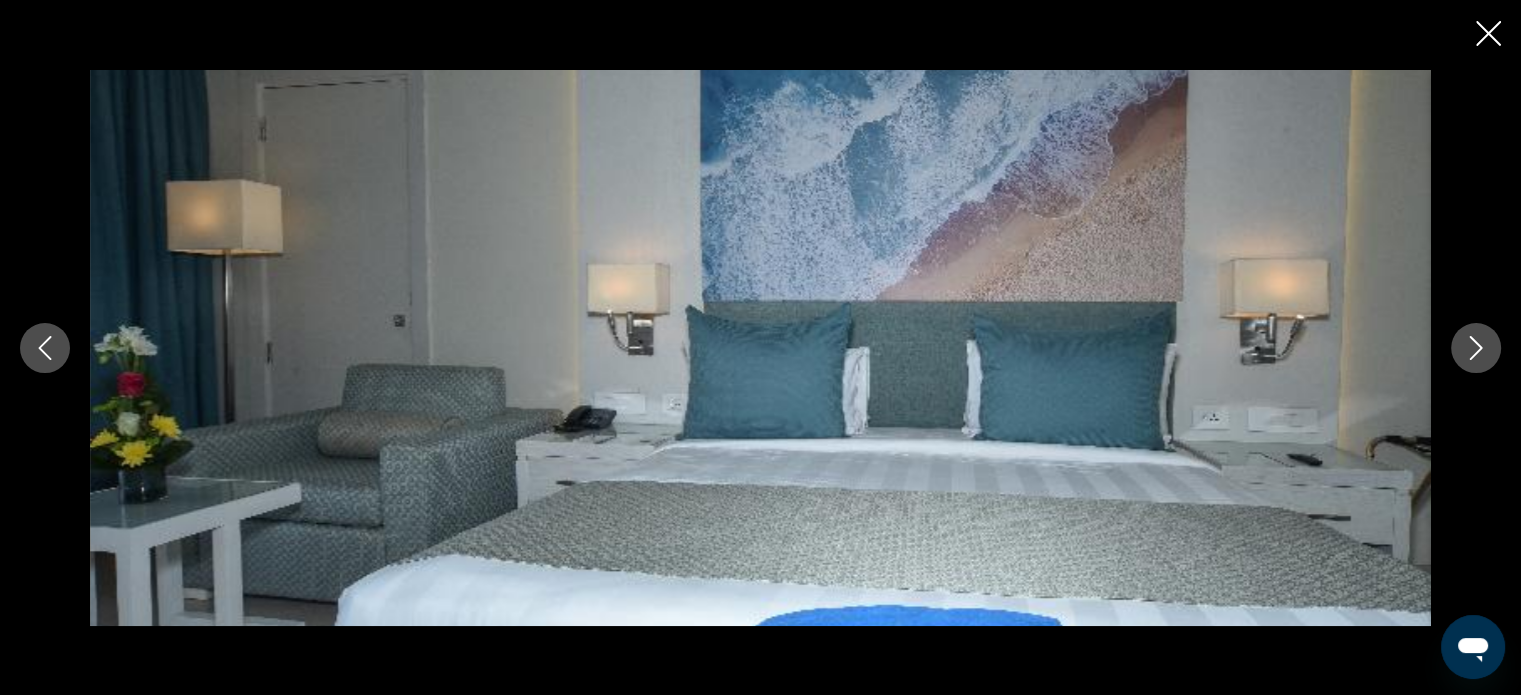 click at bounding box center (1476, 348) 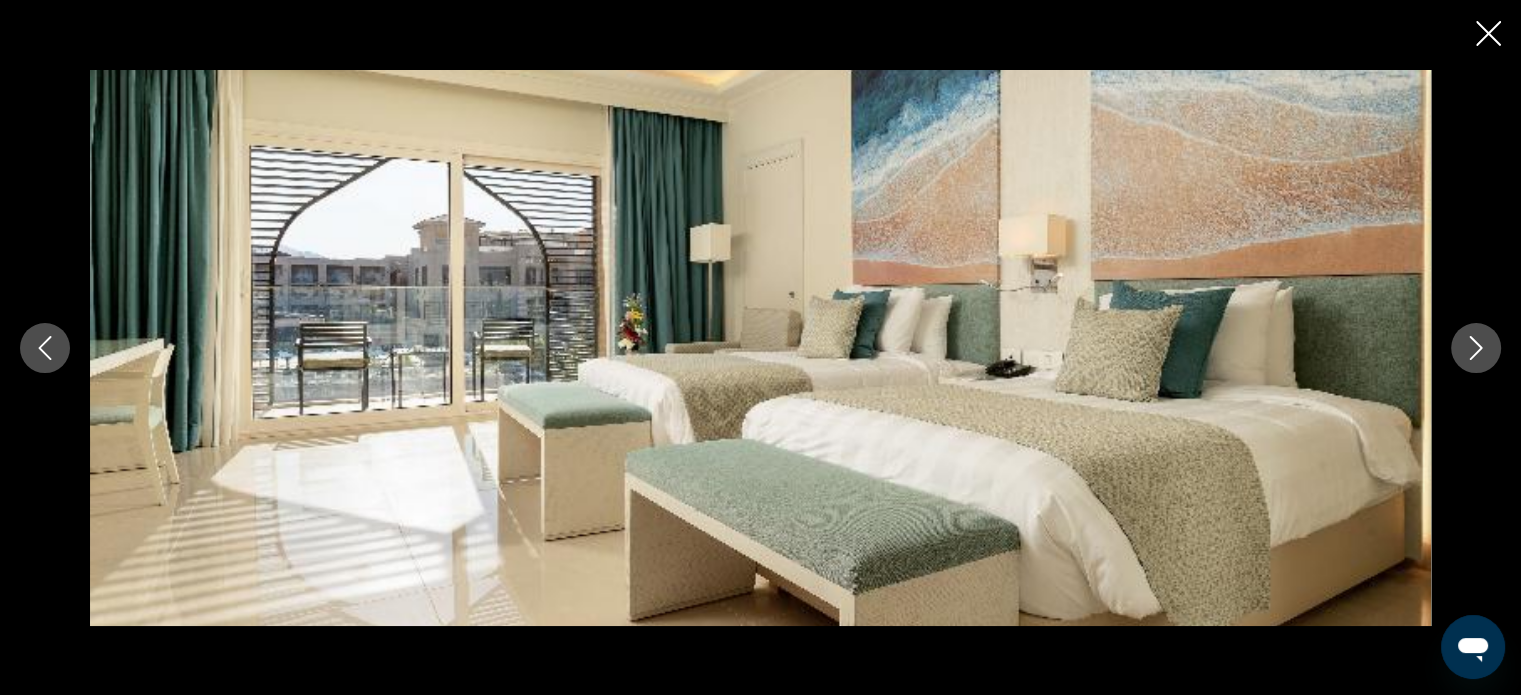 click at bounding box center [1476, 348] 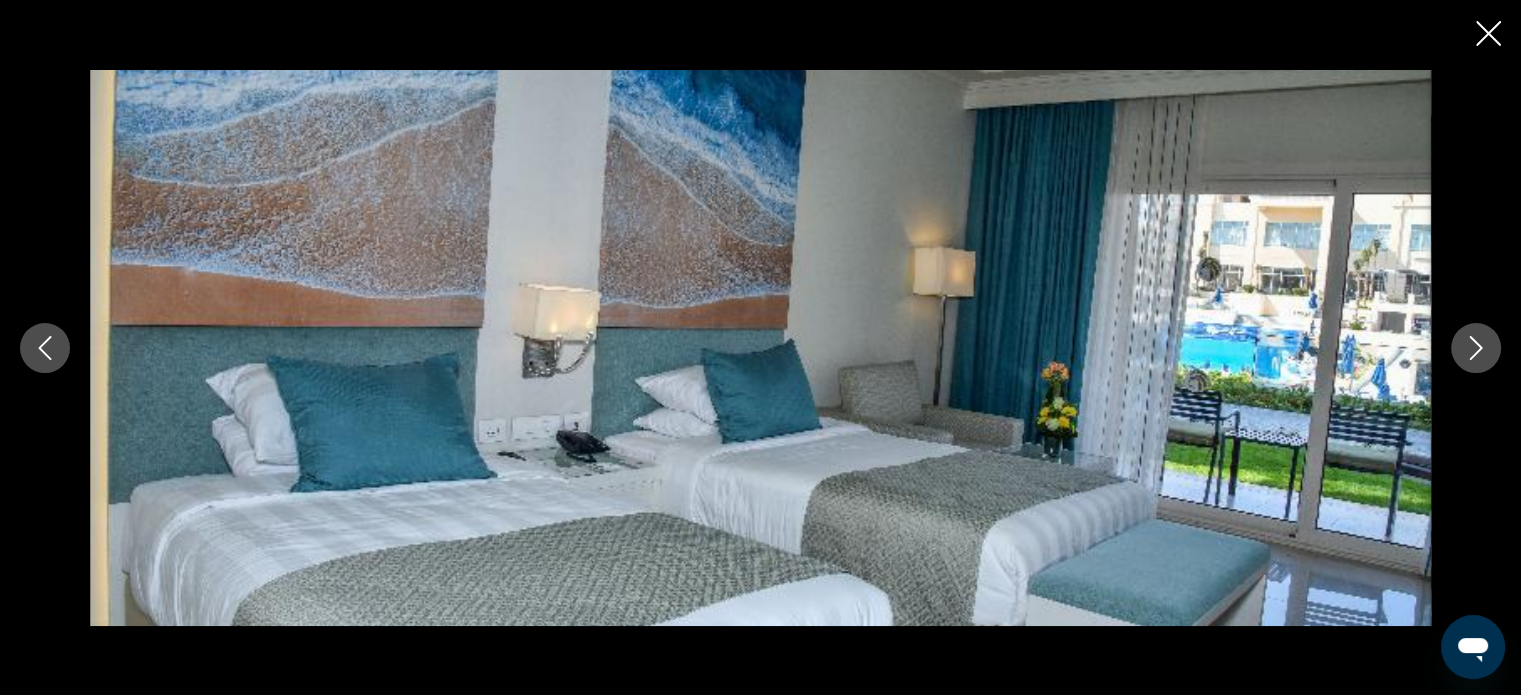click at bounding box center (1476, 348) 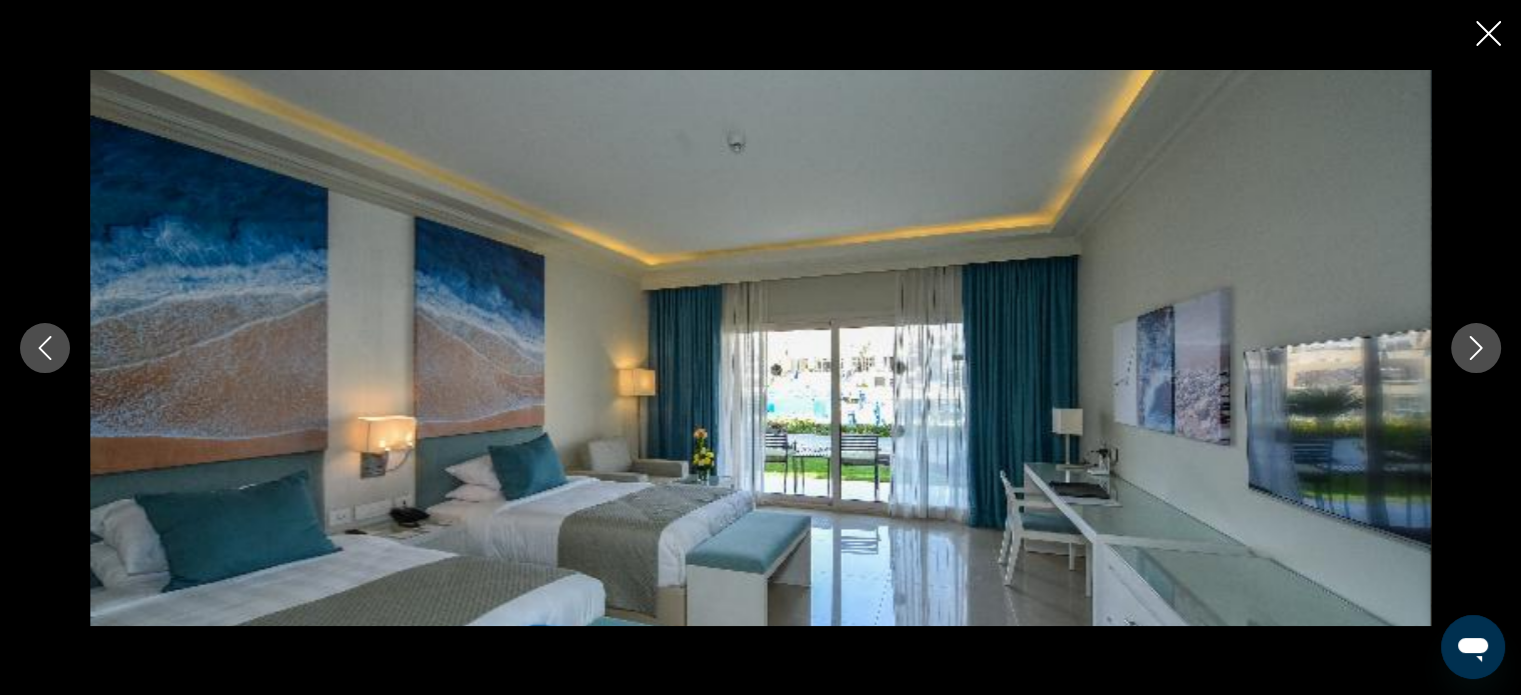 click at bounding box center (1476, 348) 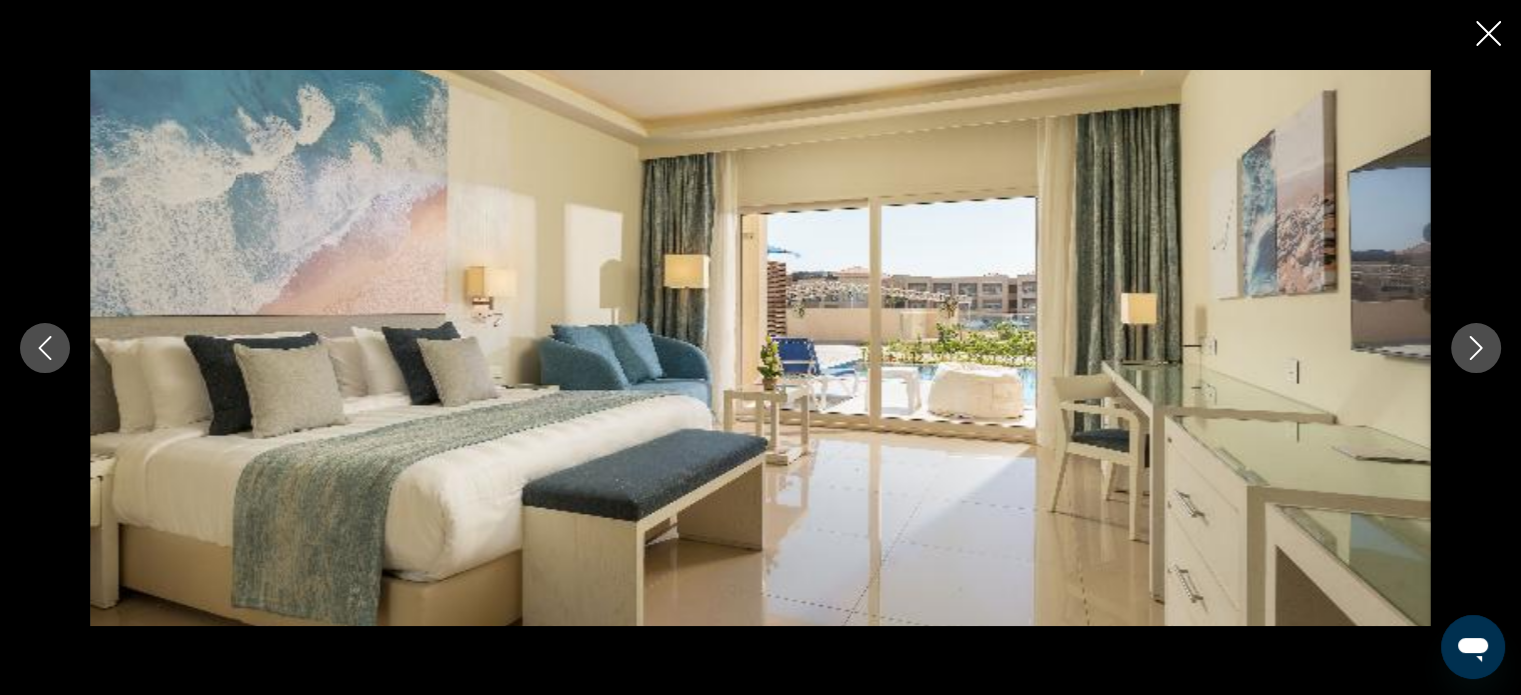 click at bounding box center [1476, 348] 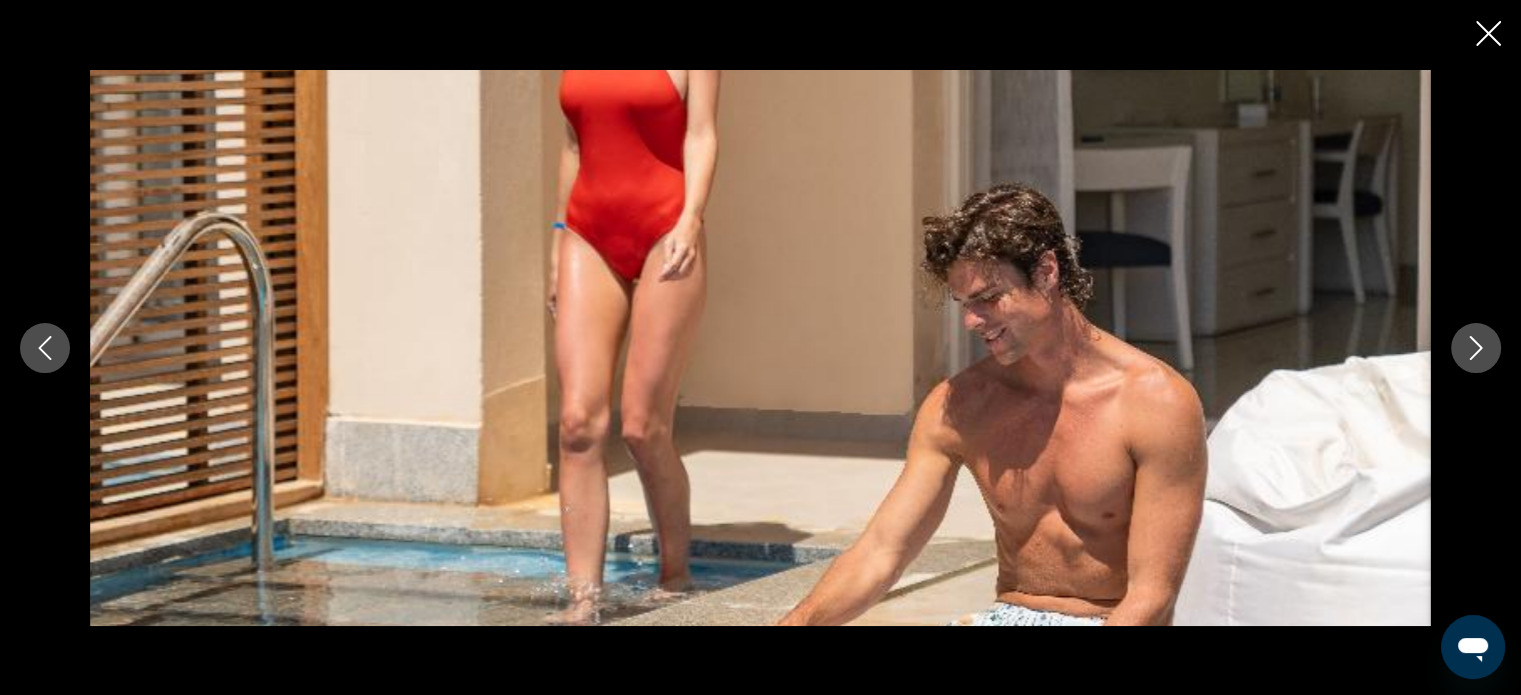 click at bounding box center (1476, 348) 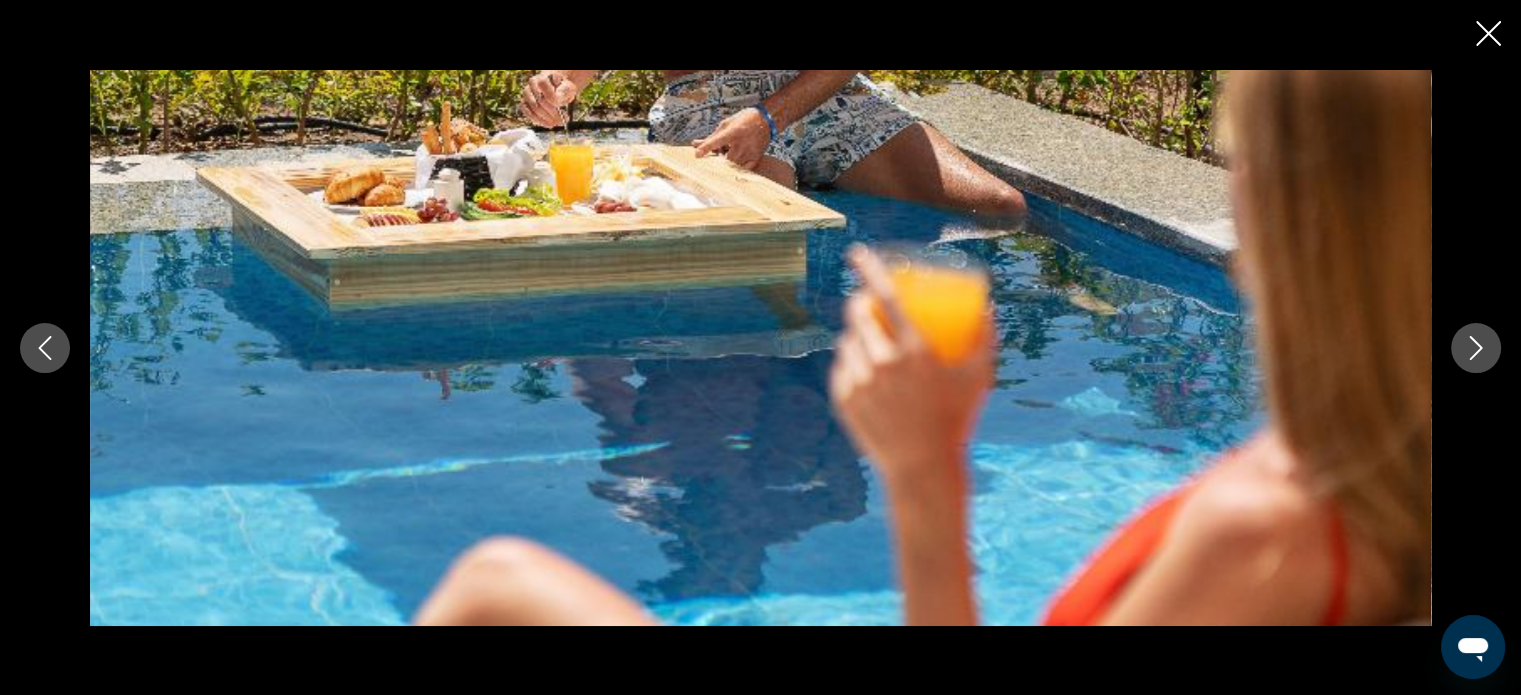 click at bounding box center [1476, 348] 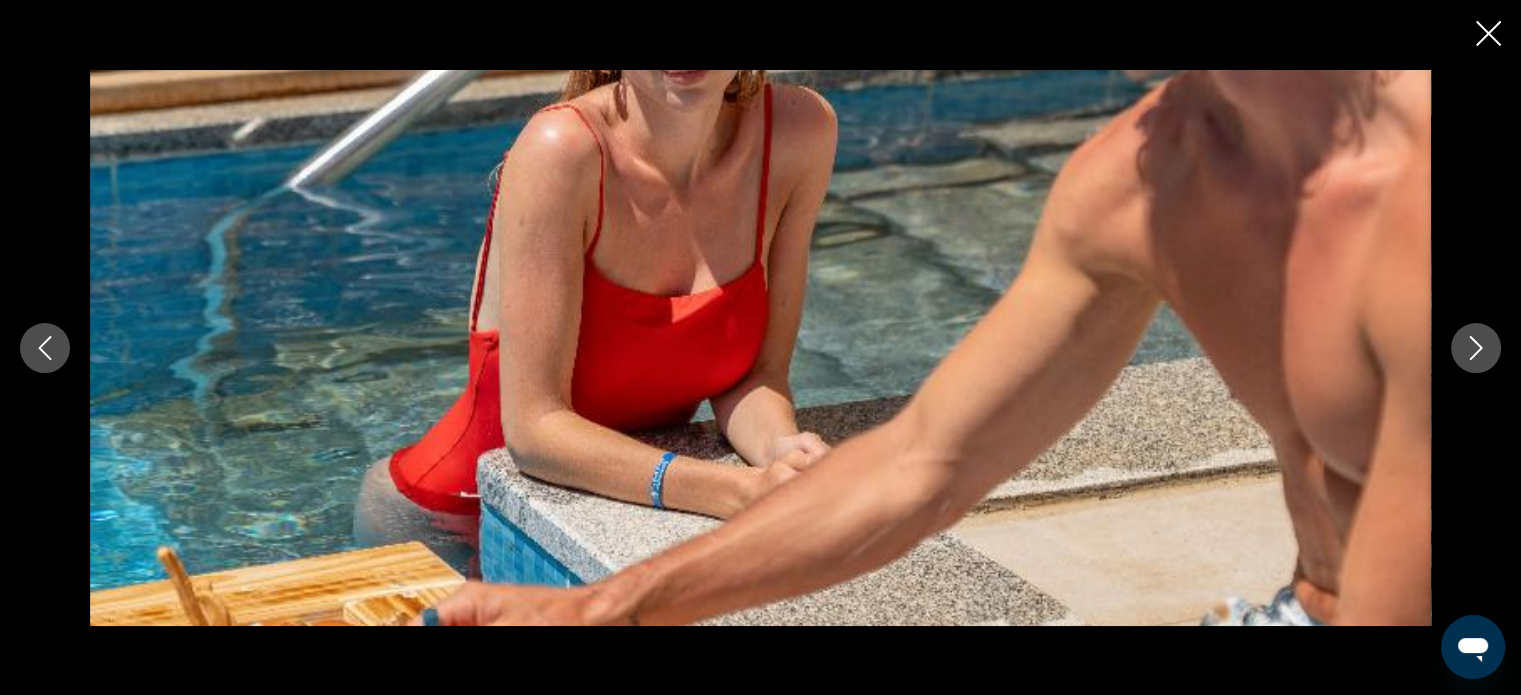 click 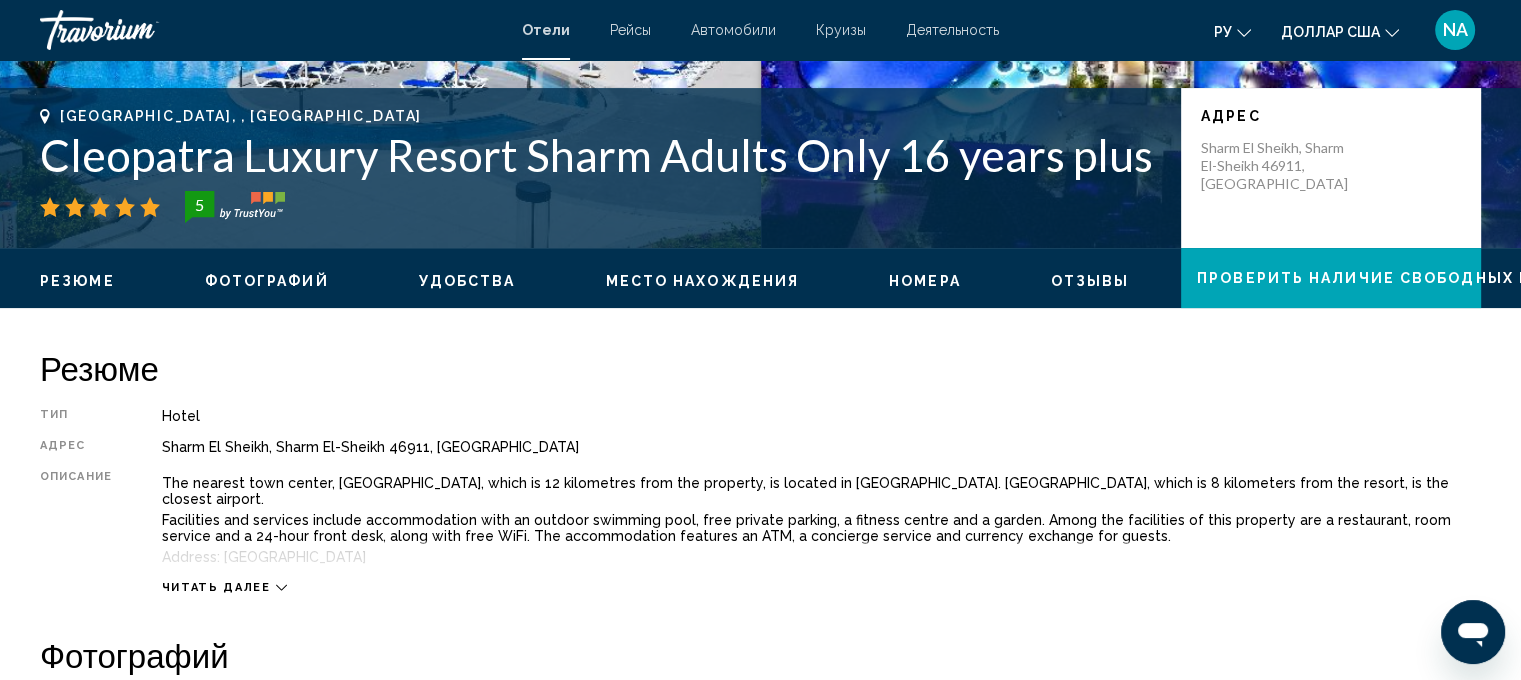 scroll, scrollTop: 12, scrollLeft: 0, axis: vertical 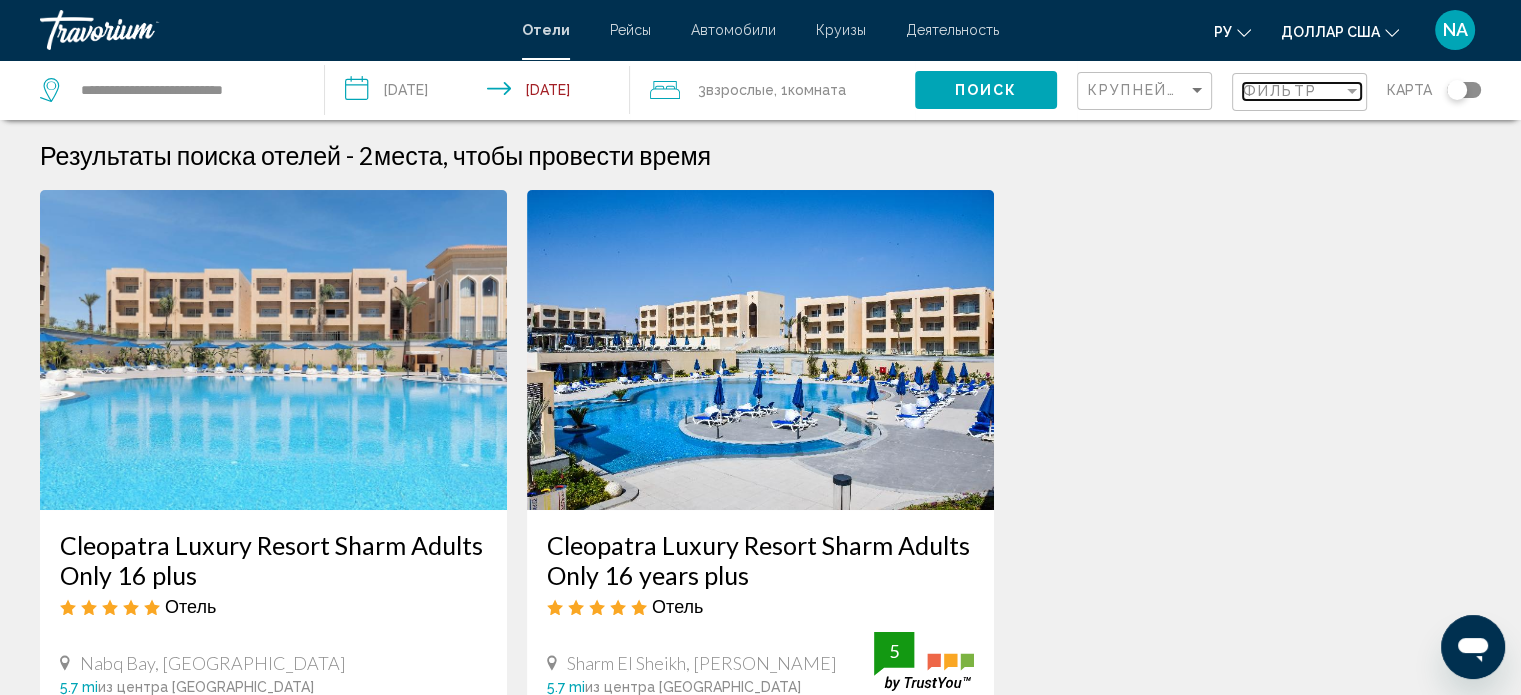 click on "Фильтр" at bounding box center (1280, 91) 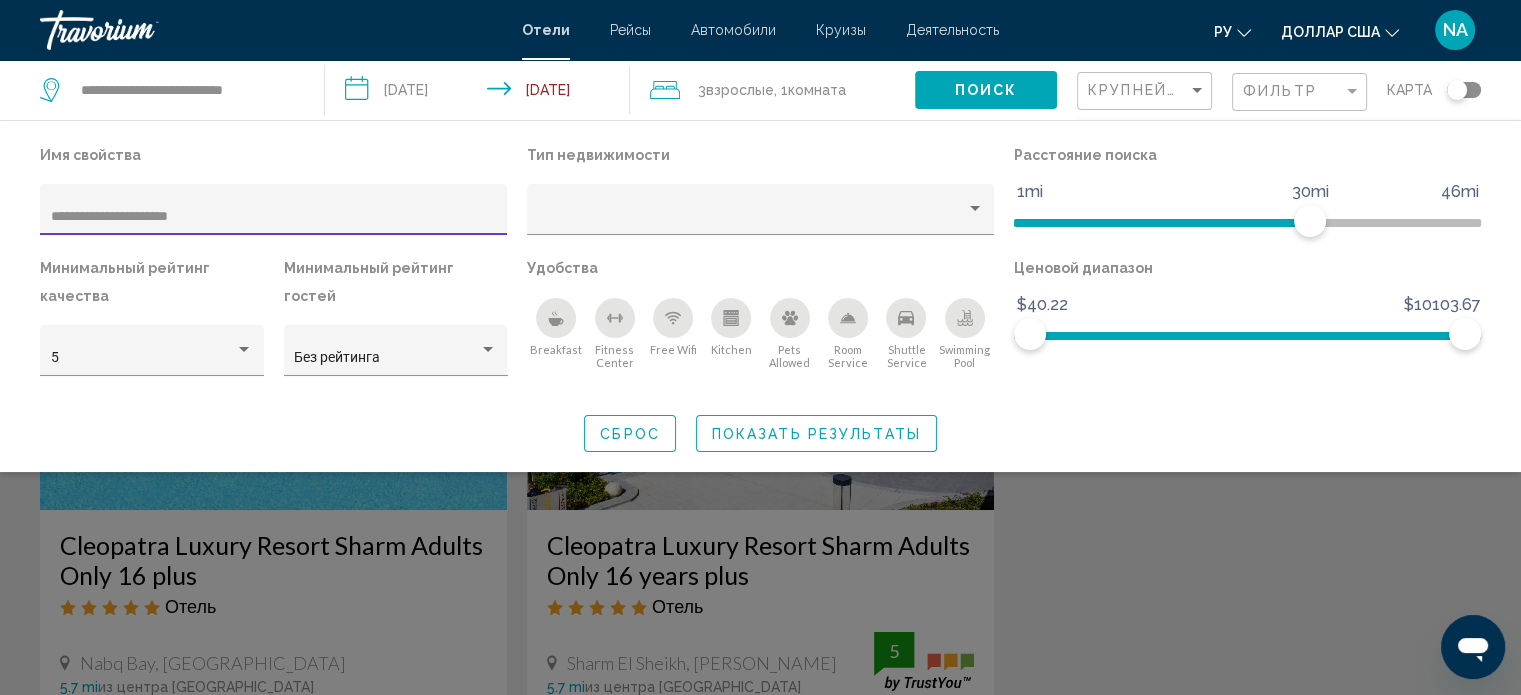 drag, startPoint x: 239, startPoint y: 217, endPoint x: 4, endPoint y: 224, distance: 235.10423 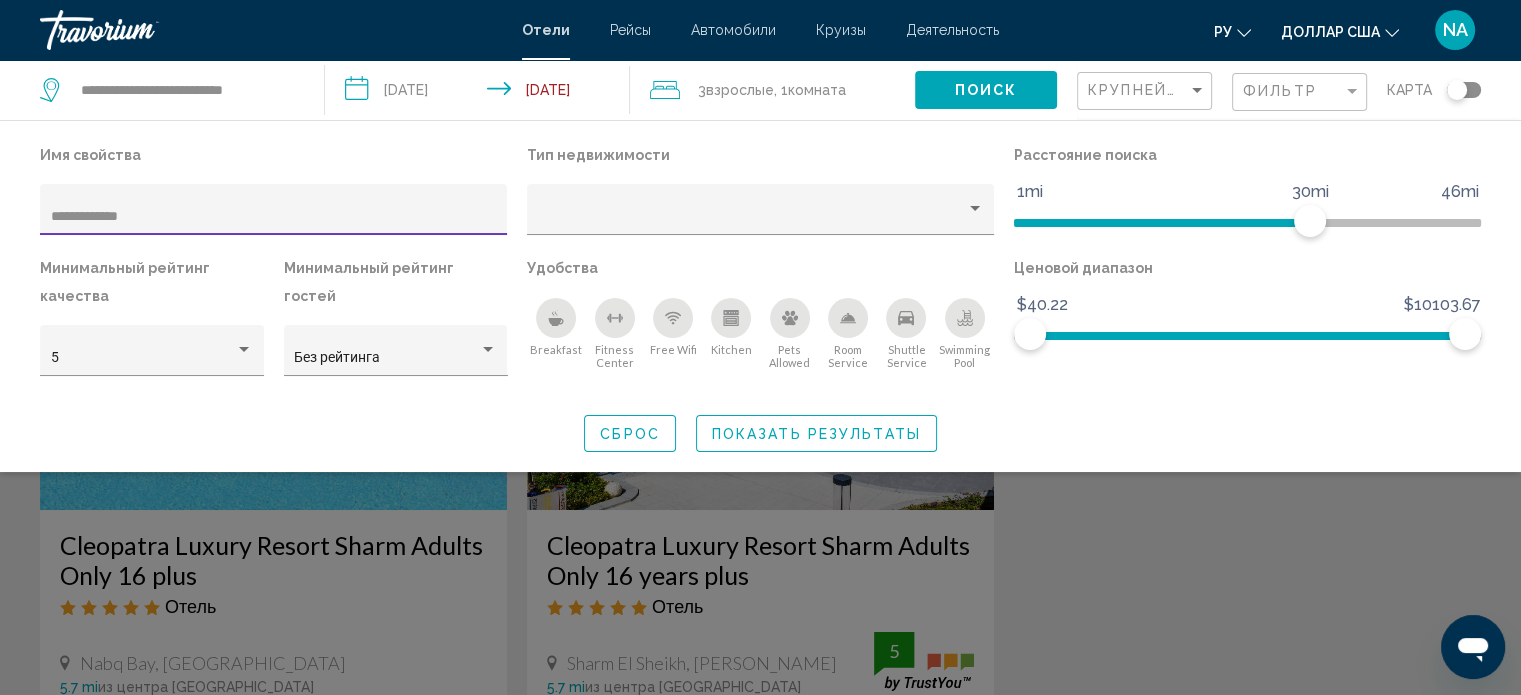 type on "**********" 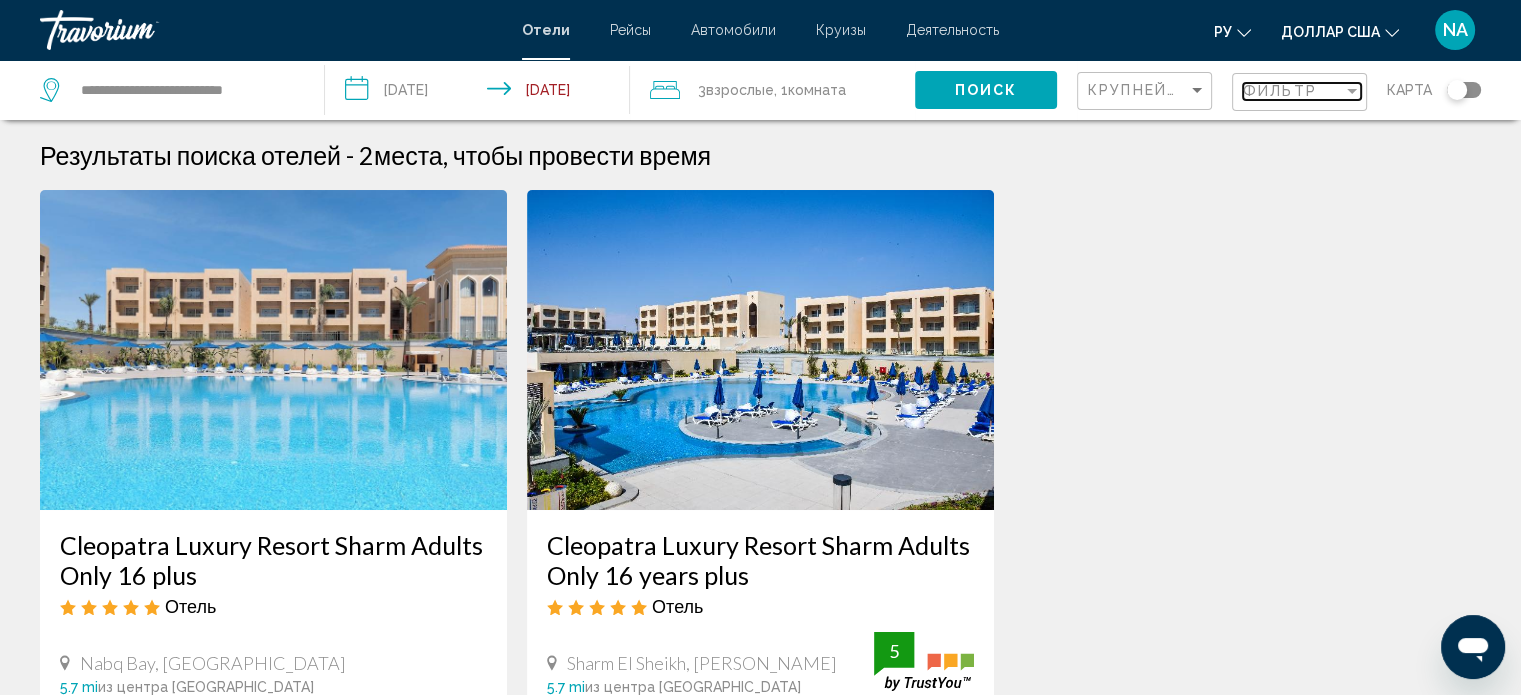 click on "Фильтр" at bounding box center (1280, 91) 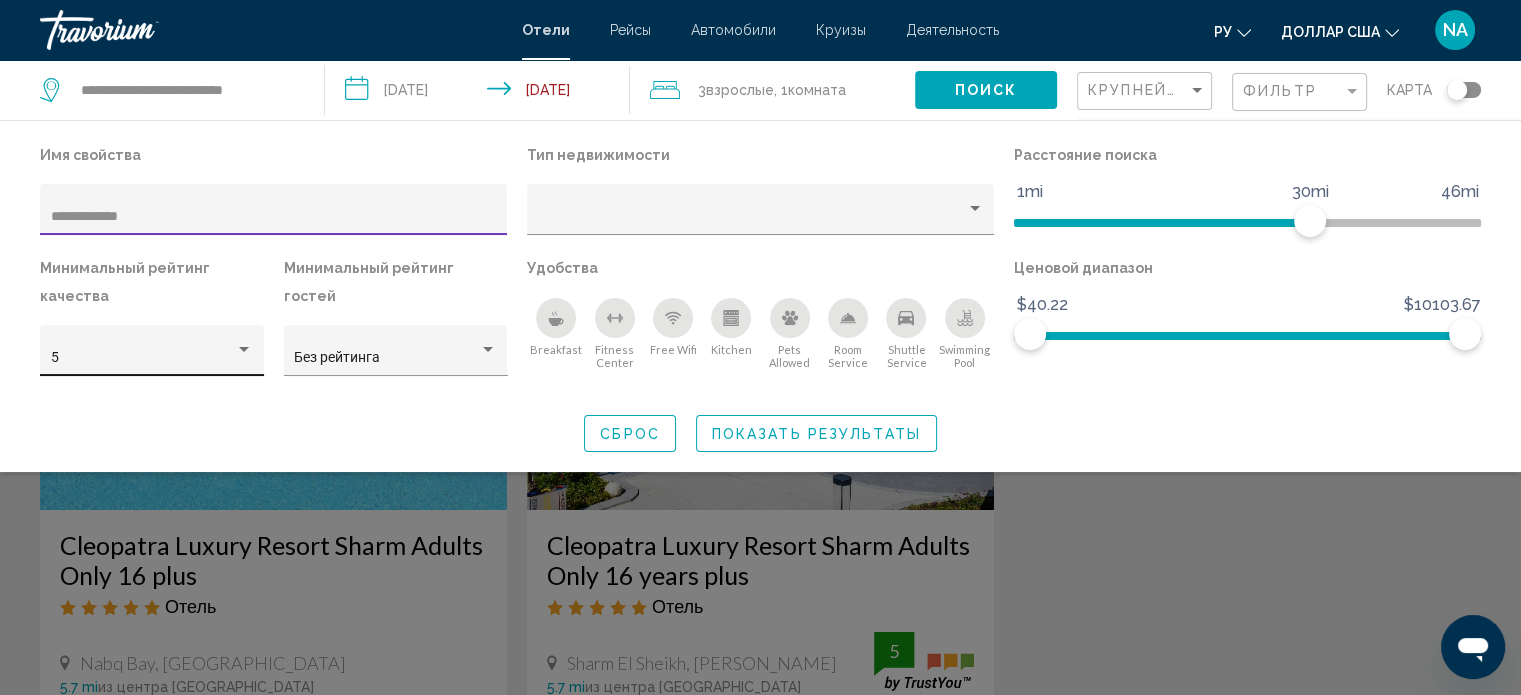 click at bounding box center [244, 350] 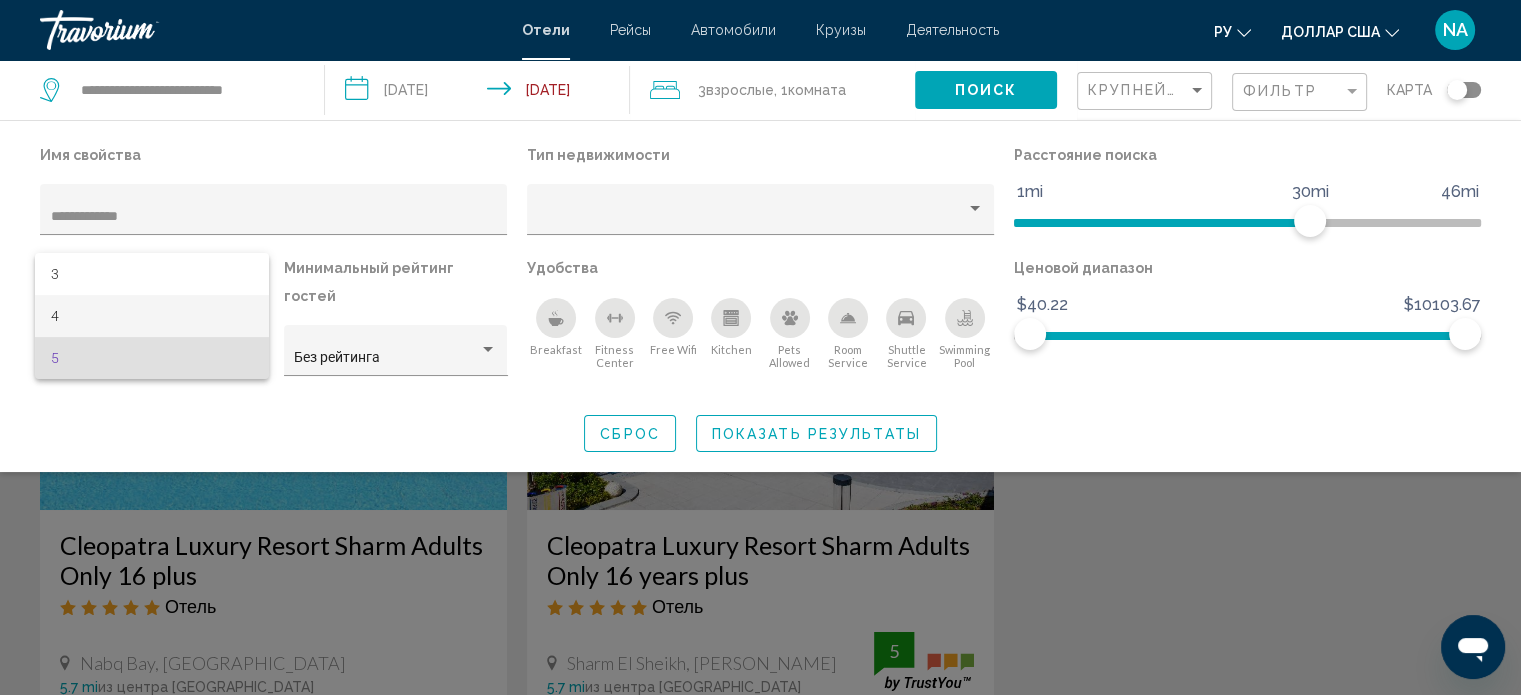 click on "4" at bounding box center [152, 316] 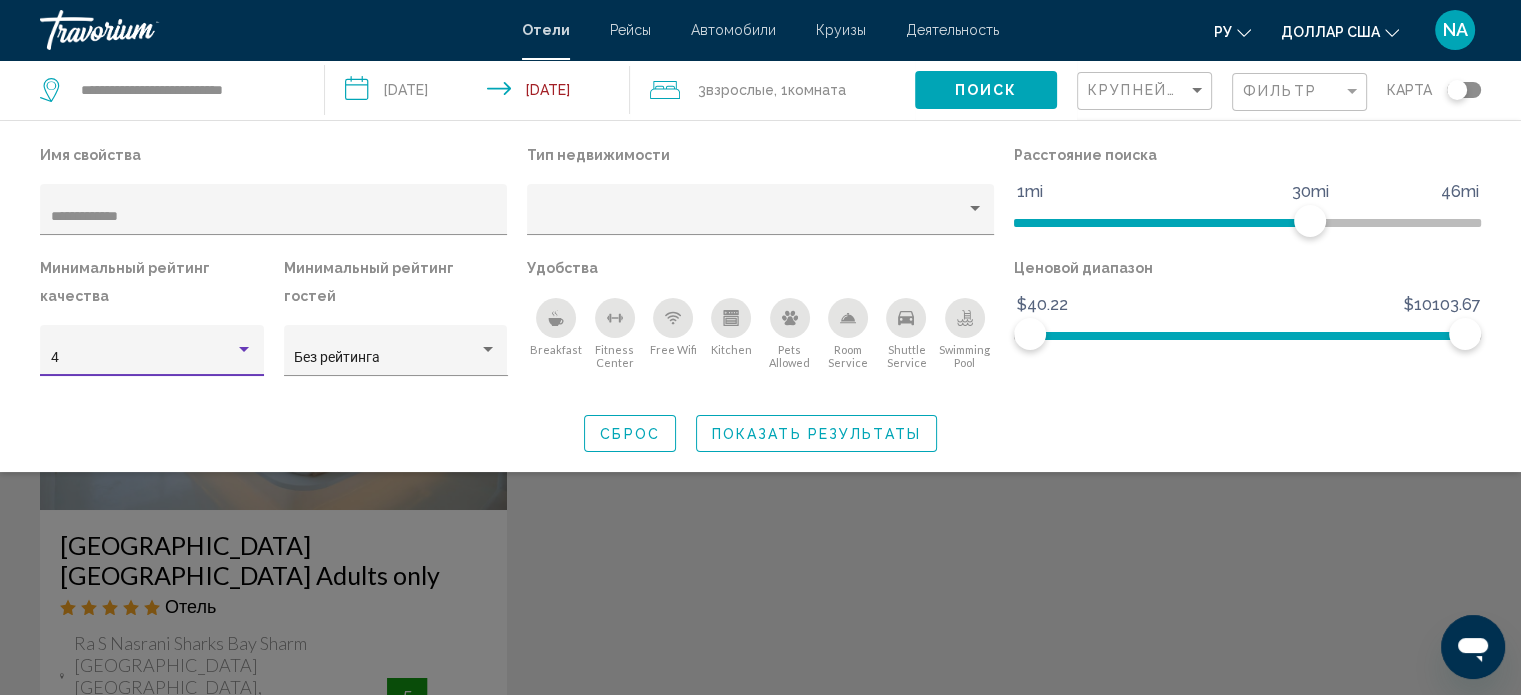 click on "Показать результаты" 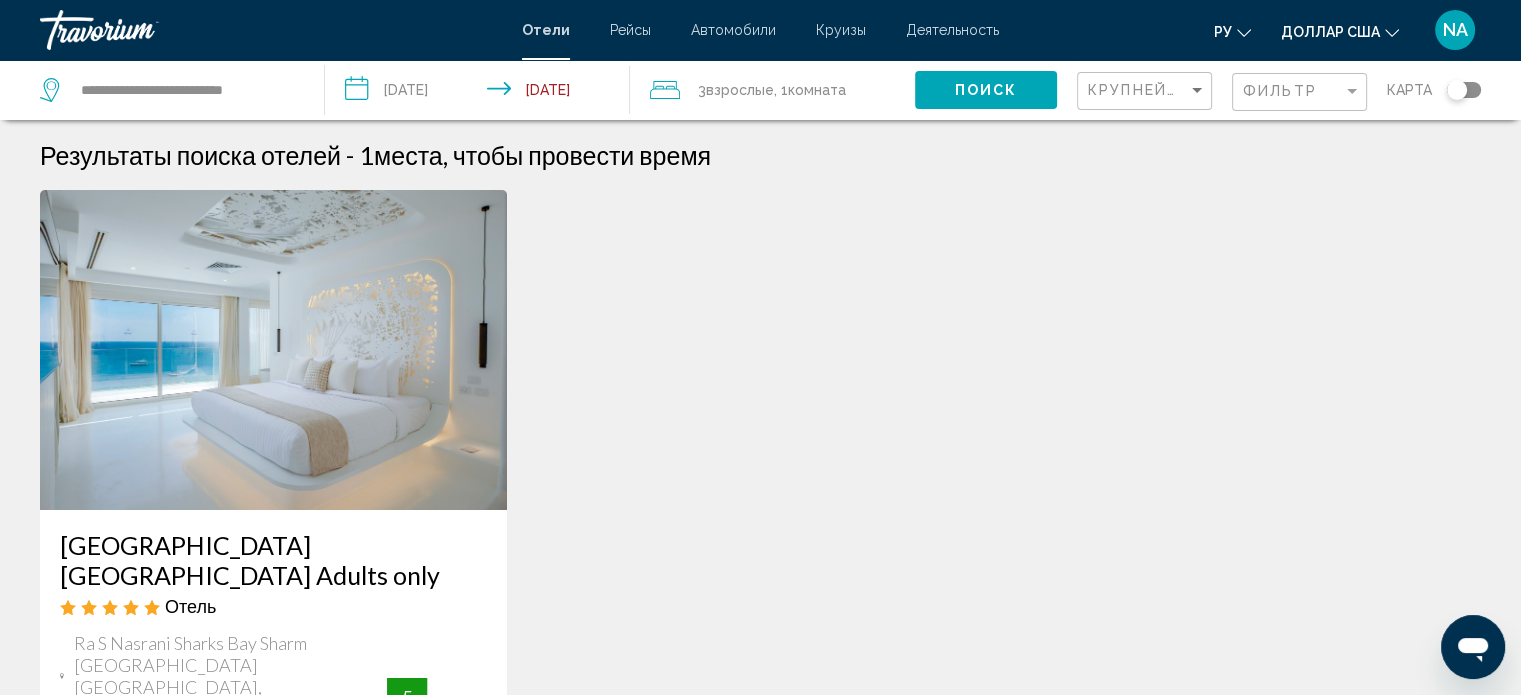 click at bounding box center (273, 350) 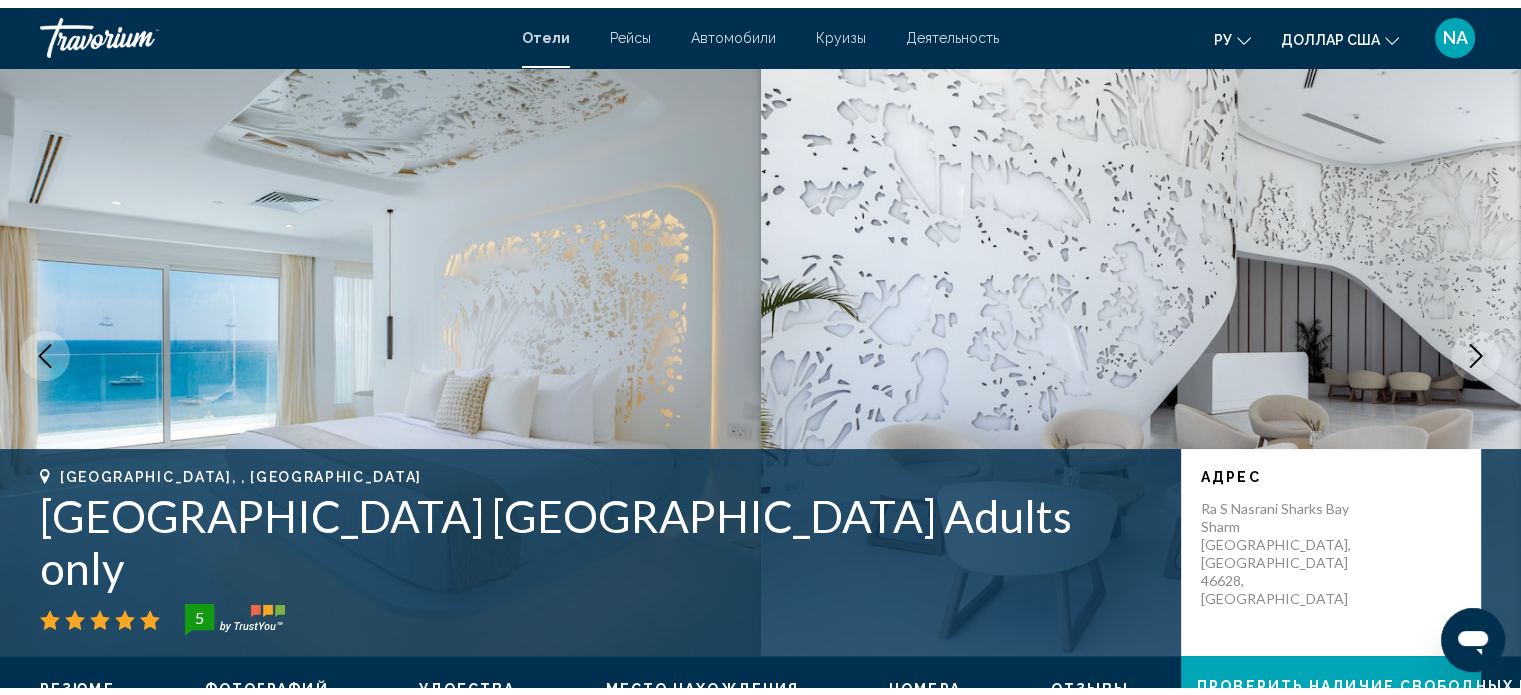 scroll, scrollTop: 0, scrollLeft: 0, axis: both 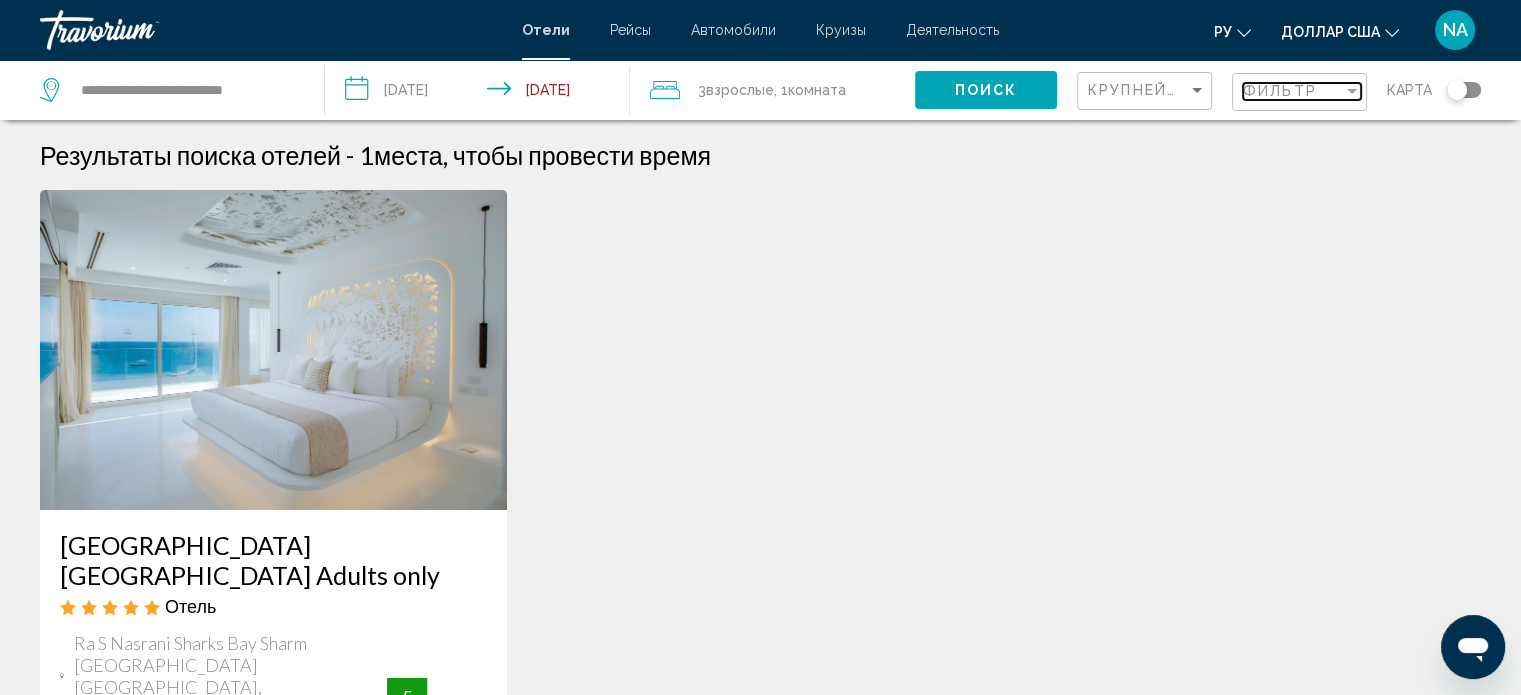 click on "Фильтр" at bounding box center (1293, 91) 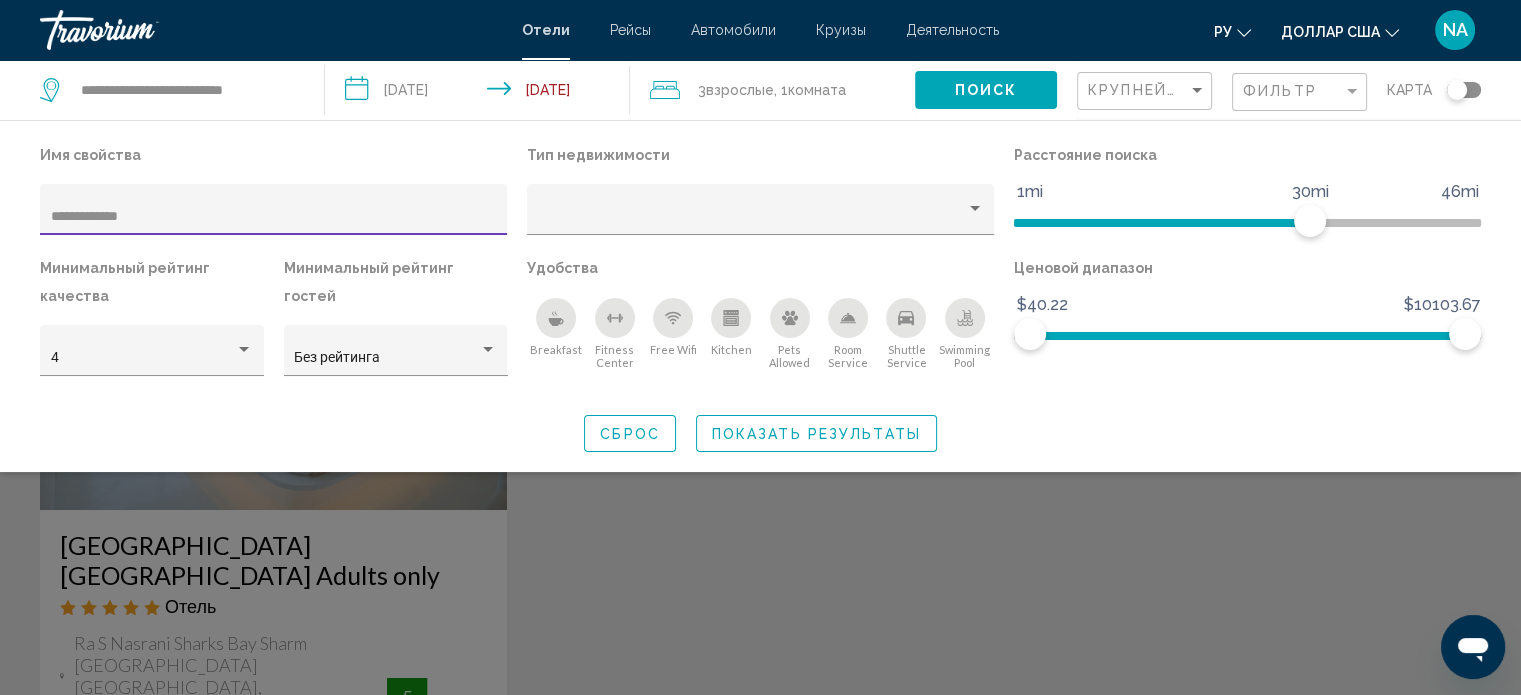 drag, startPoint x: 169, startPoint y: 216, endPoint x: 0, endPoint y: 209, distance: 169.14491 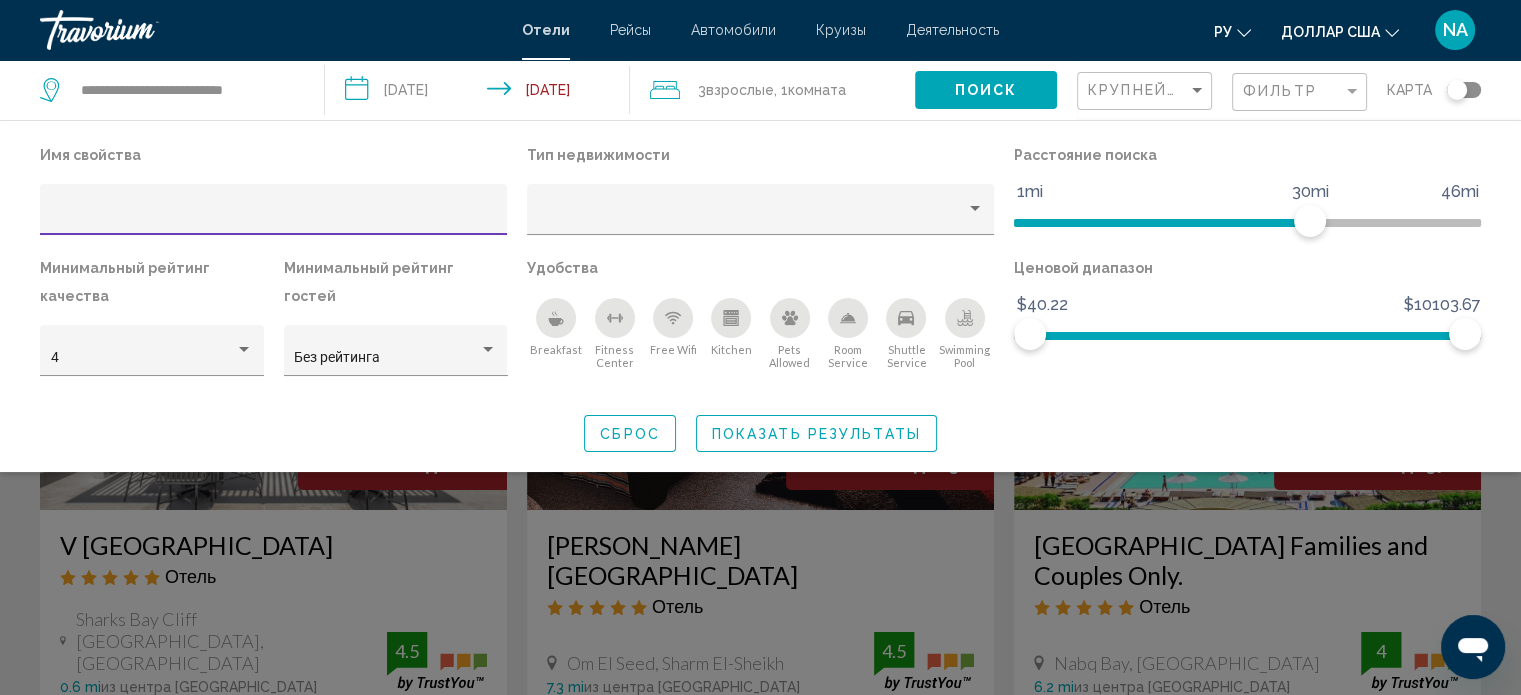 type 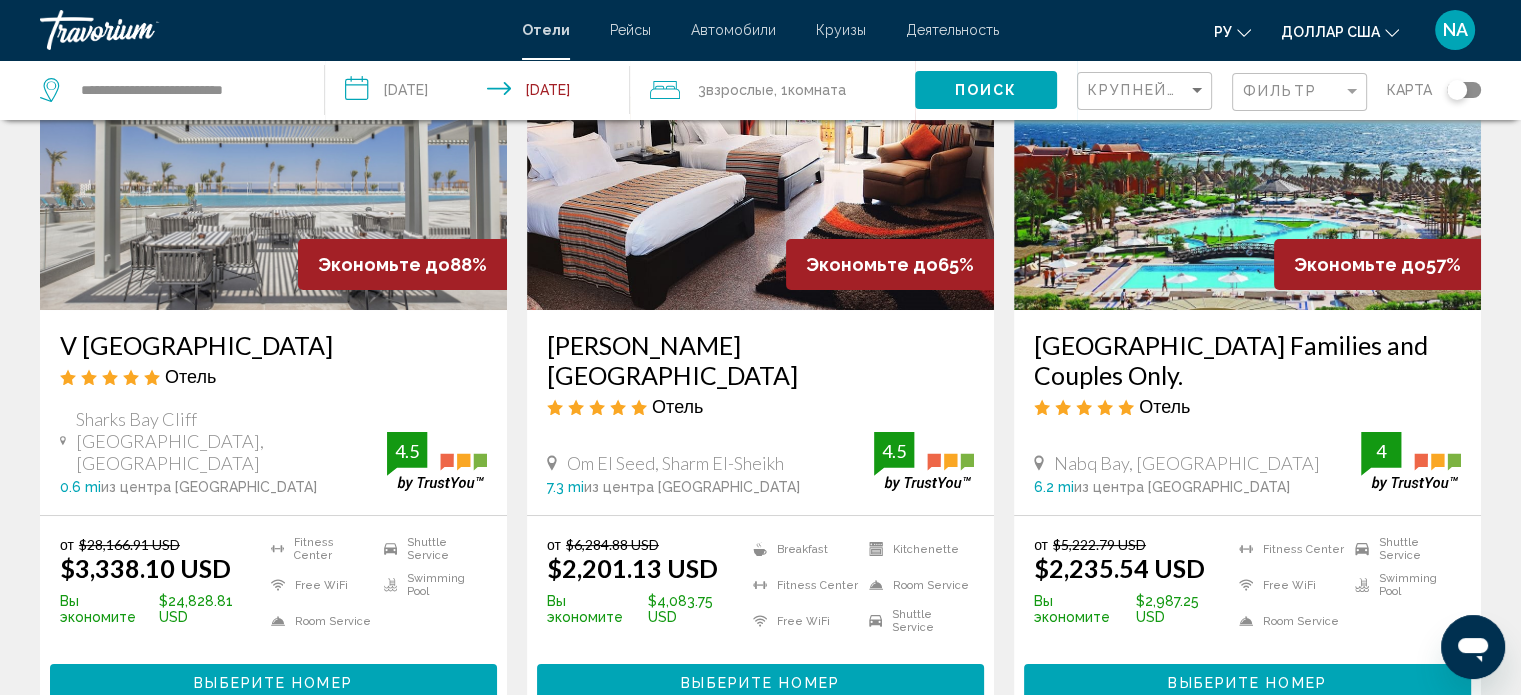scroll, scrollTop: 0, scrollLeft: 0, axis: both 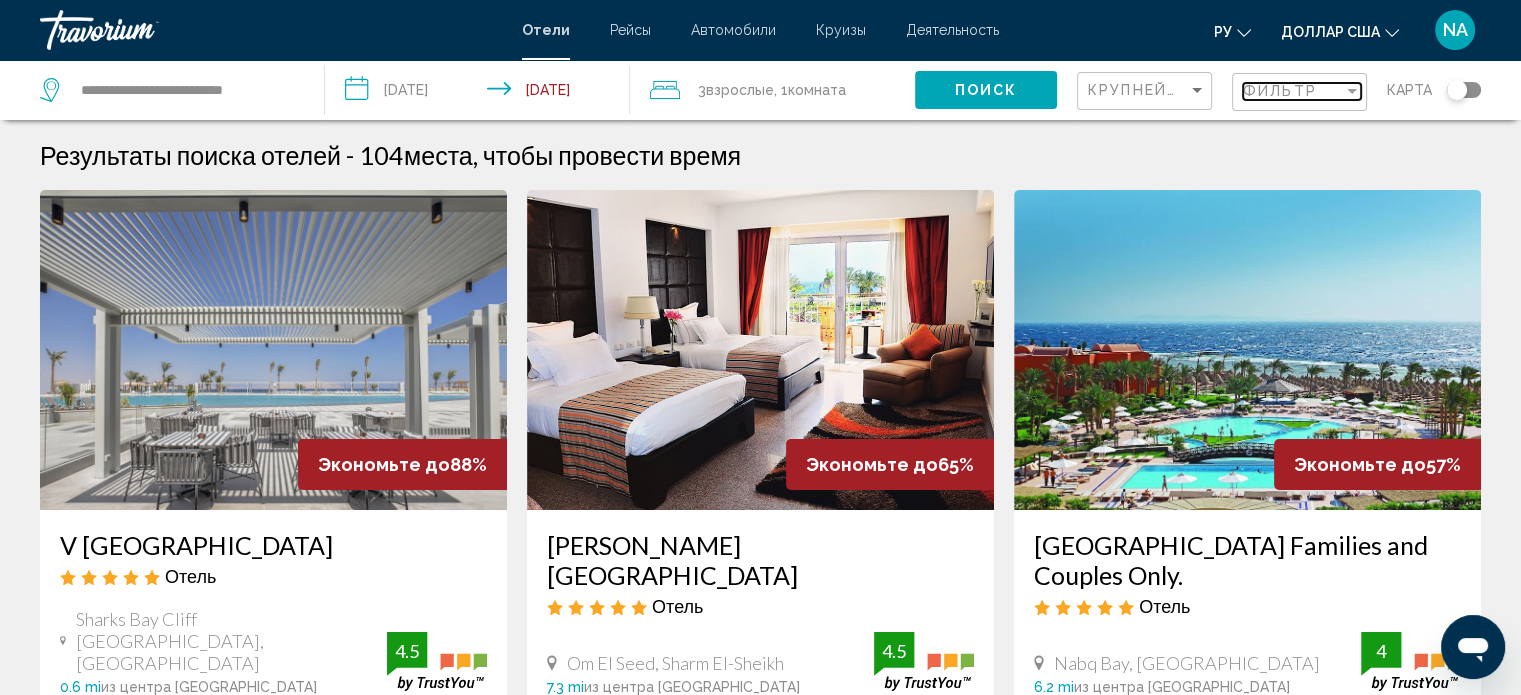 click at bounding box center (1352, 91) 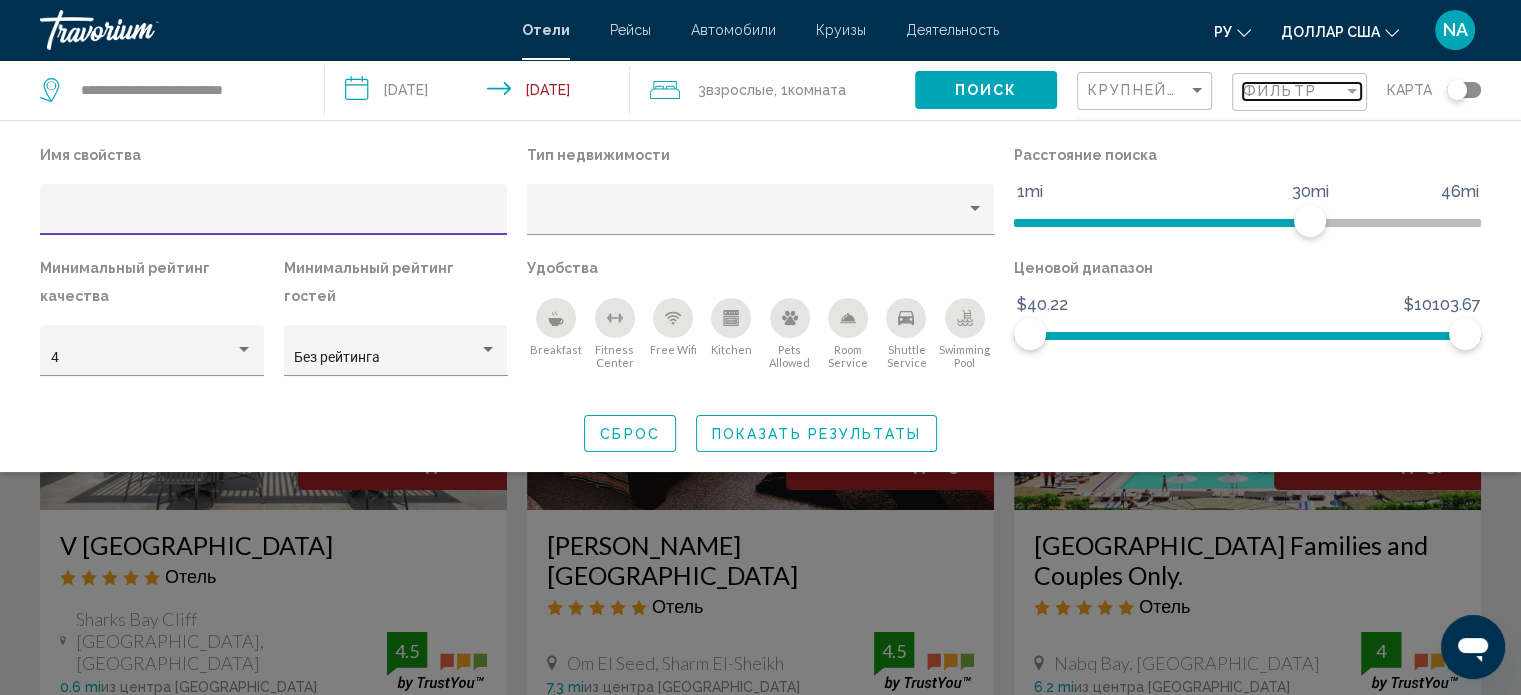 click on "Фильтр" at bounding box center [1280, 91] 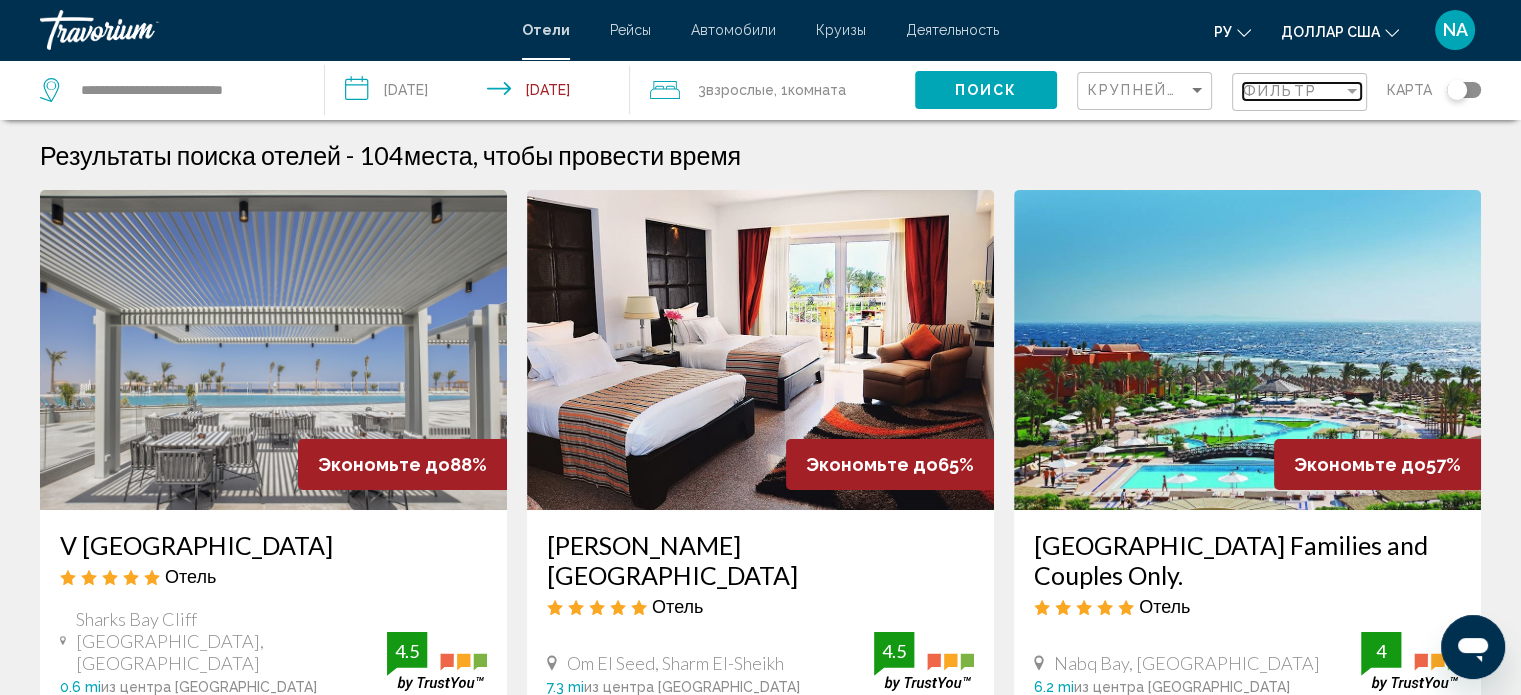 click at bounding box center (1352, 91) 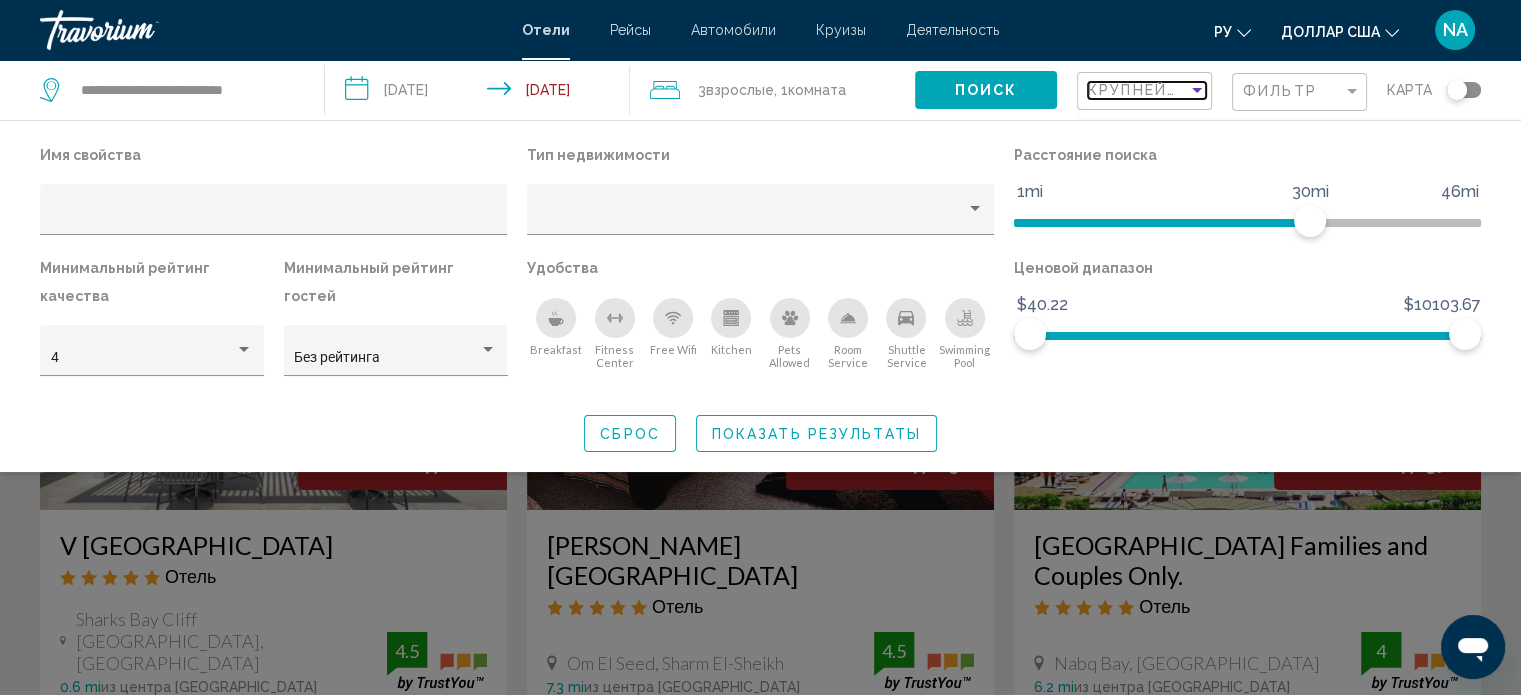 click at bounding box center (1197, 90) 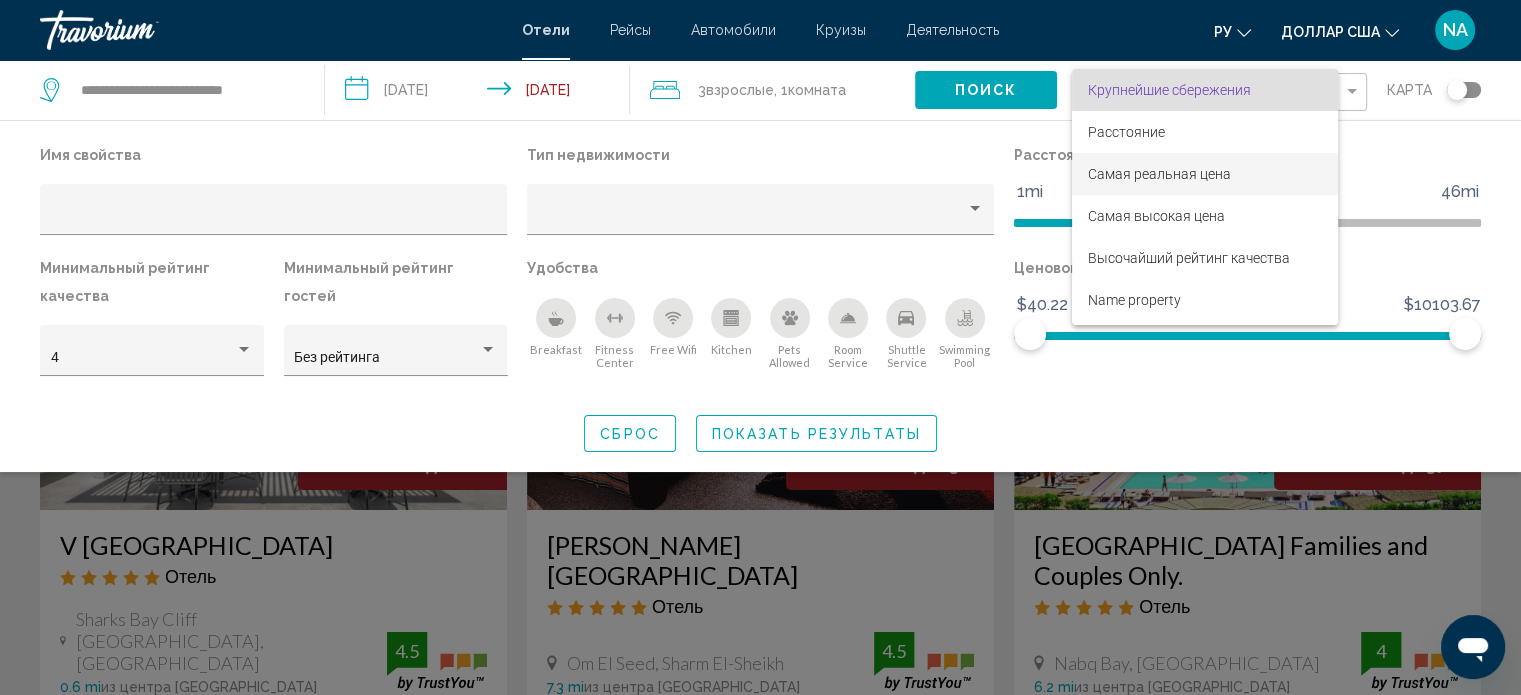 click on "Самая реальная цена" at bounding box center [1159, 174] 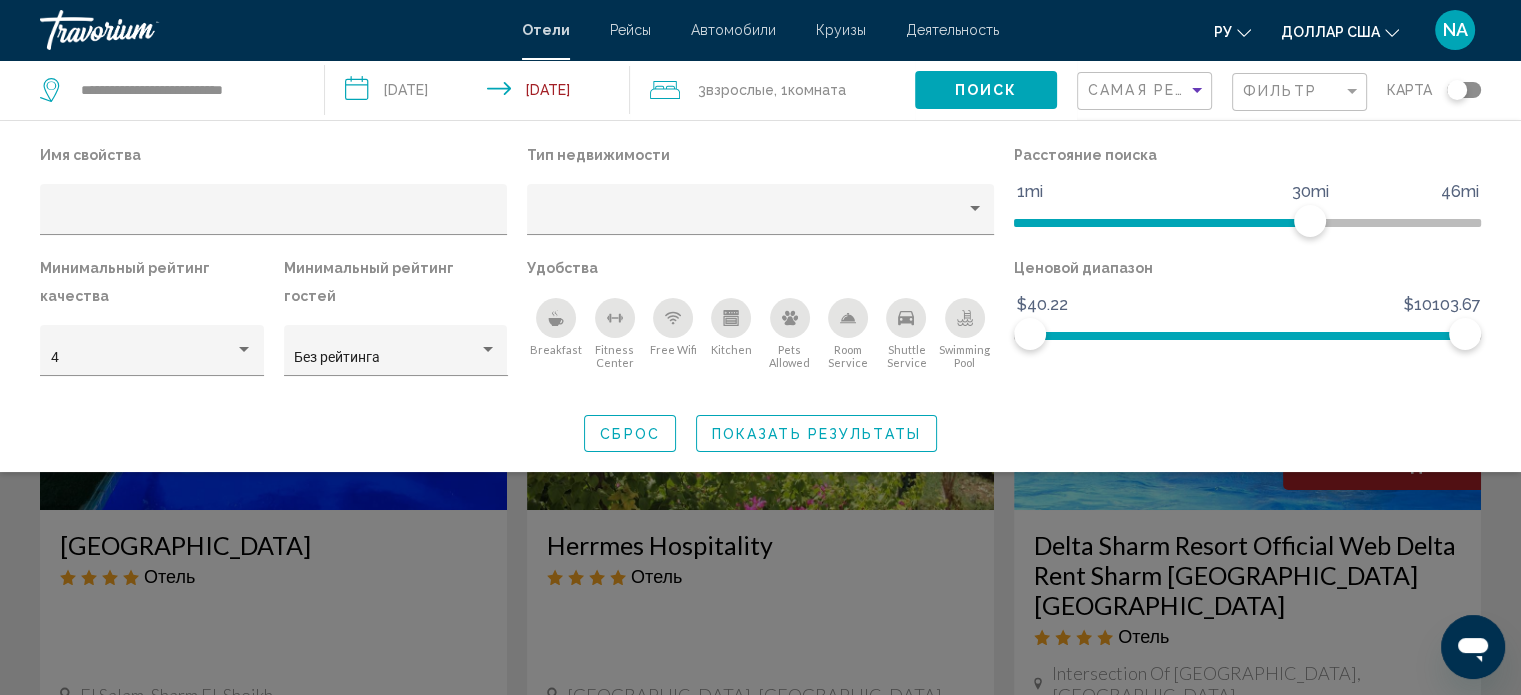 click on "Показать результаты" 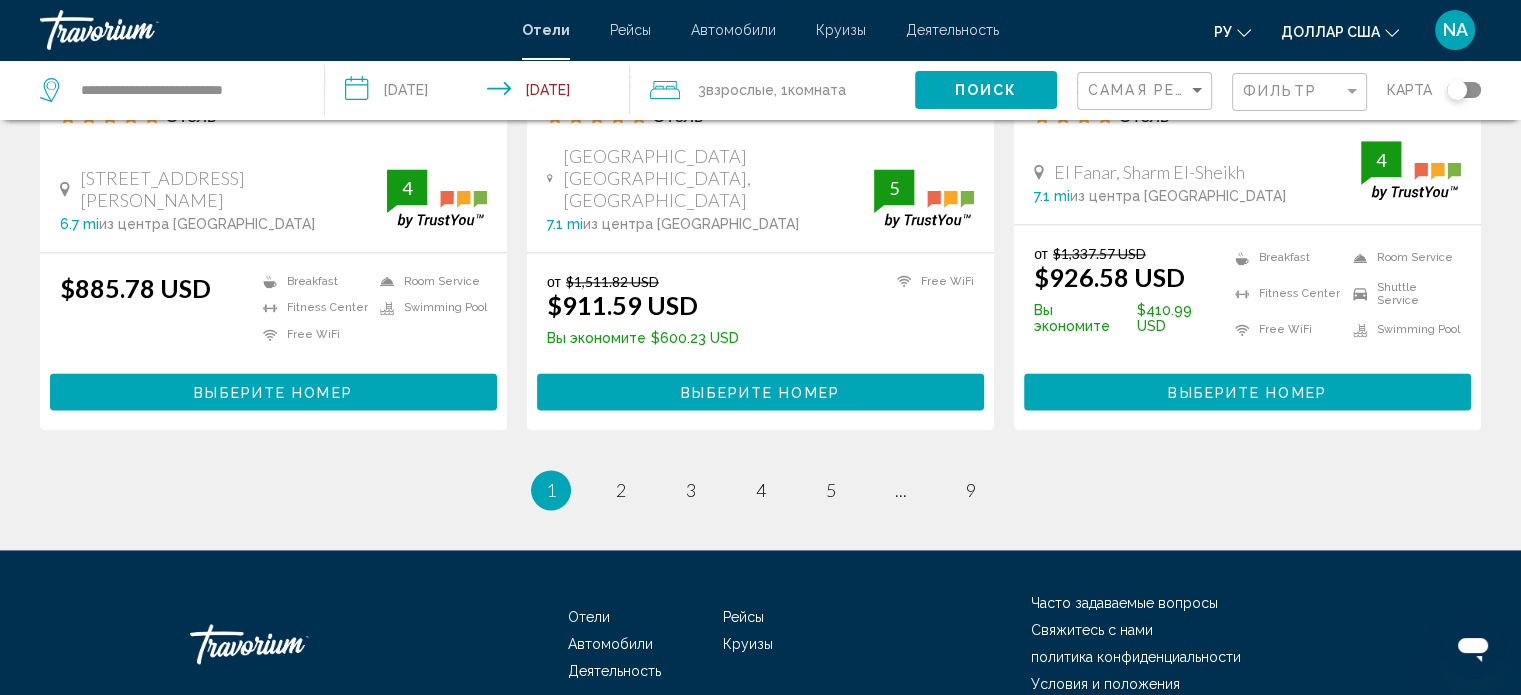 scroll, scrollTop: 2714, scrollLeft: 0, axis: vertical 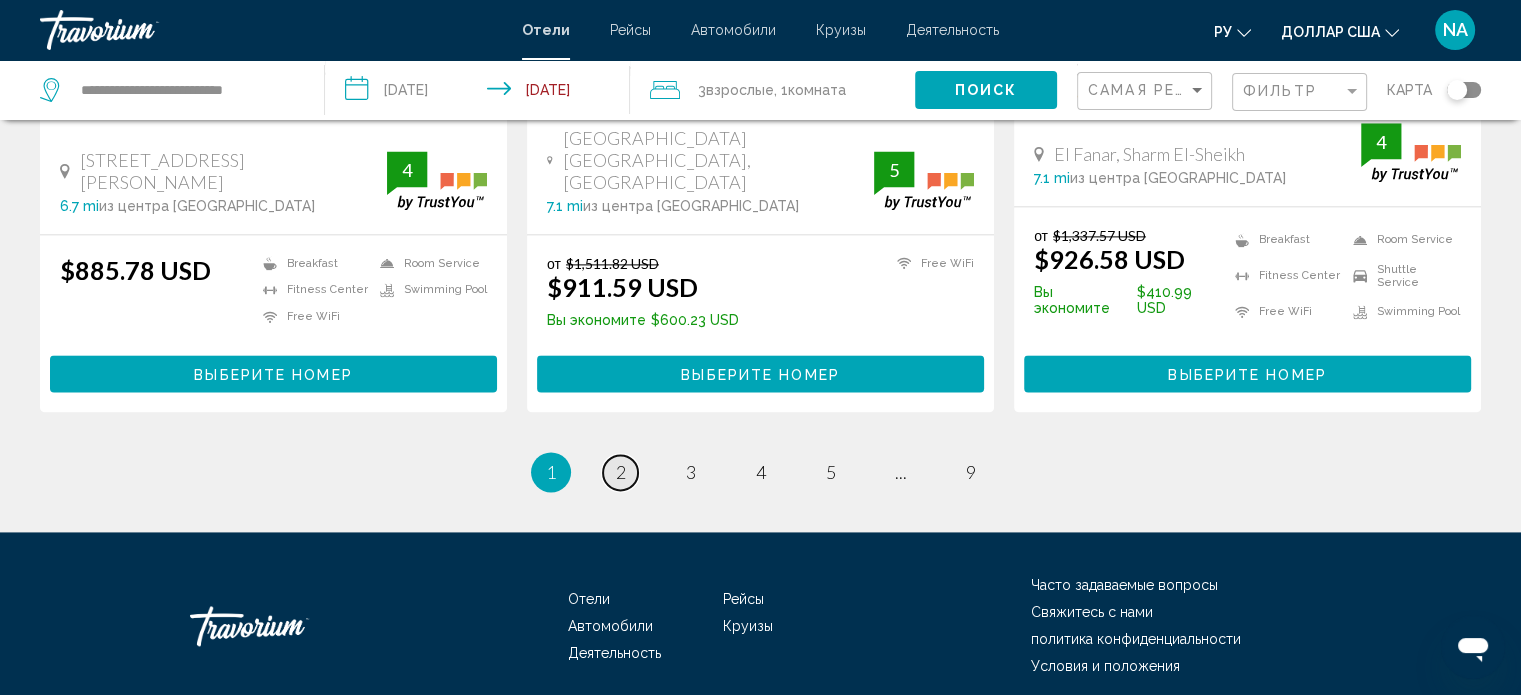 click on "2" at bounding box center [621, 472] 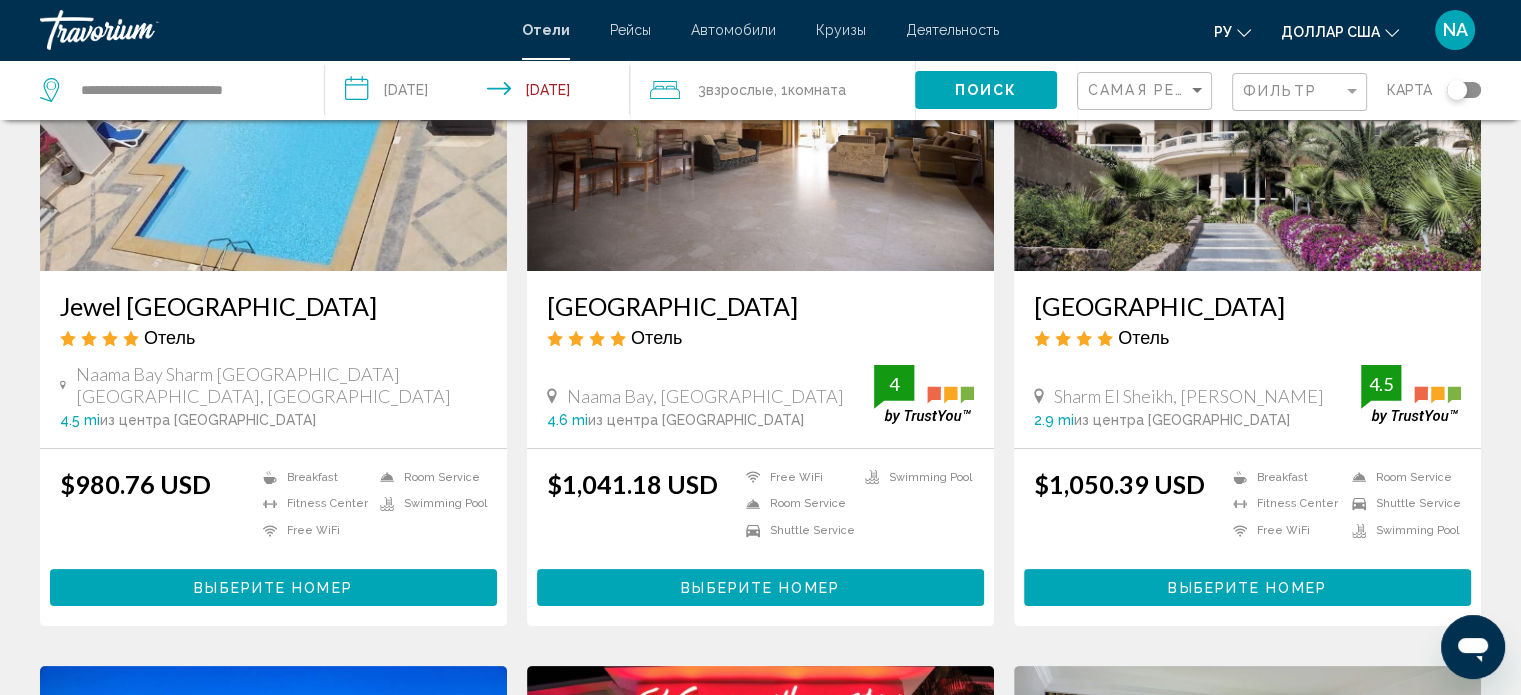 scroll, scrollTop: 200, scrollLeft: 0, axis: vertical 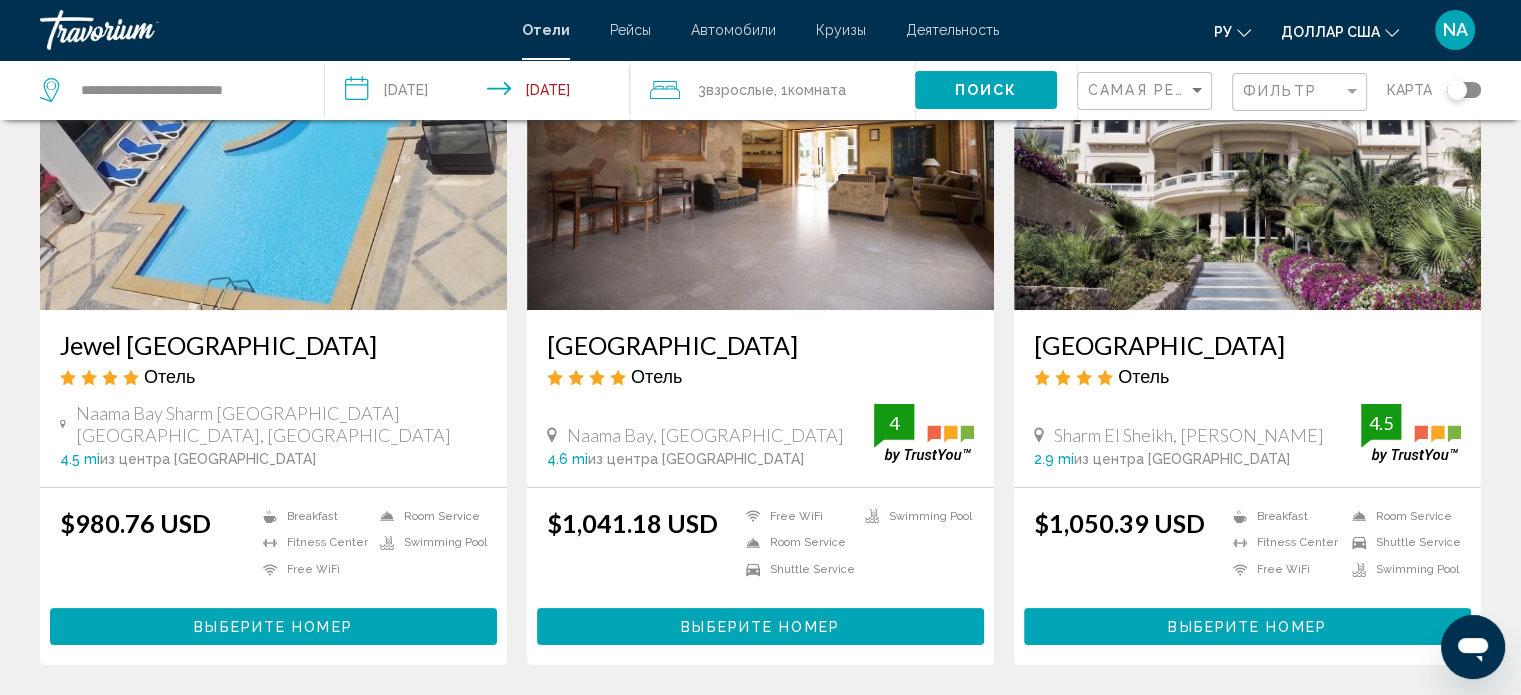 click at bounding box center (1247, 150) 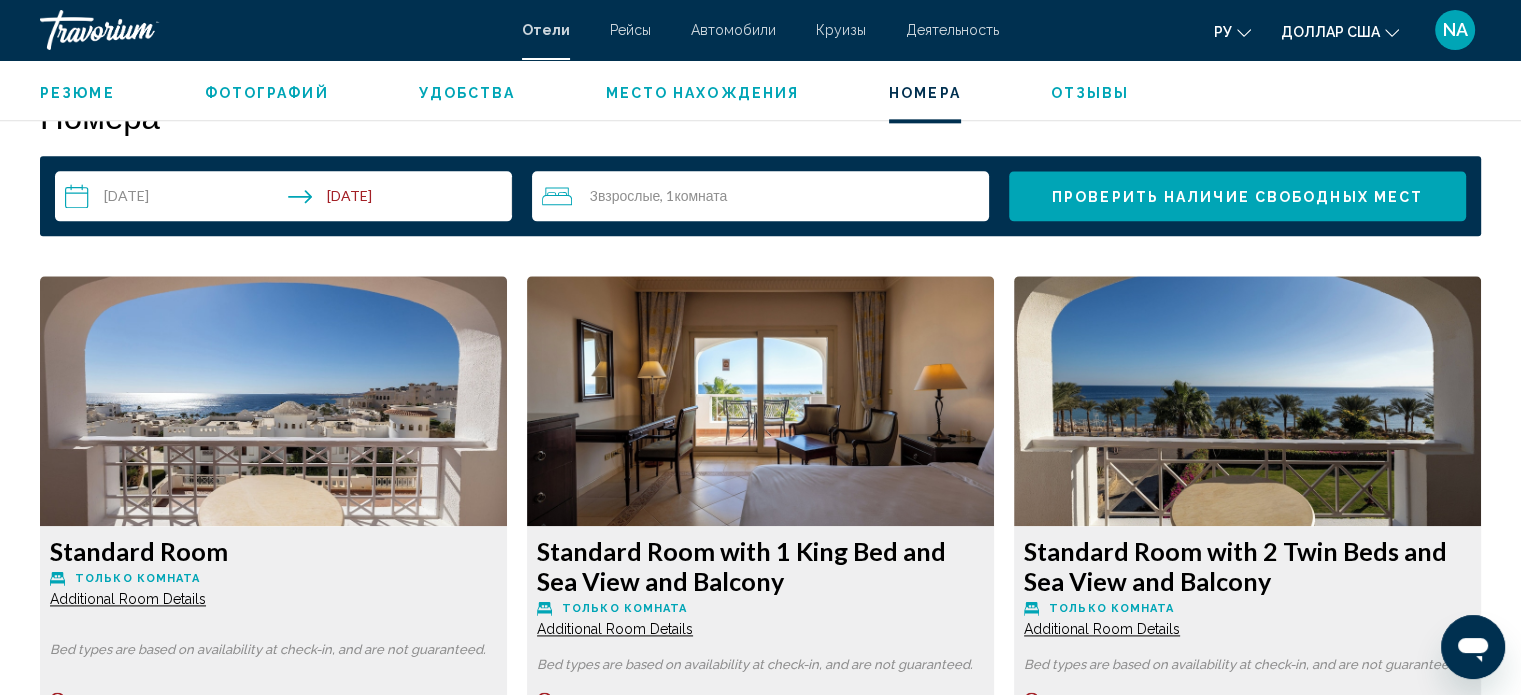 scroll, scrollTop: 2412, scrollLeft: 0, axis: vertical 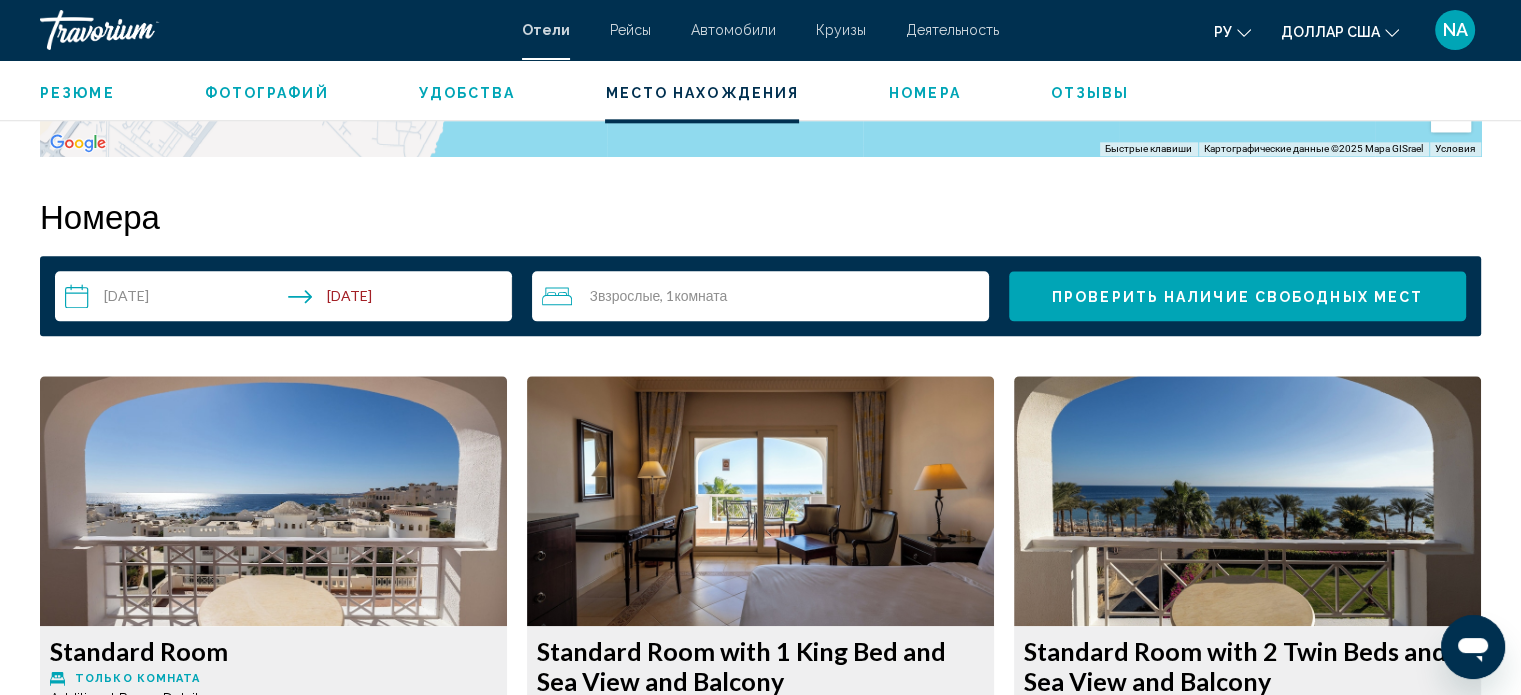 click on "**********" at bounding box center (287, 299) 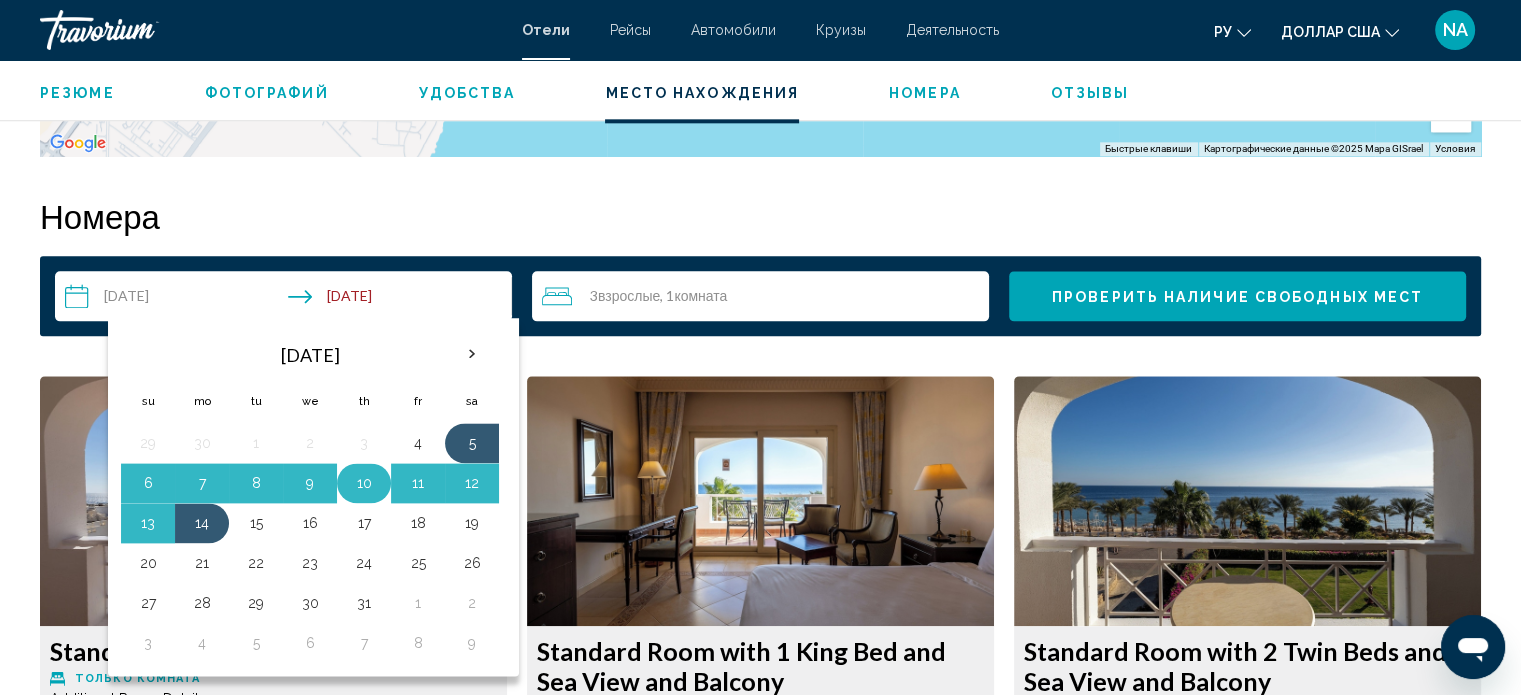 click on "10" at bounding box center [364, 483] 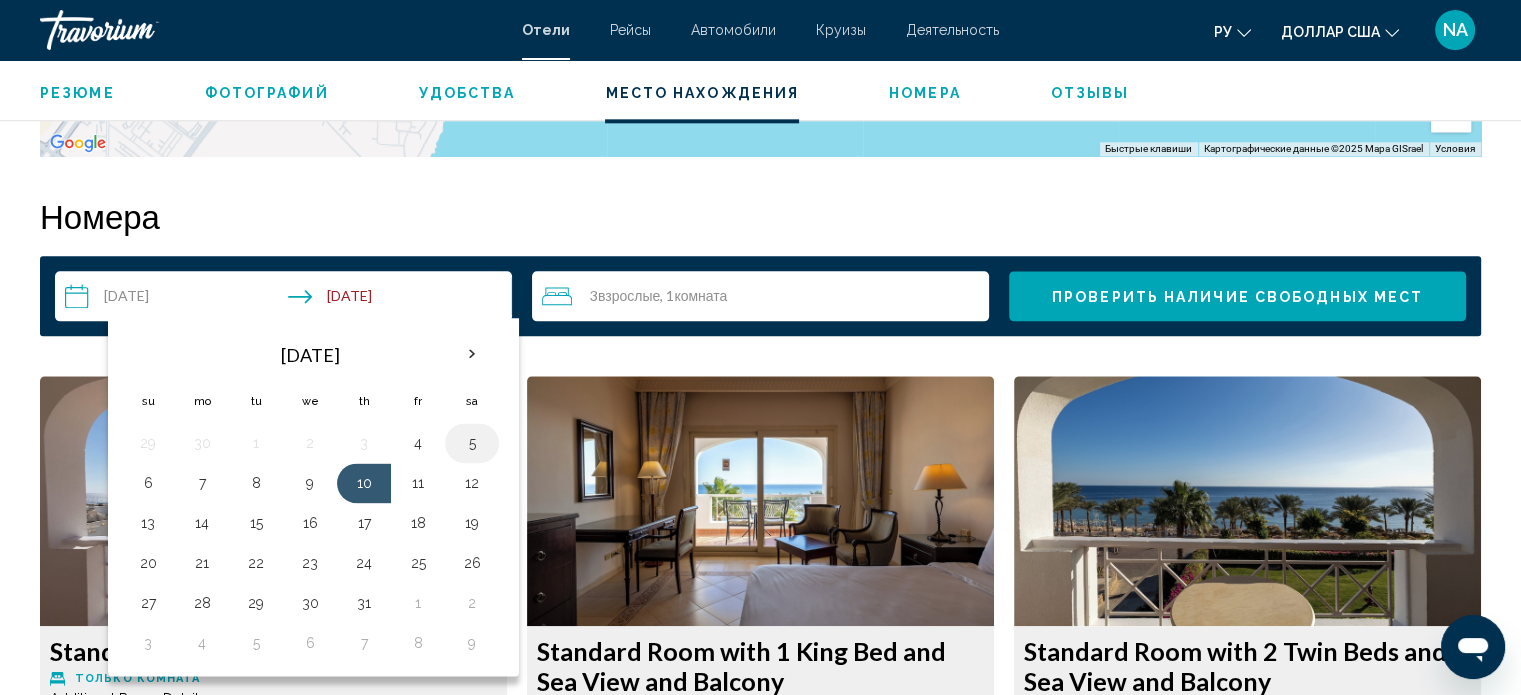 click on "5" at bounding box center (472, 443) 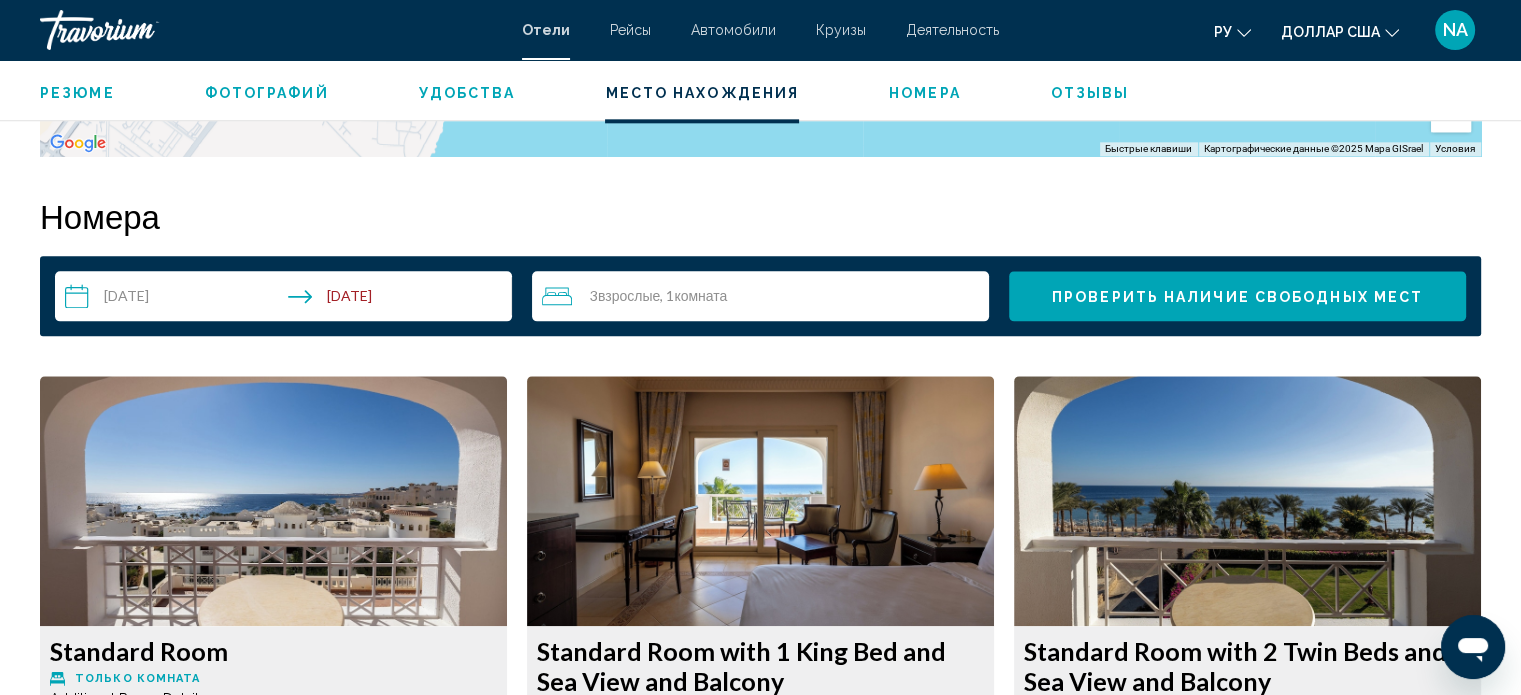 click on "Проверить наличие свободных мест" at bounding box center (1237, 297) 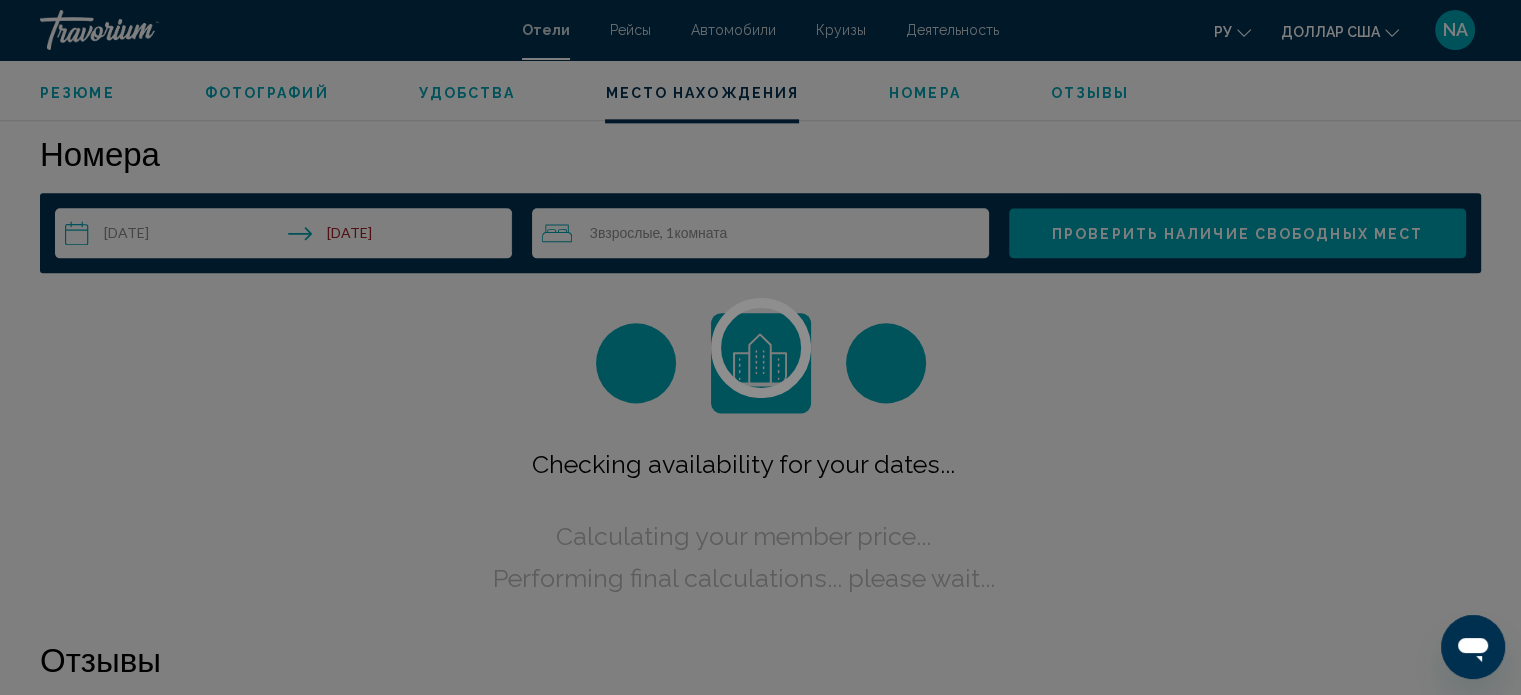 scroll, scrollTop: 2488, scrollLeft: 0, axis: vertical 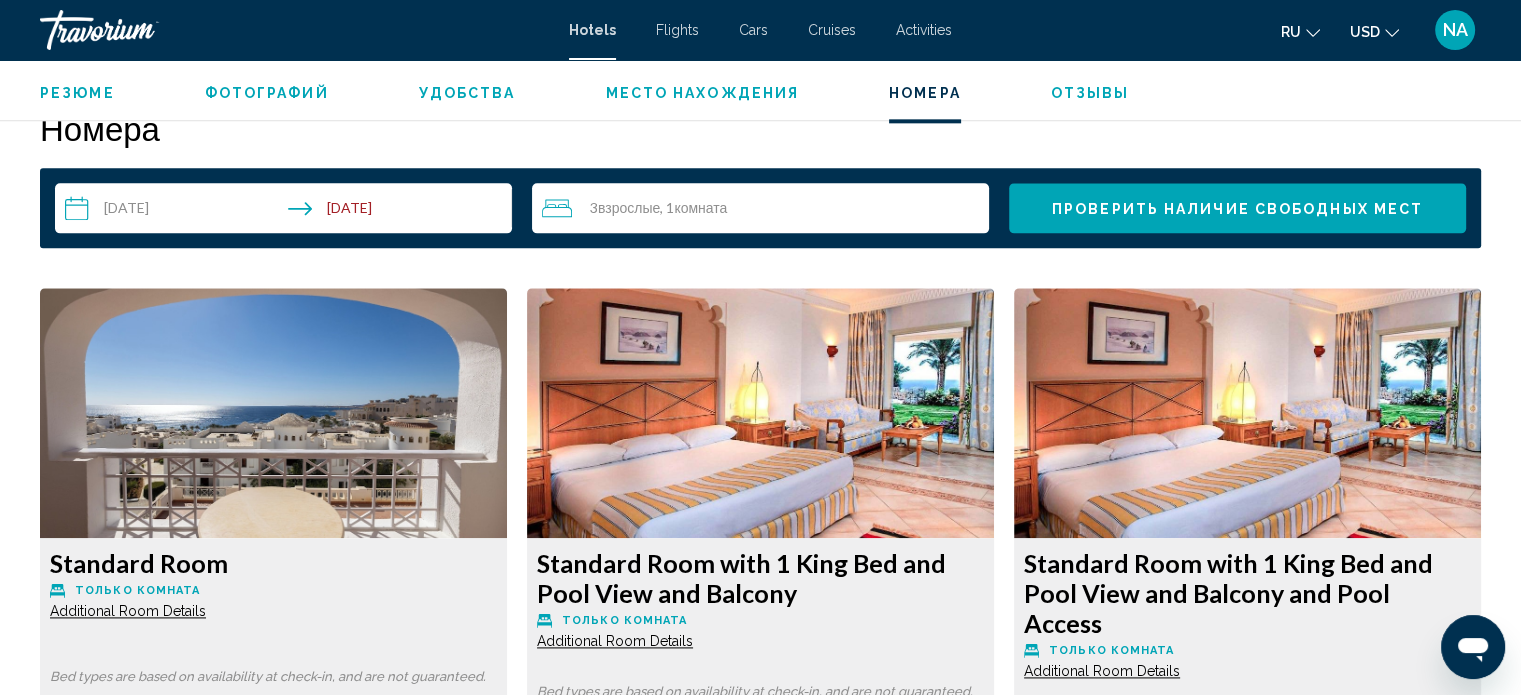 click at bounding box center (273, 413) 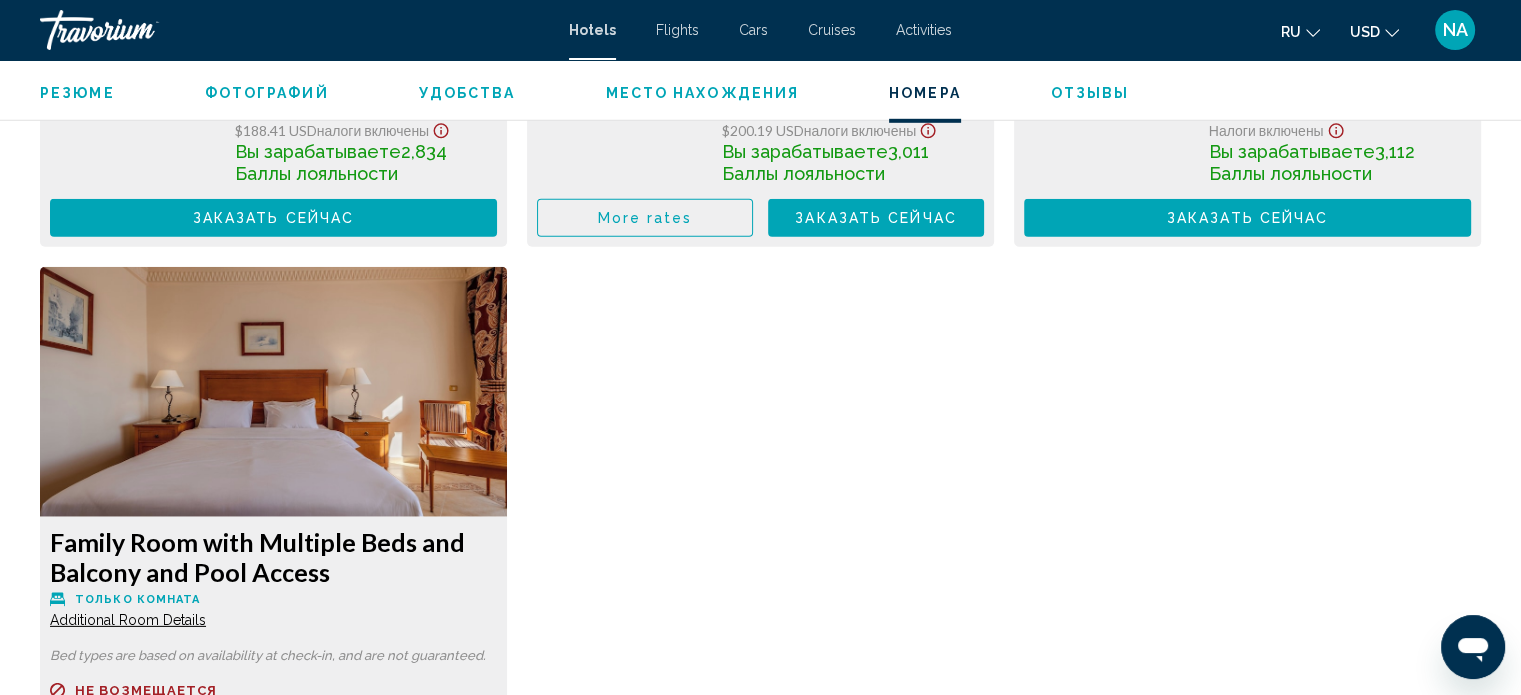 scroll, scrollTop: 6000, scrollLeft: 0, axis: vertical 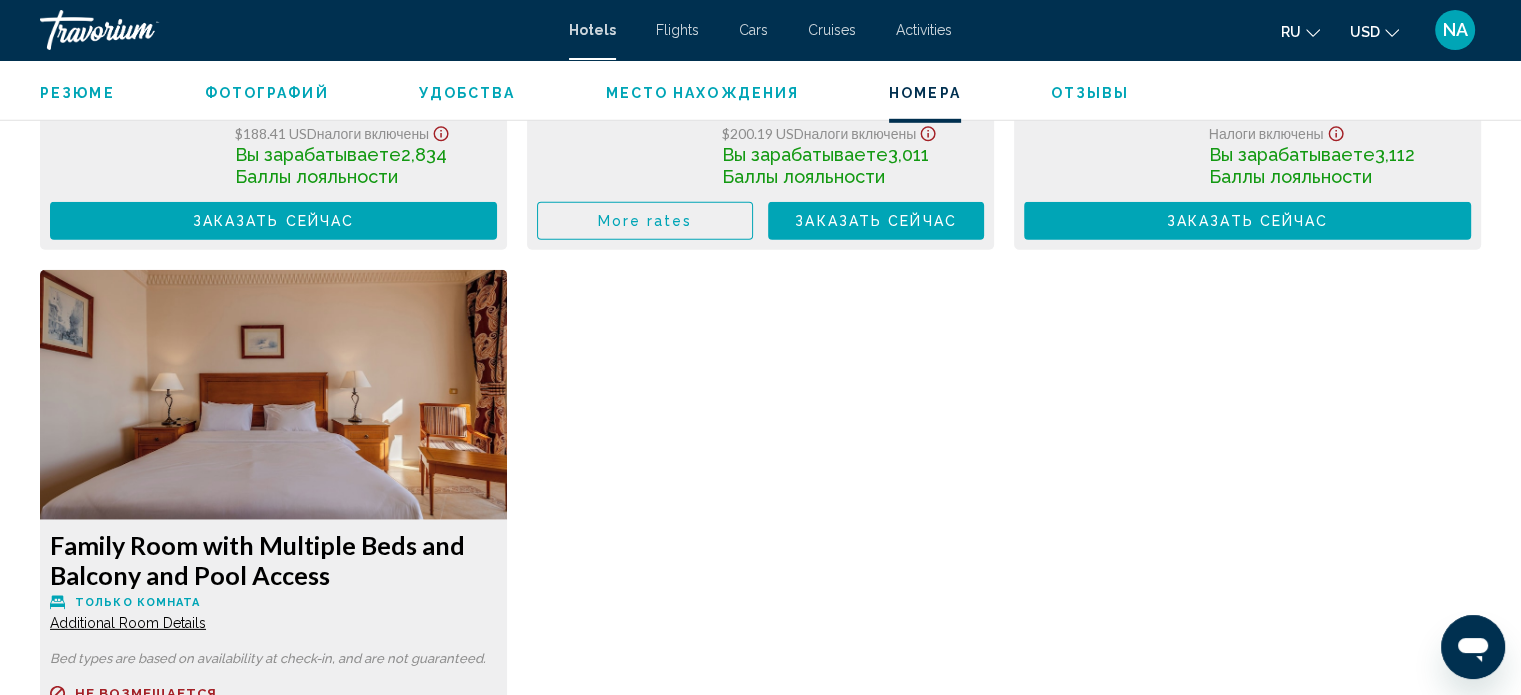 click at bounding box center [273, -3087] 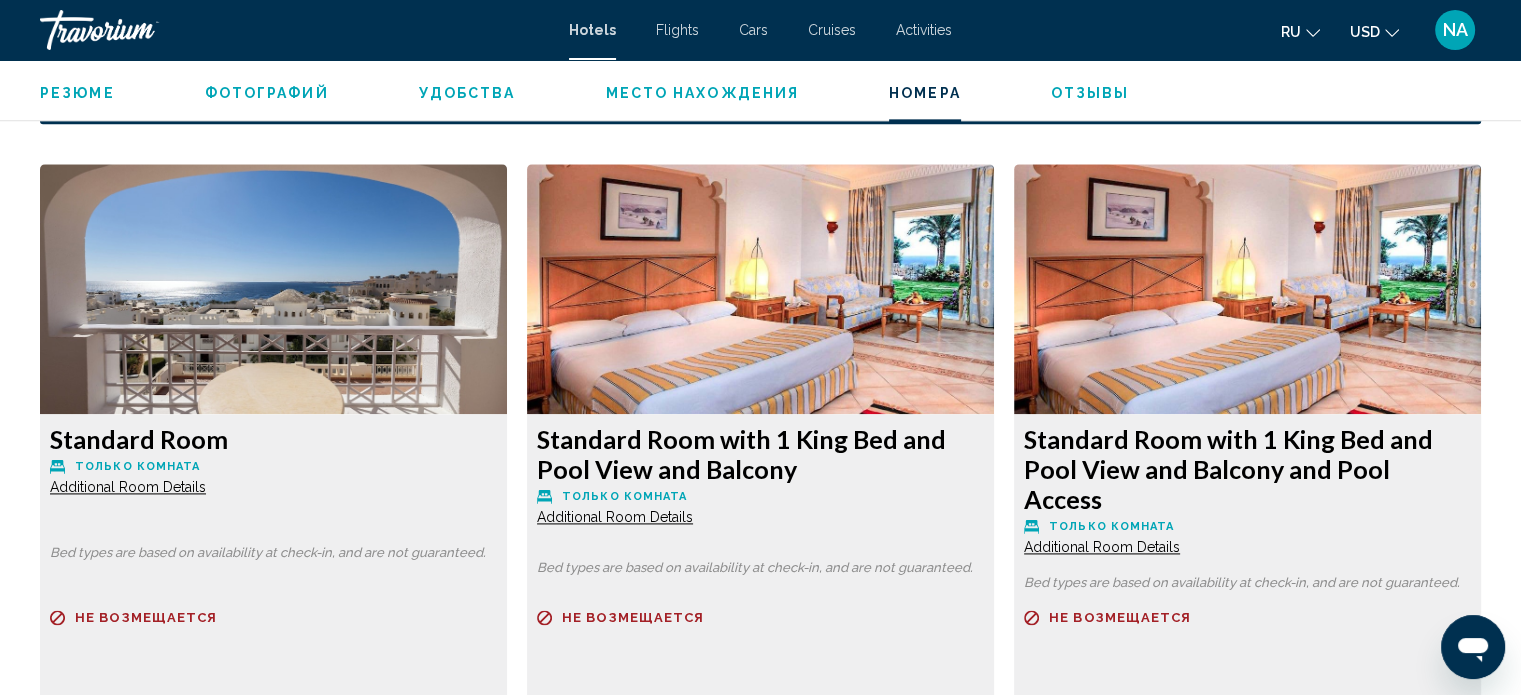 scroll, scrollTop: 2600, scrollLeft: 0, axis: vertical 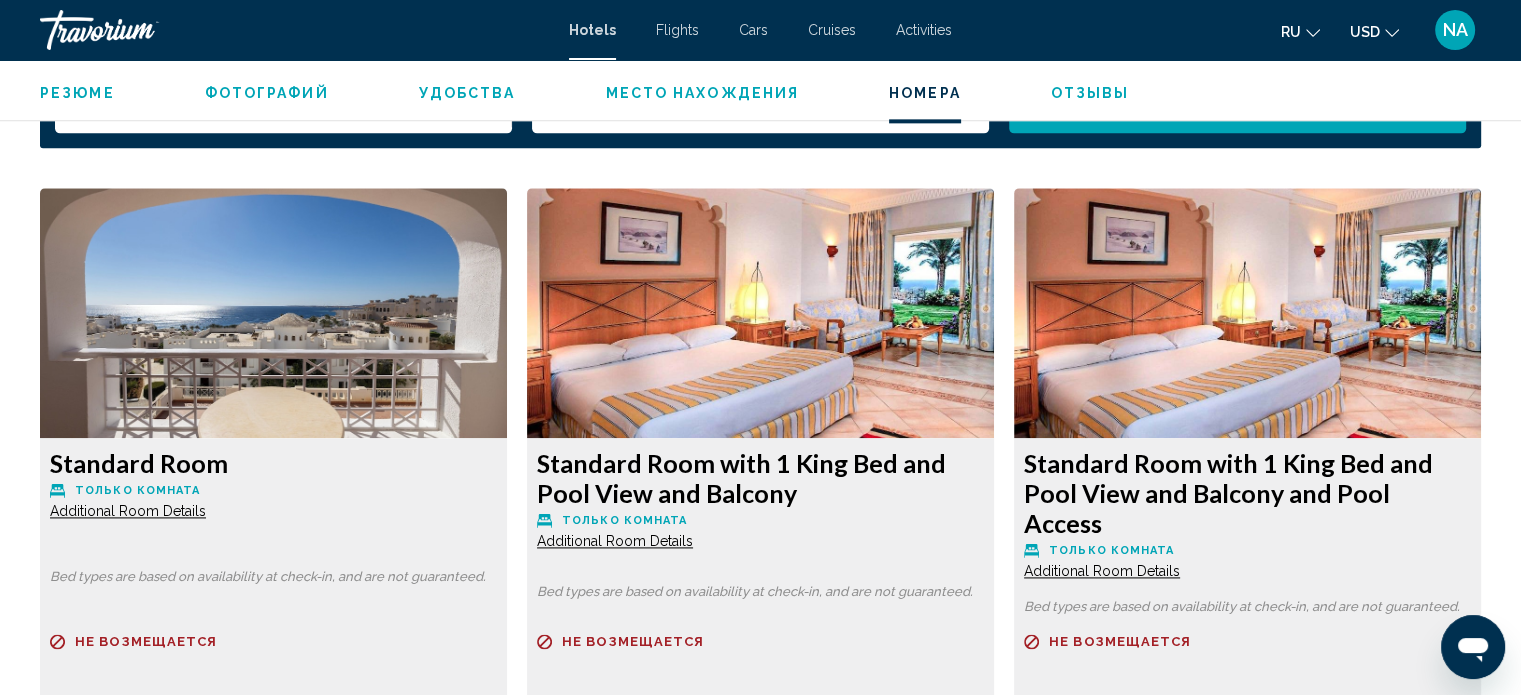 click at bounding box center (273, 313) 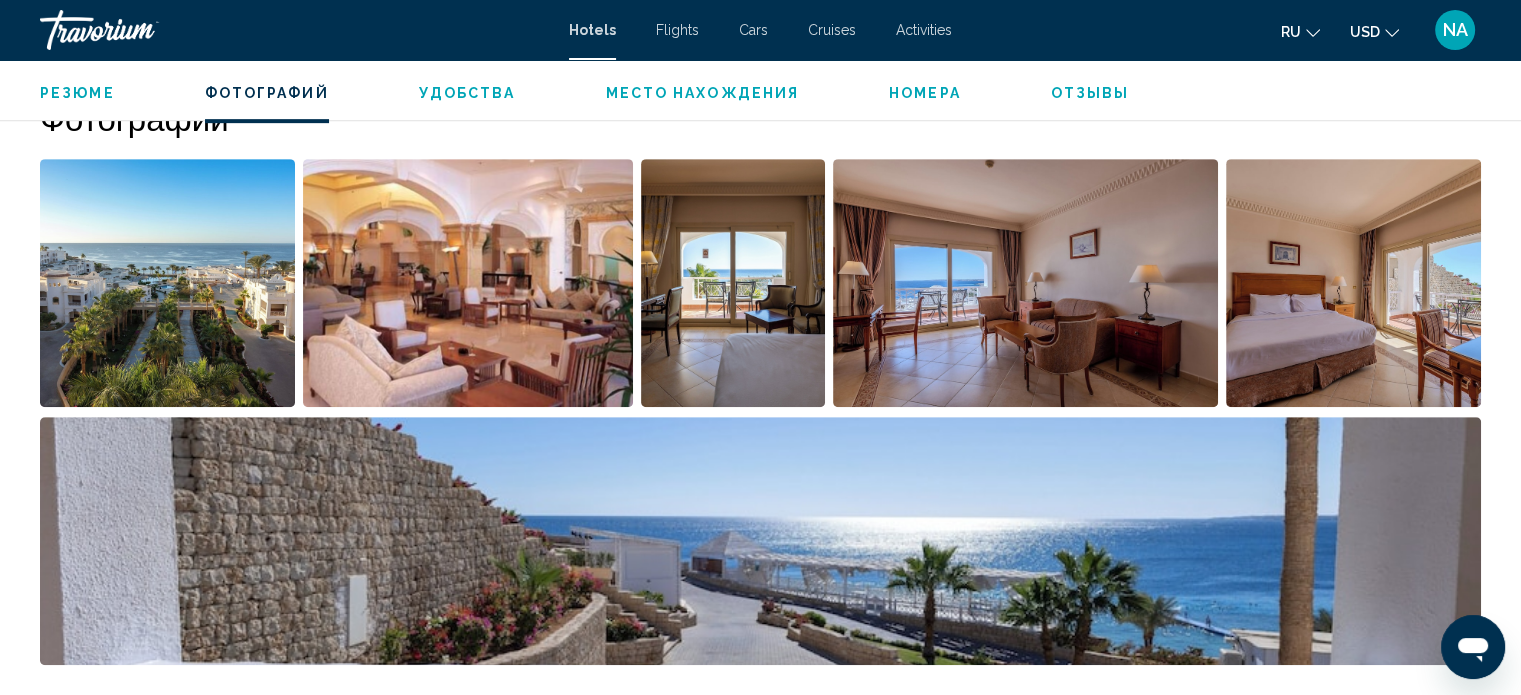 scroll, scrollTop: 1000, scrollLeft: 0, axis: vertical 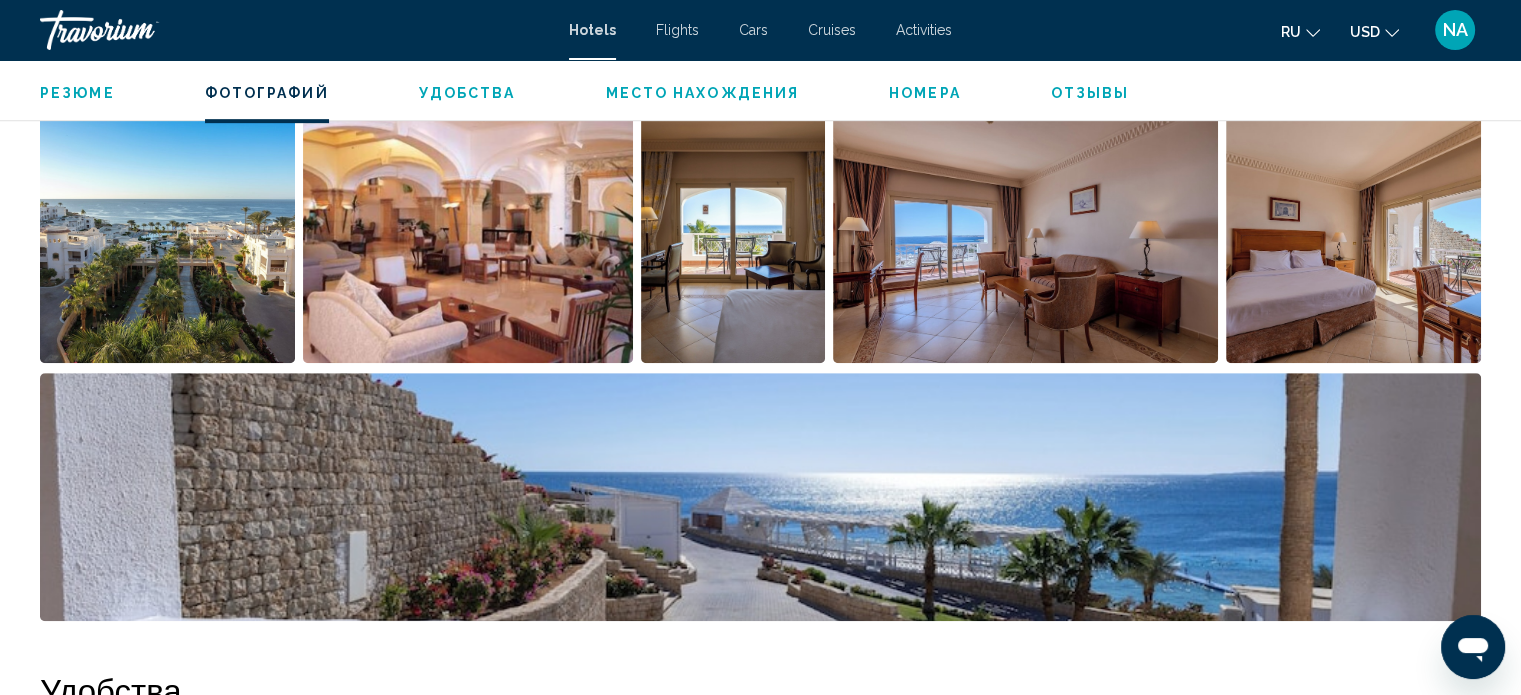 click at bounding box center [167, 239] 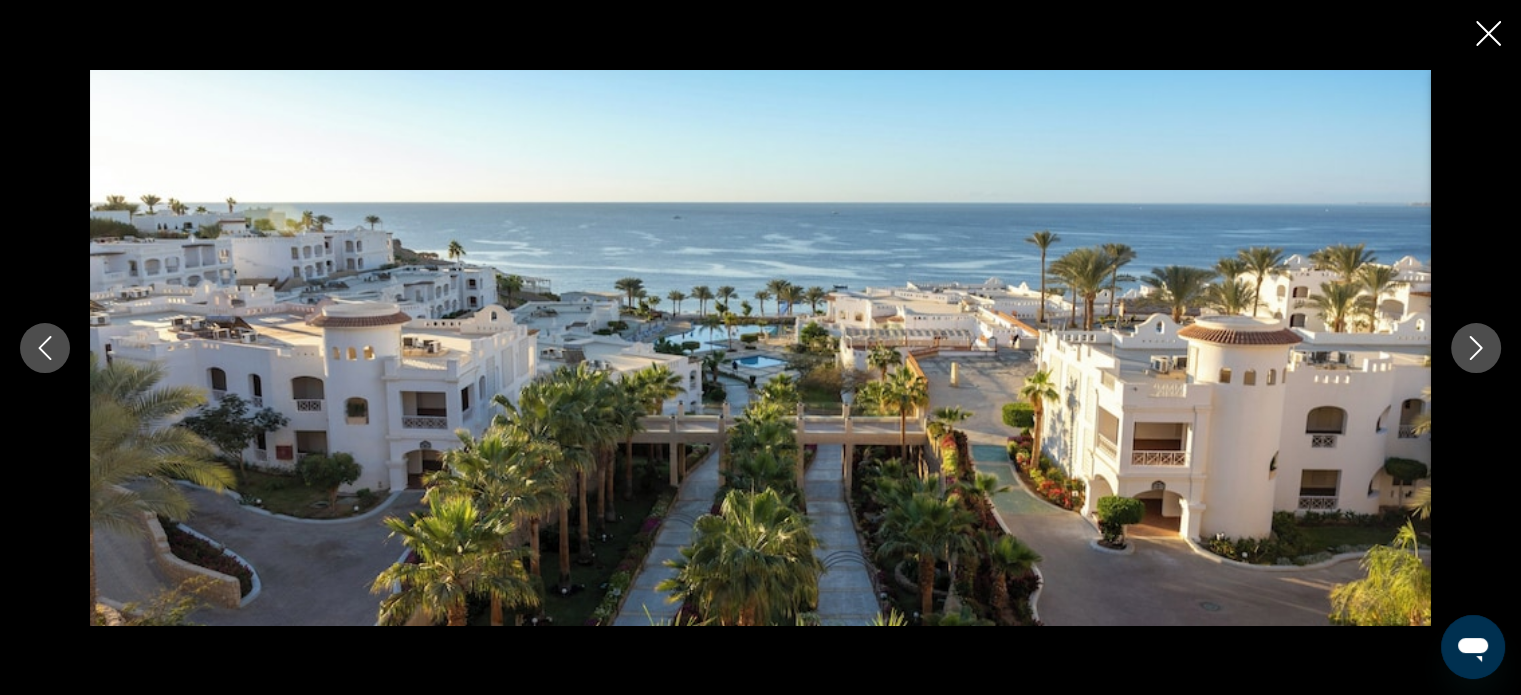 click at bounding box center [1476, 348] 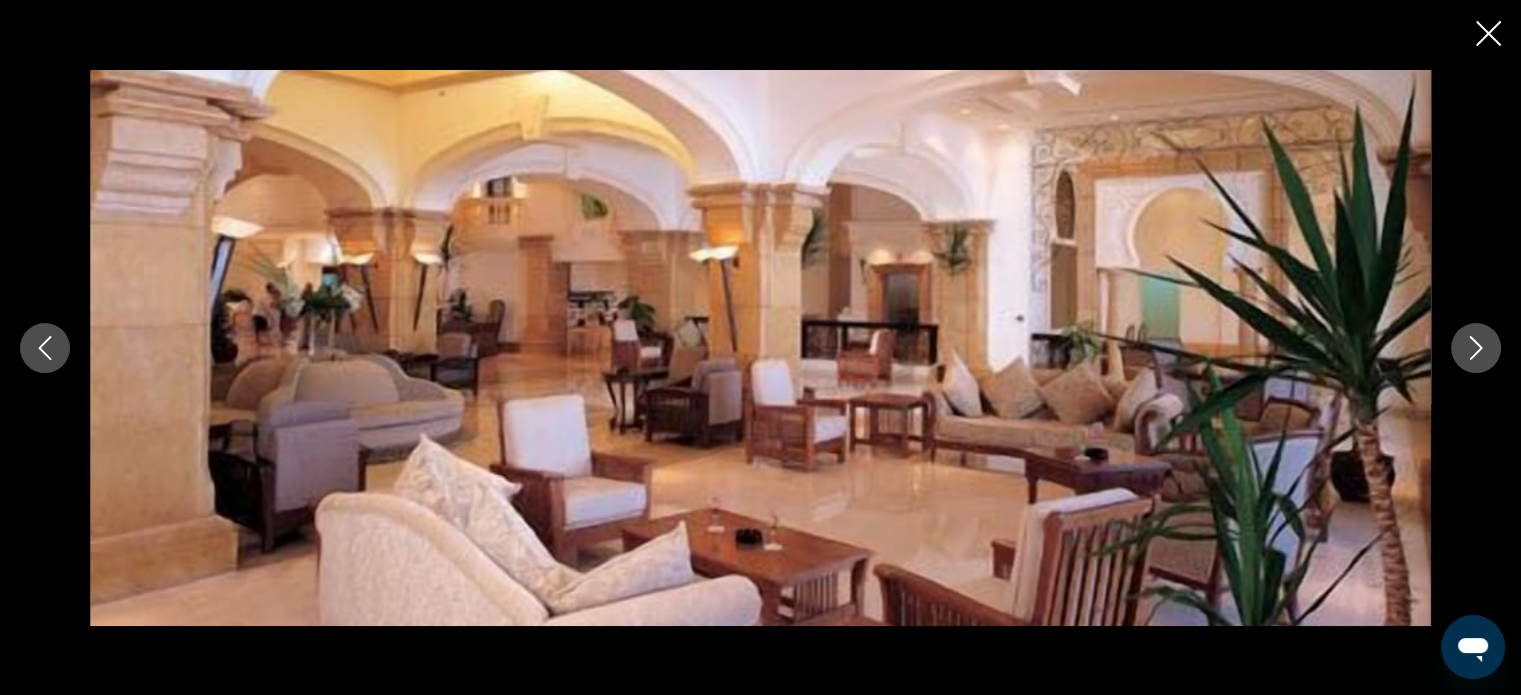 click at bounding box center [1476, 348] 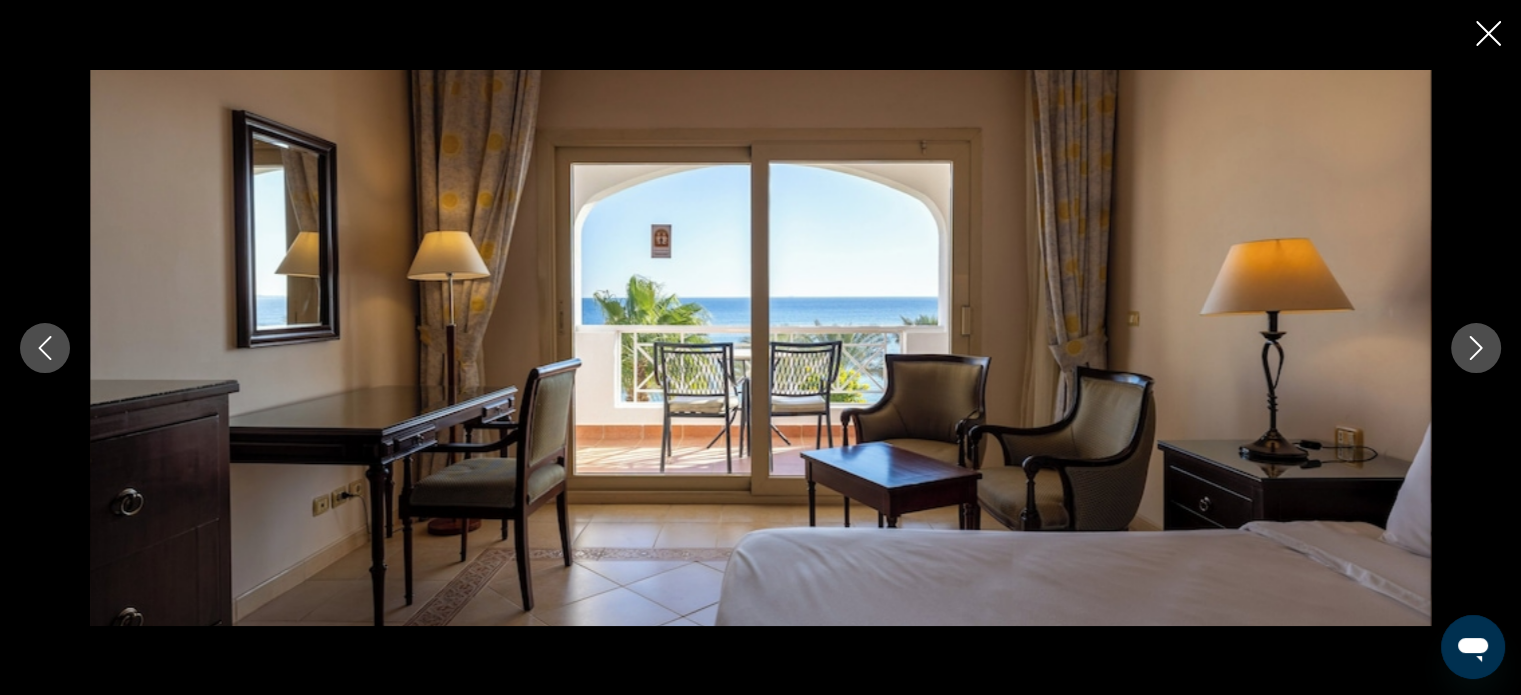 click at bounding box center (1476, 348) 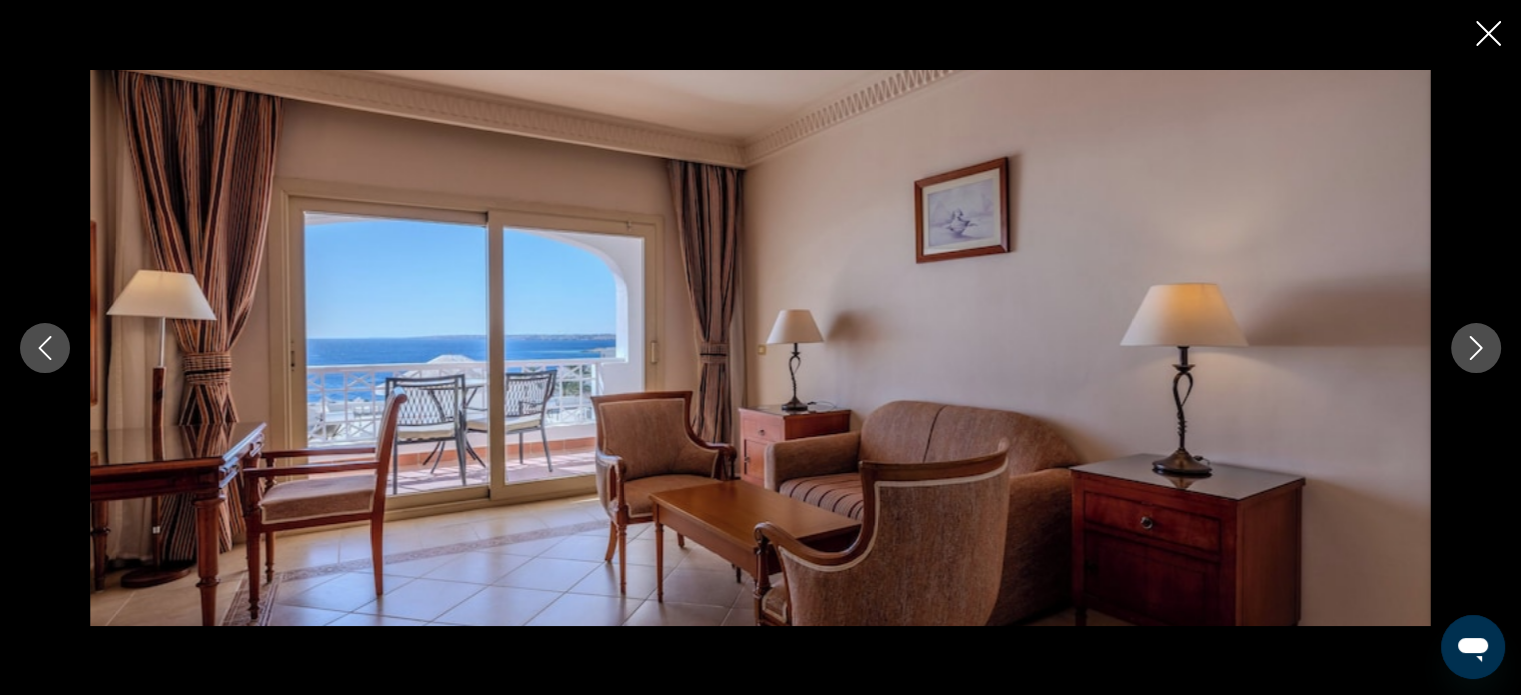 click at bounding box center (1476, 348) 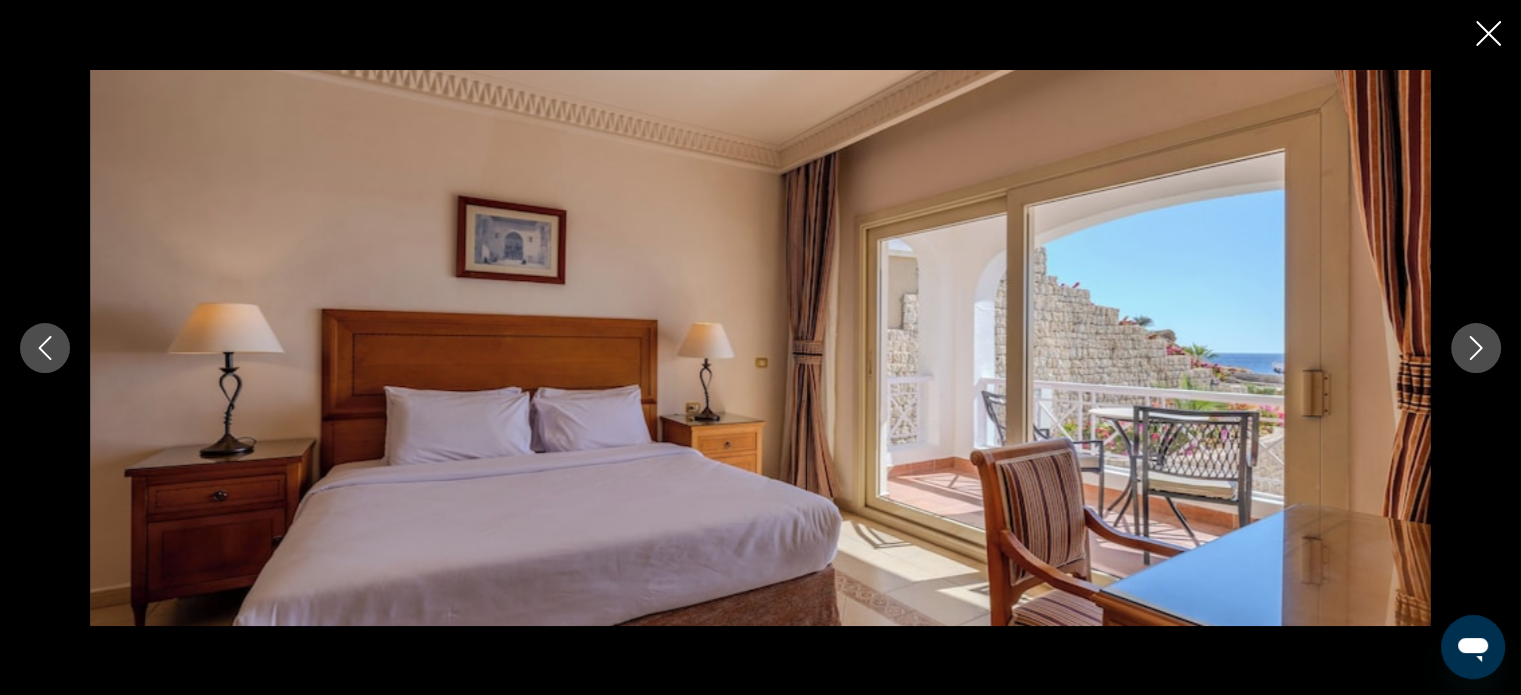 click at bounding box center (1476, 348) 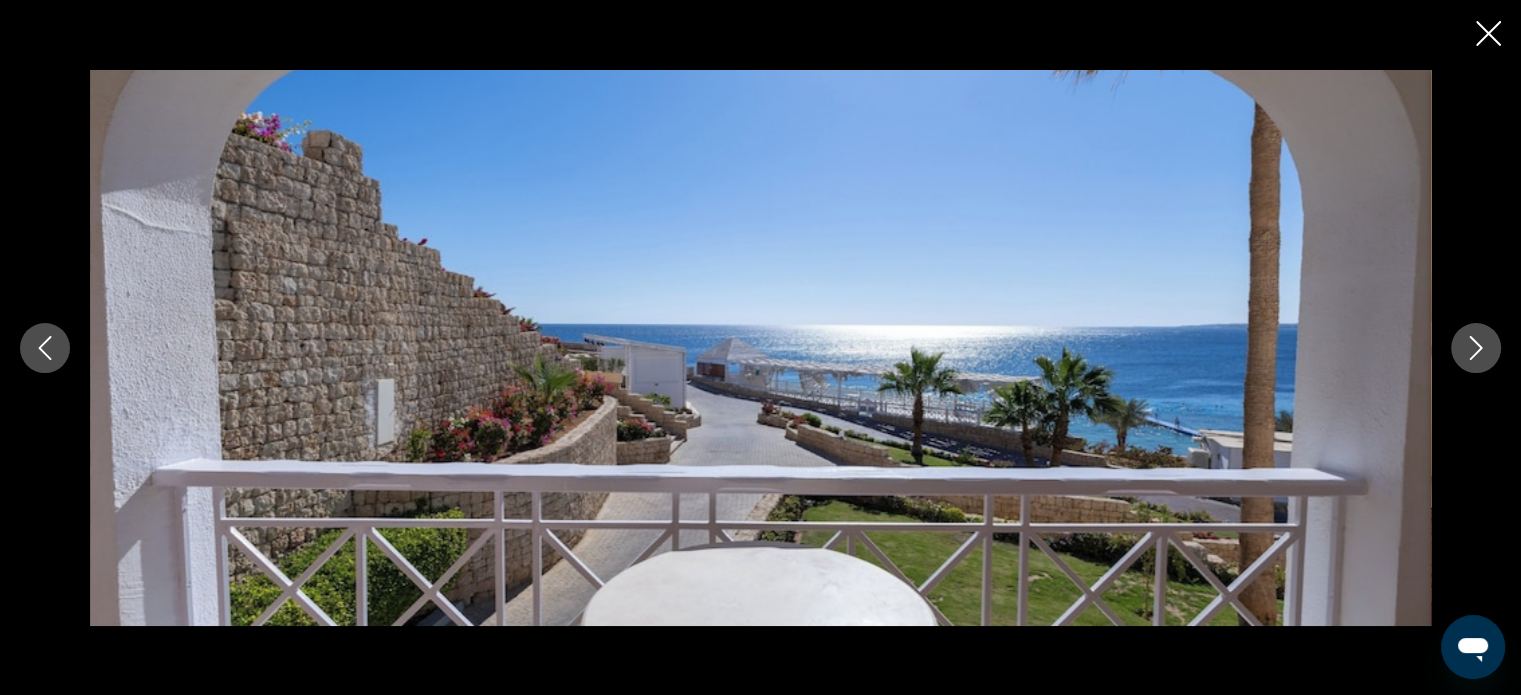 click at bounding box center (1476, 348) 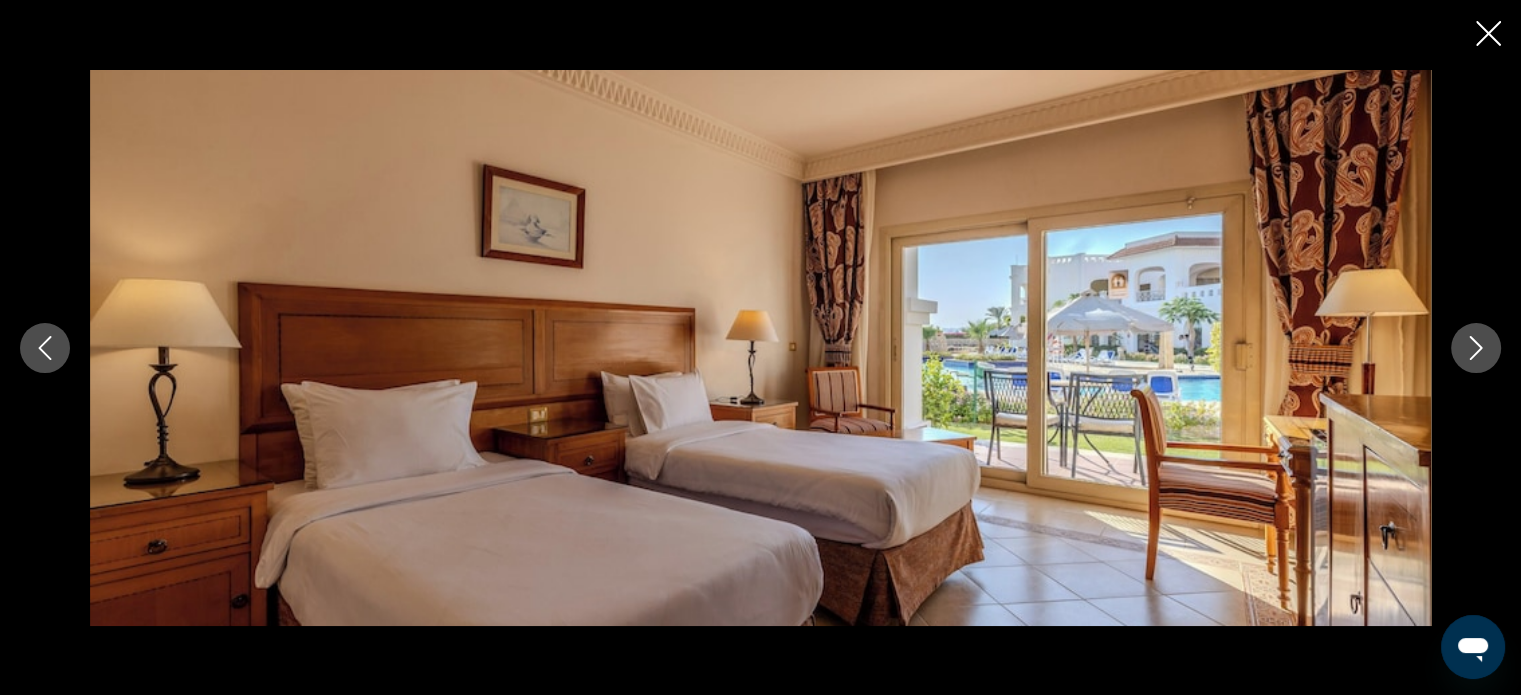 click at bounding box center (1476, 348) 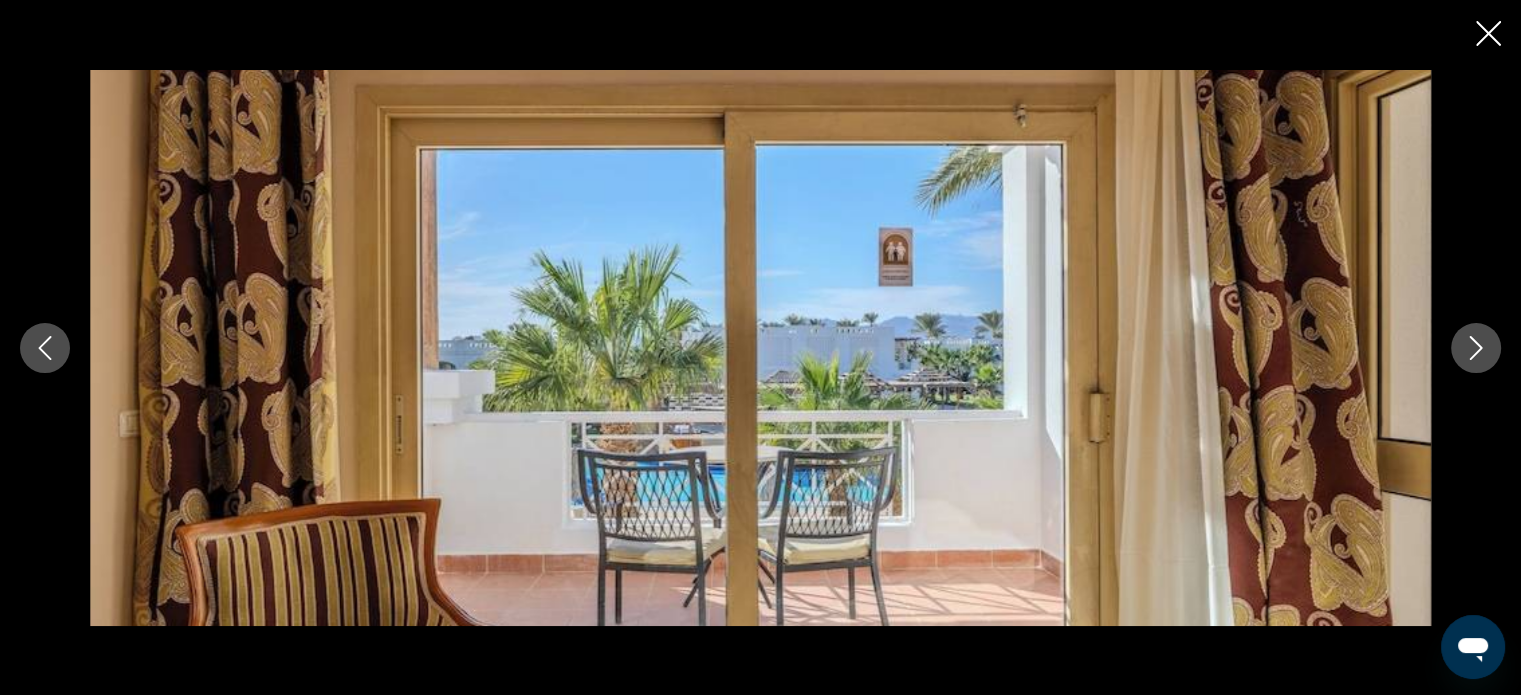 click 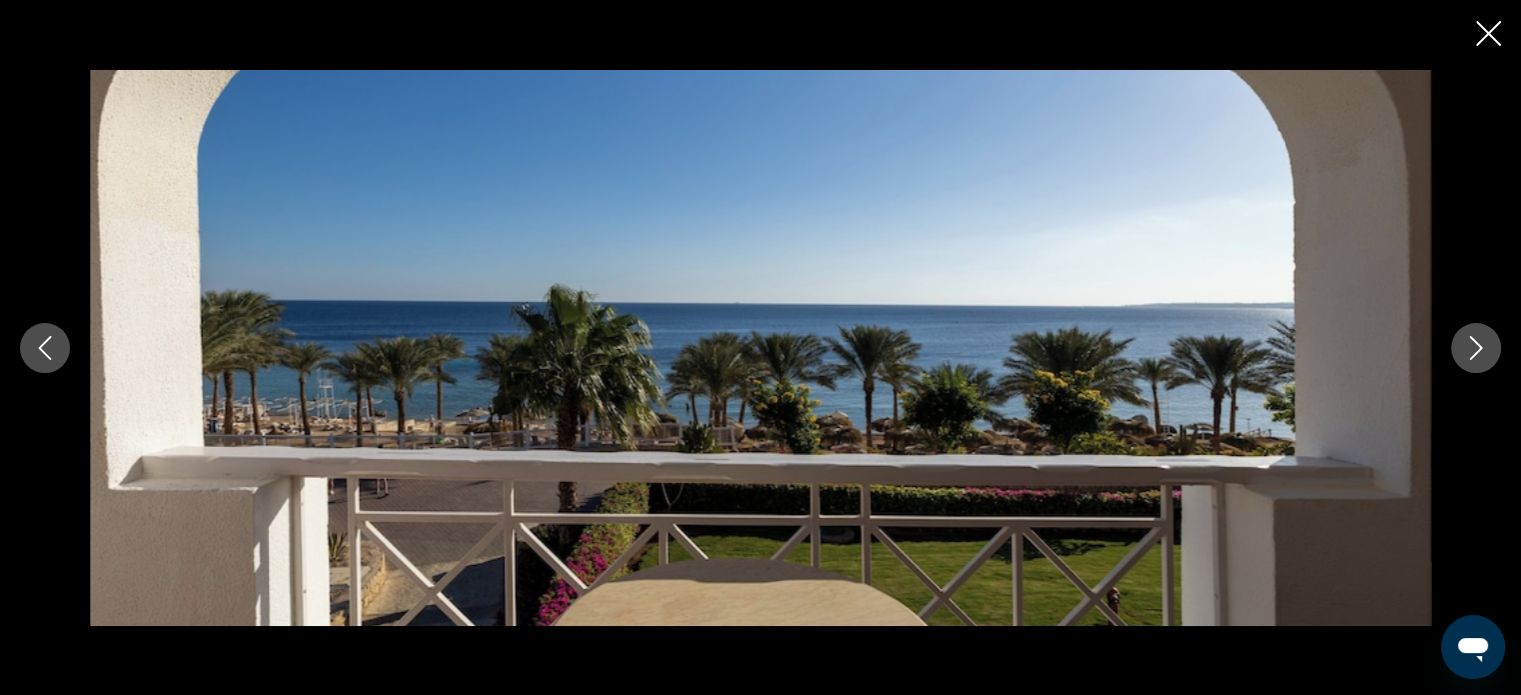 click 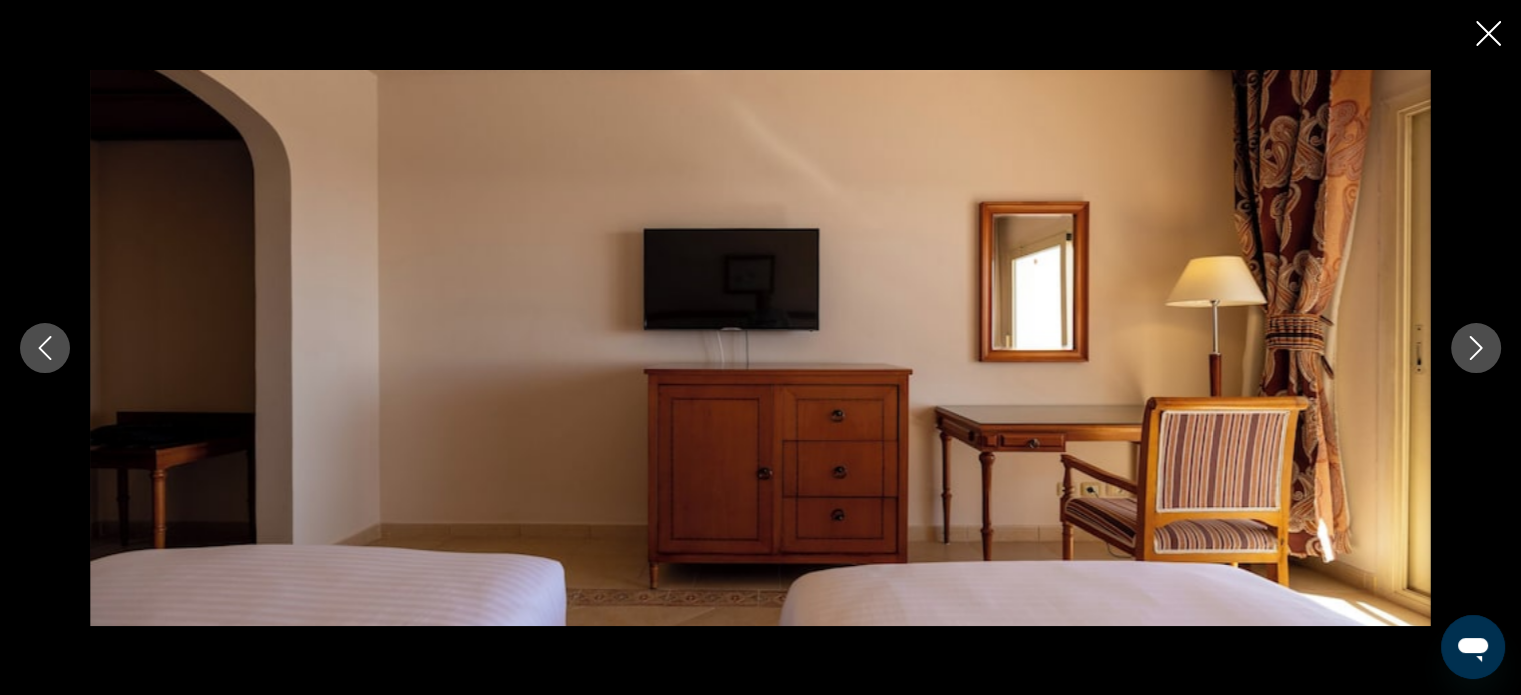 click 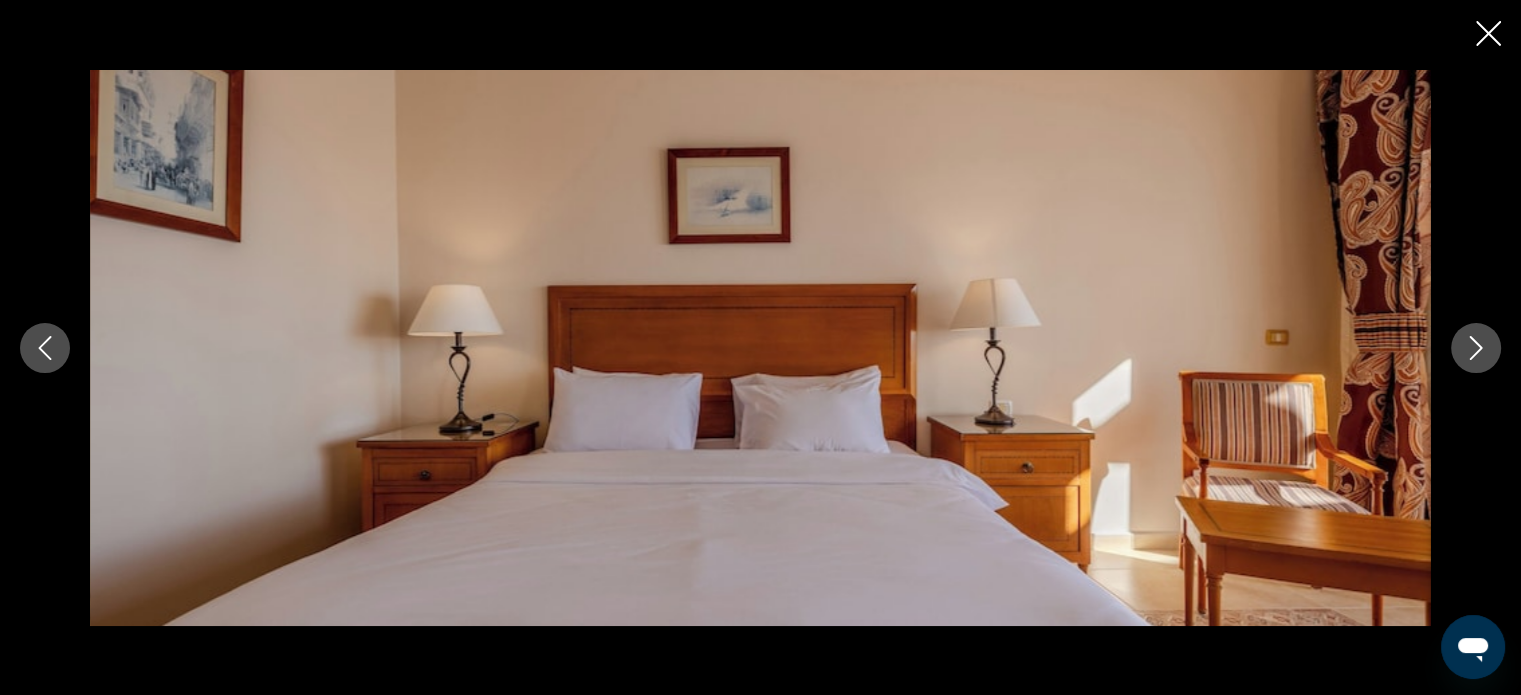 click 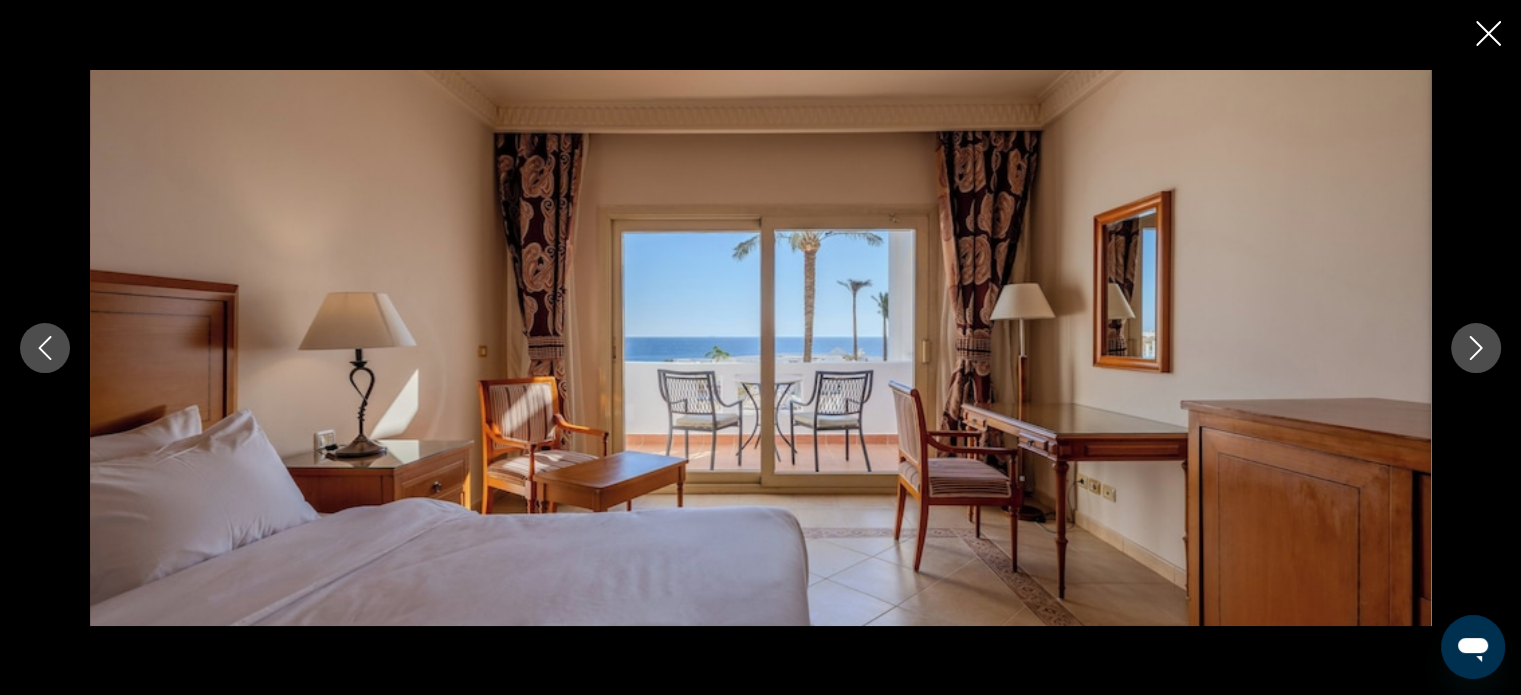 click 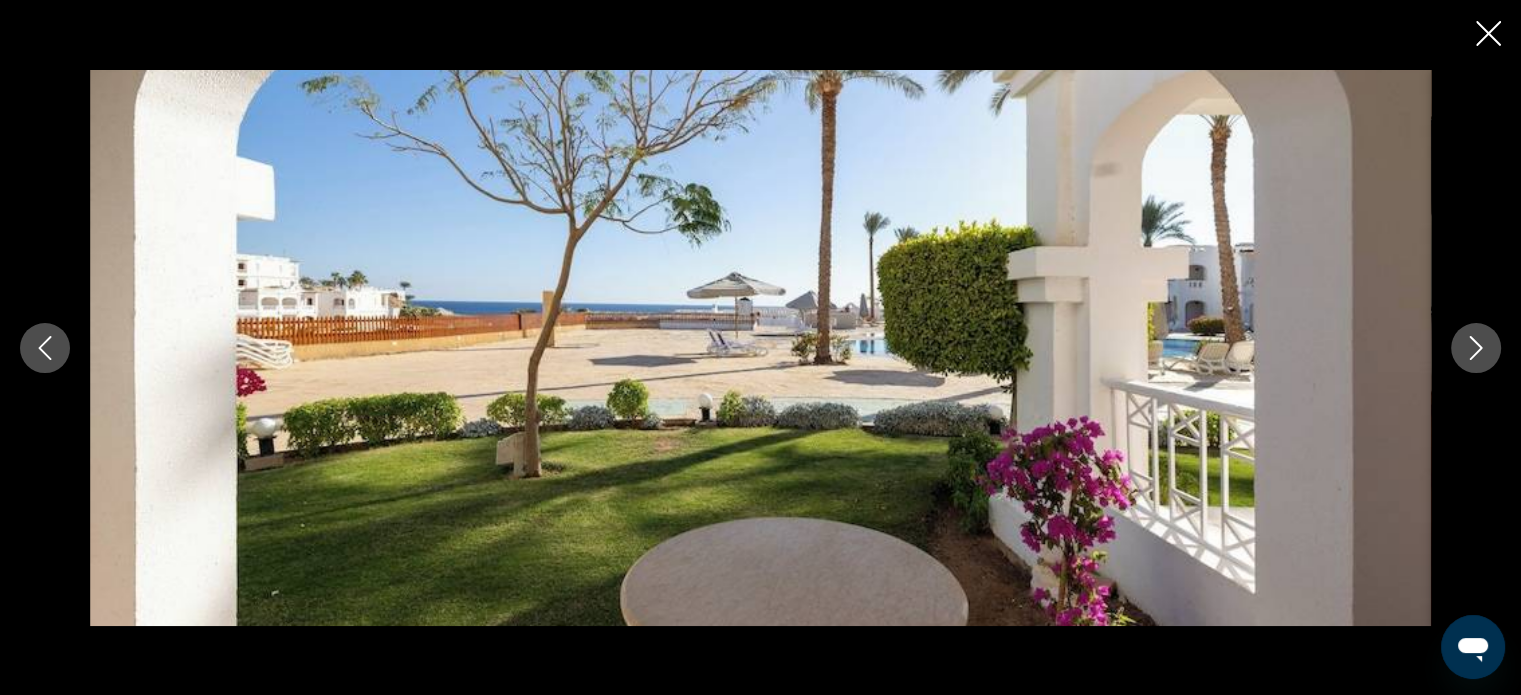 click 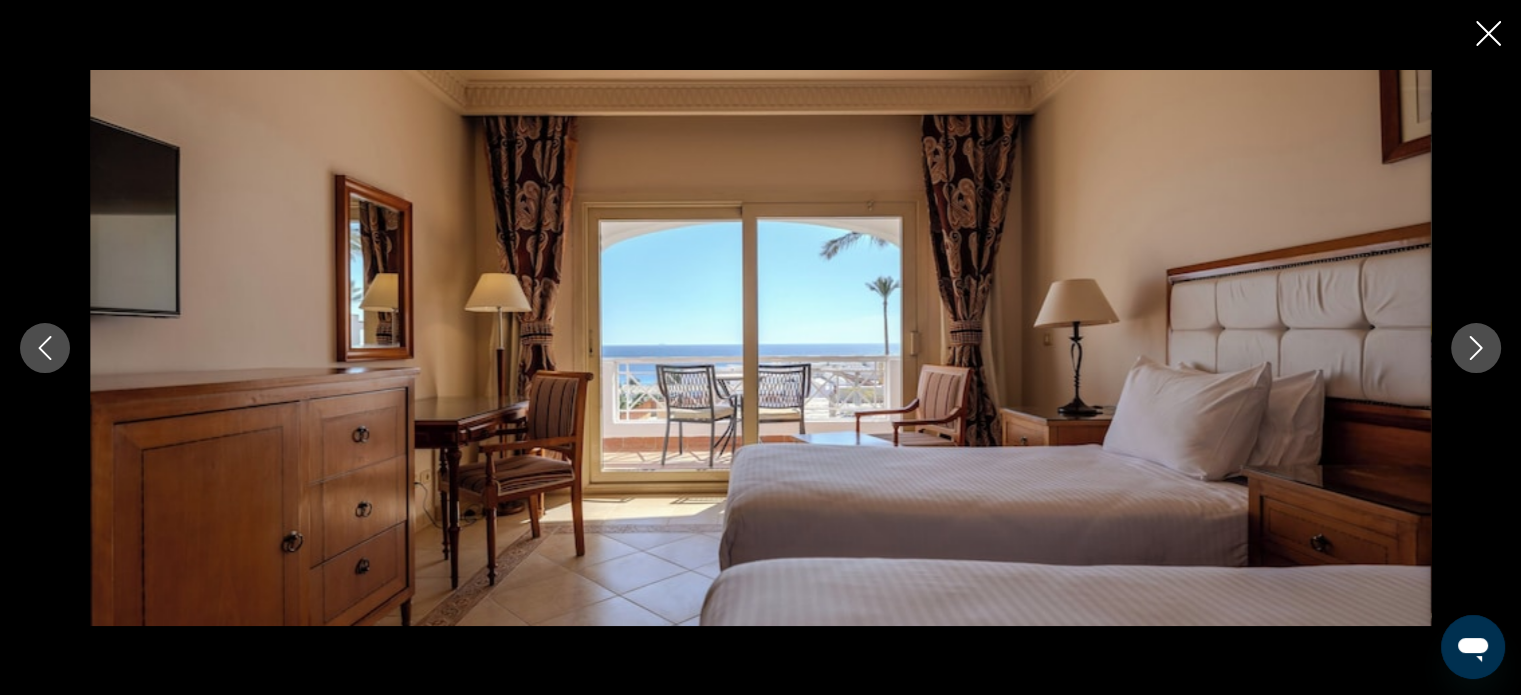 click 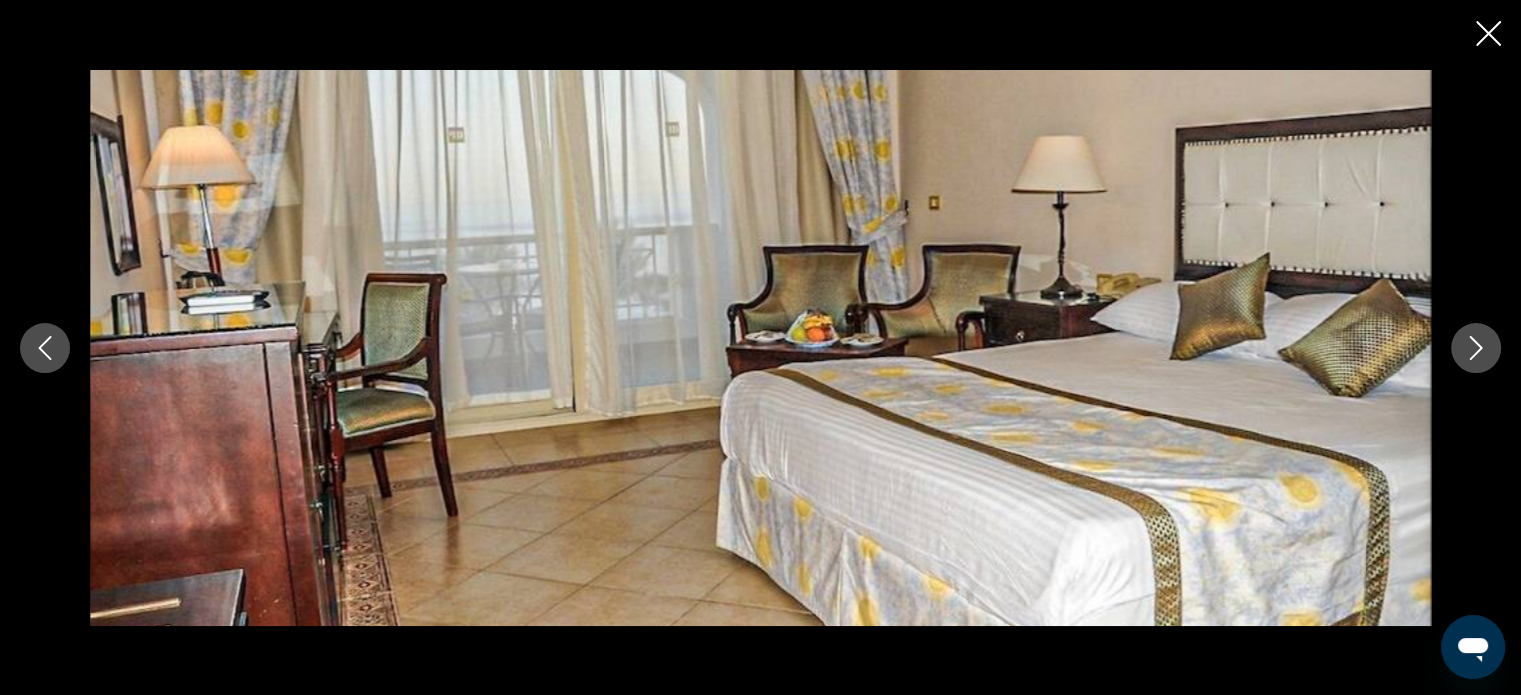 click 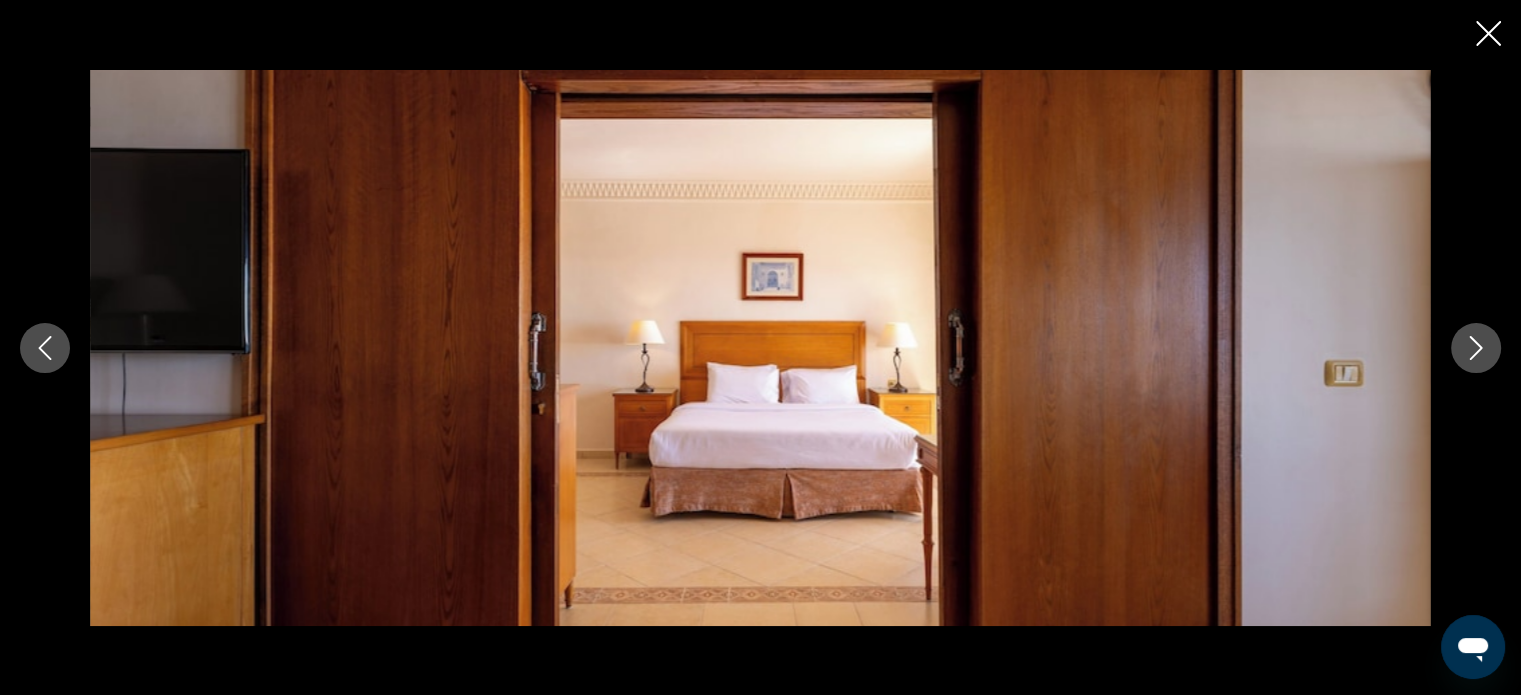 click 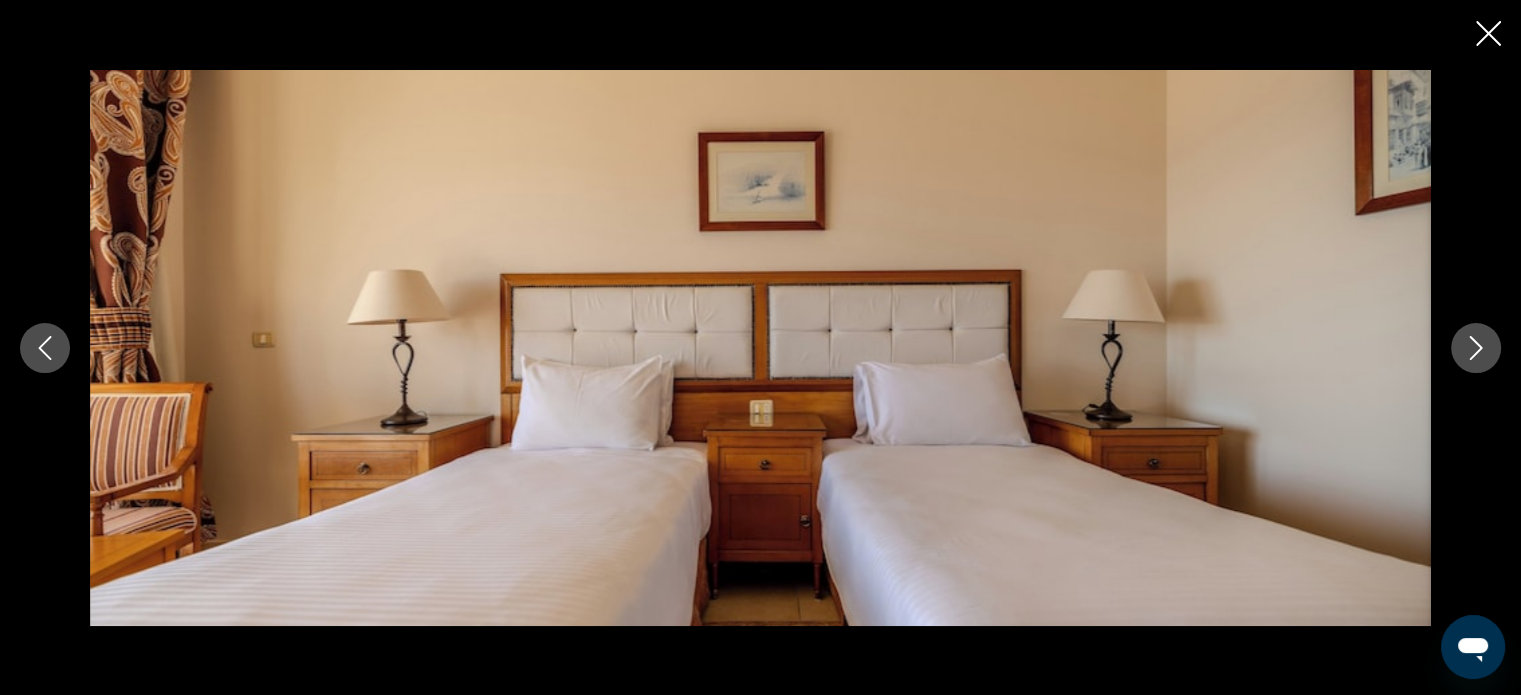 click 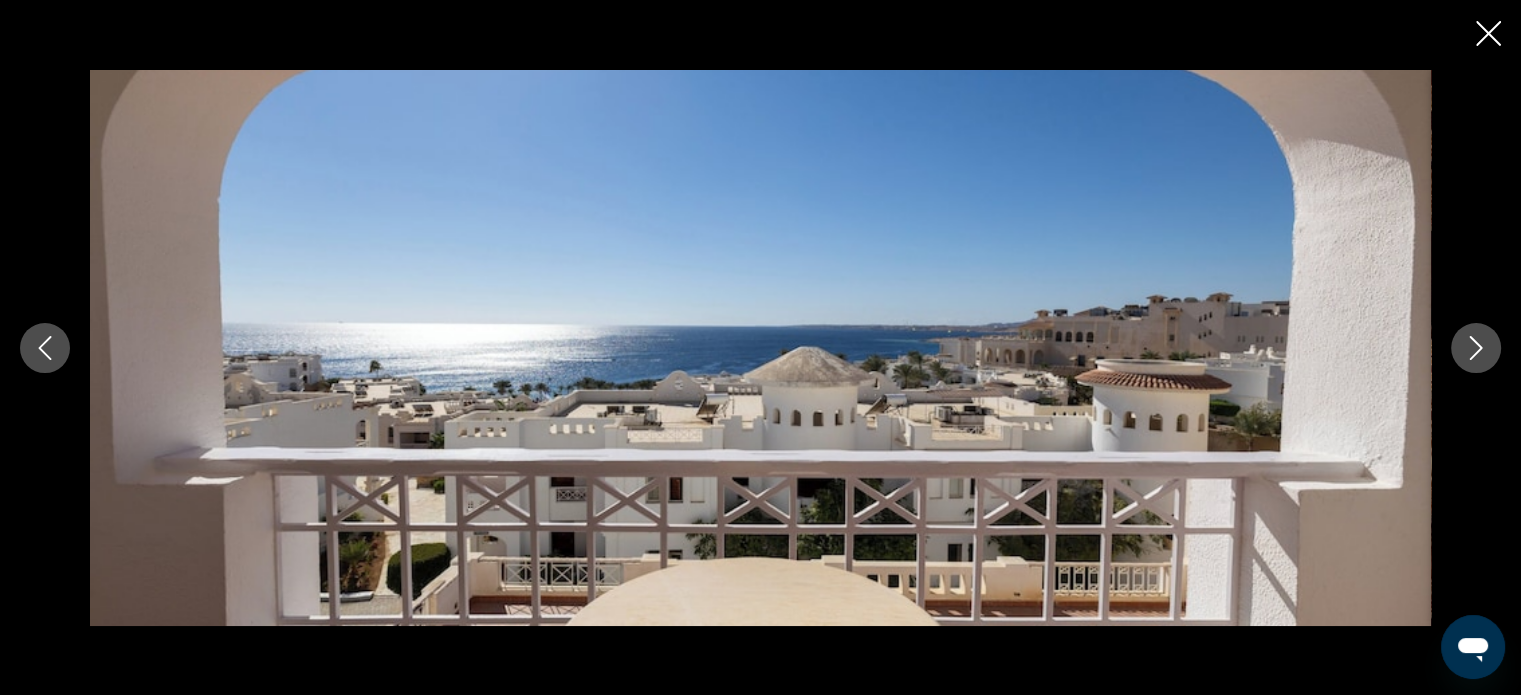 click 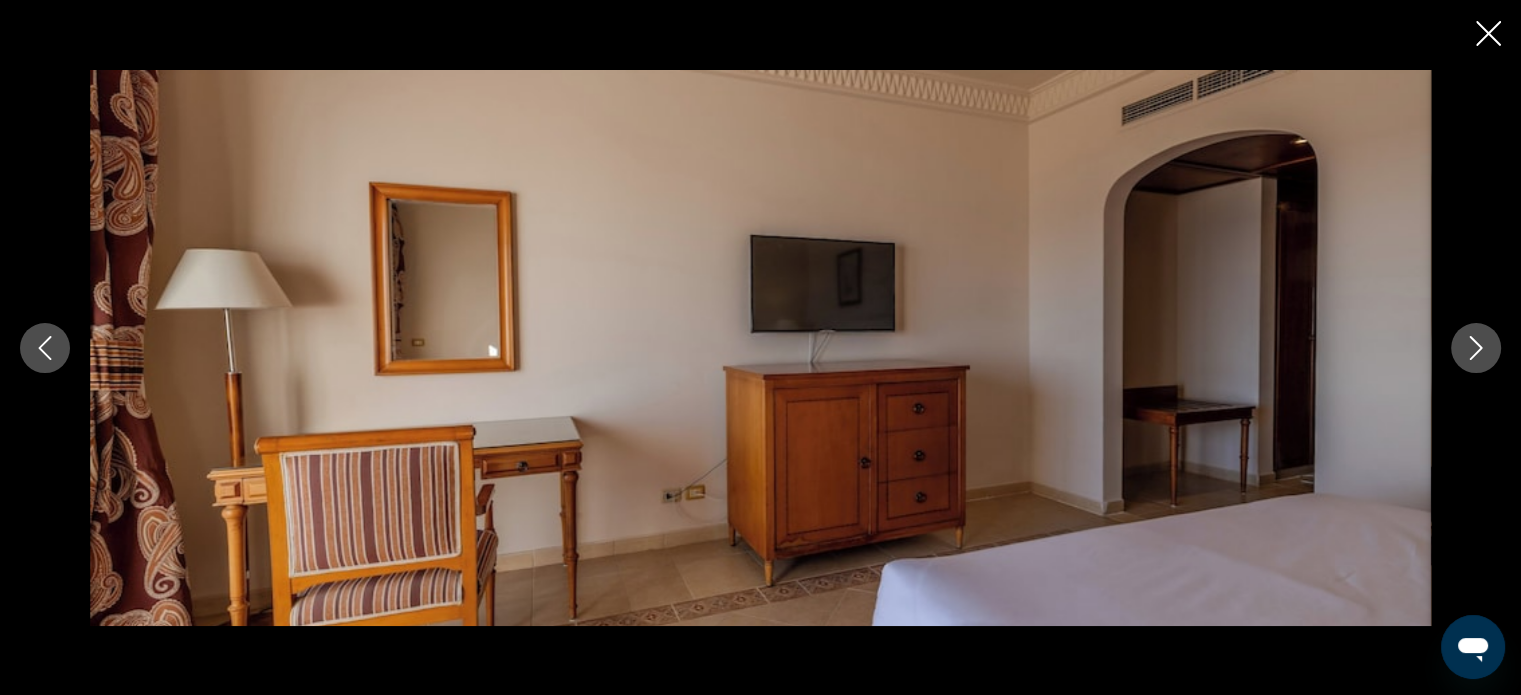 click 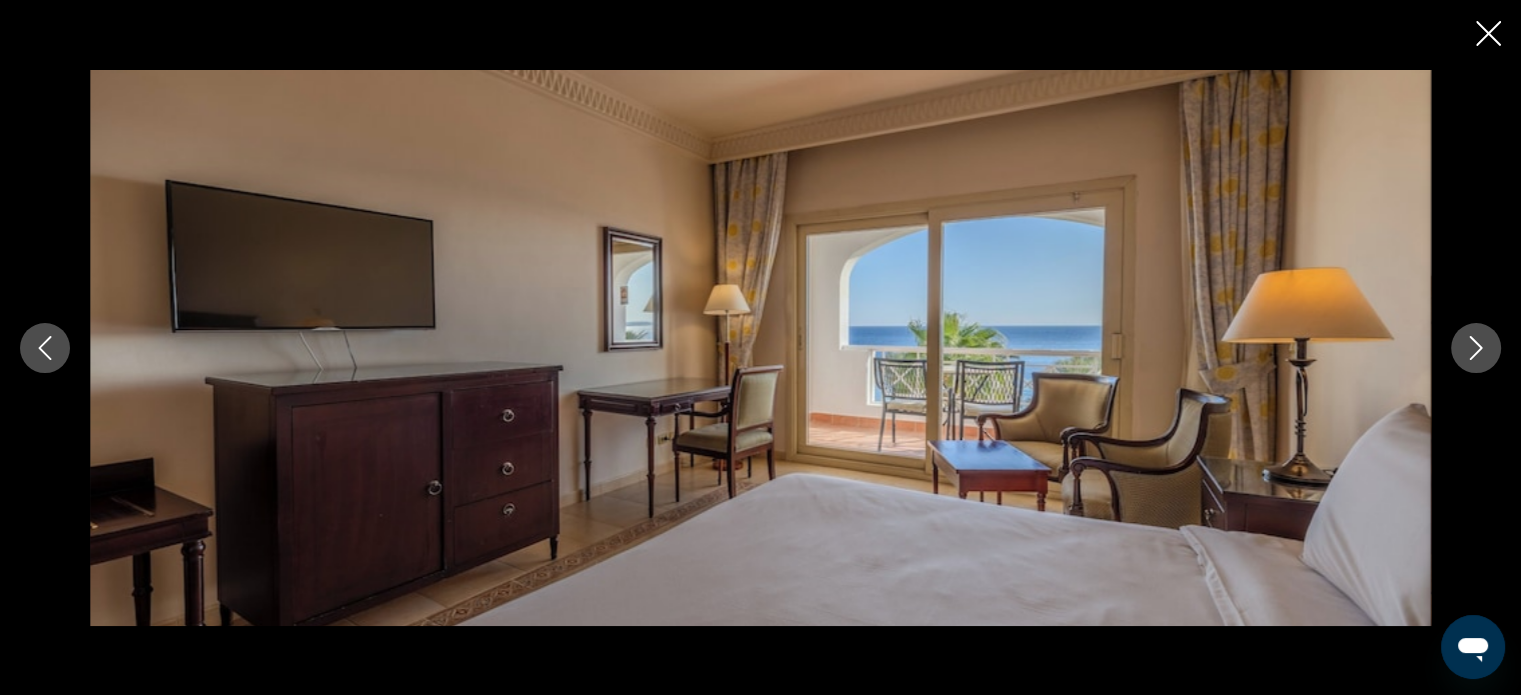 click 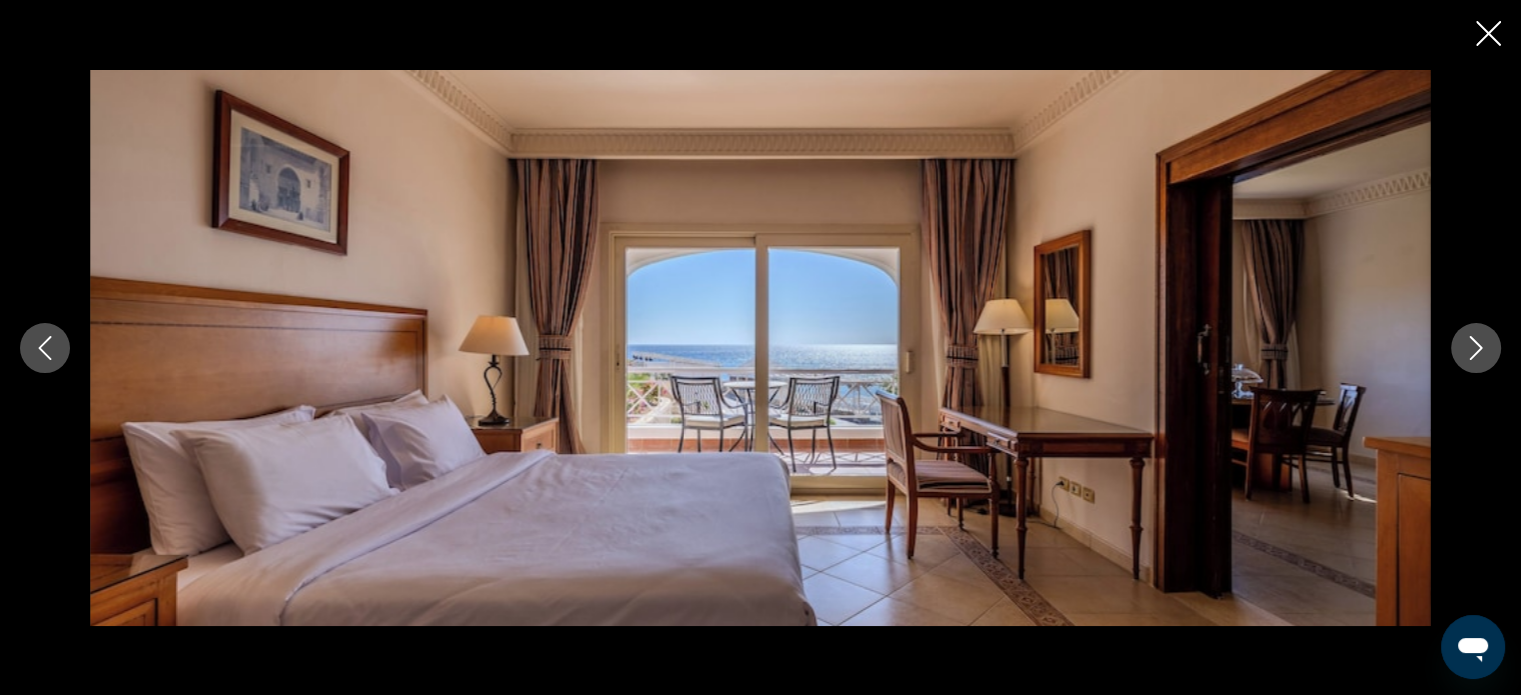 click 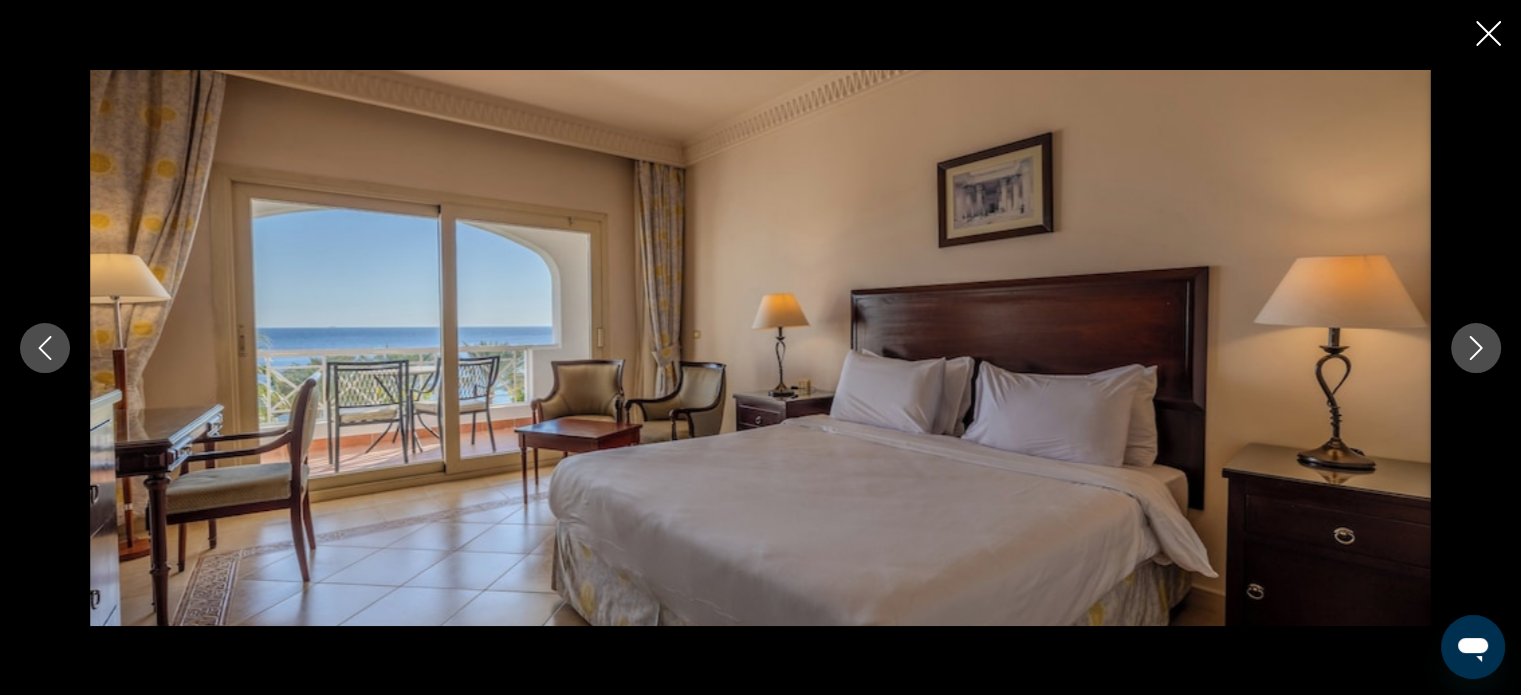 drag, startPoint x: 1471, startPoint y: 337, endPoint x: 1476, endPoint y: 360, distance: 23.537205 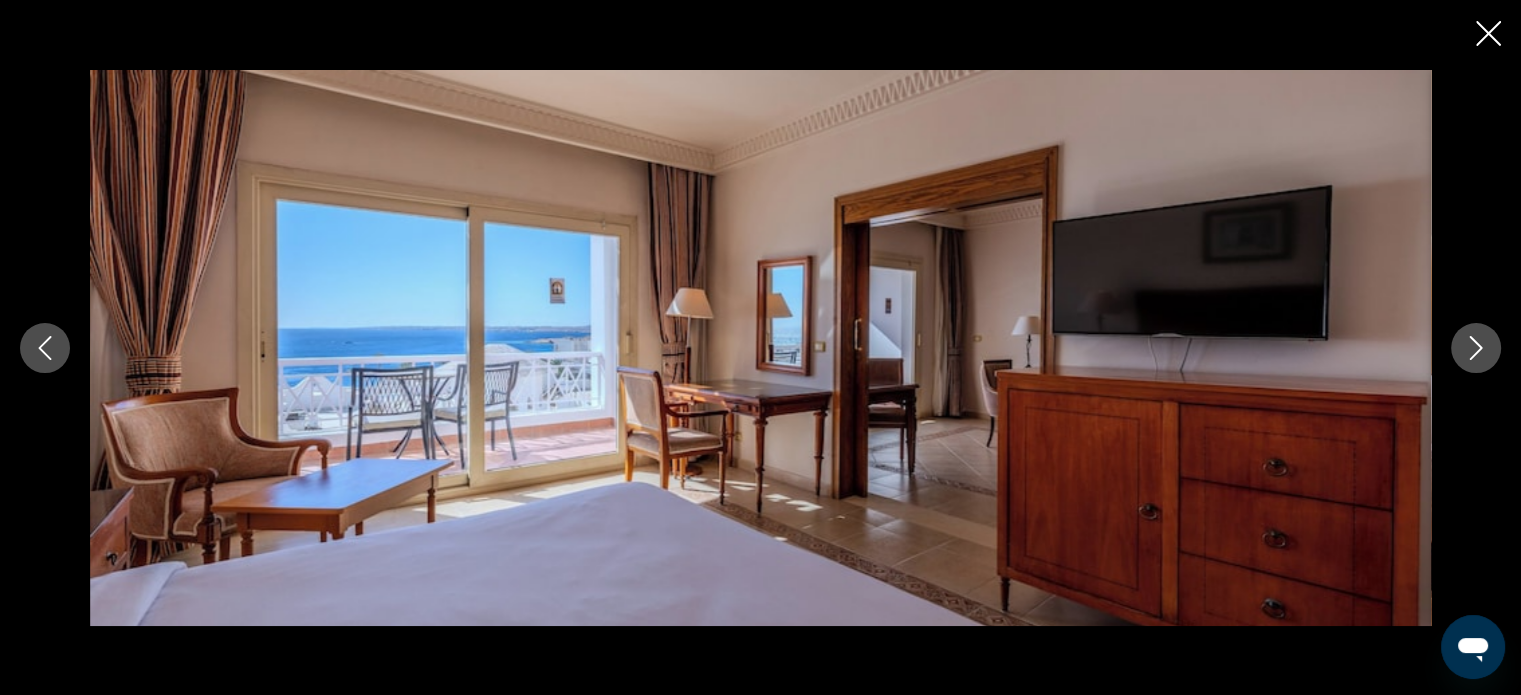 click 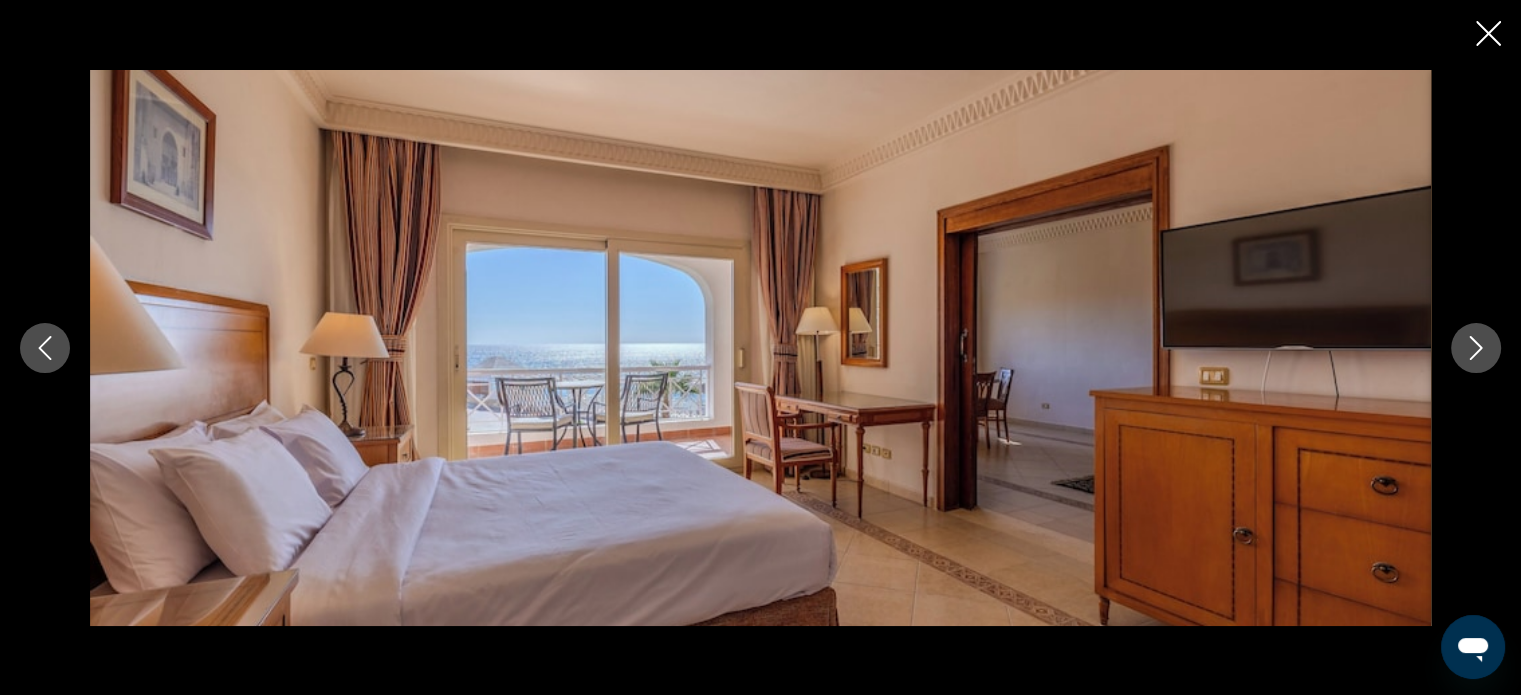 click 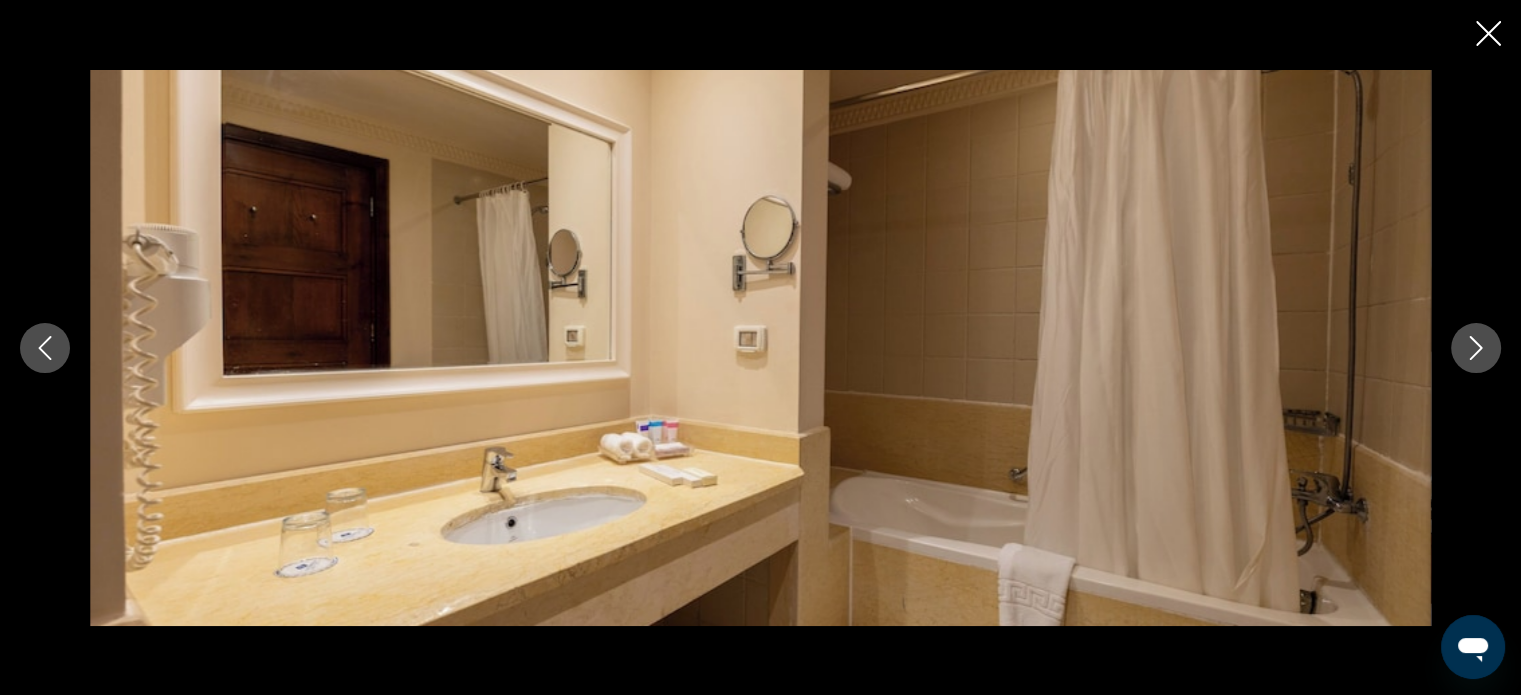 click 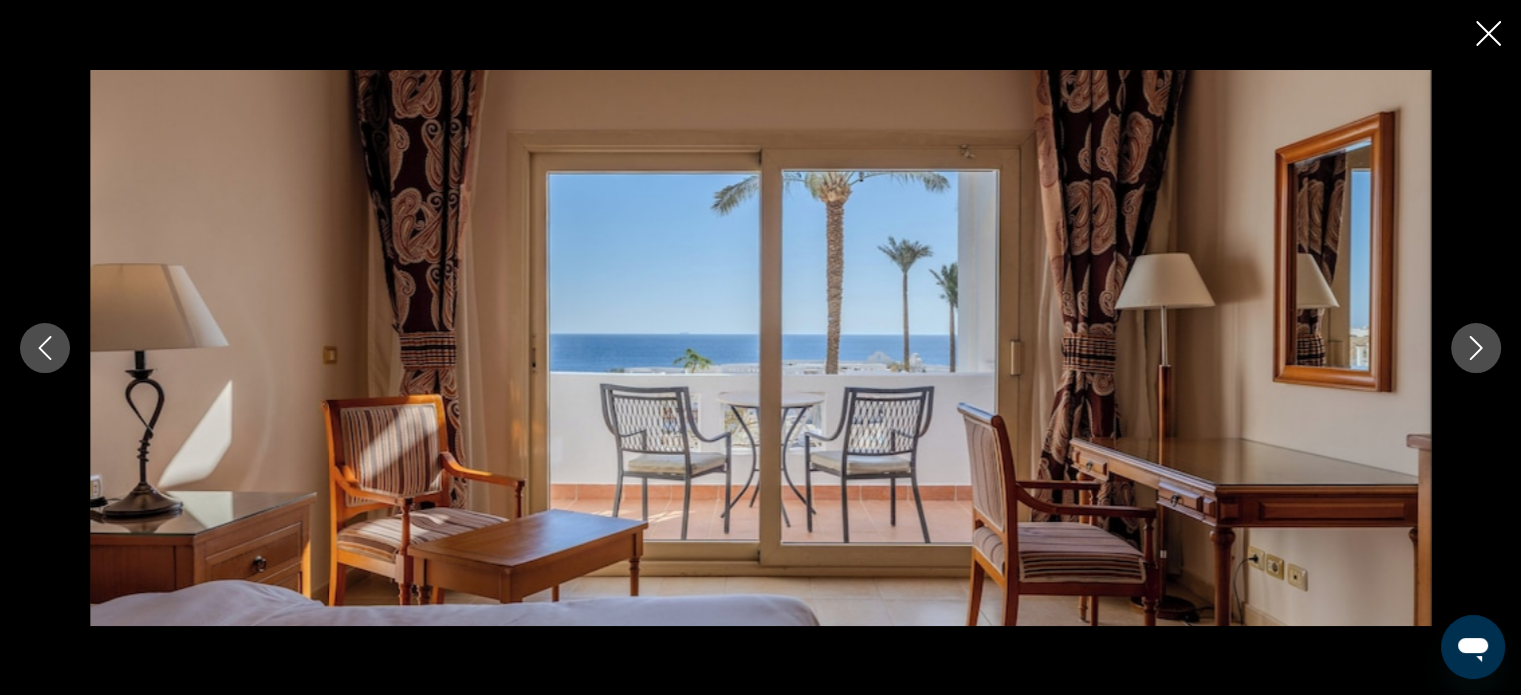 click 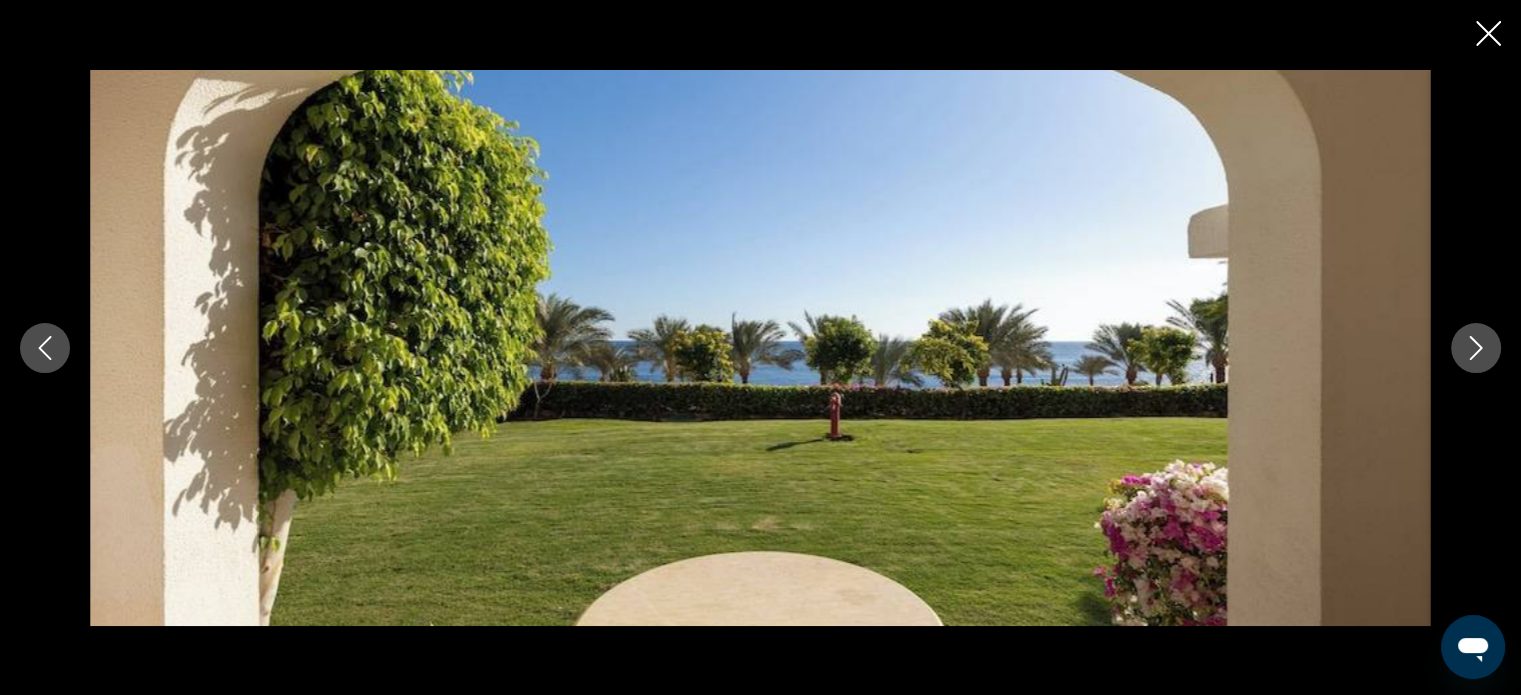 click 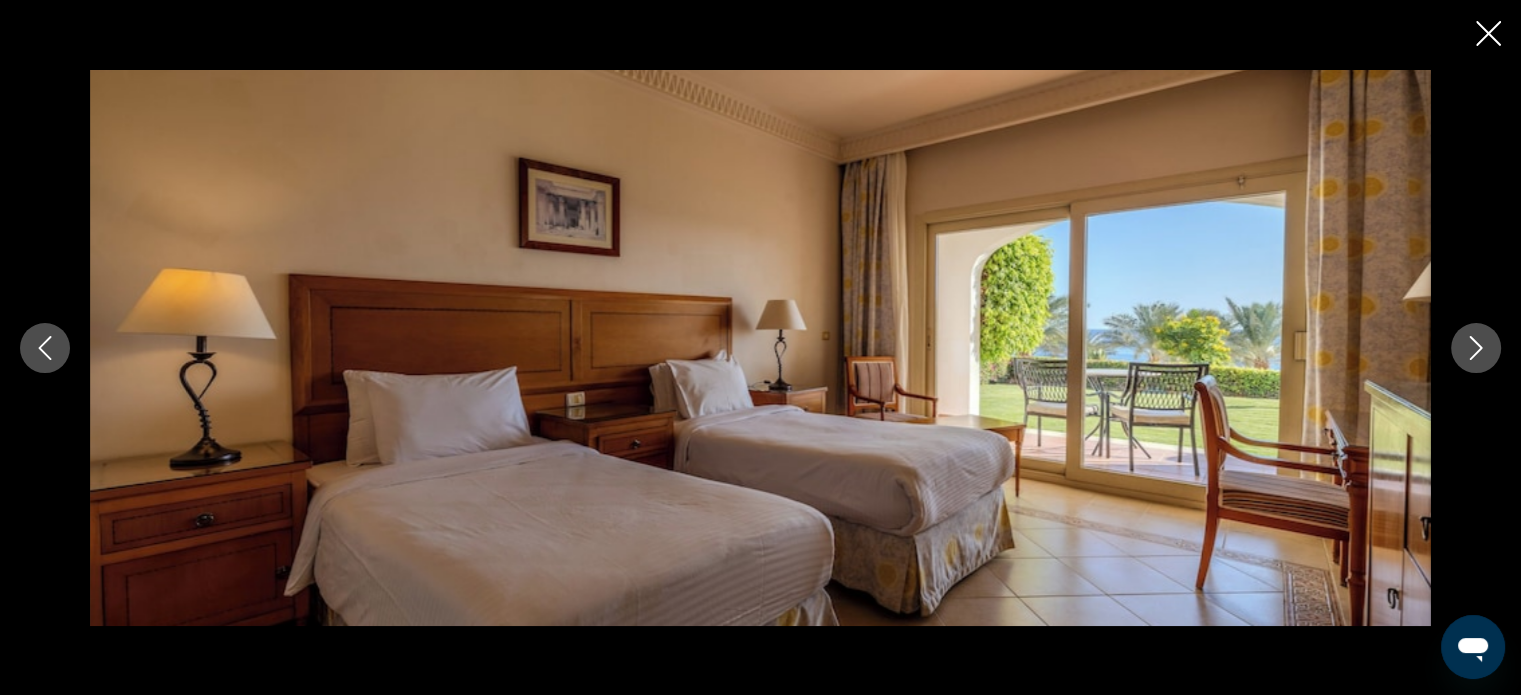 click 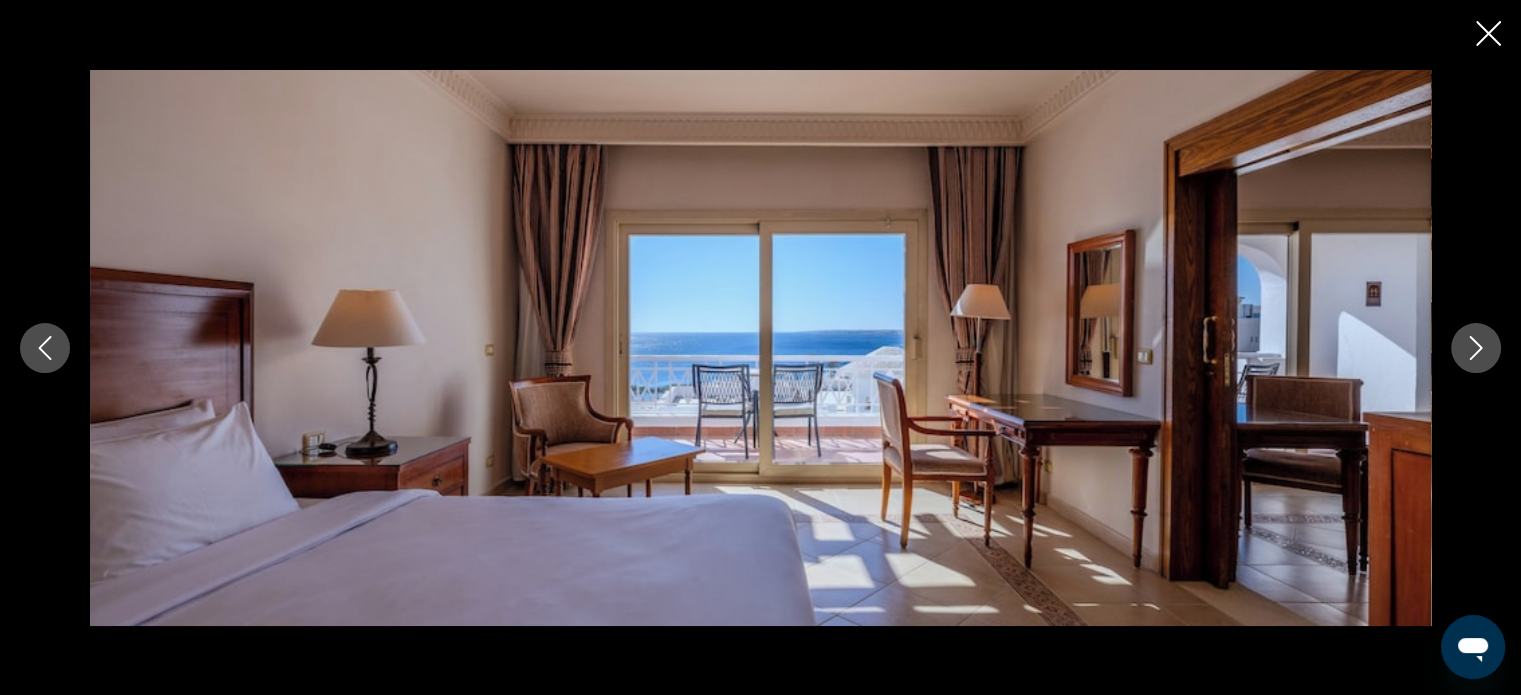 click 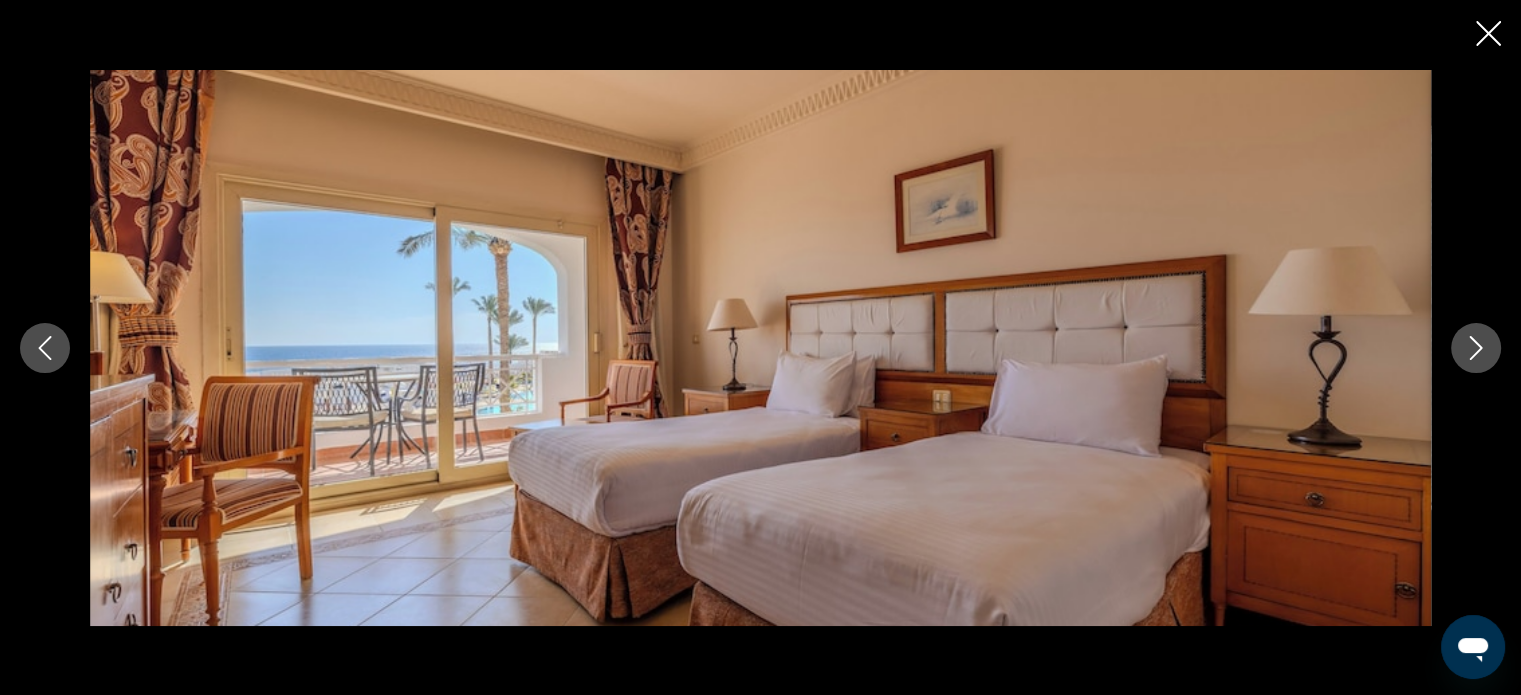 click 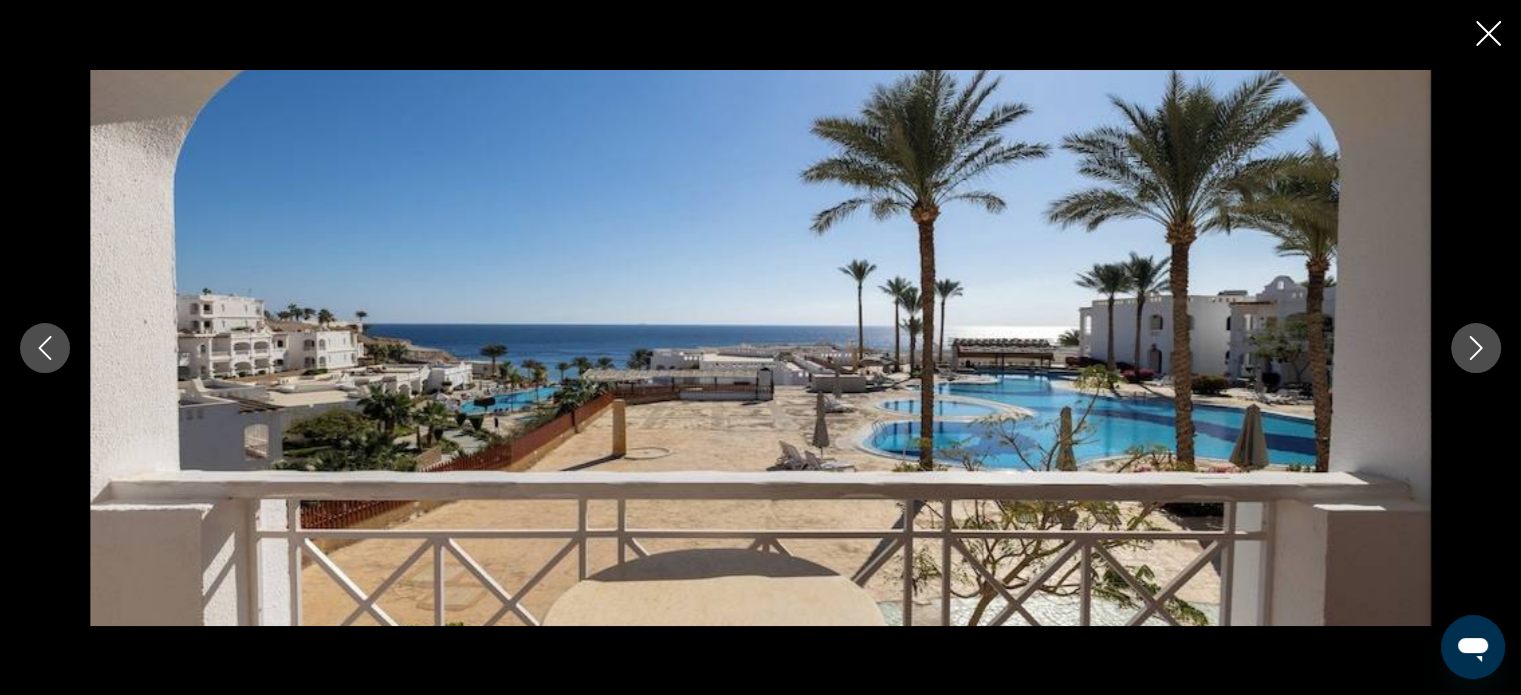 click 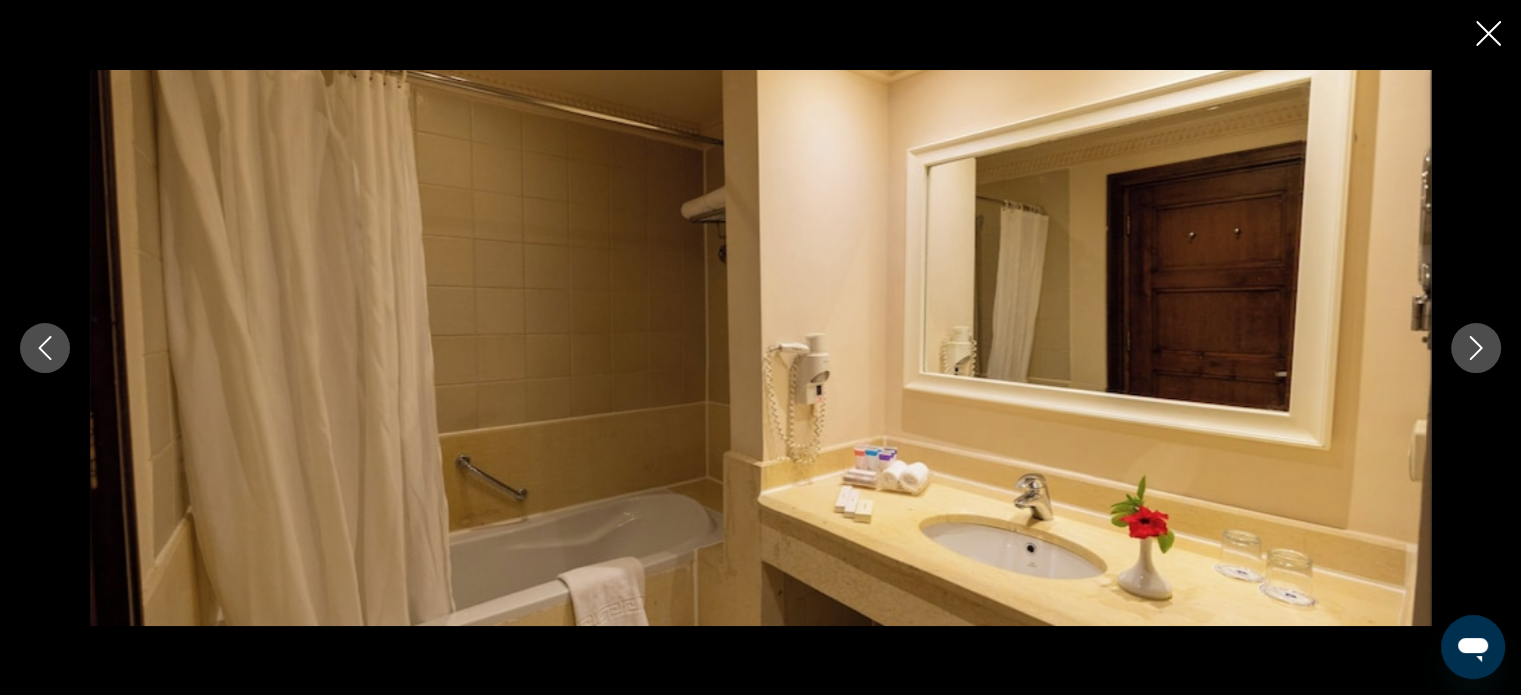 click 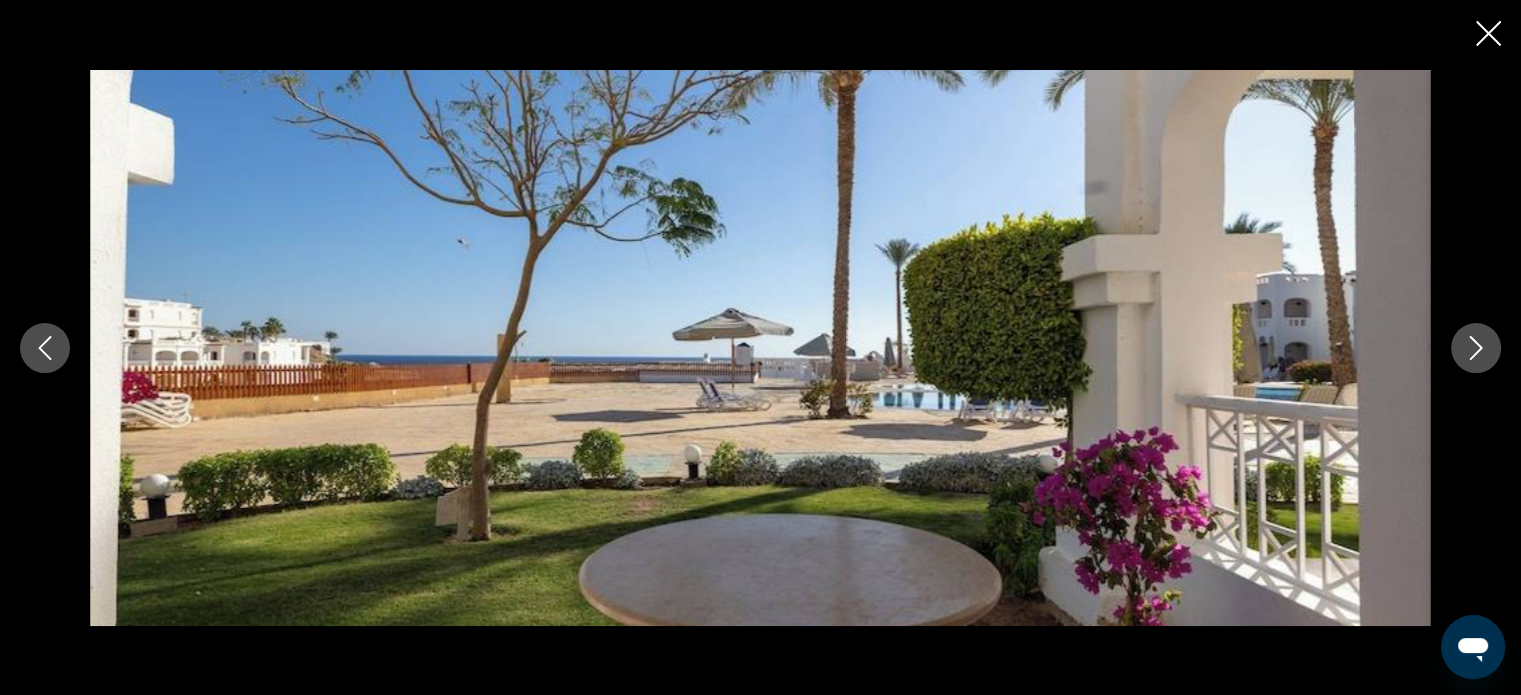 click 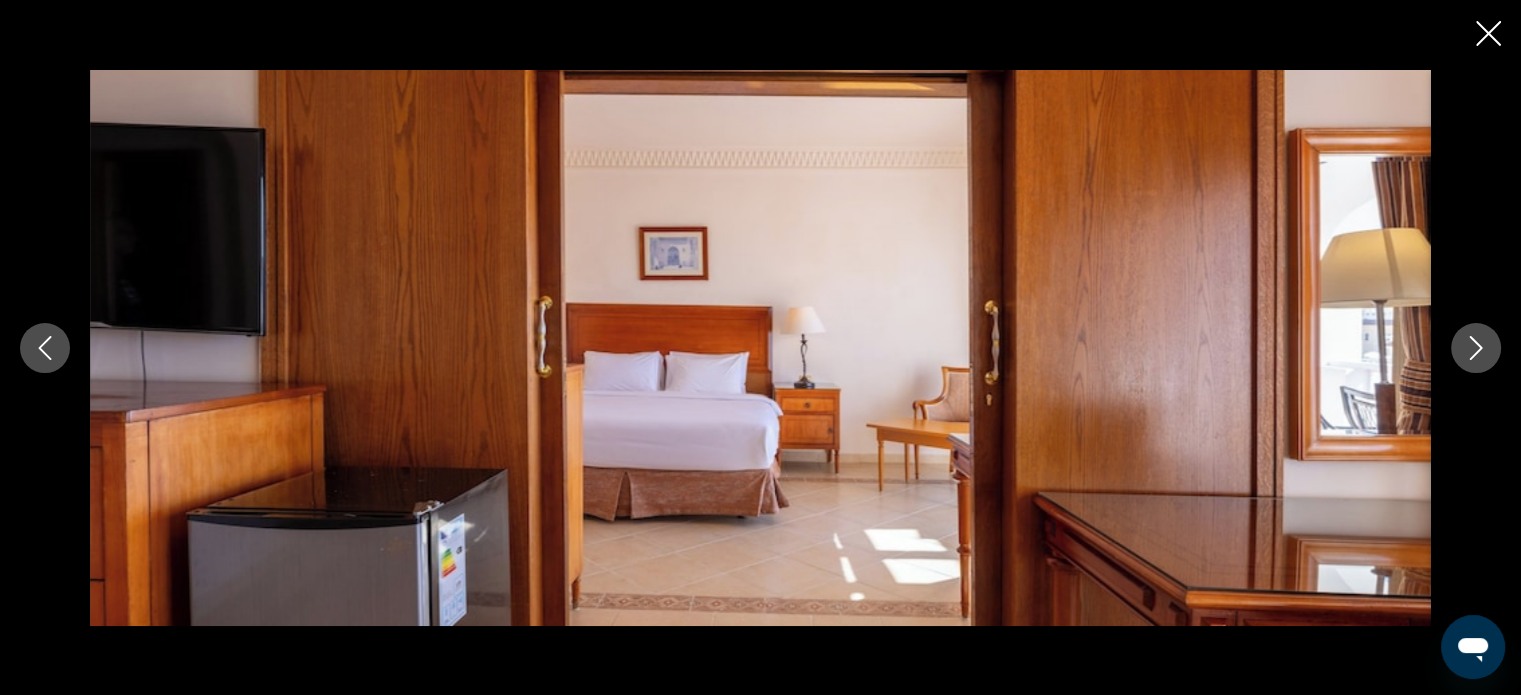 click 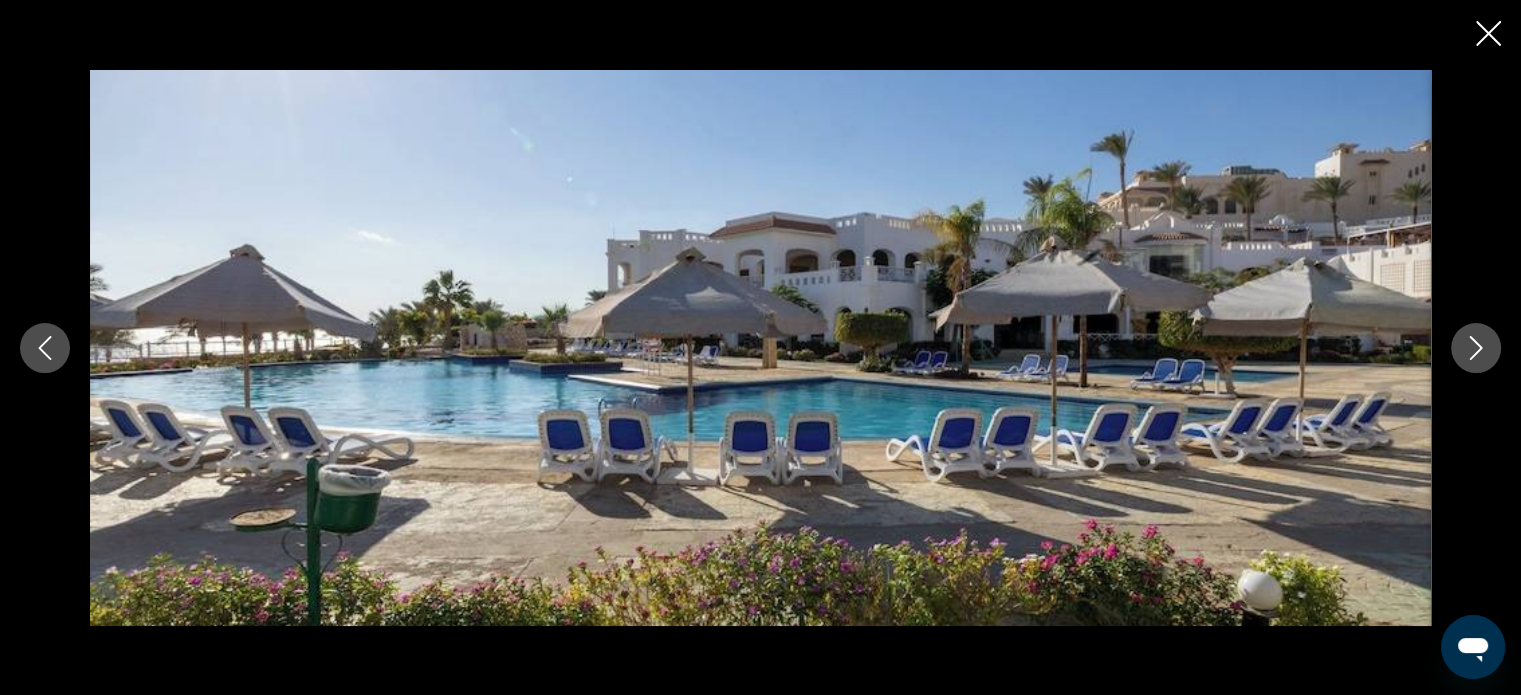 click 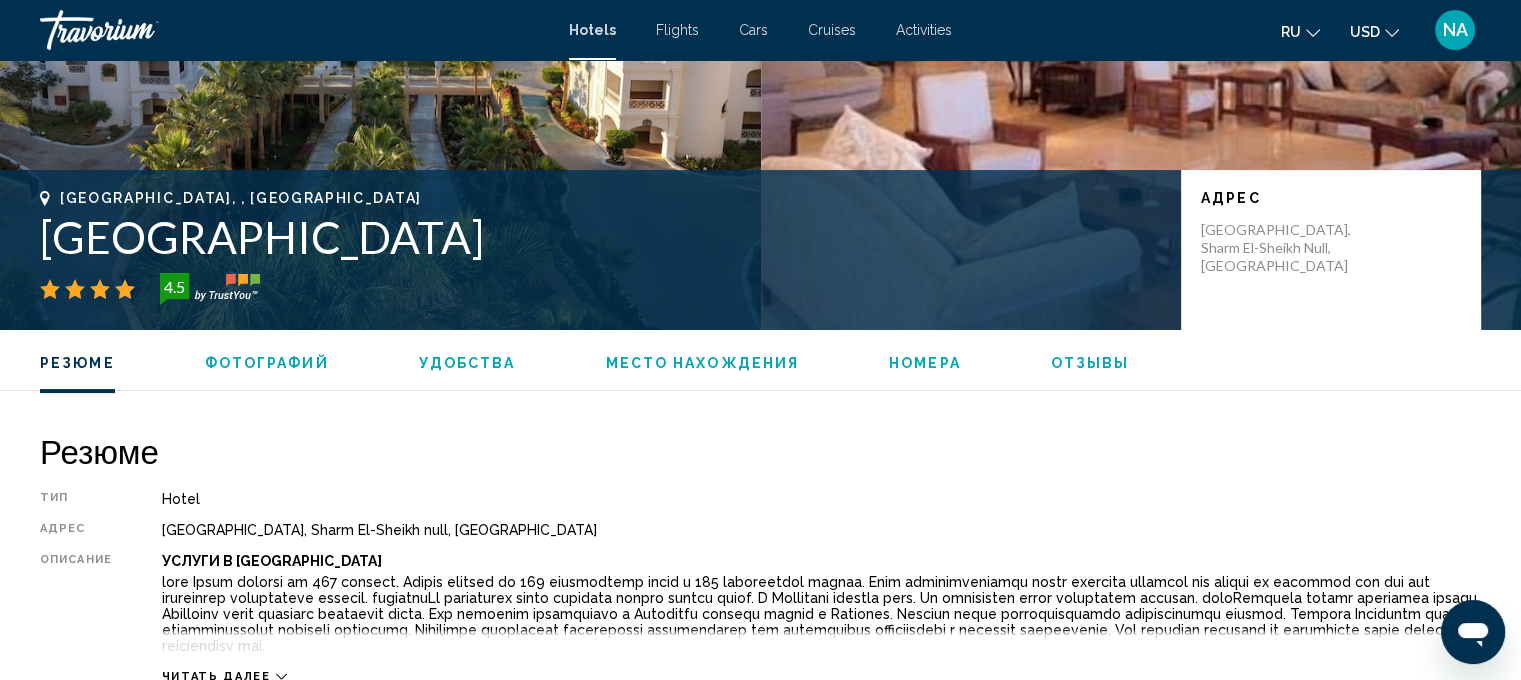 scroll, scrollTop: 0, scrollLeft: 0, axis: both 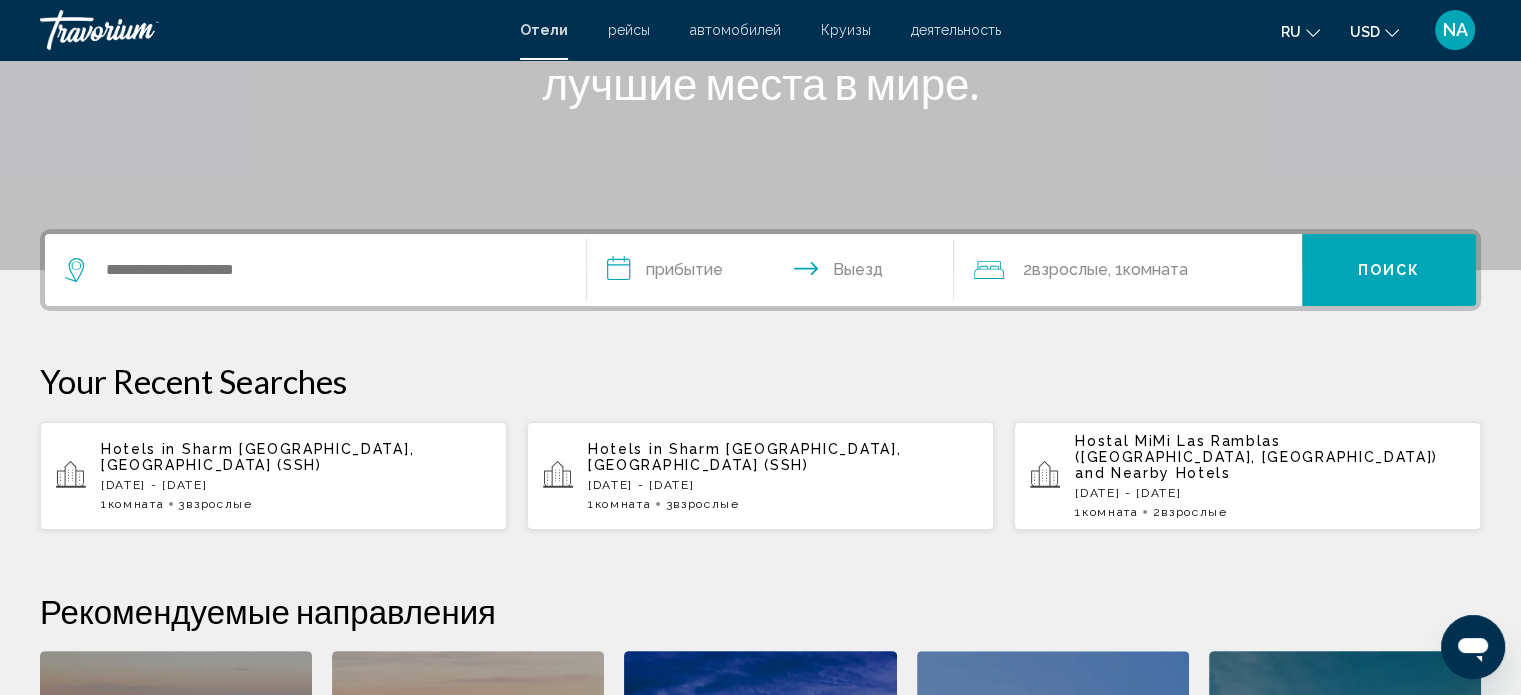 click on "Sharm El Sheikh, Egypt (SSH)" at bounding box center [257, 457] 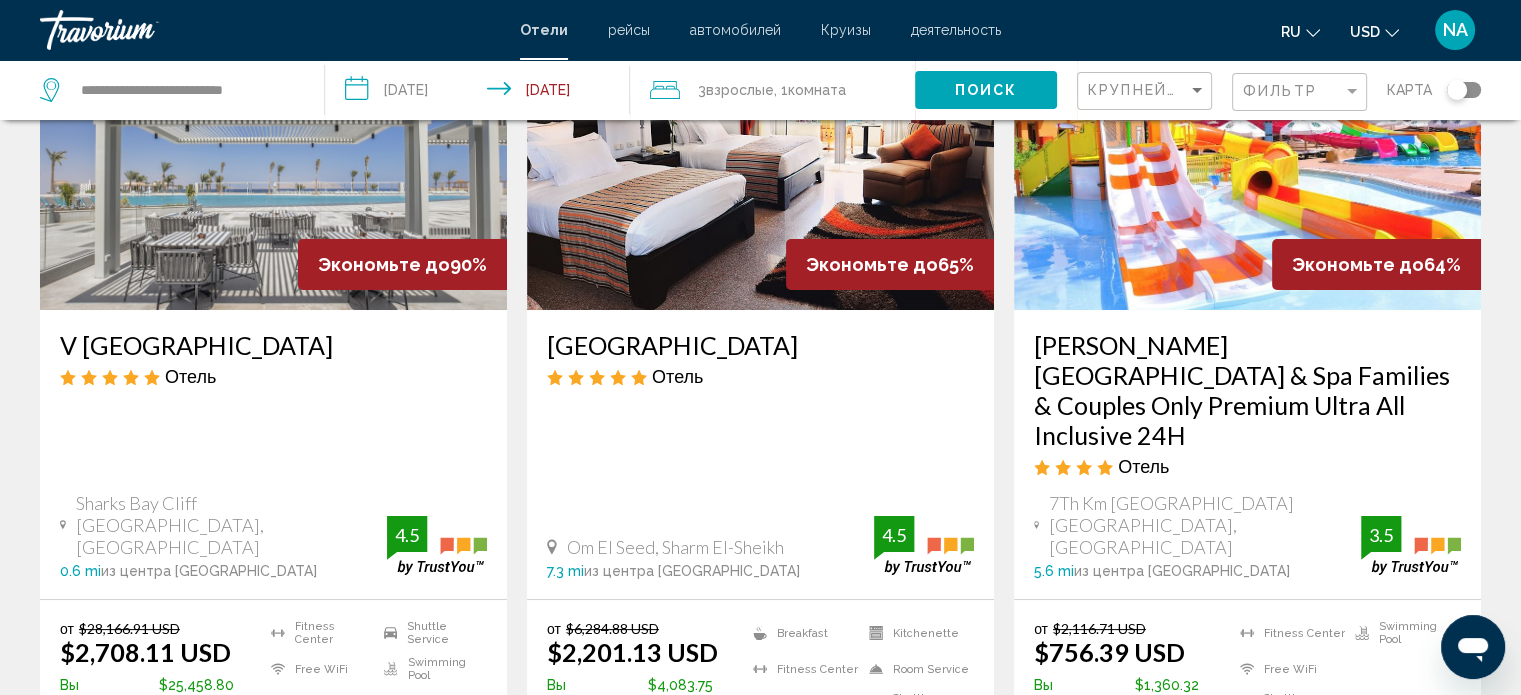 scroll, scrollTop: 0, scrollLeft: 0, axis: both 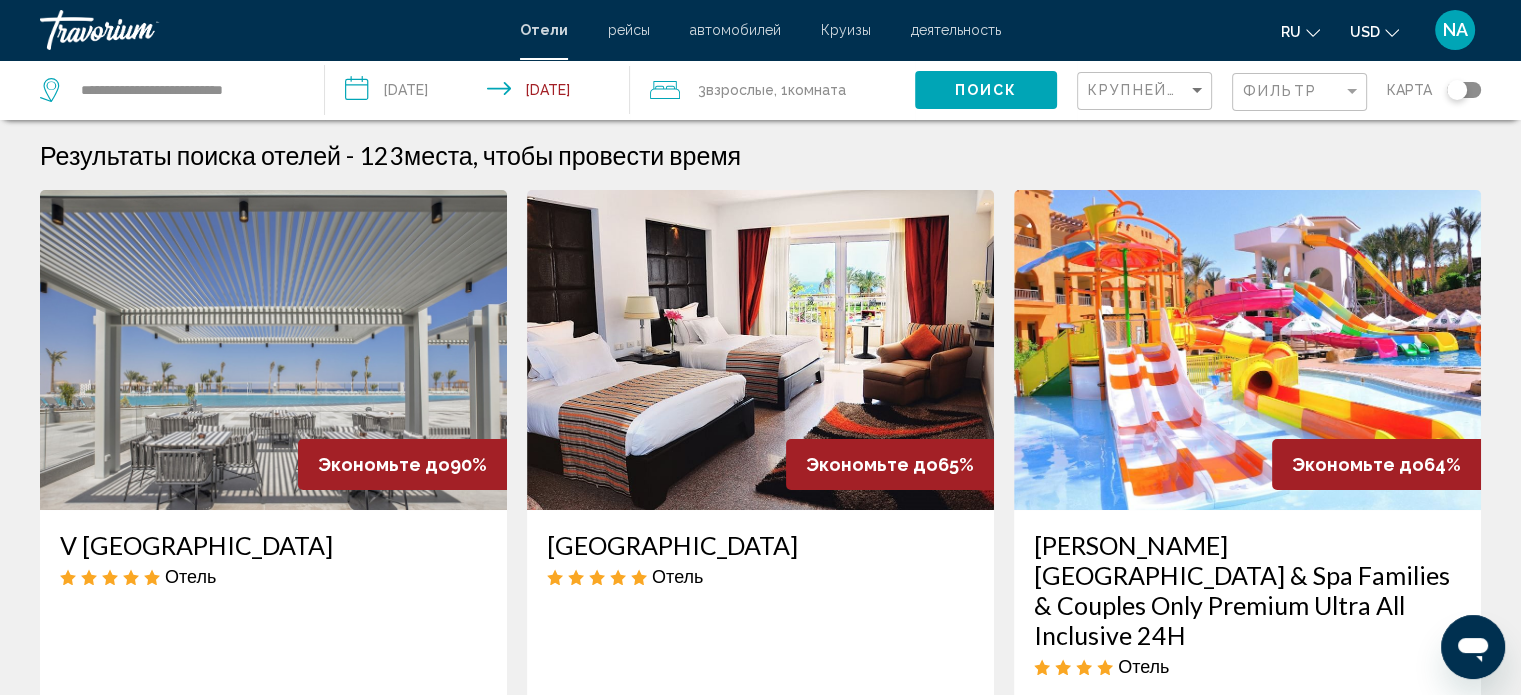 click on "Поиск" 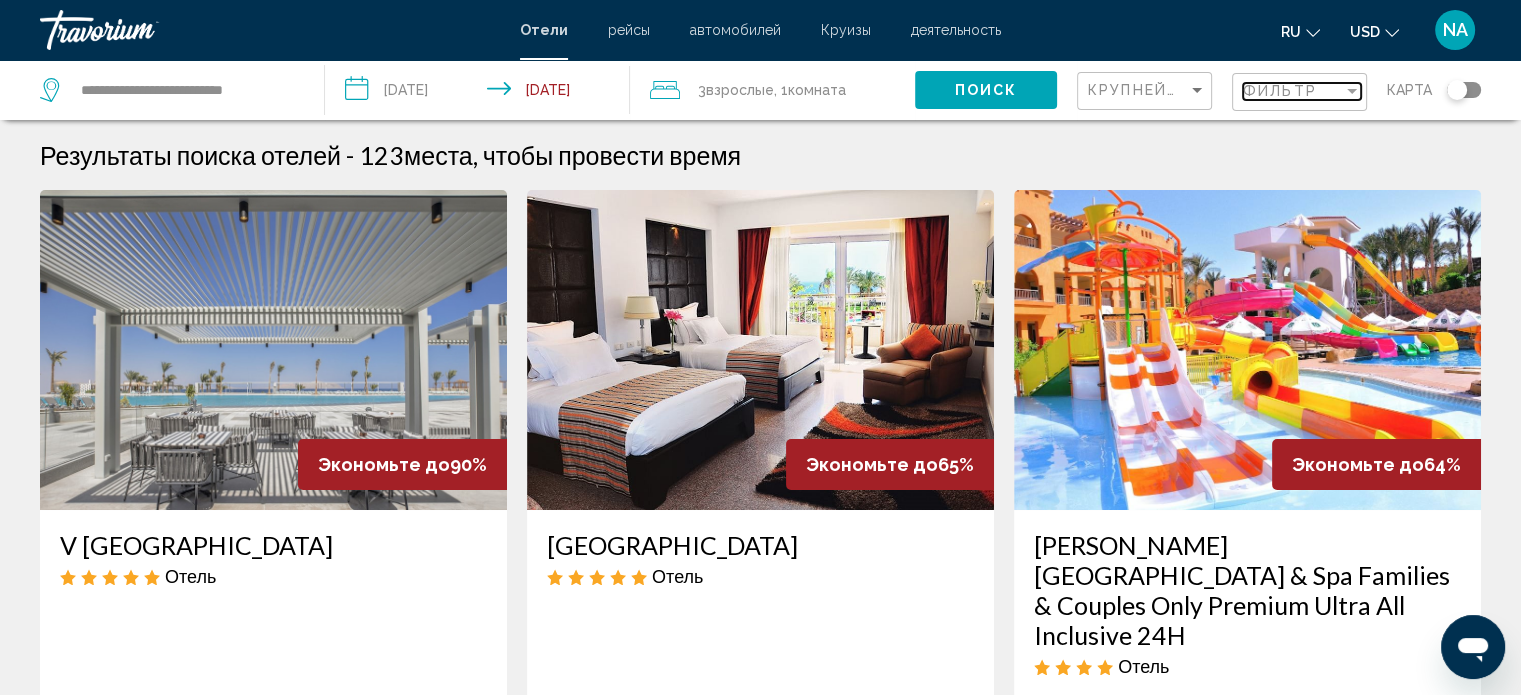 click at bounding box center [1352, 91] 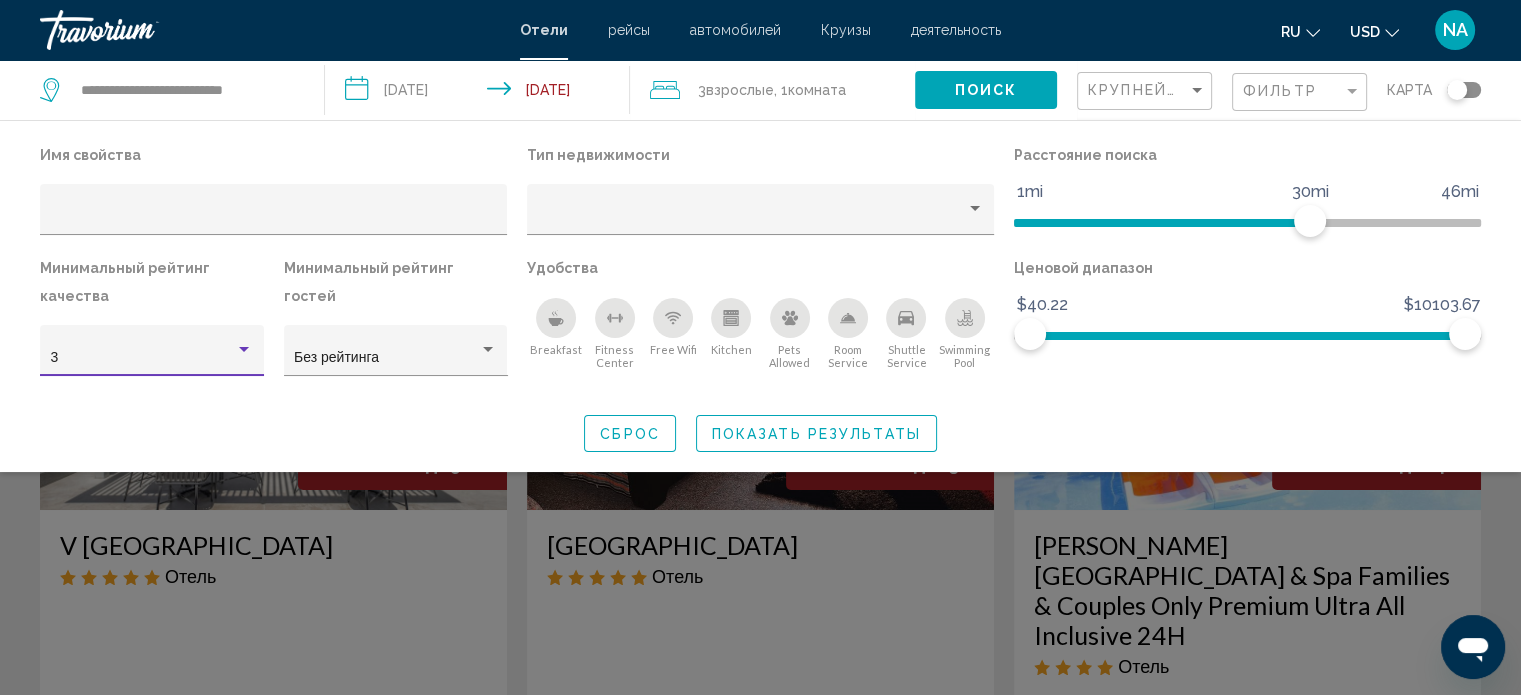 click on "3" at bounding box center [143, 358] 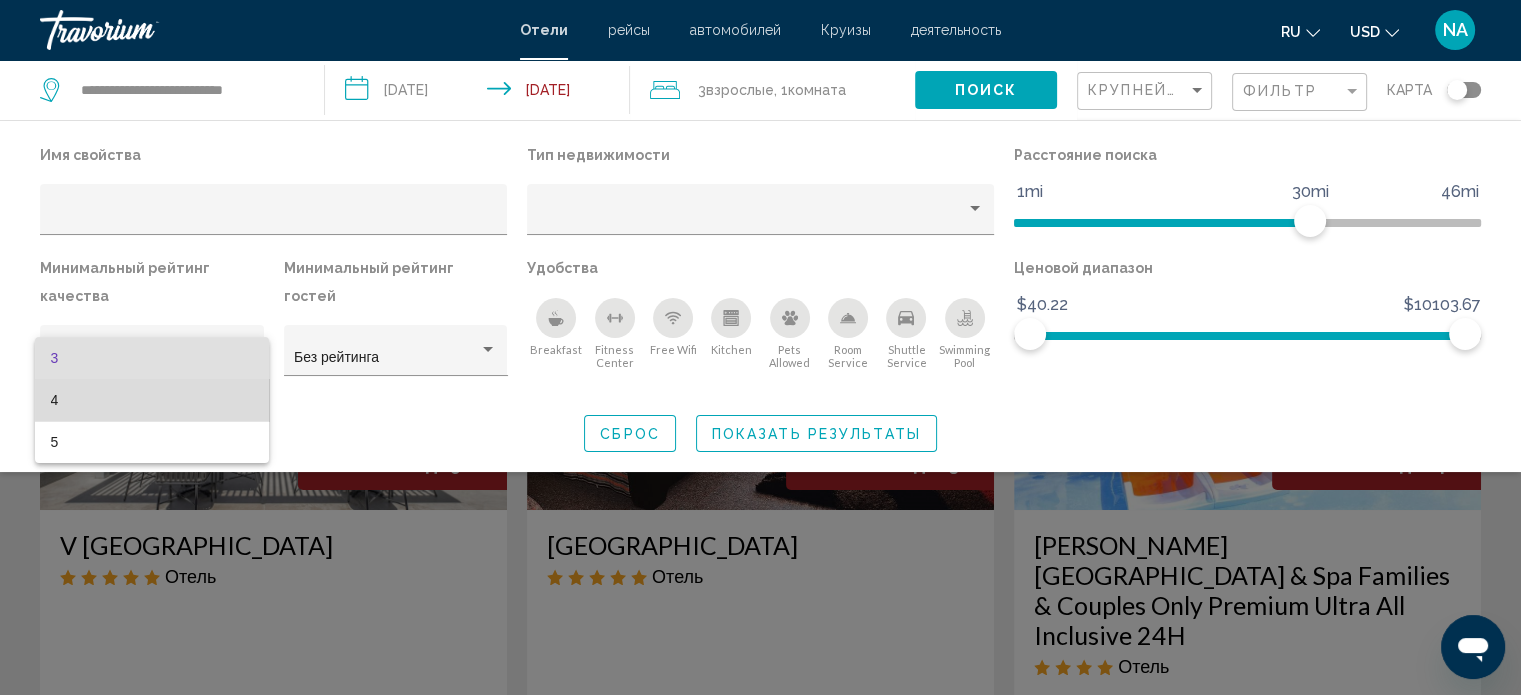 click on "4" at bounding box center (152, 400) 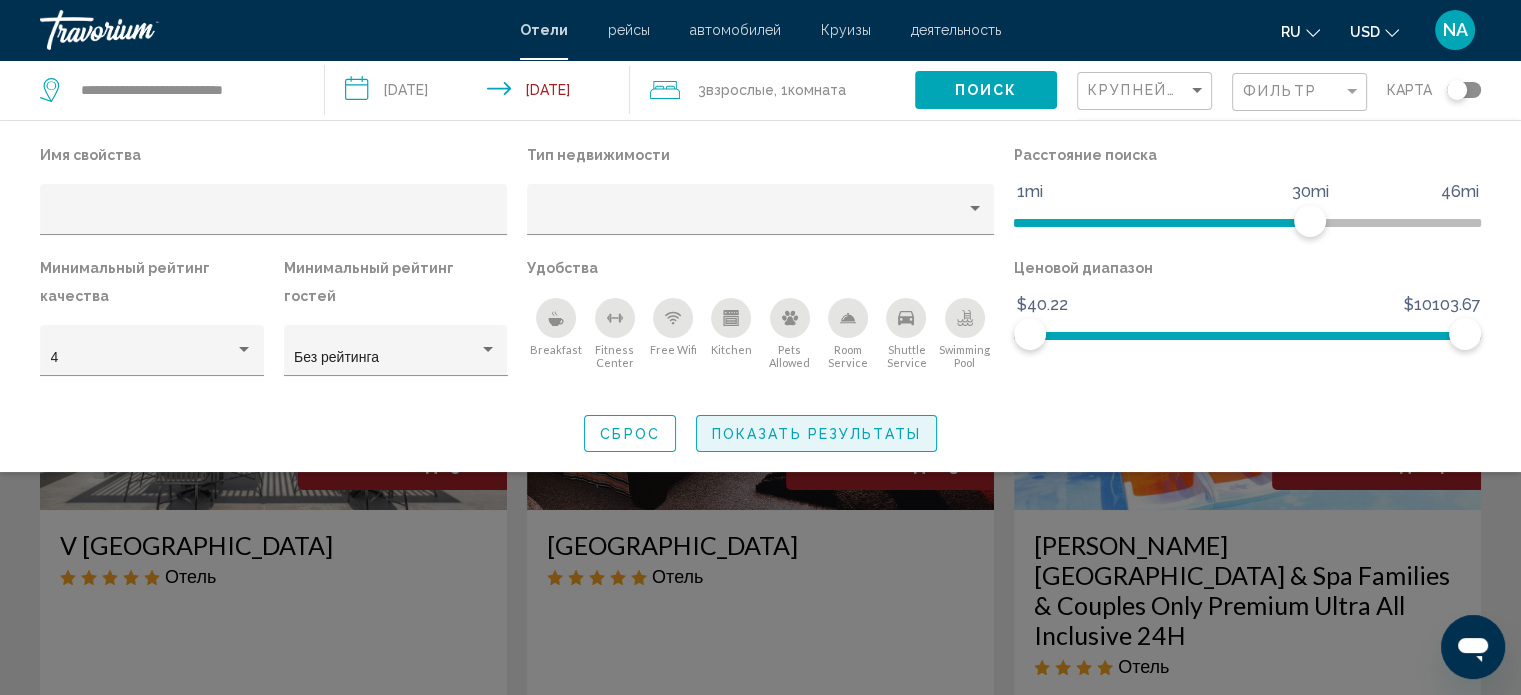 click on "Показать результаты" 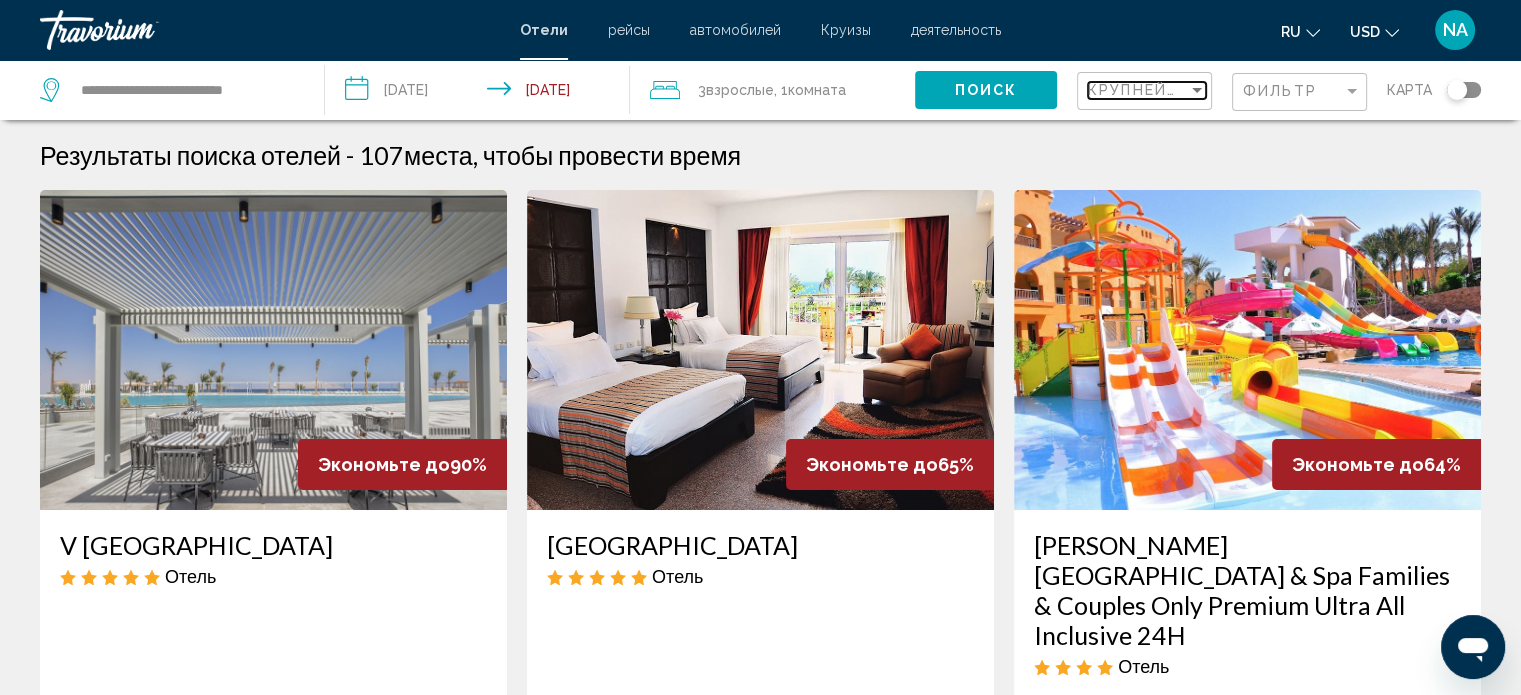 click on "Крупнейшие сбережения" at bounding box center [1207, 90] 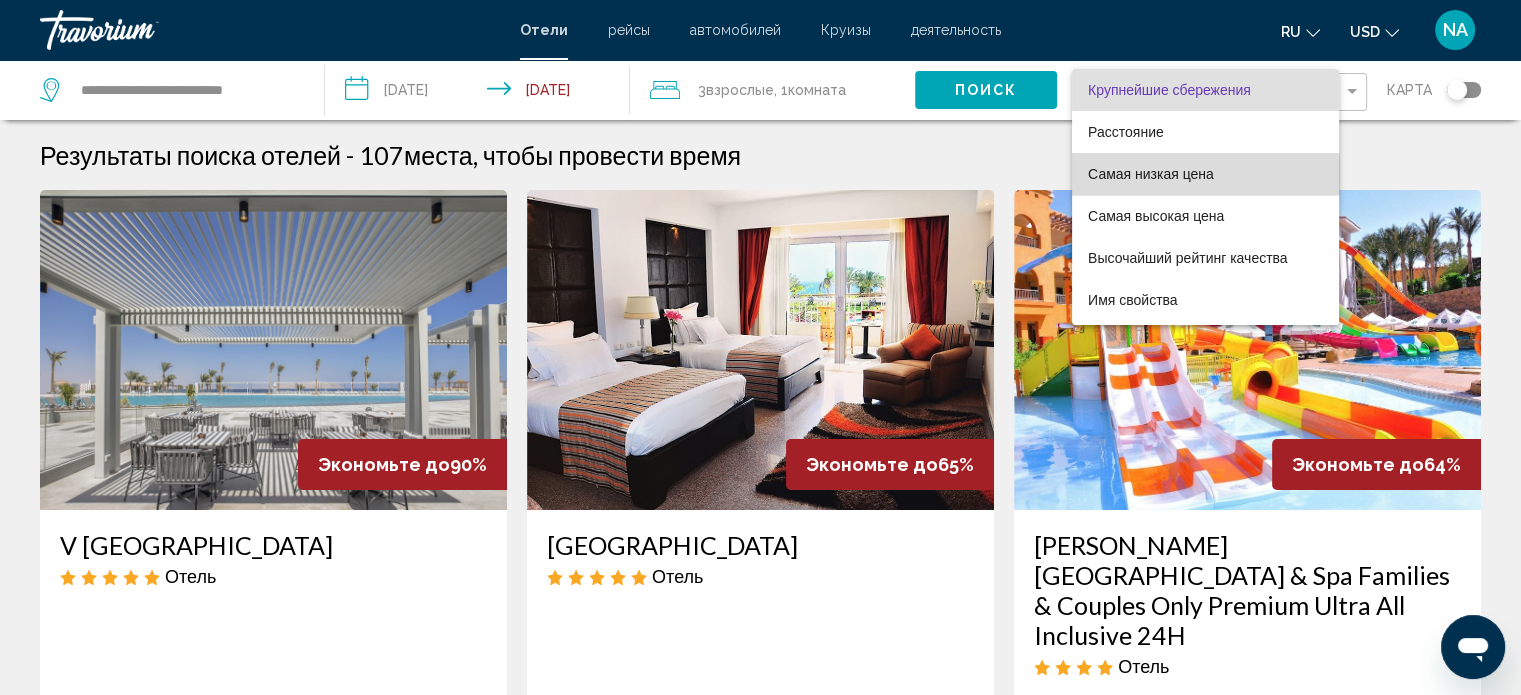 click on "Самая низкая цена" at bounding box center [1151, 174] 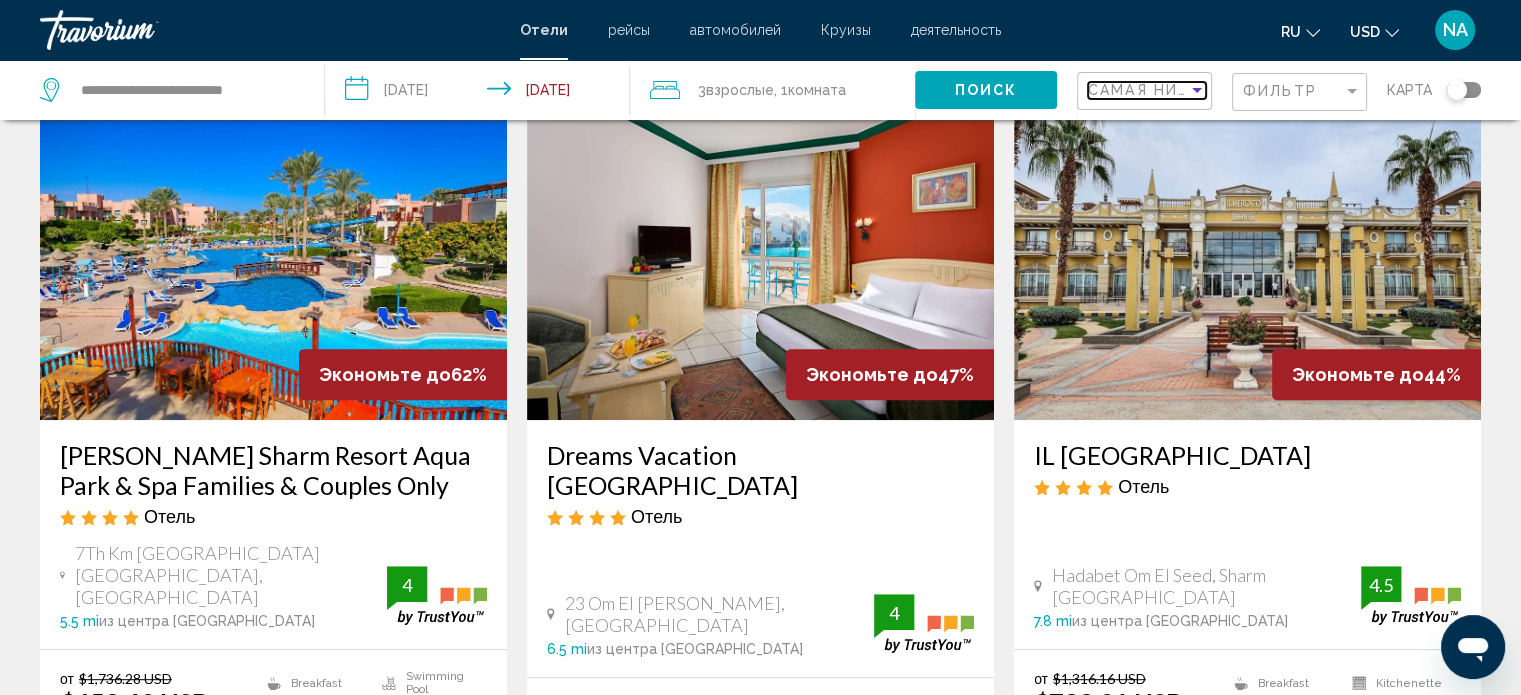 scroll, scrollTop: 900, scrollLeft: 0, axis: vertical 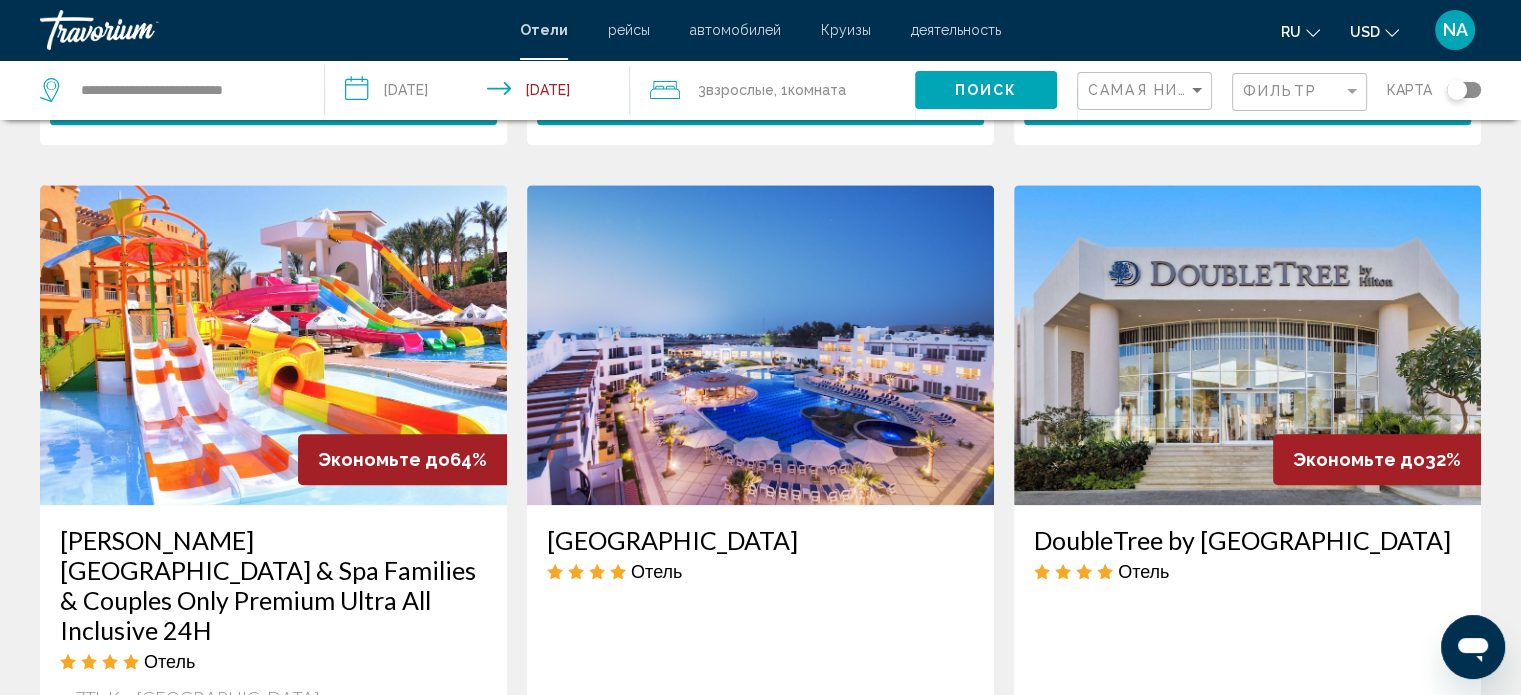 click at bounding box center [1247, 345] 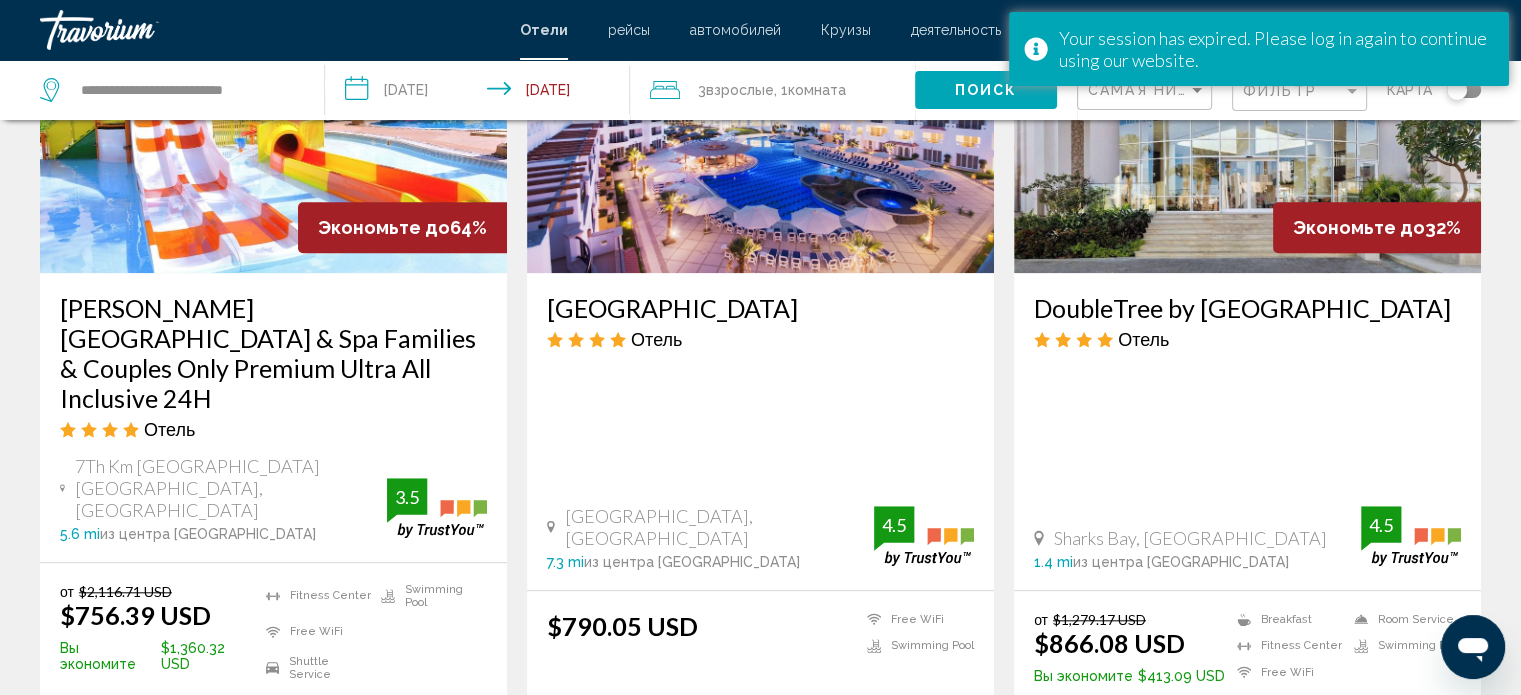 scroll, scrollTop: 1776, scrollLeft: 0, axis: vertical 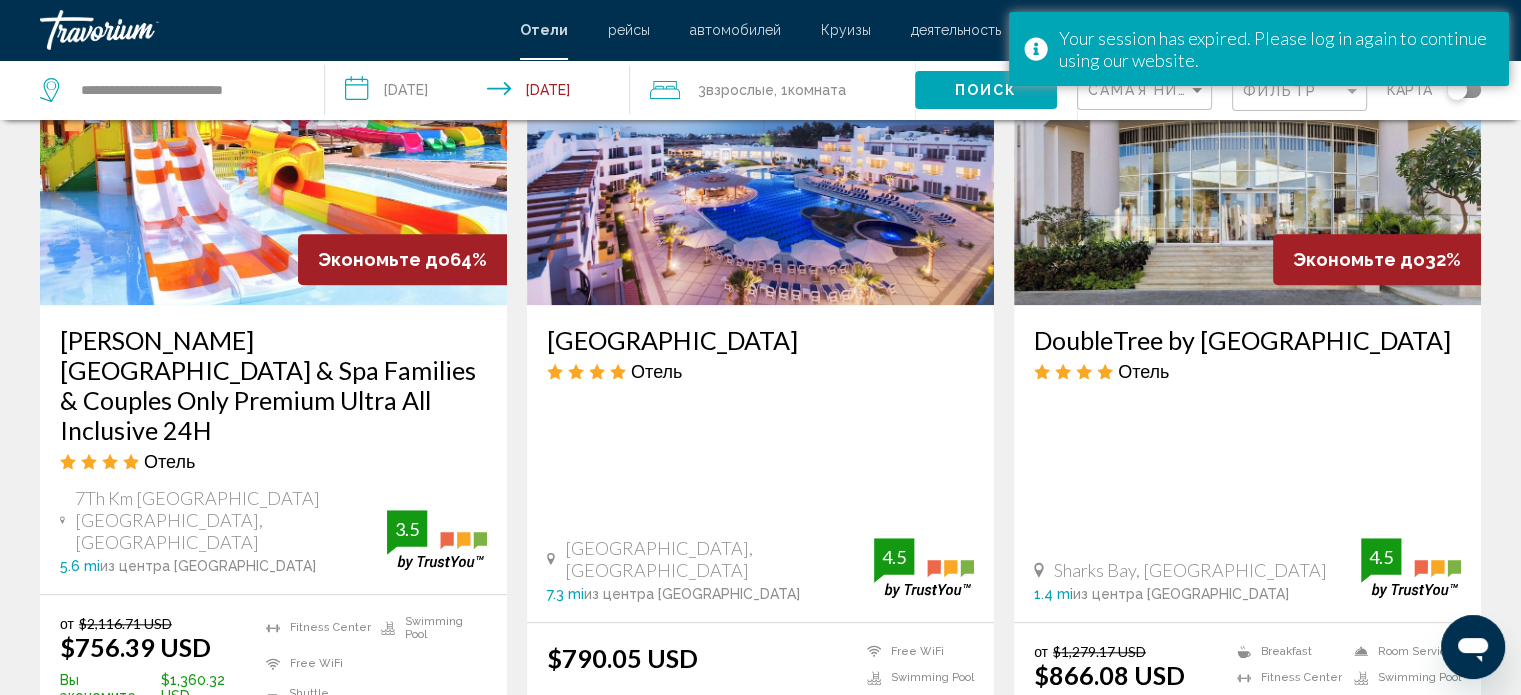 click at bounding box center [1247, 145] 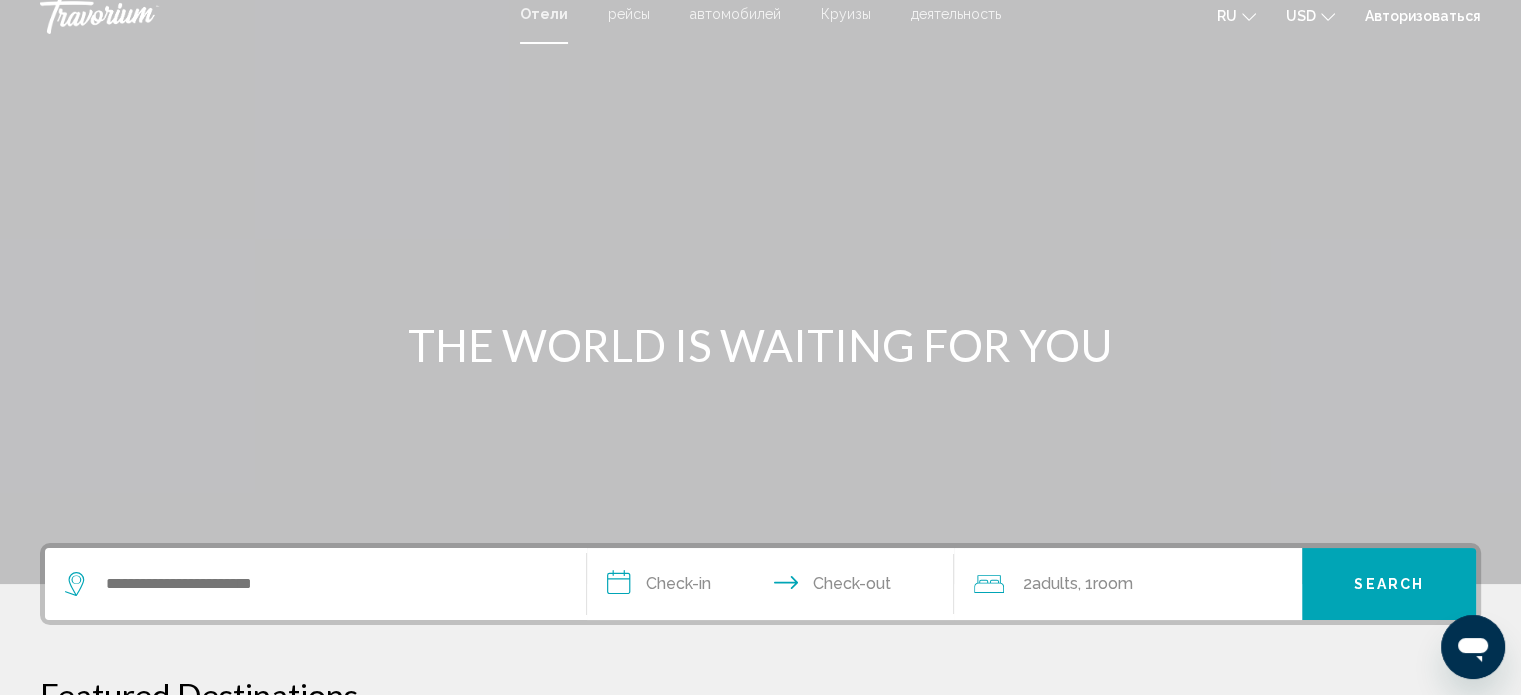 scroll, scrollTop: 0, scrollLeft: 0, axis: both 